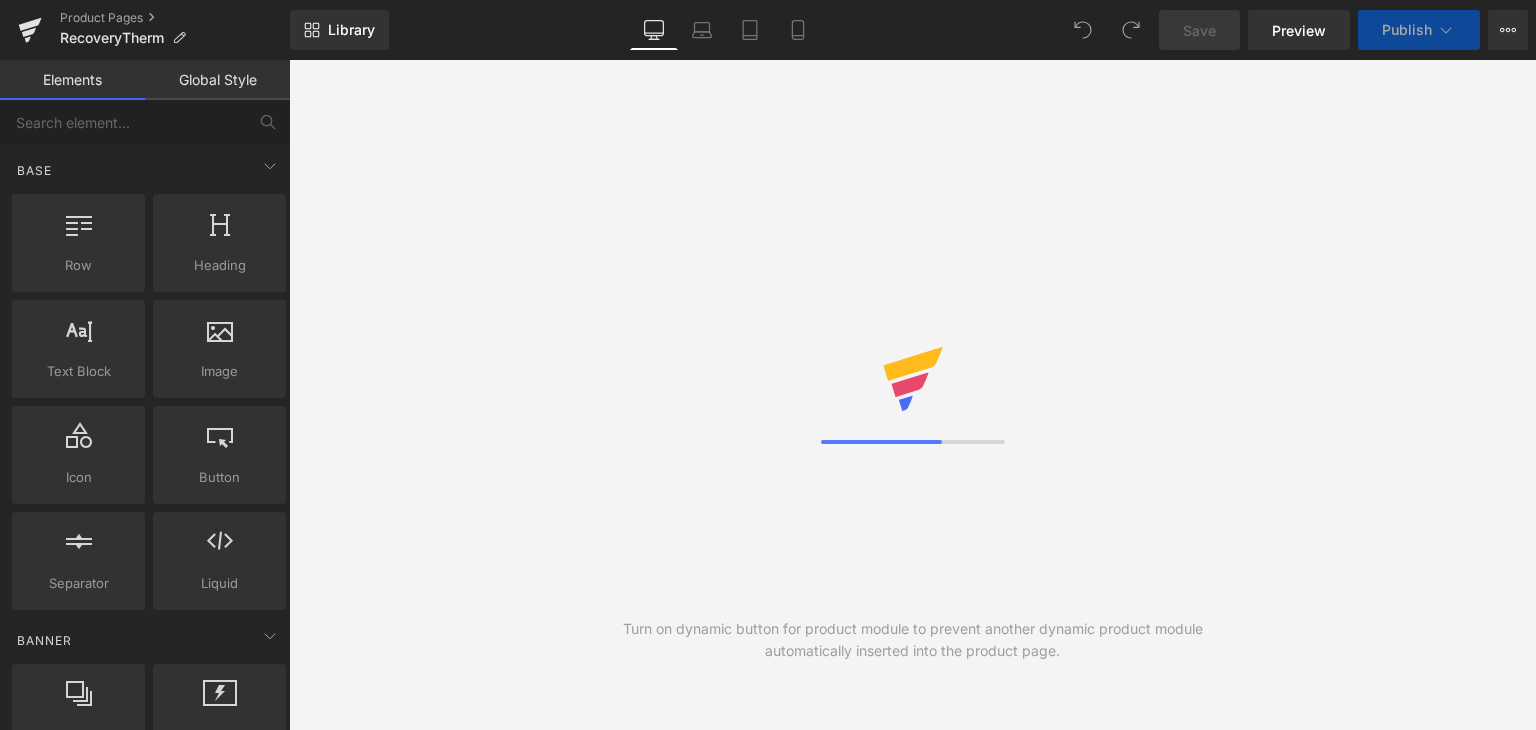 scroll, scrollTop: 0, scrollLeft: 0, axis: both 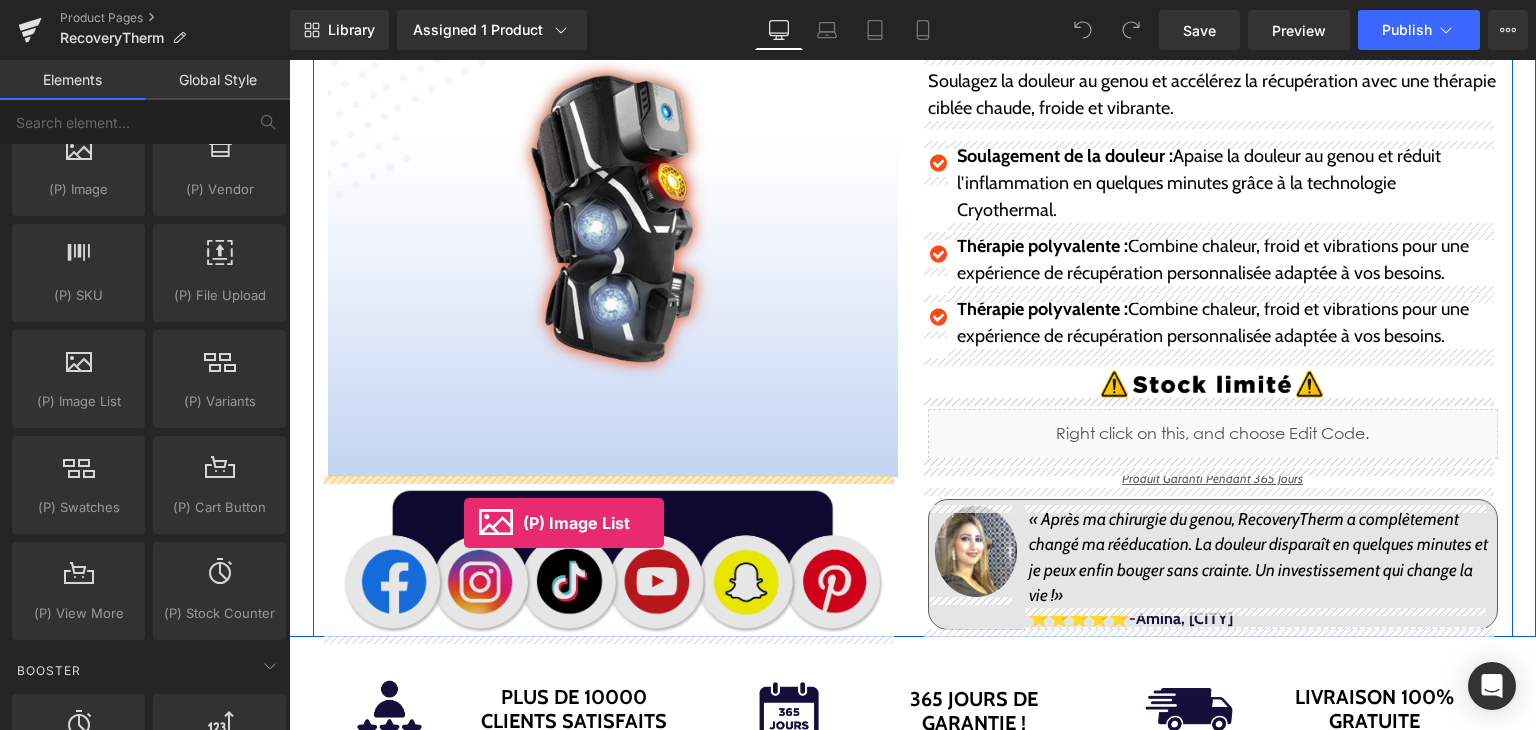 drag, startPoint x: 409, startPoint y: 460, endPoint x: 464, endPoint y: 522, distance: 82.87943 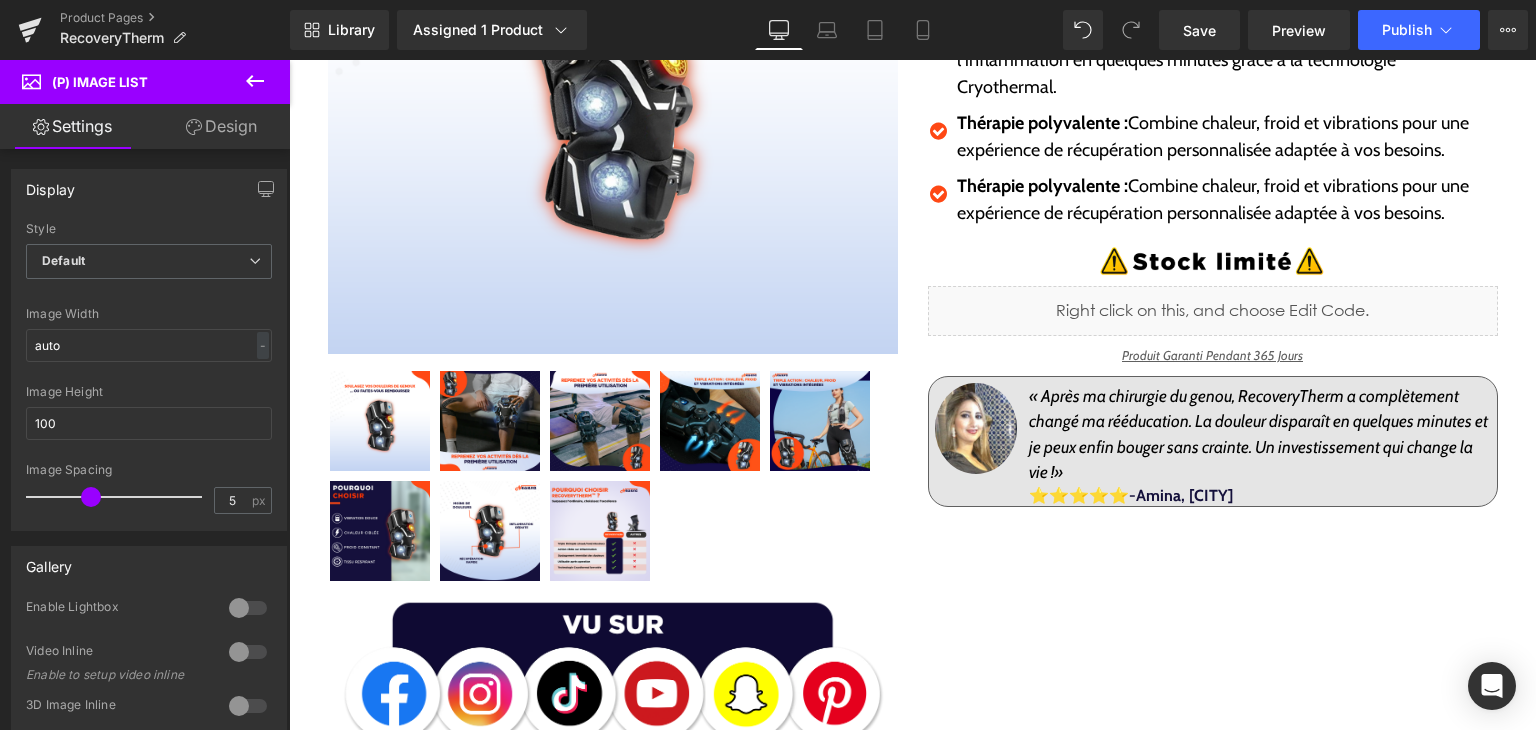 scroll, scrollTop: 516, scrollLeft: 0, axis: vertical 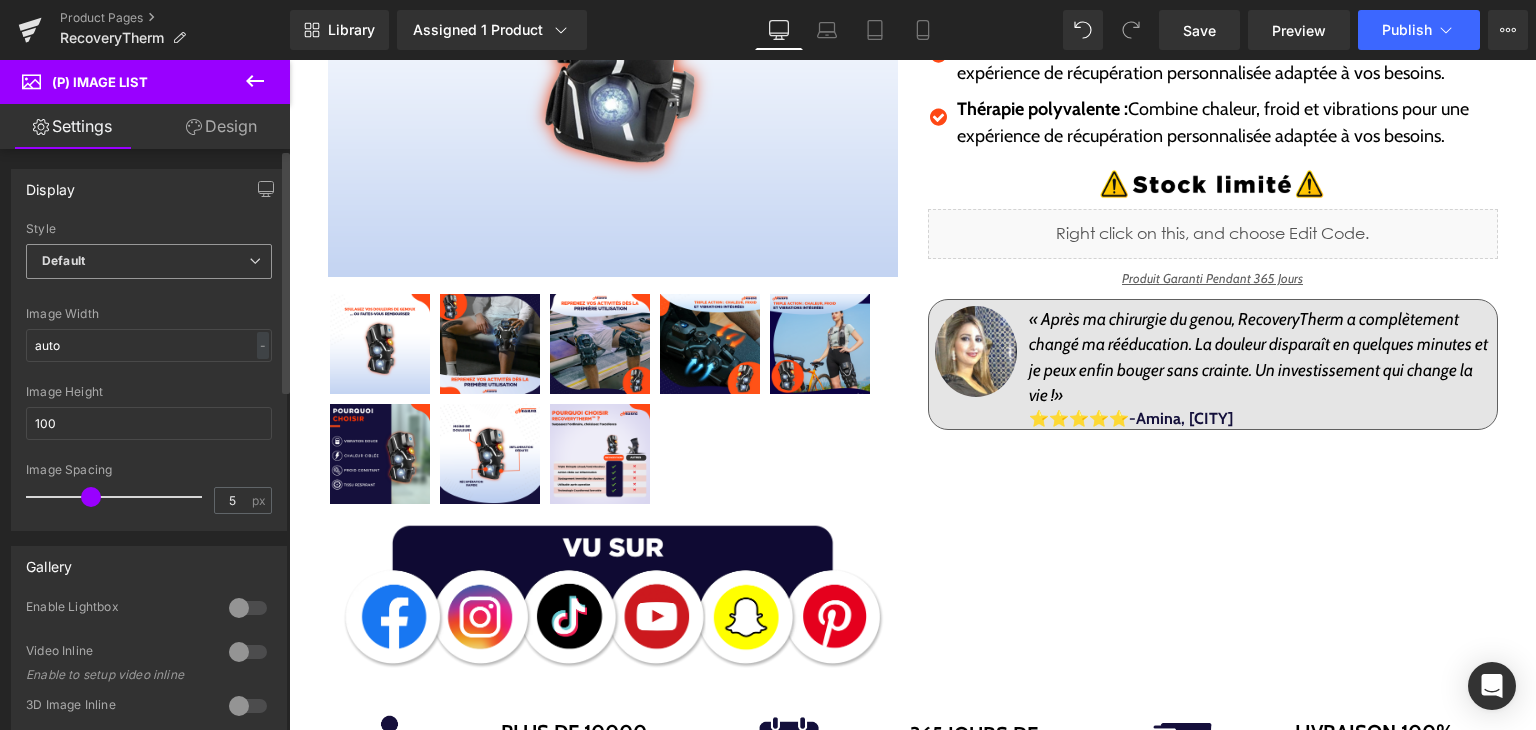 click on "Default" at bounding box center [149, 261] 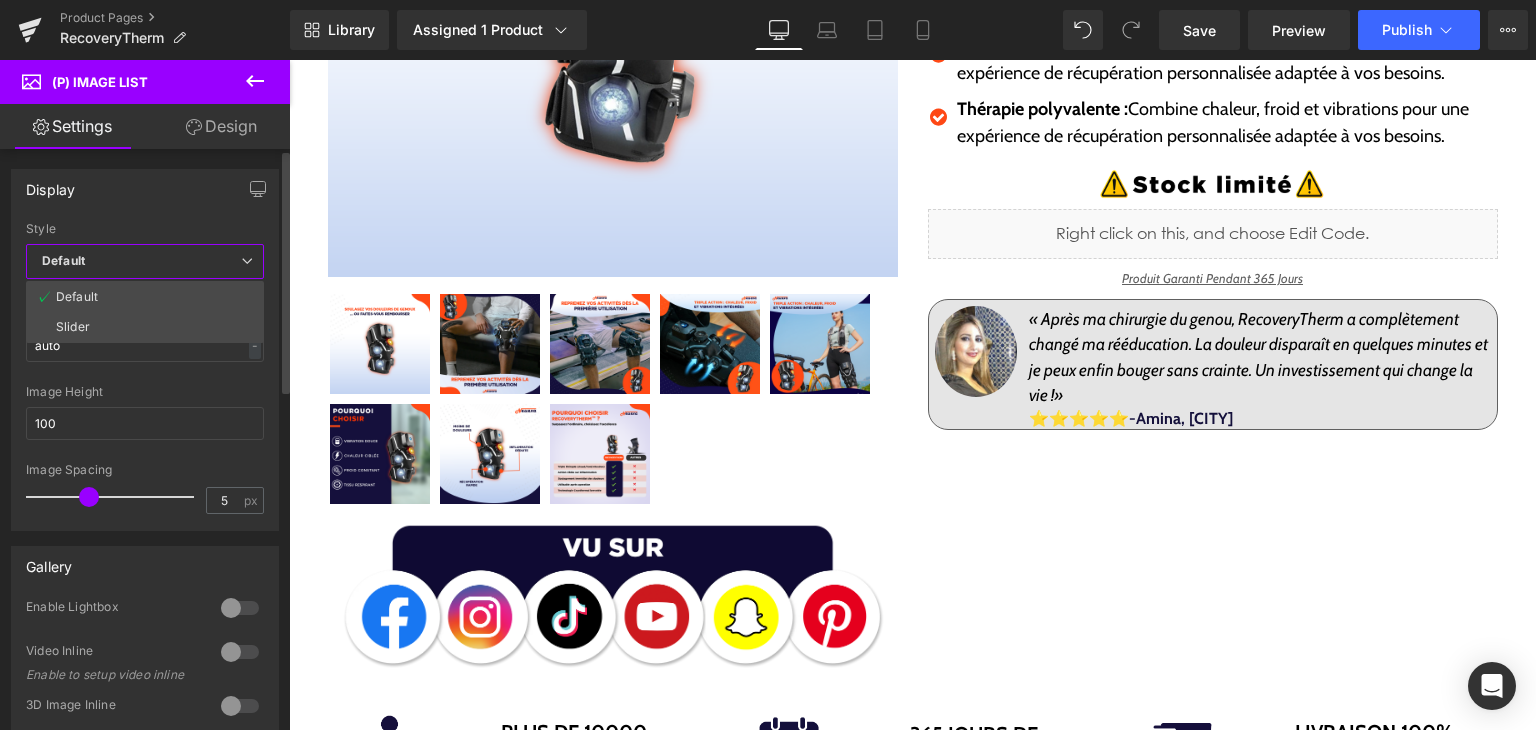 click on "Default" at bounding box center [145, 261] 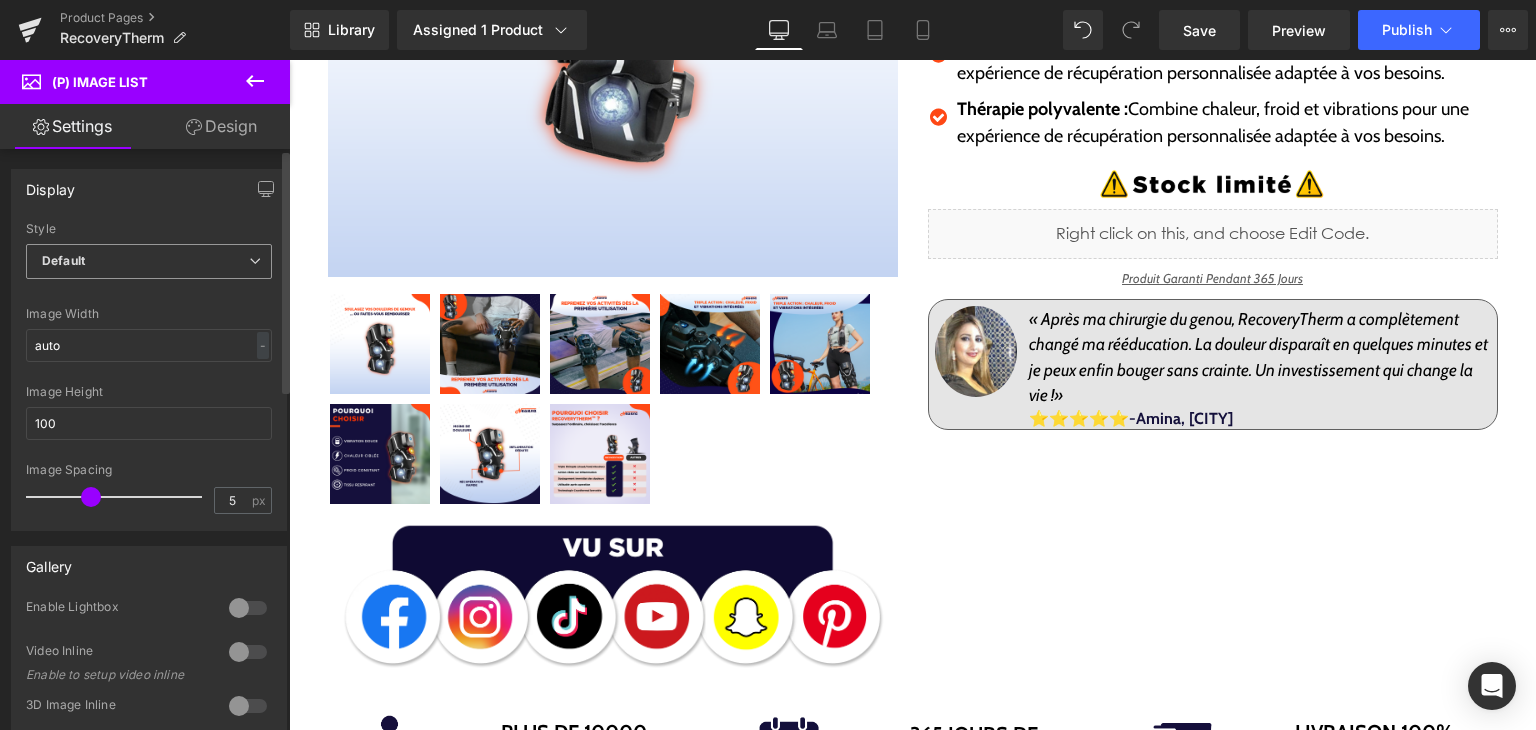 scroll, scrollTop: 0, scrollLeft: 0, axis: both 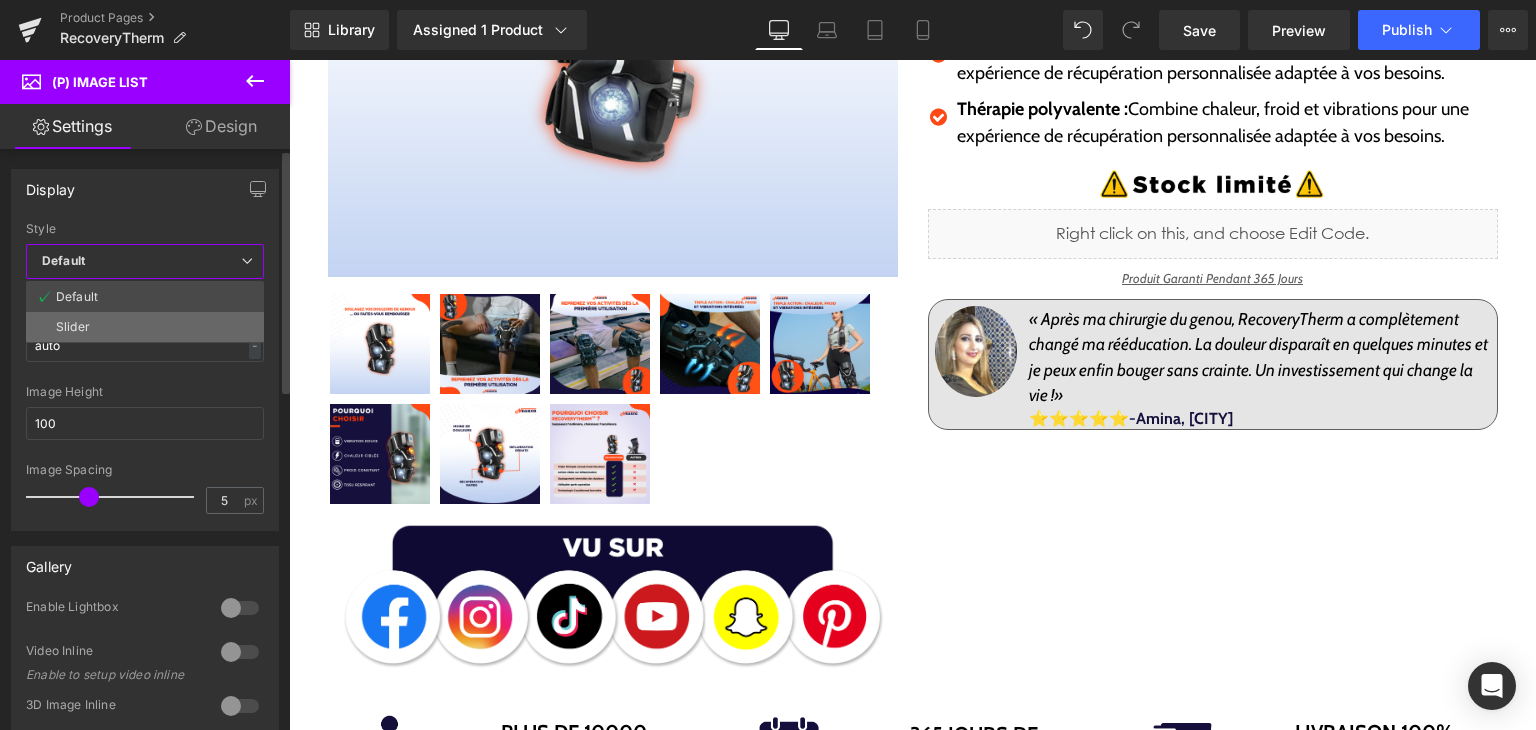 click on "Slider" at bounding box center (145, 327) 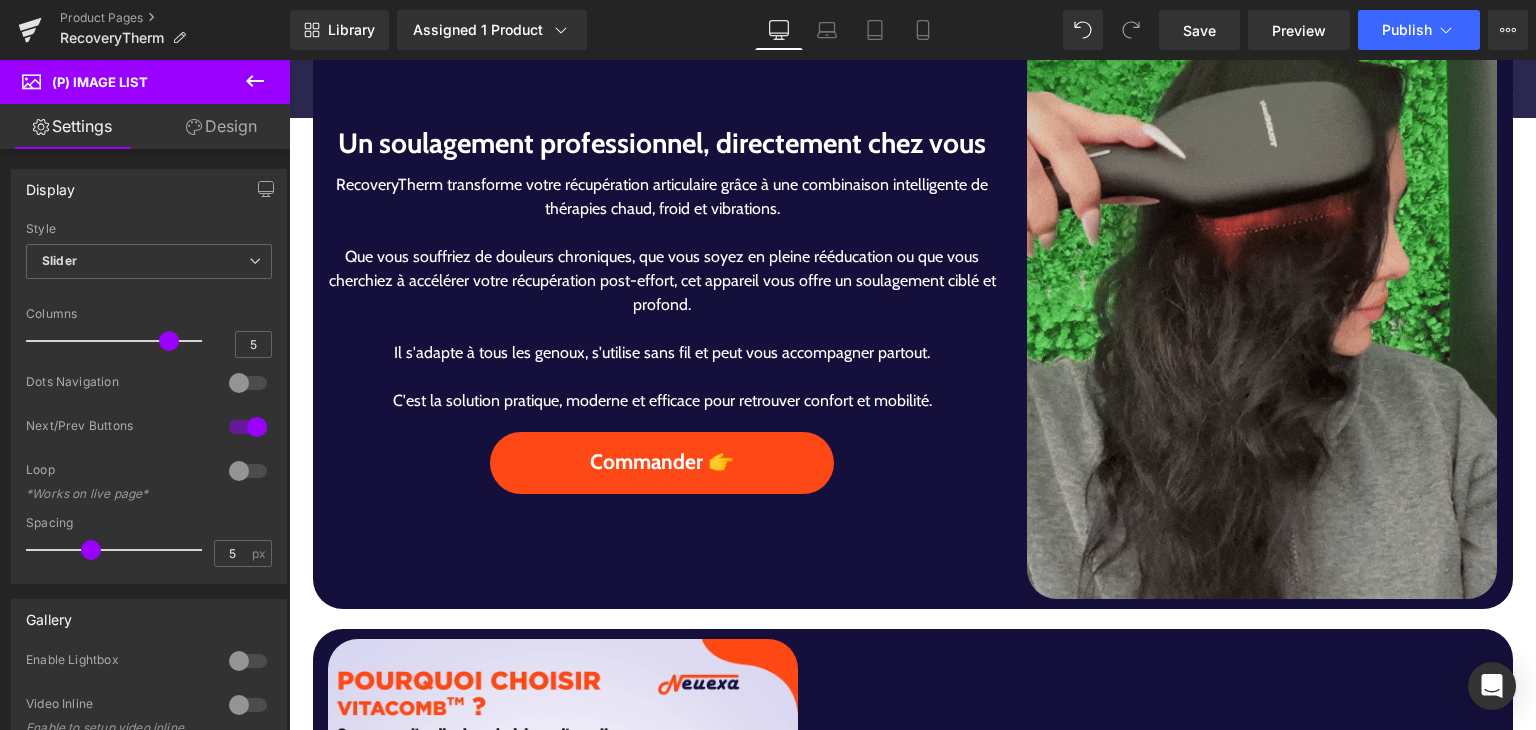scroll, scrollTop: 1316, scrollLeft: 0, axis: vertical 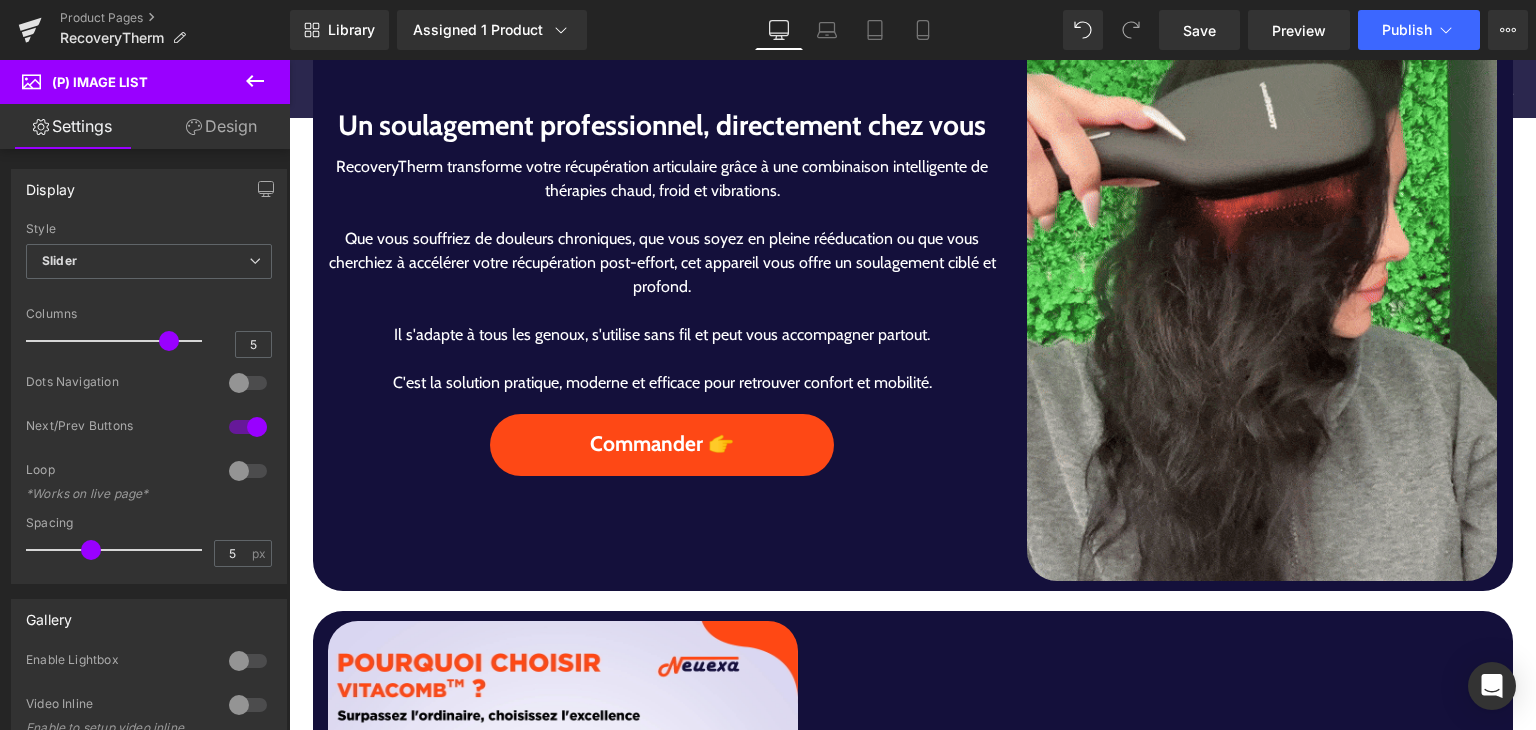 drag, startPoint x: 1214, startPoint y: 477, endPoint x: 320, endPoint y: 365, distance: 900.98834 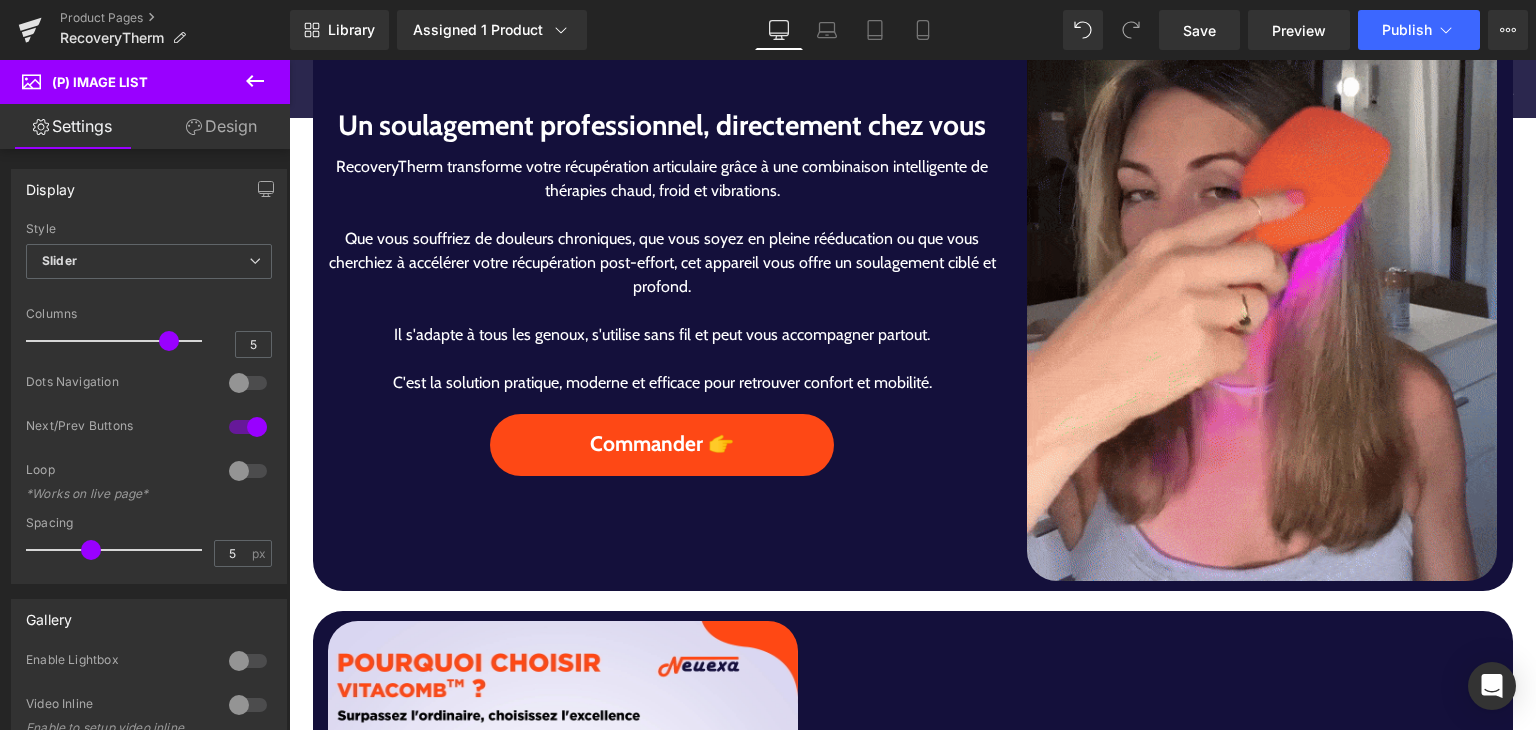 click at bounding box center [1262, 288] 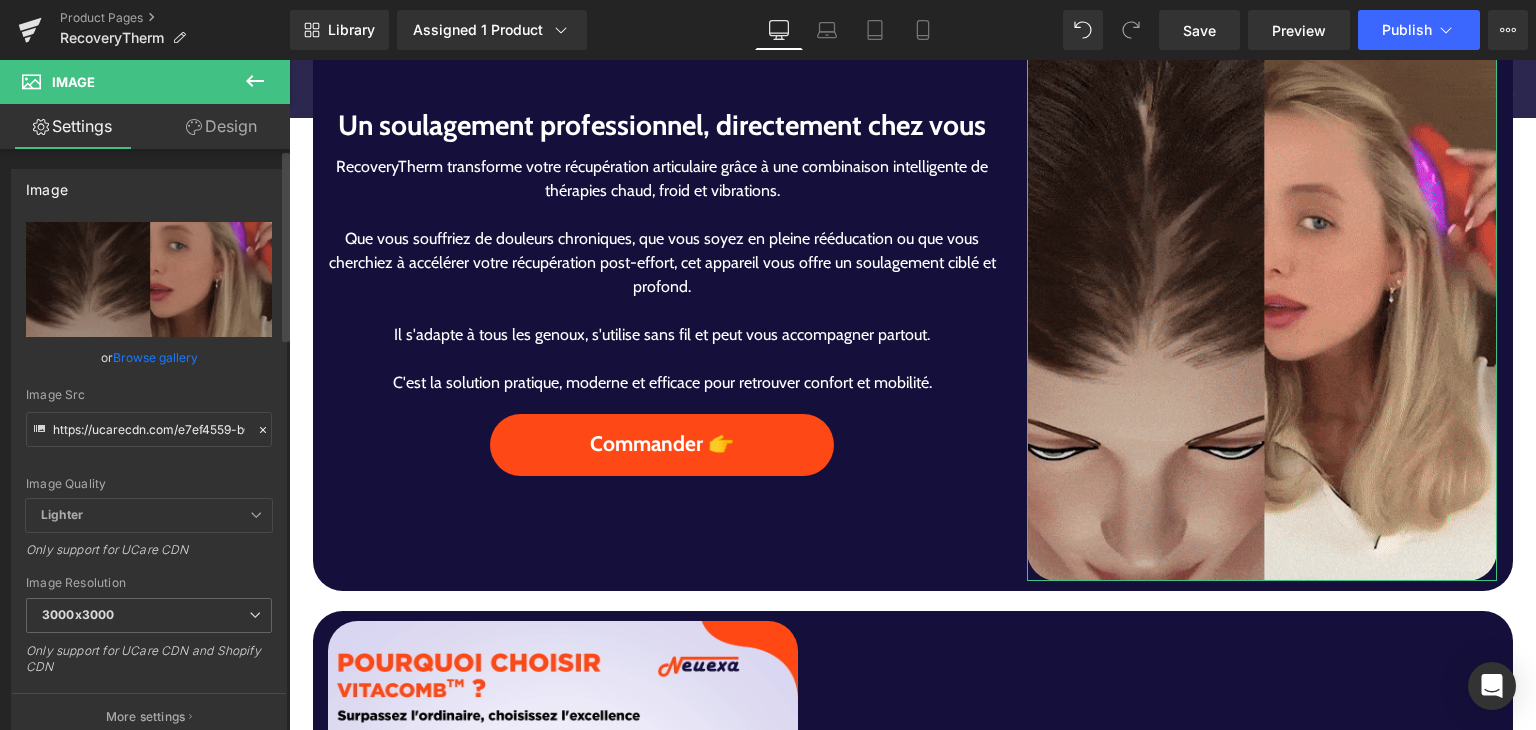 click on "Browse gallery" at bounding box center [155, 357] 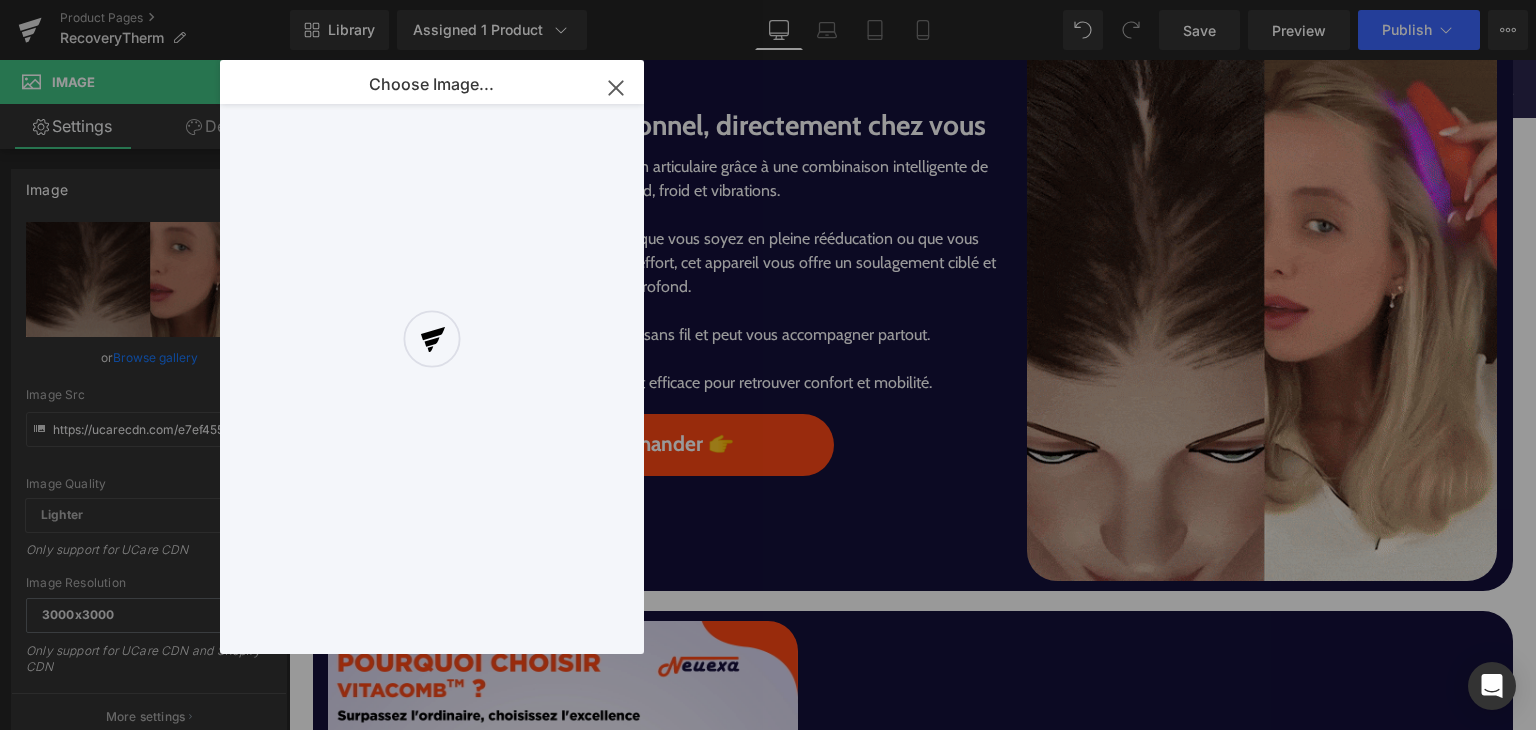 click at bounding box center [432, 357] 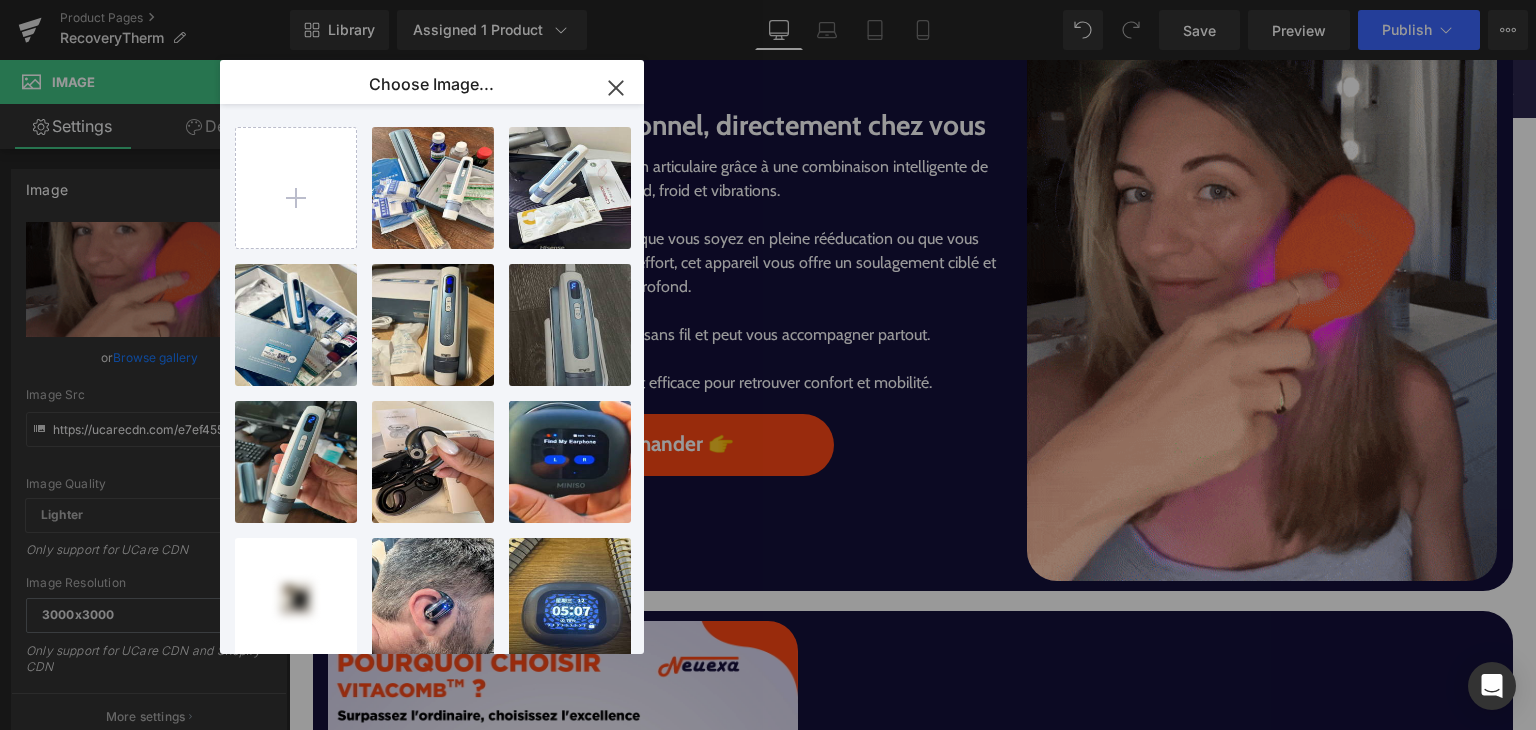 click 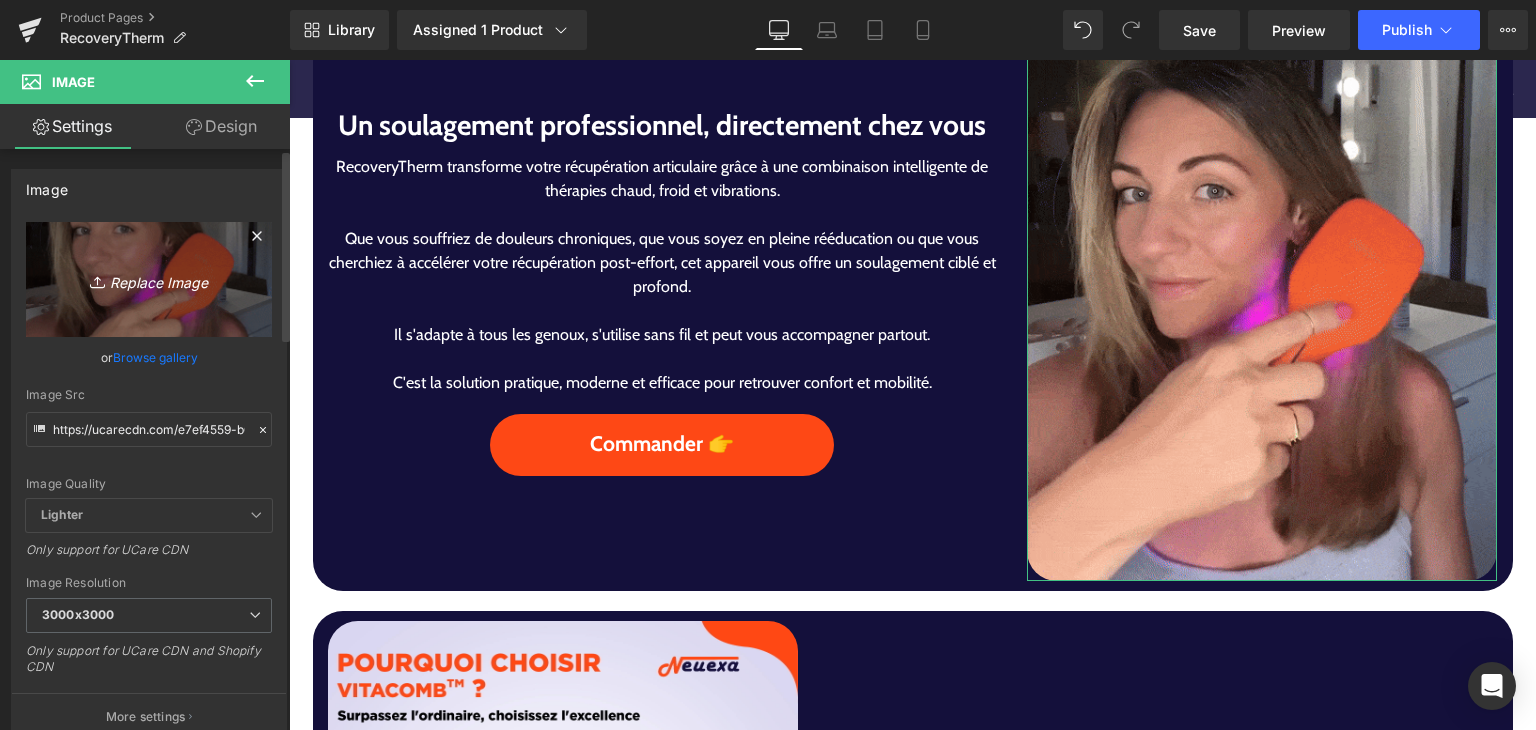 click on "Replace Image" at bounding box center [149, 279] 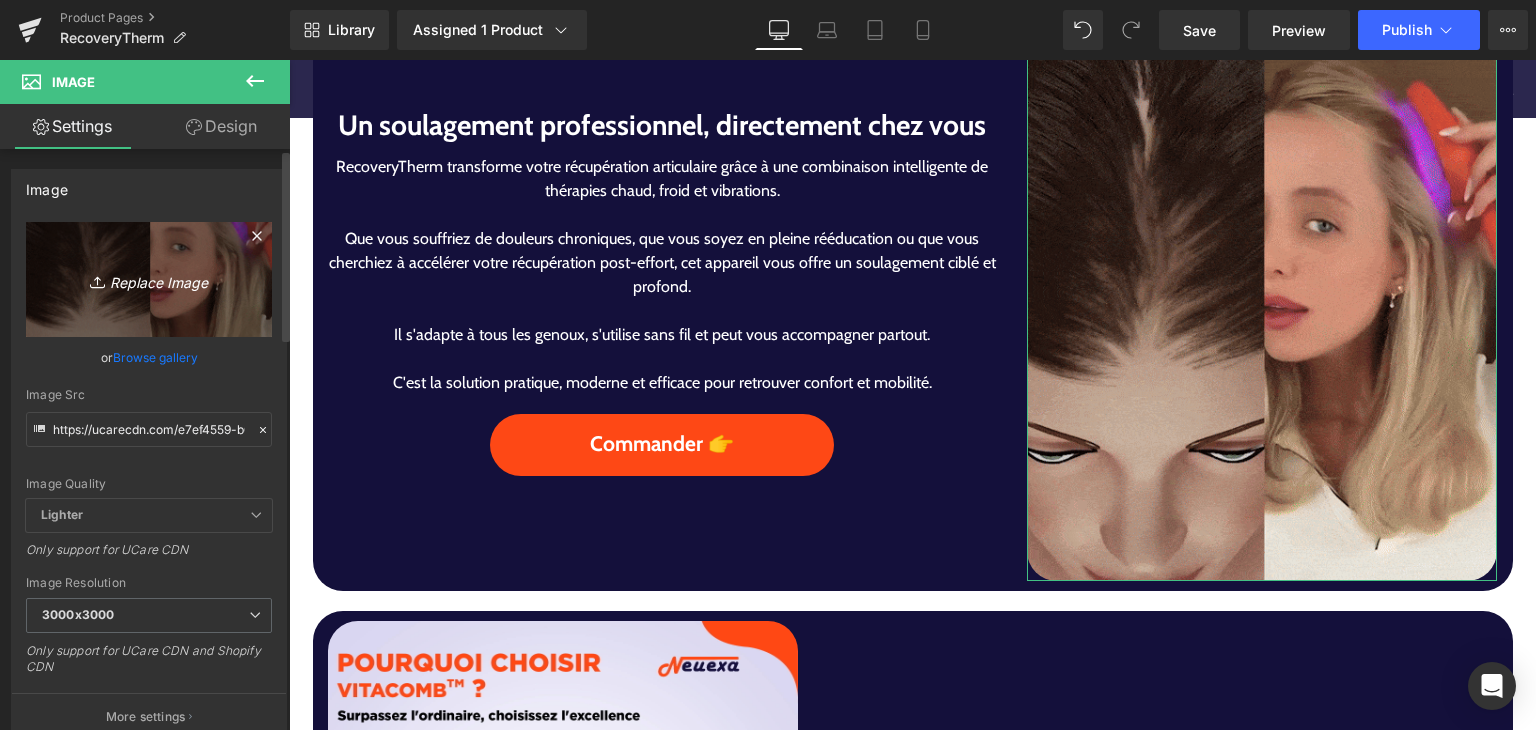 type on "C:\fakepath\Recovertherm.gif" 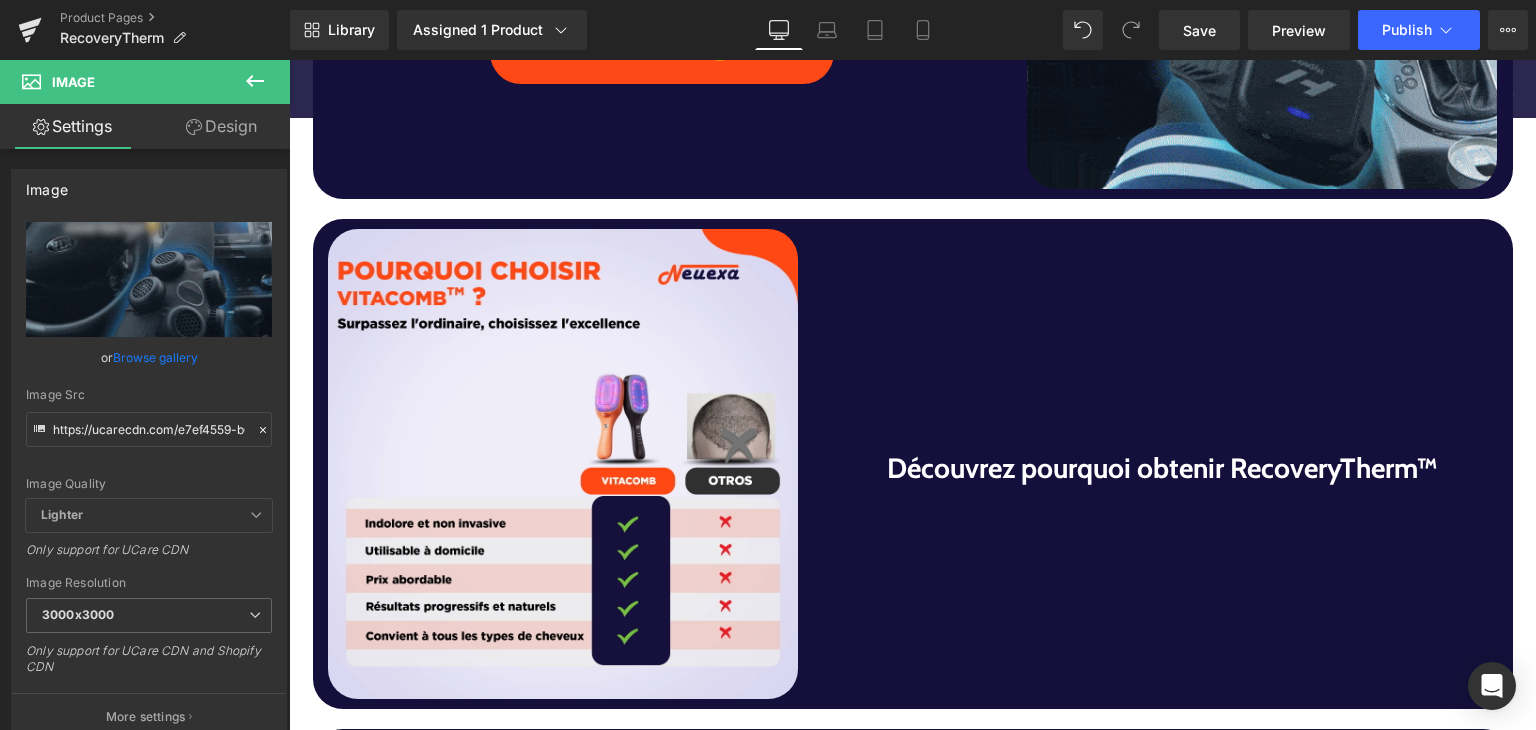 scroll, scrollTop: 1783, scrollLeft: 0, axis: vertical 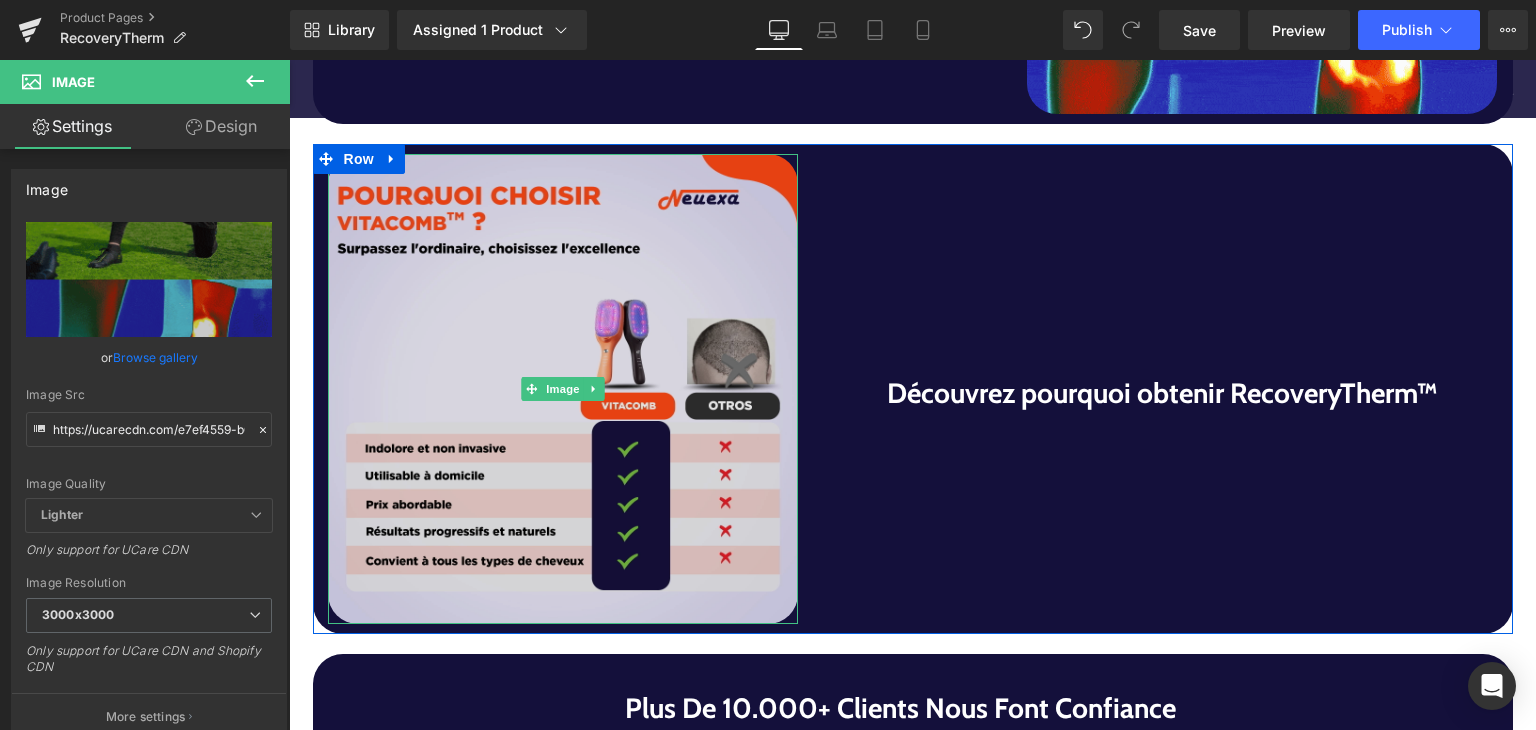 click at bounding box center [563, 389] 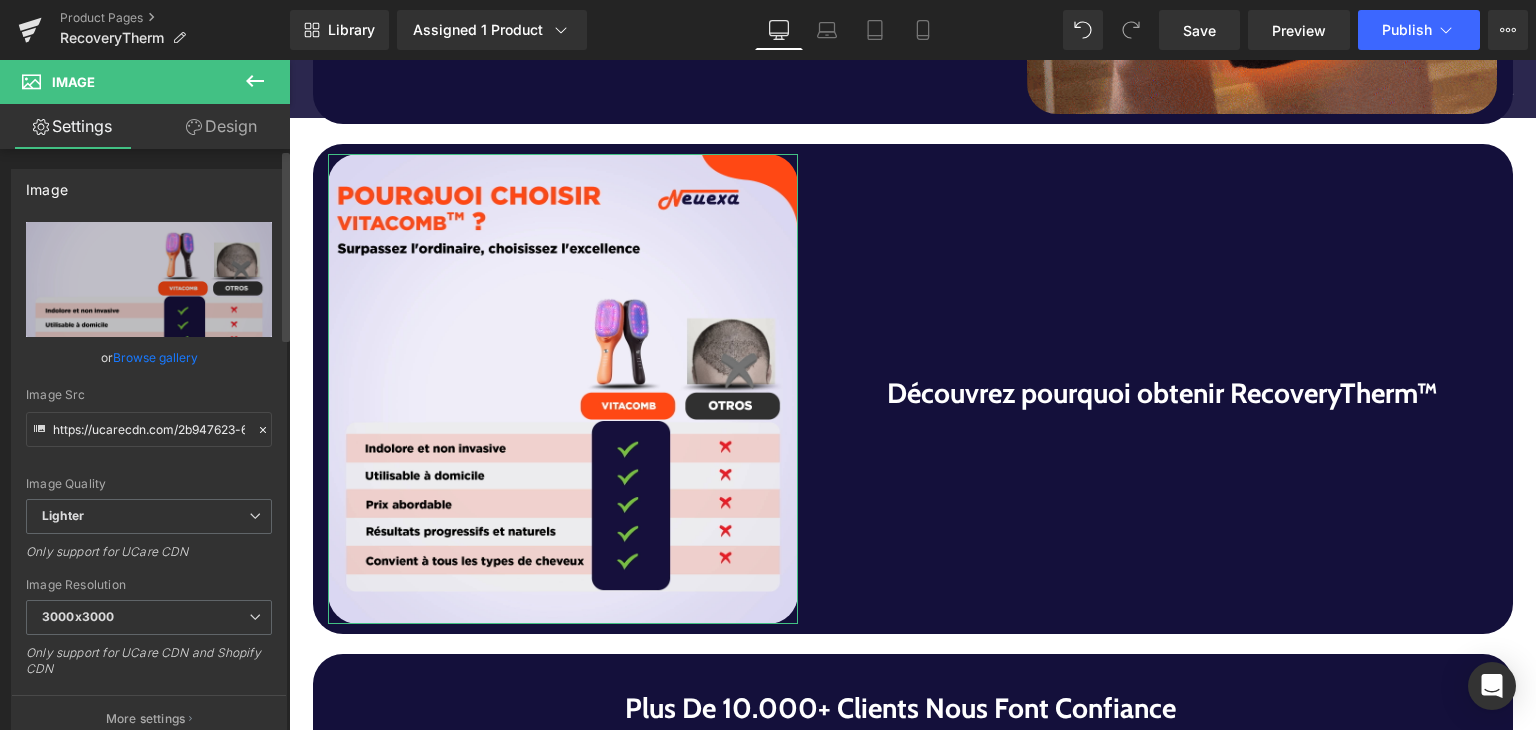 click on "Browse gallery" at bounding box center (155, 357) 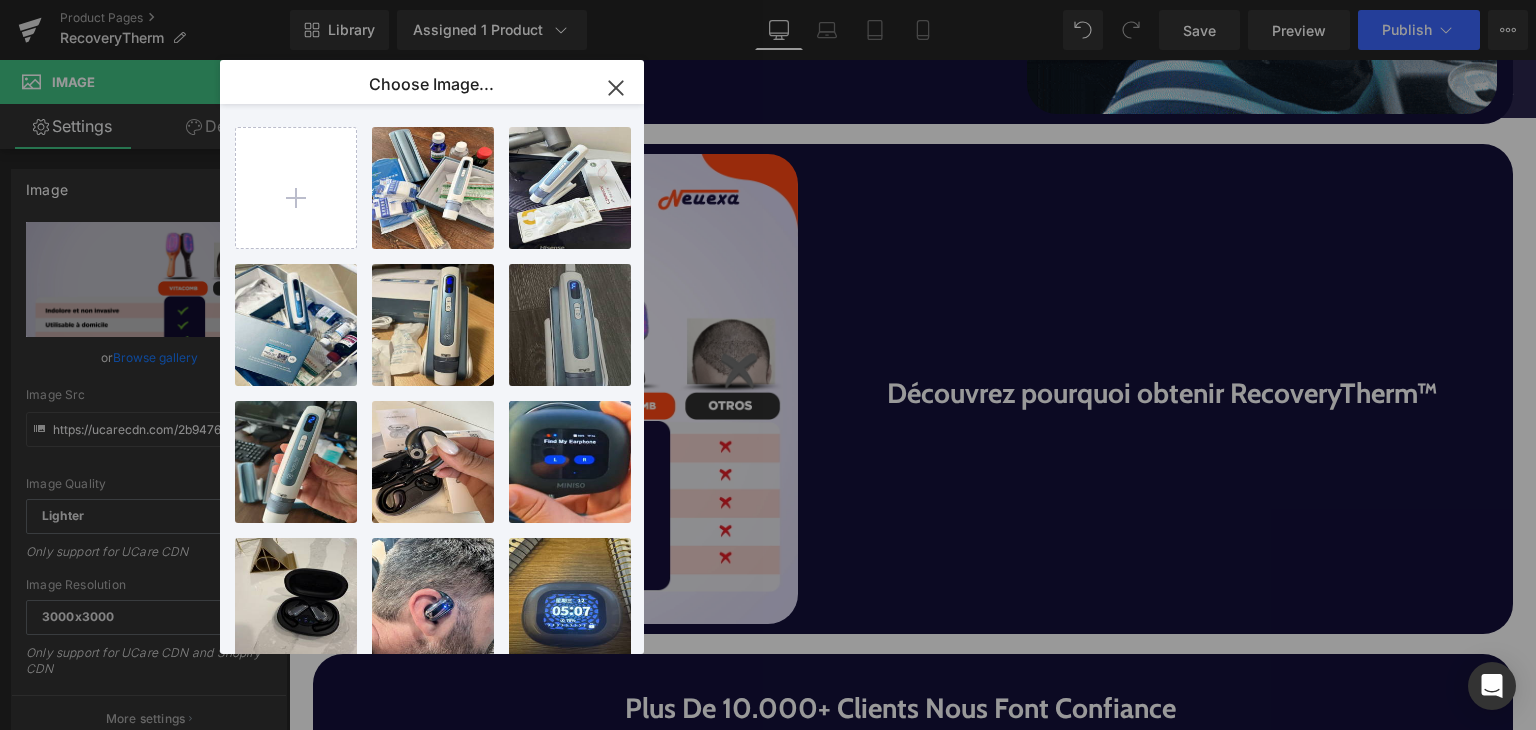 click 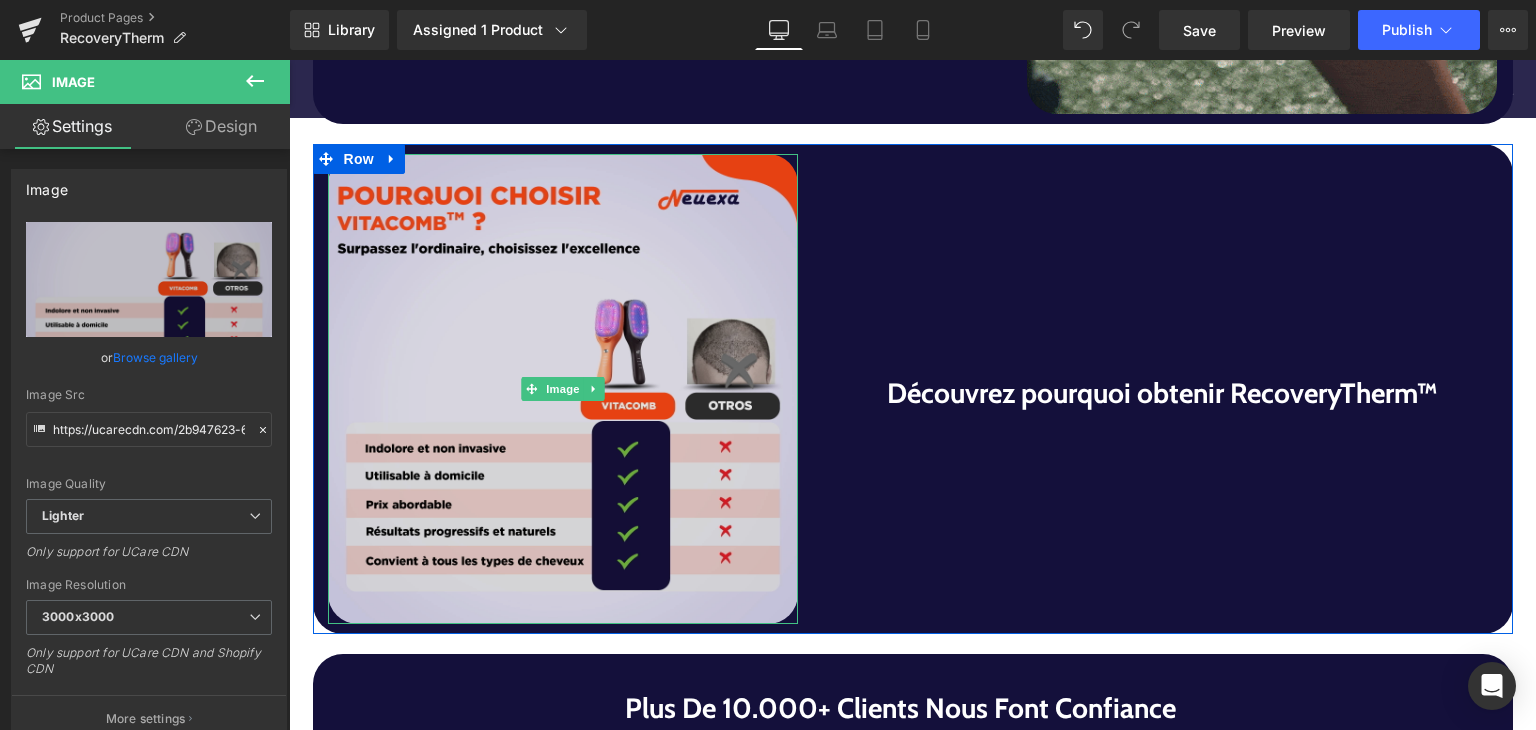 click at bounding box center [563, 389] 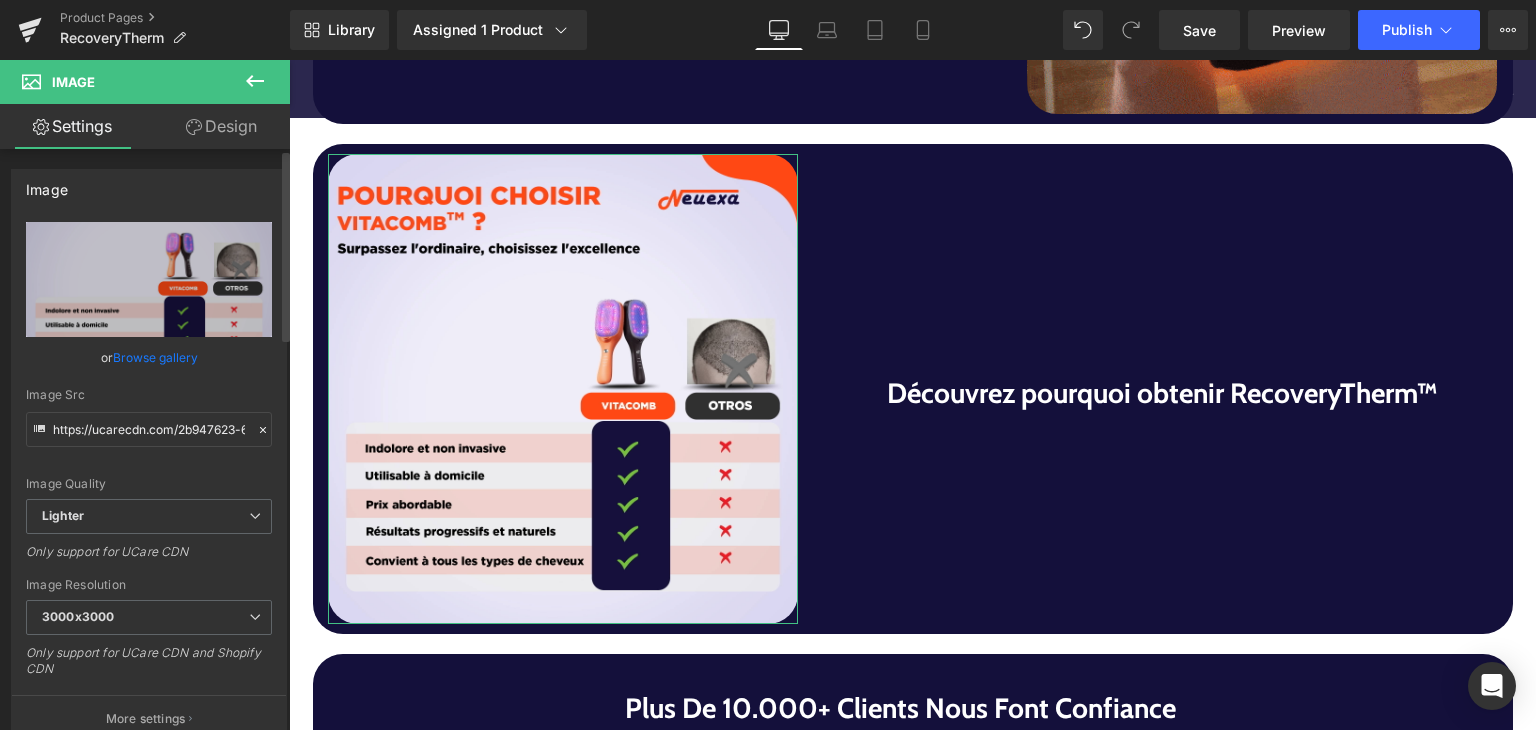click on "Browse gallery" at bounding box center [155, 357] 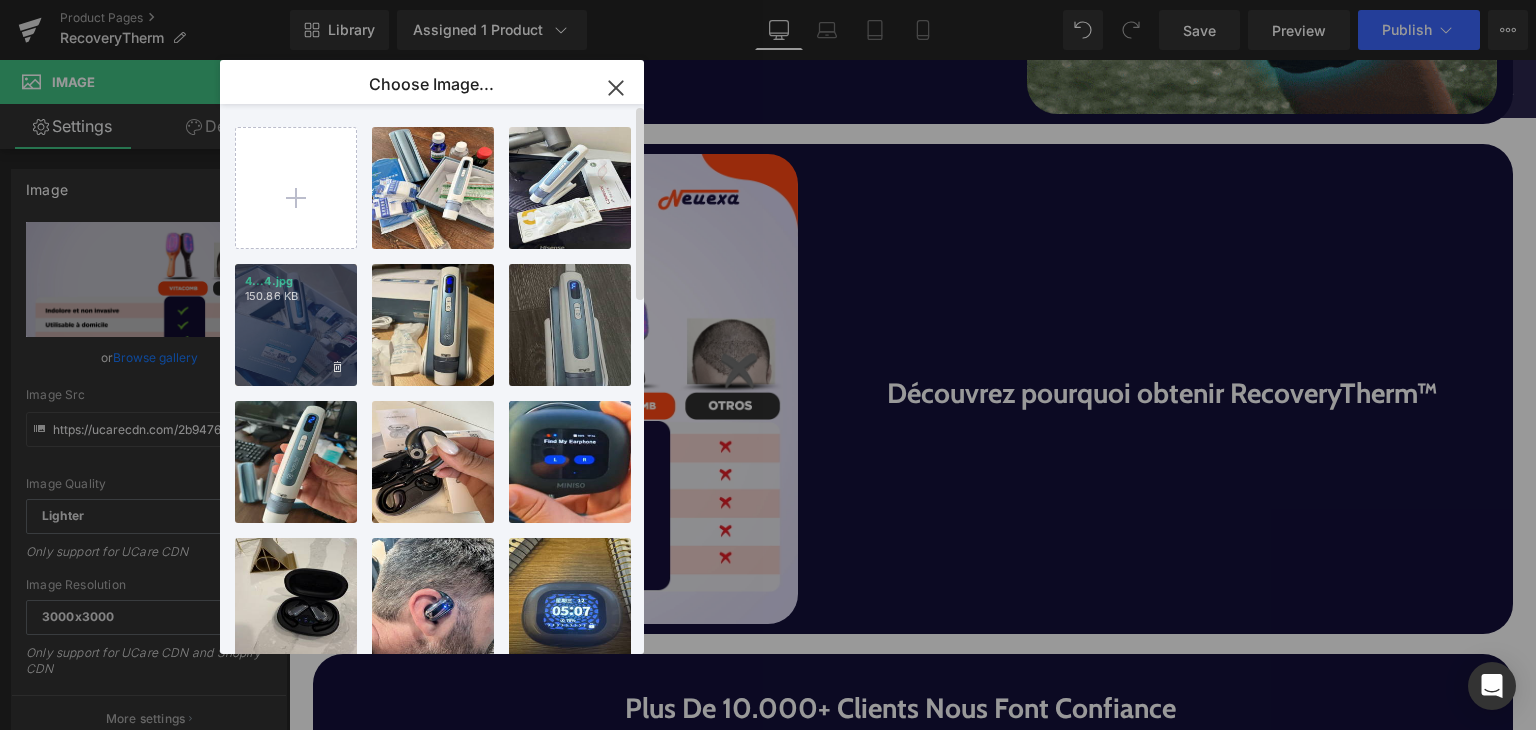 click on "4...4.jpg 150.86 KB" at bounding box center (296, 325) 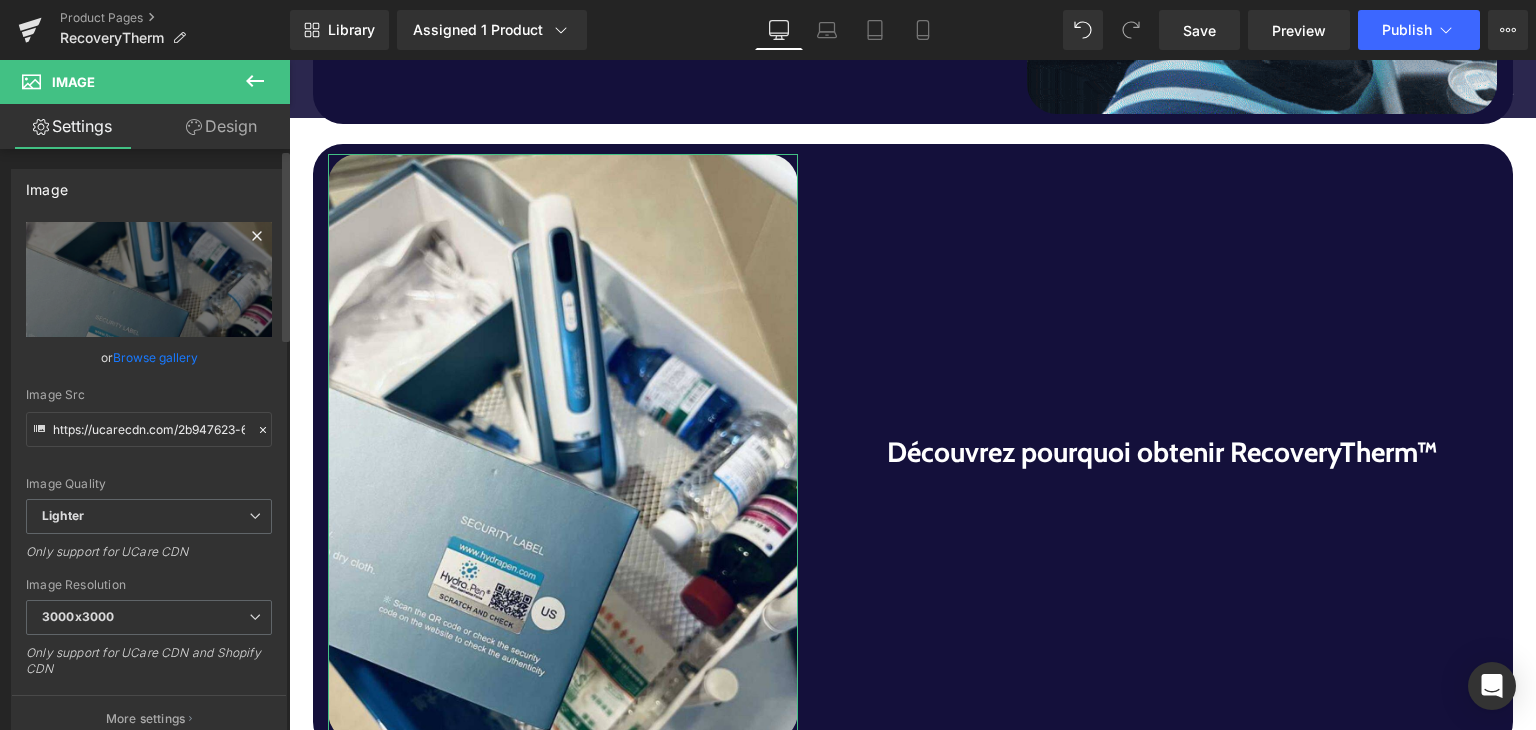 click 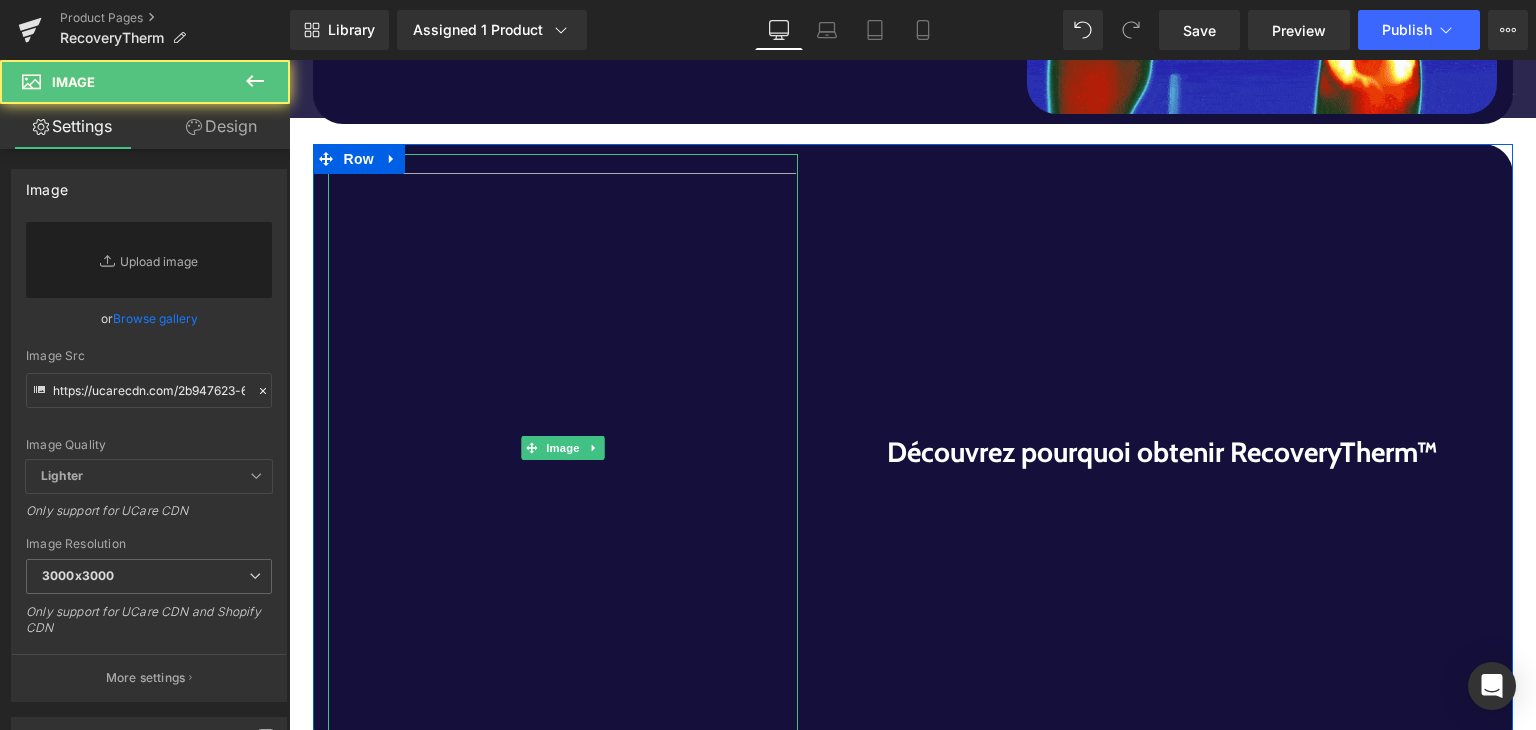 click at bounding box center [563, 448] 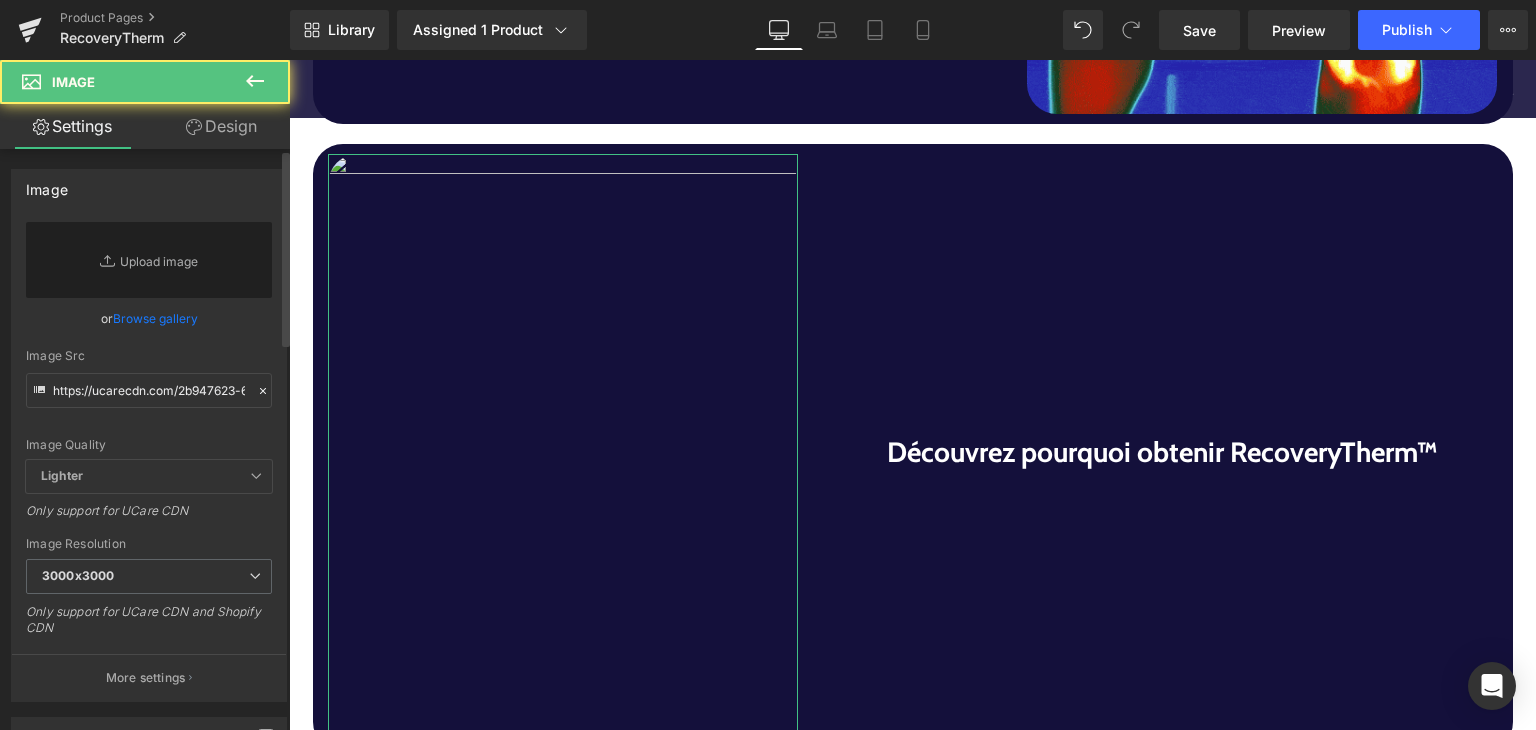 click on "Browse gallery" at bounding box center (155, 318) 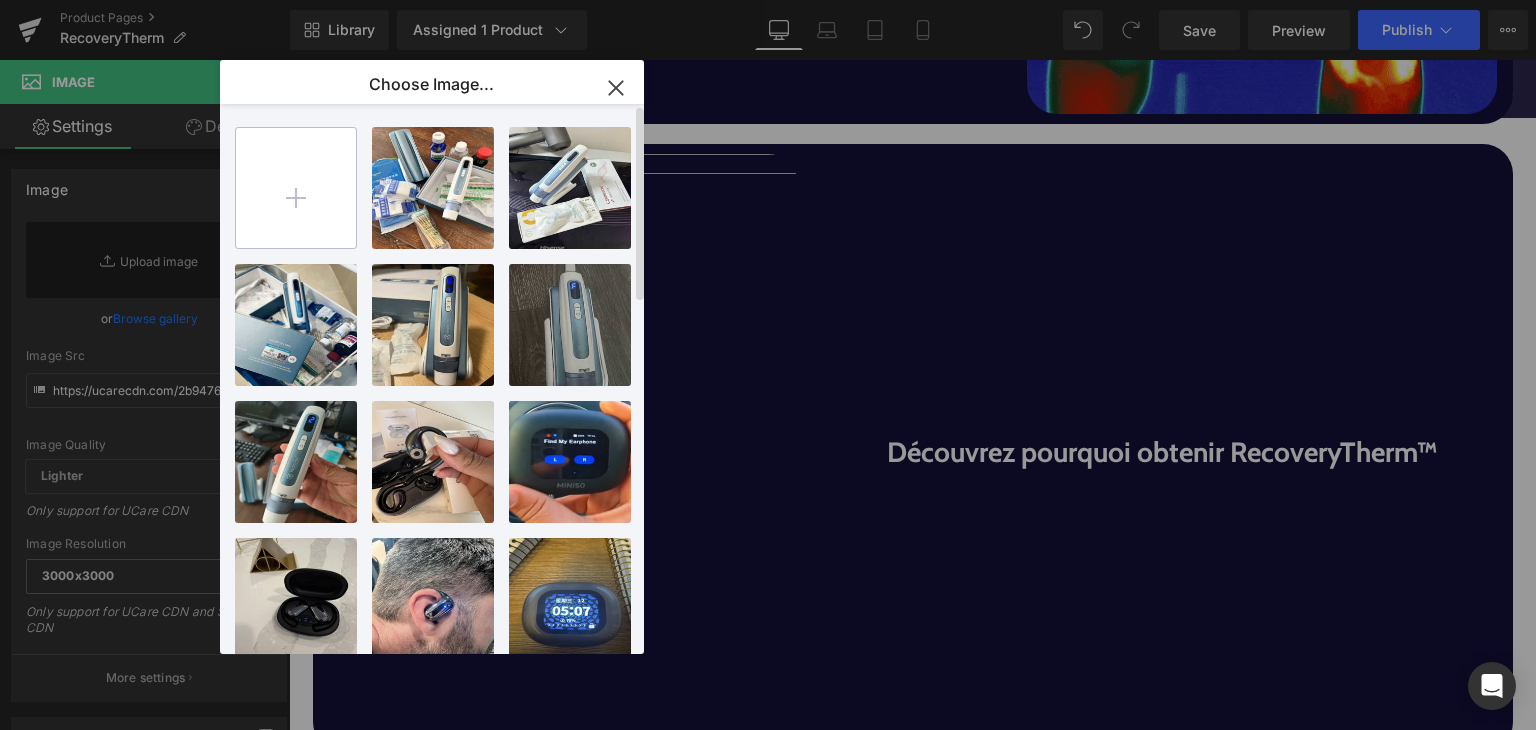 click at bounding box center [296, 188] 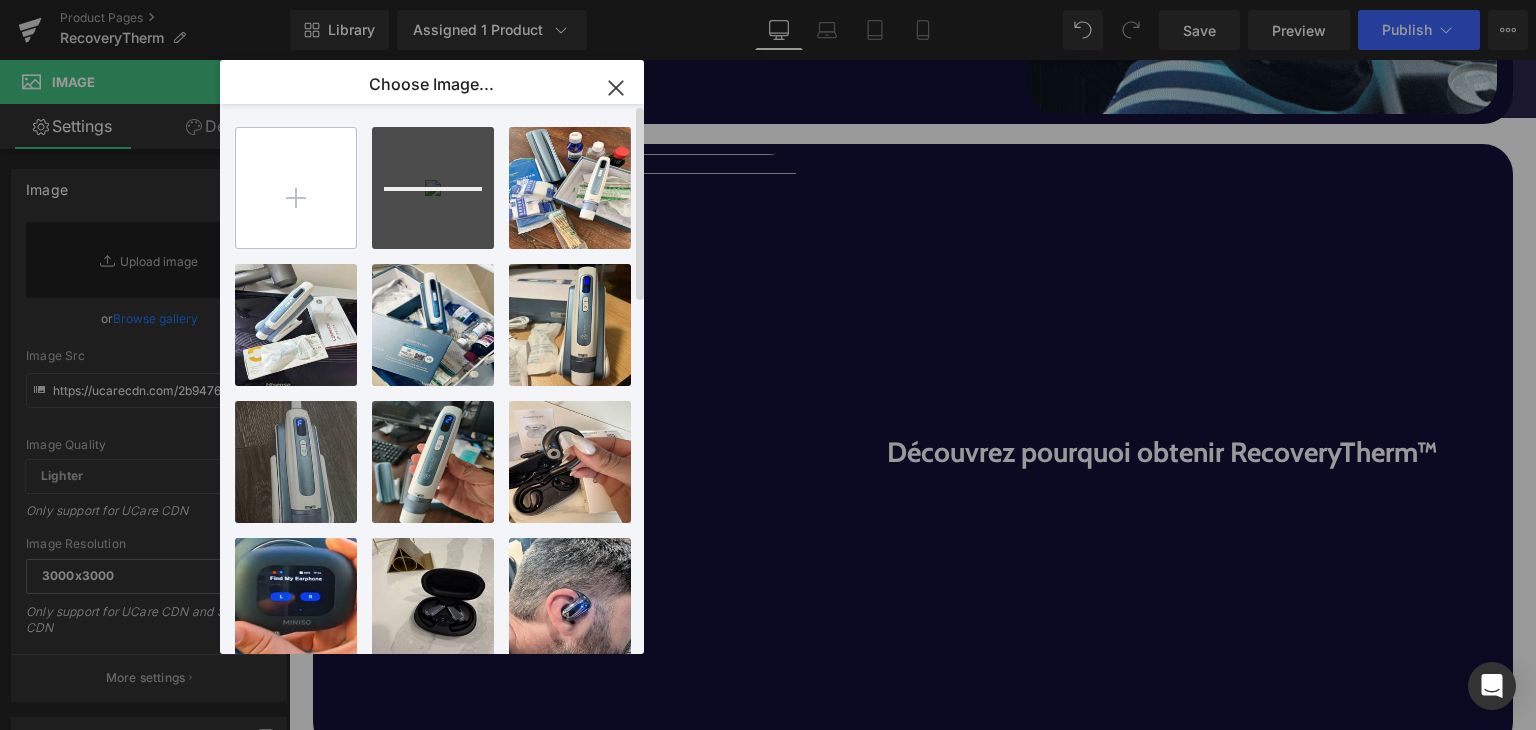 click at bounding box center [296, 188] 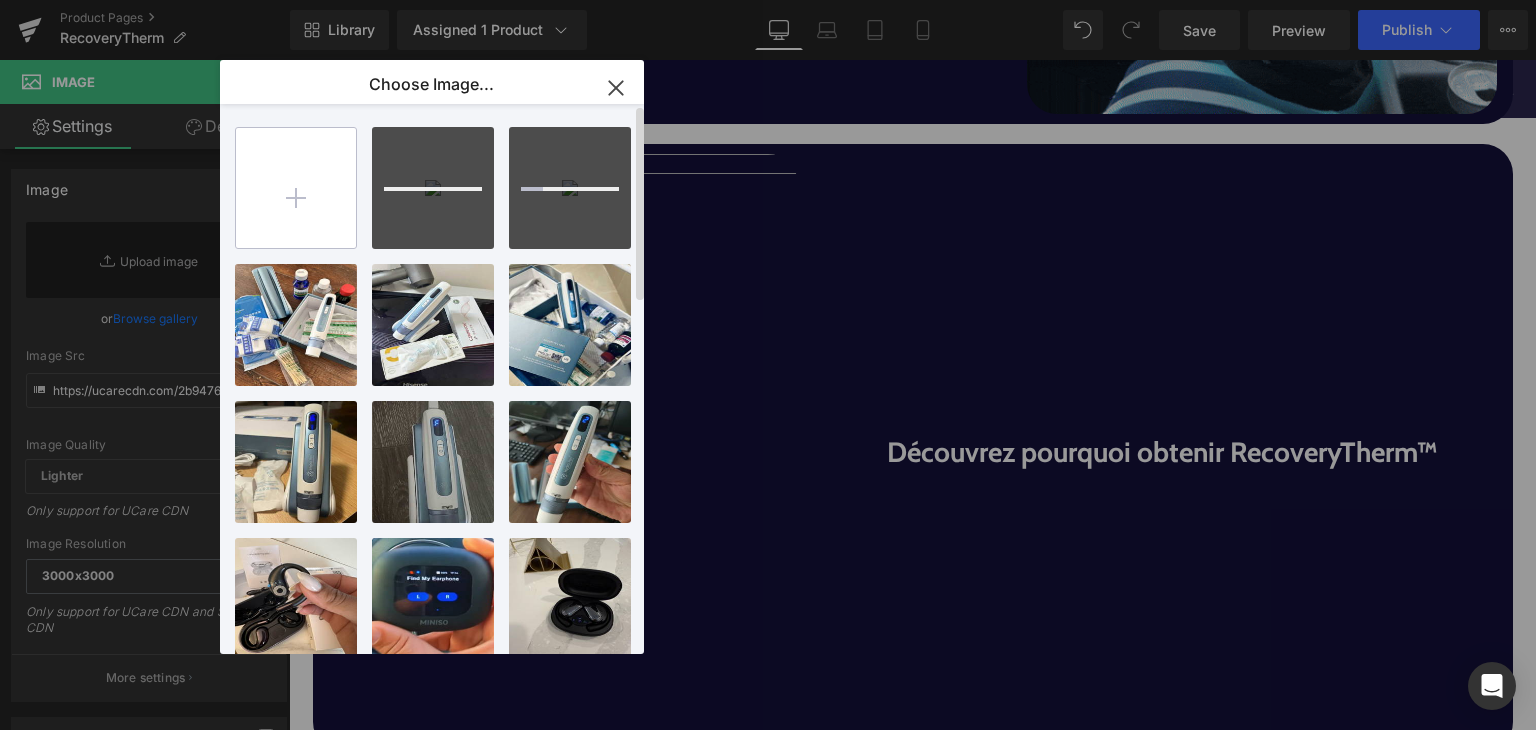 click at bounding box center [296, 188] 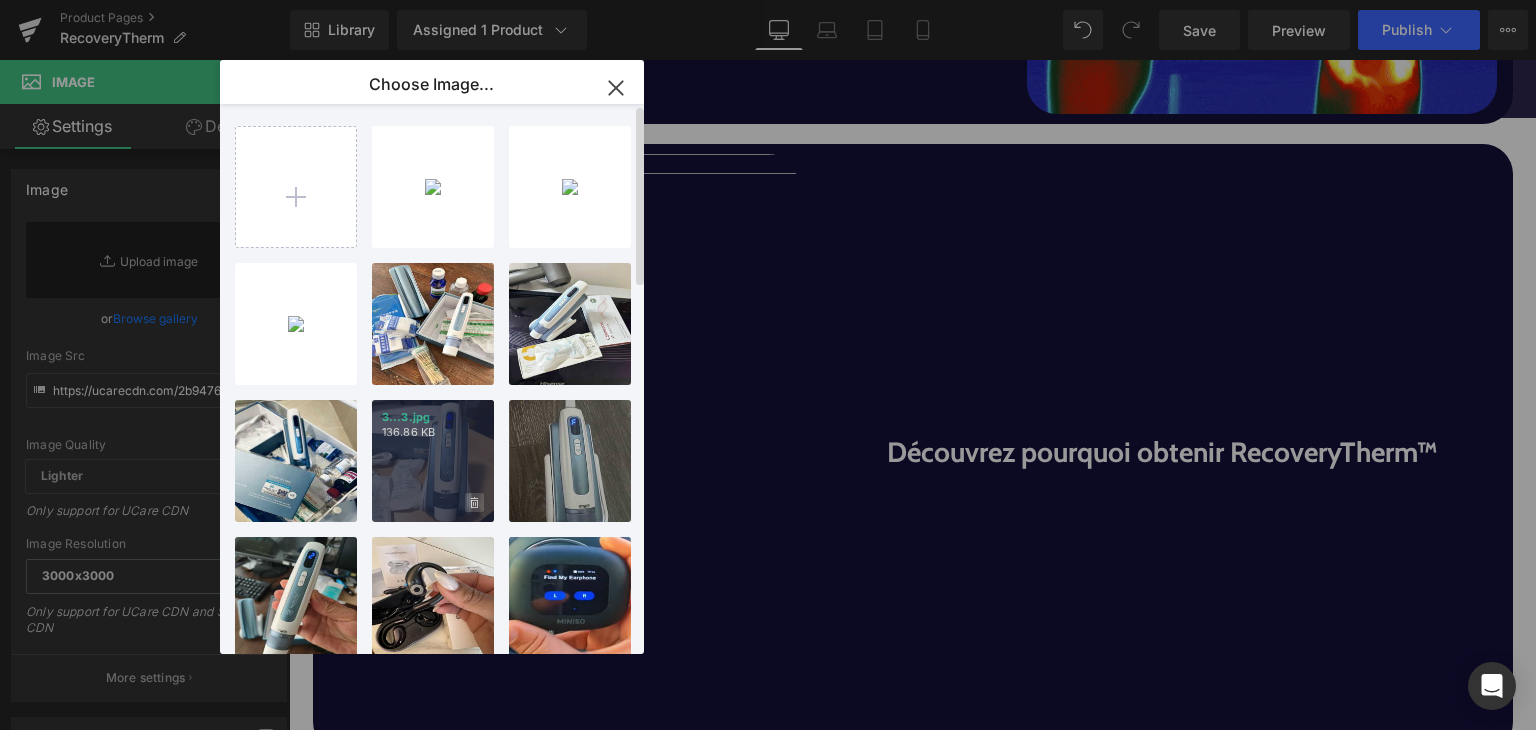 scroll, scrollTop: 0, scrollLeft: 0, axis: both 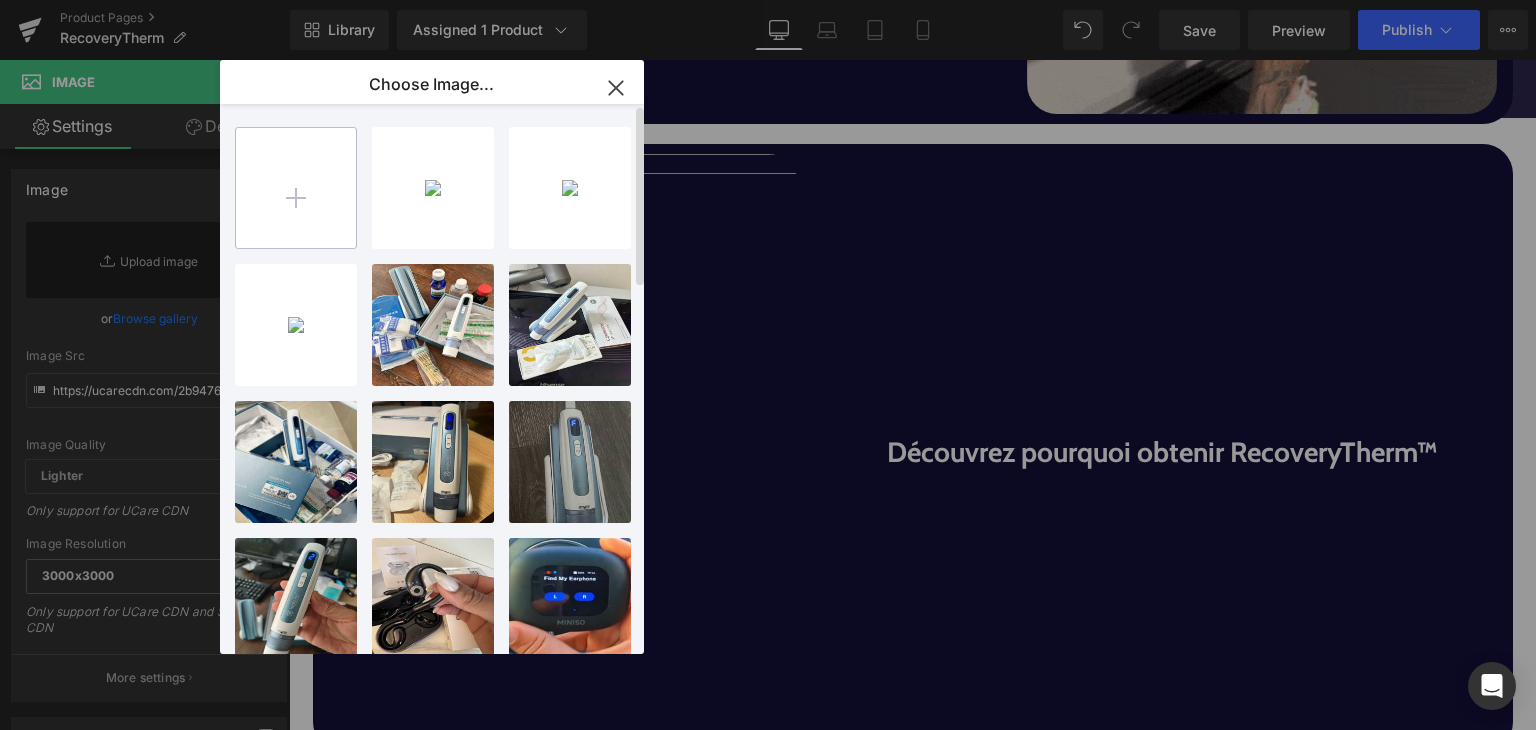 click at bounding box center [296, 188] 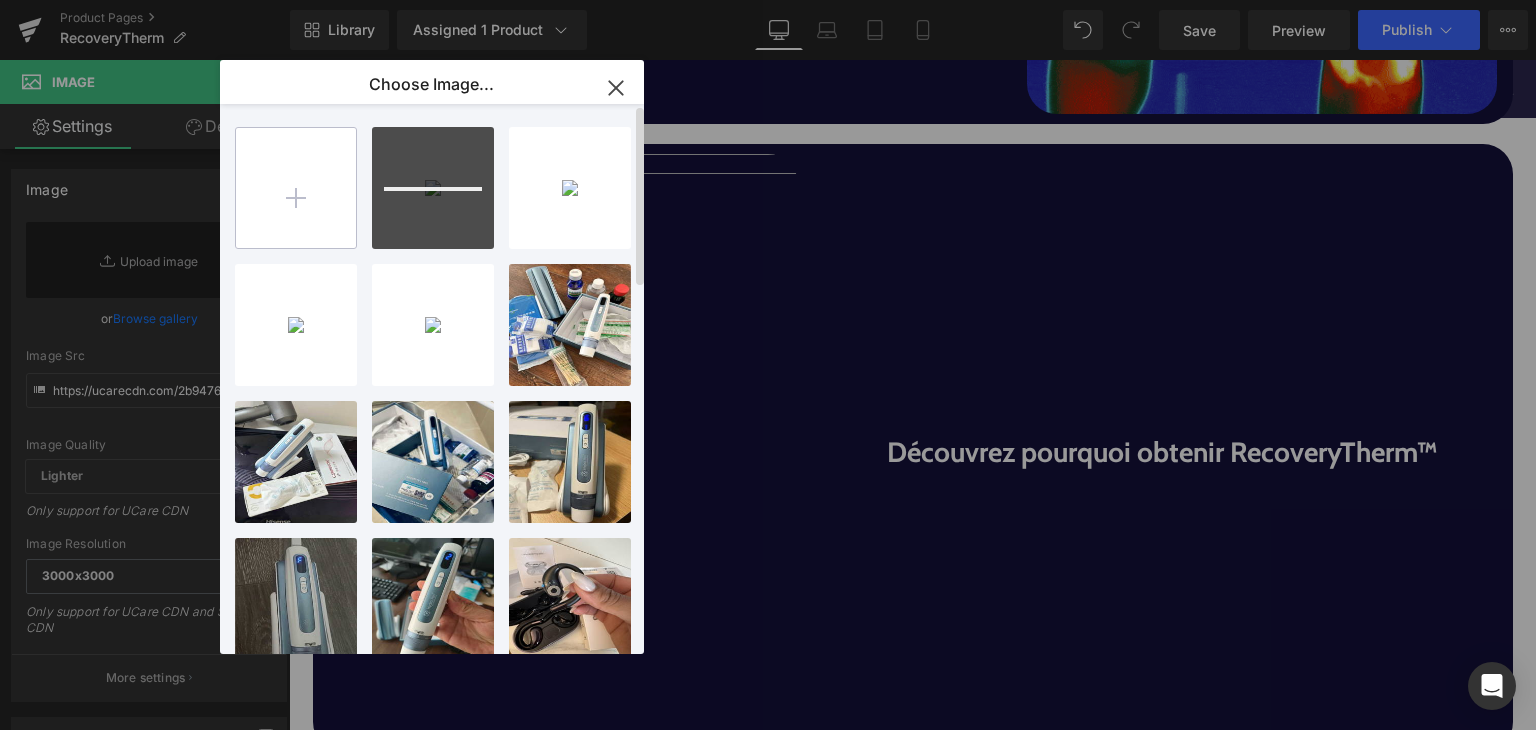 click at bounding box center (296, 188) 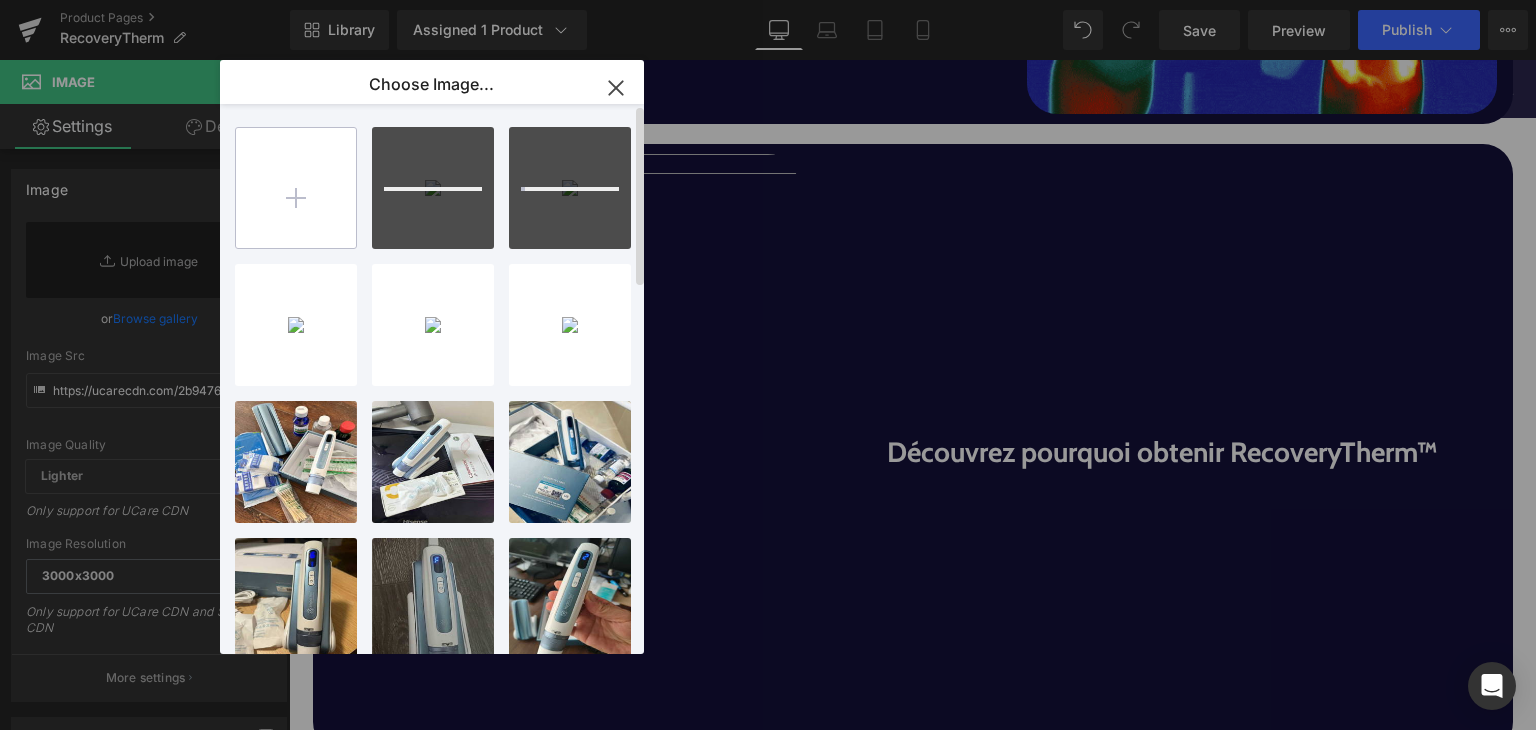 click at bounding box center (296, 188) 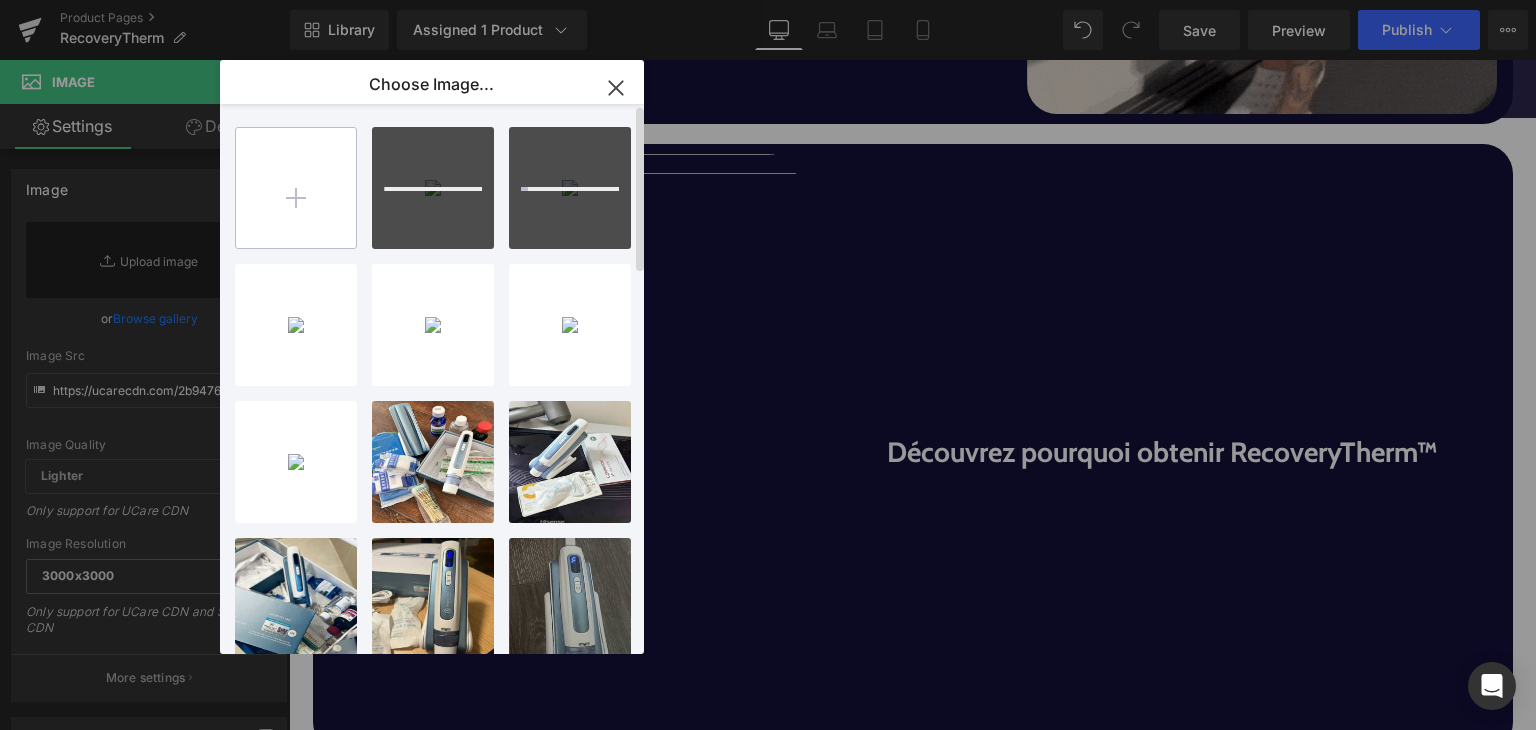 click at bounding box center [296, 188] 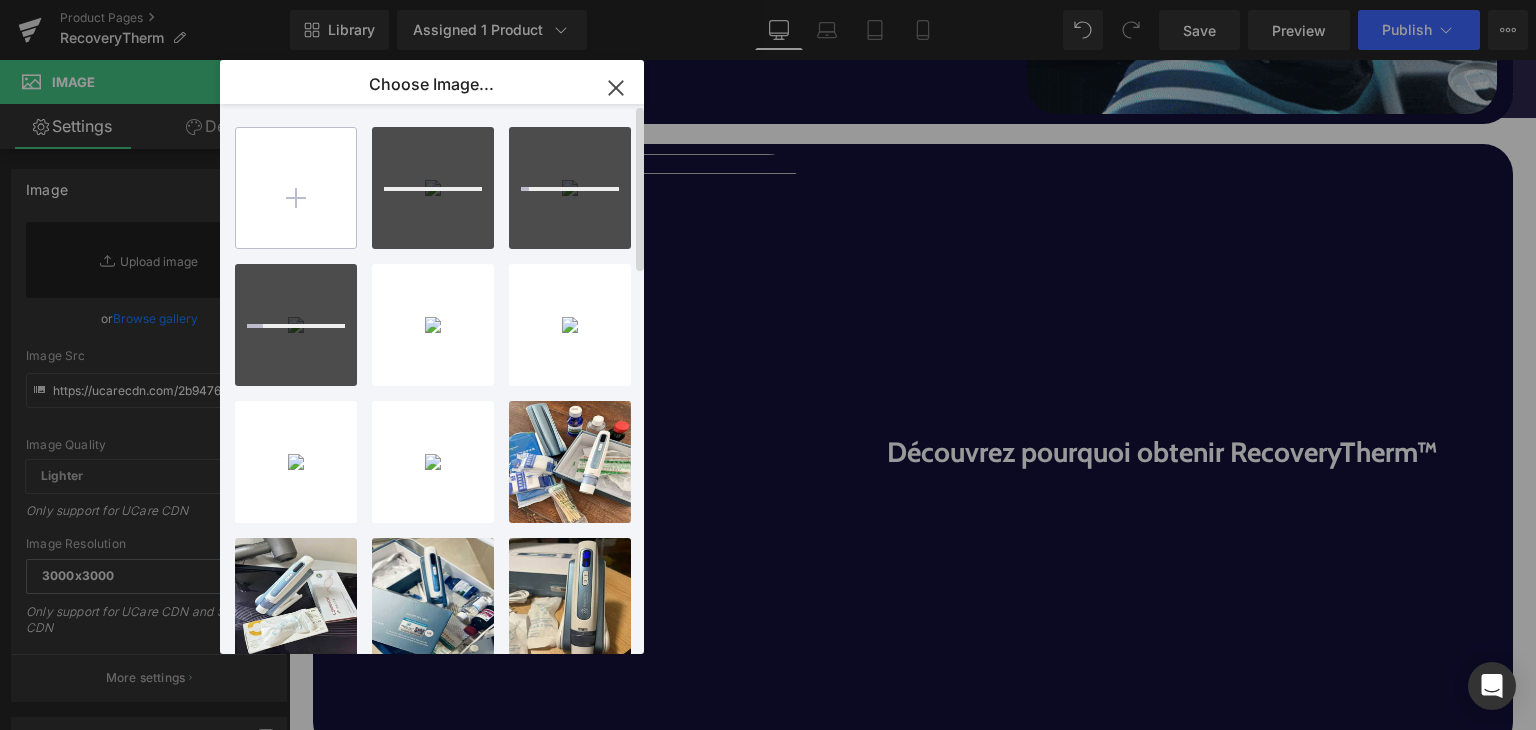 click at bounding box center [296, 188] 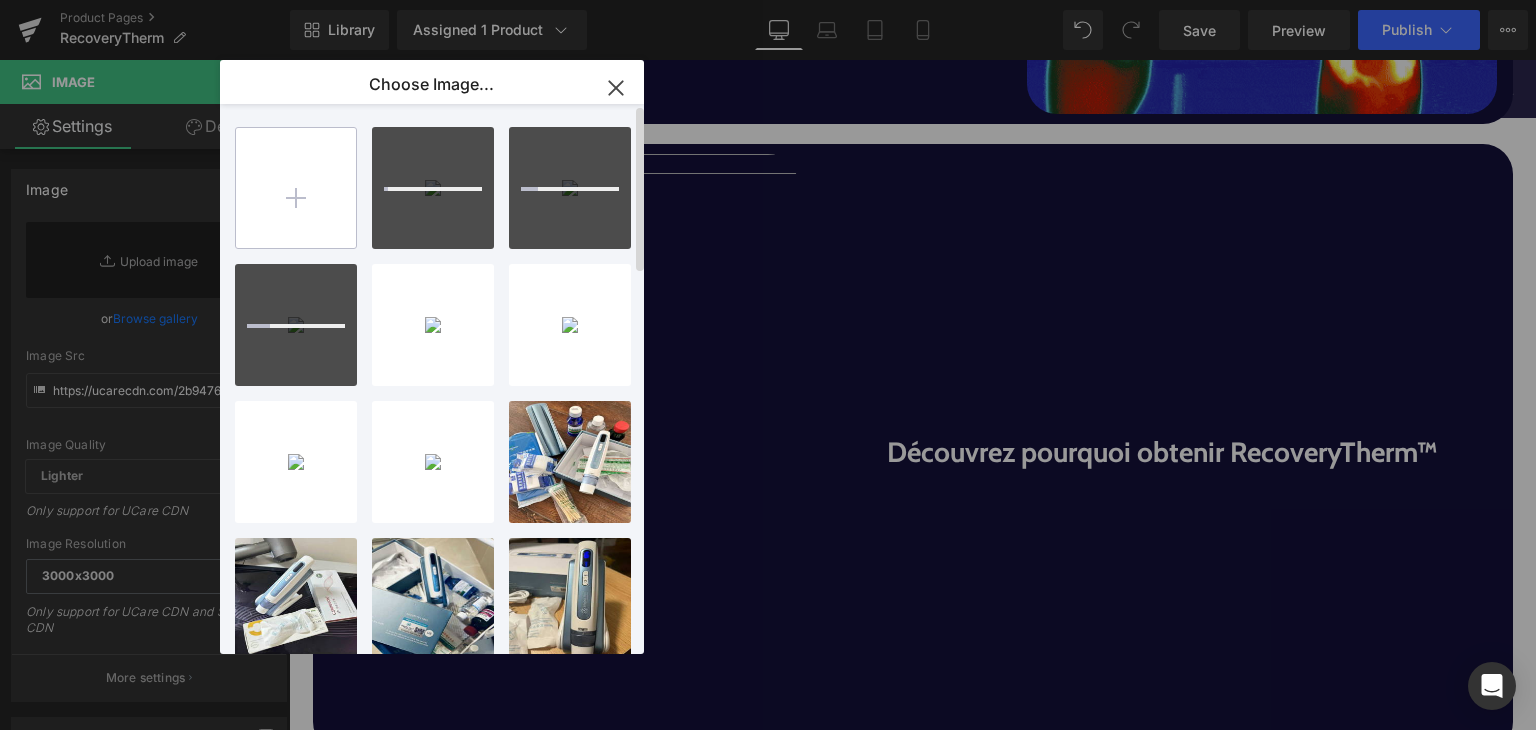 type on "C:\fakepath\8-RecoveryTherm.png" 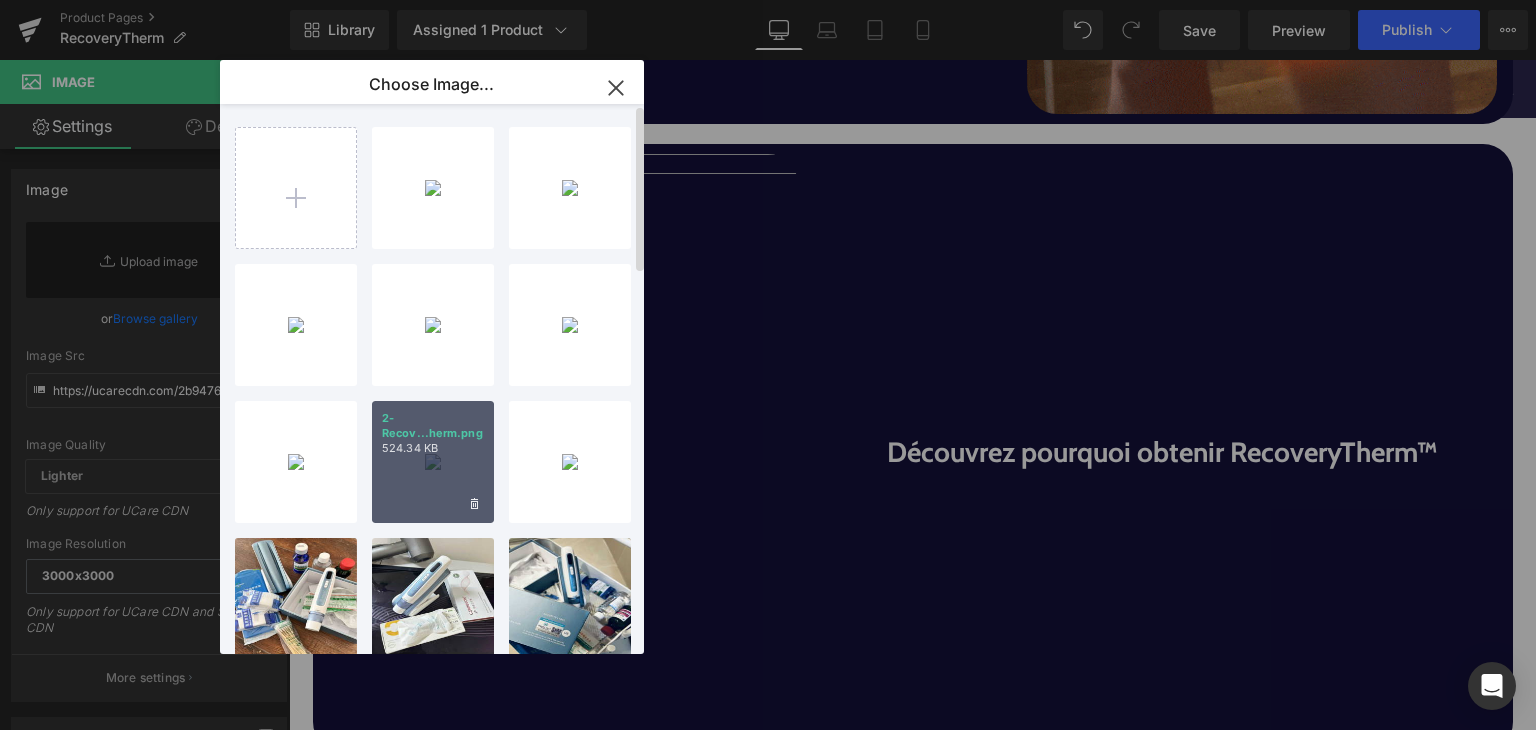 click on "2-Recov...herm.png 524.34 KB" at bounding box center (433, 462) 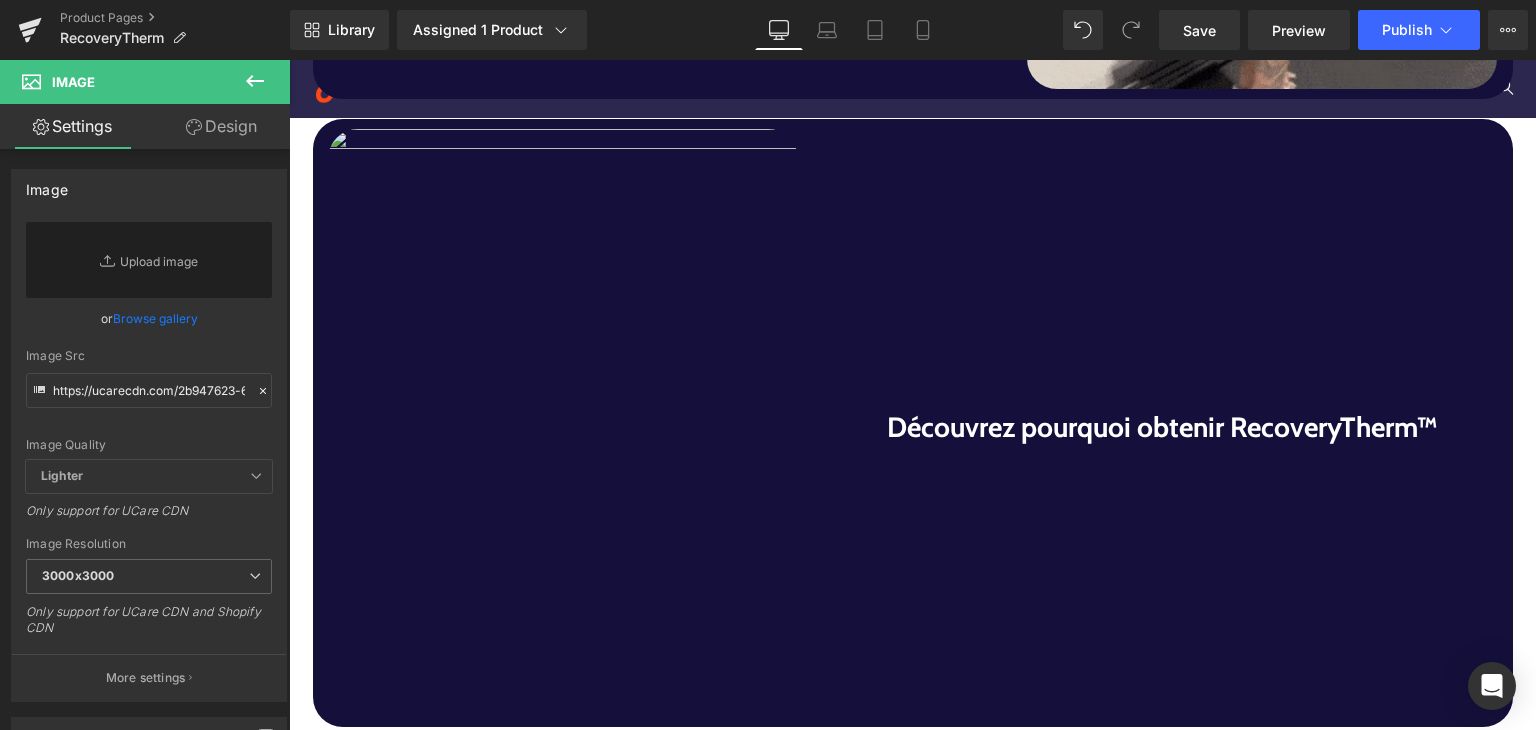 scroll, scrollTop: 2028, scrollLeft: 0, axis: vertical 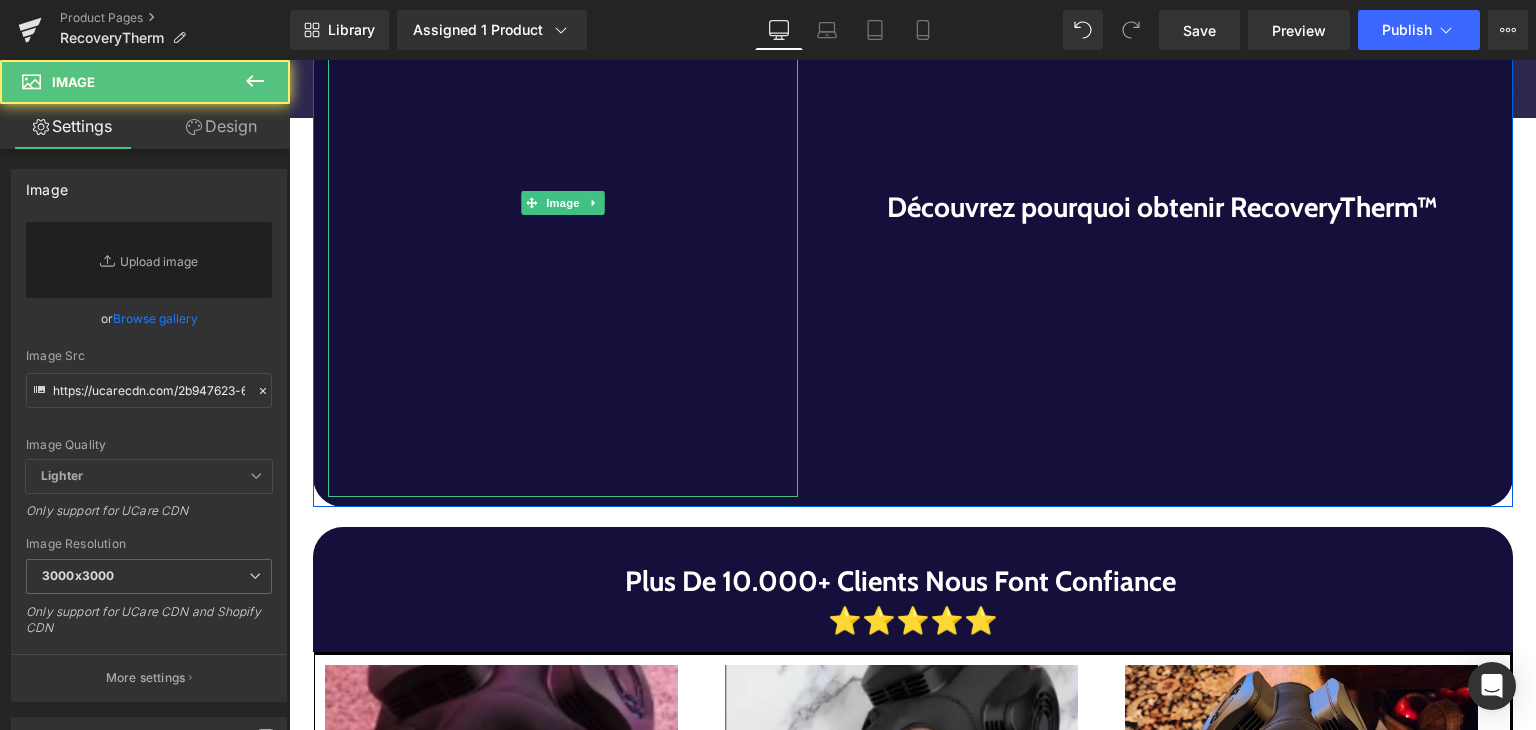 click at bounding box center [563, 203] 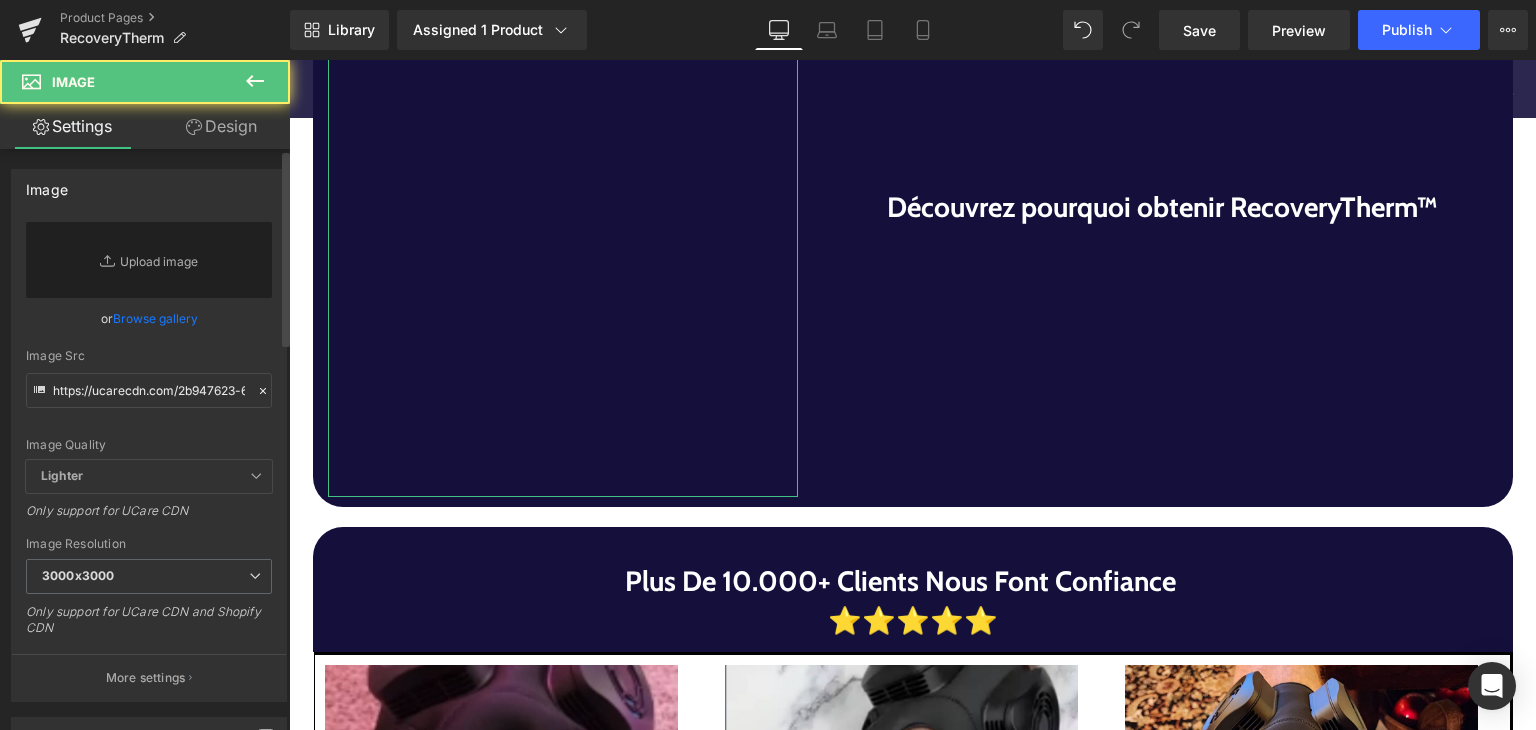 click on "Browse gallery" at bounding box center [155, 318] 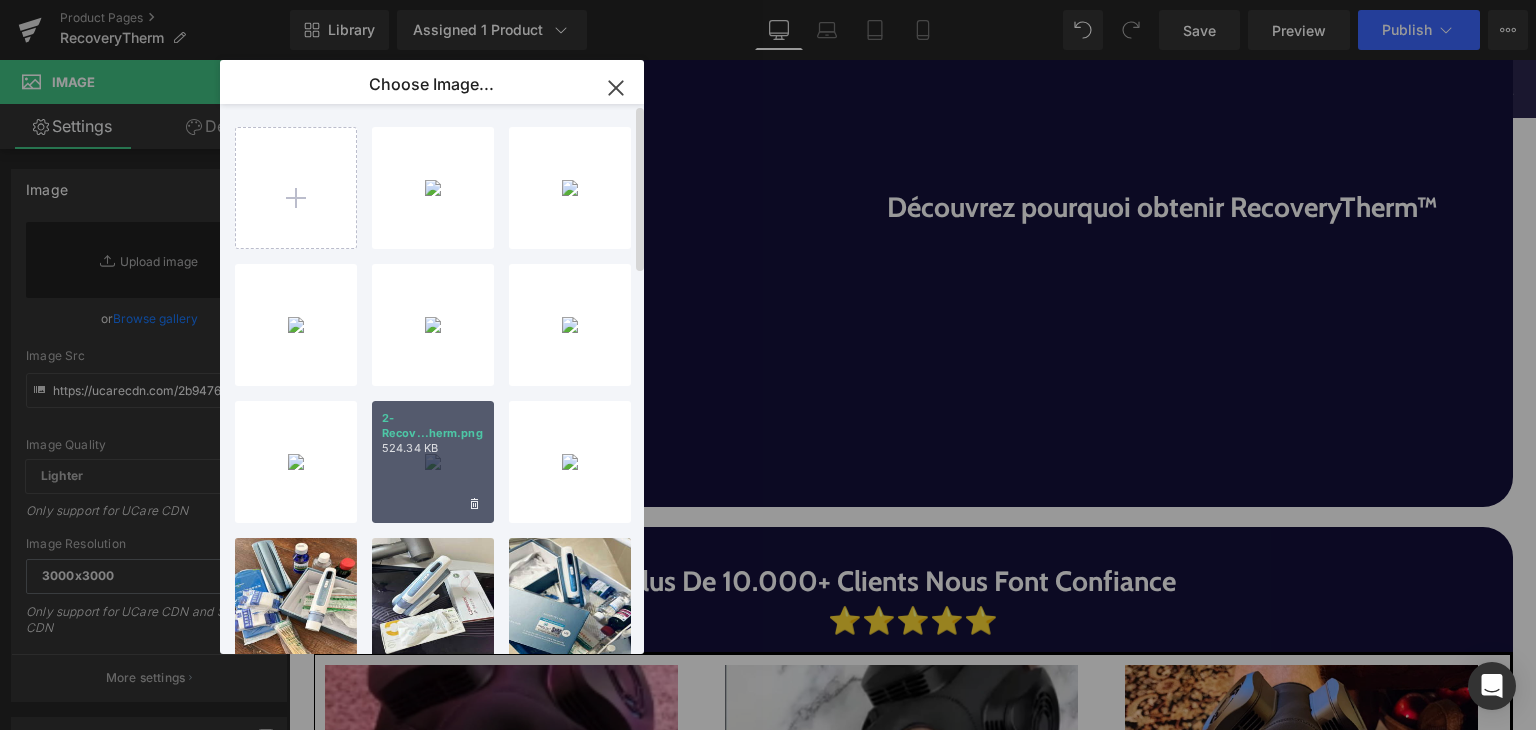 click on "524.34 KB" at bounding box center (433, 448) 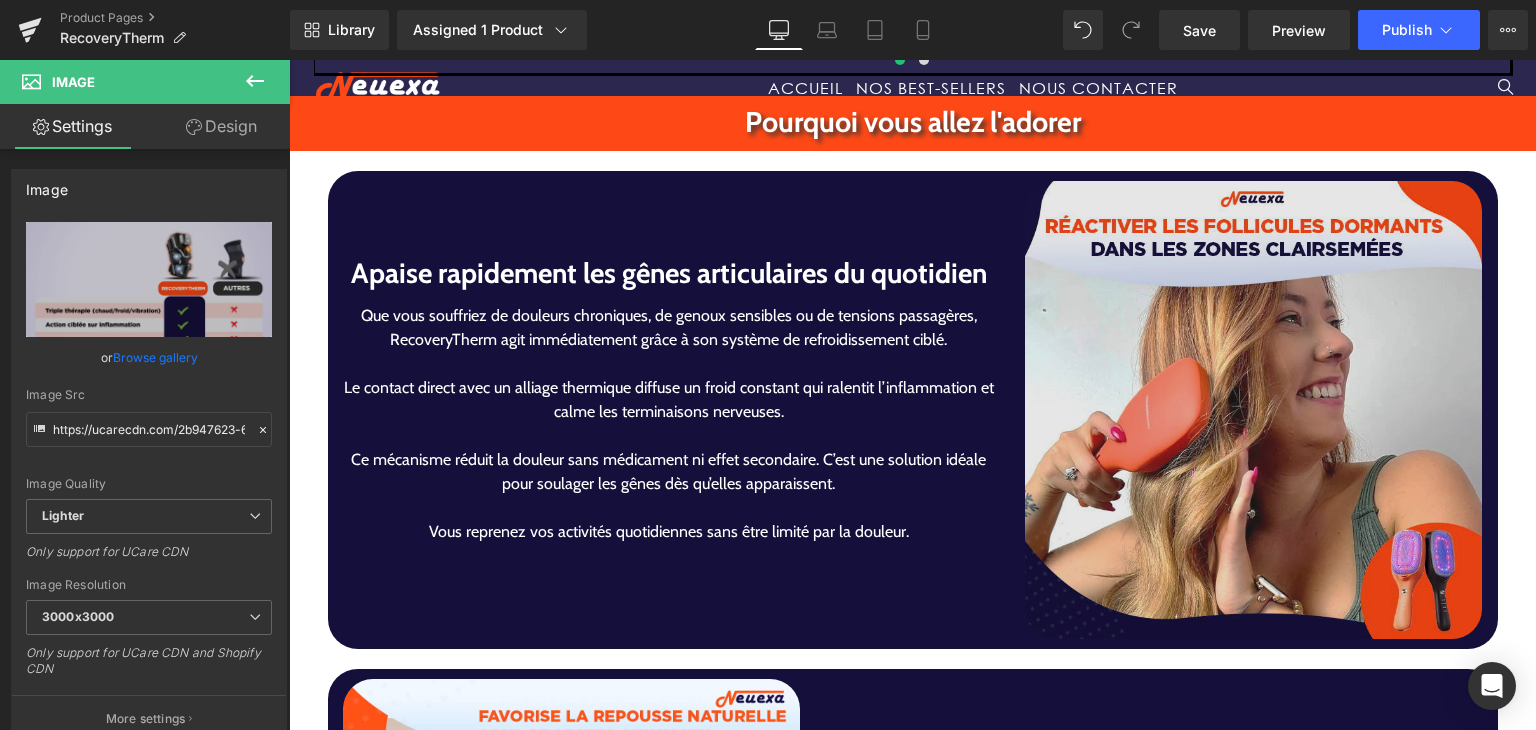 scroll, scrollTop: 3496, scrollLeft: 0, axis: vertical 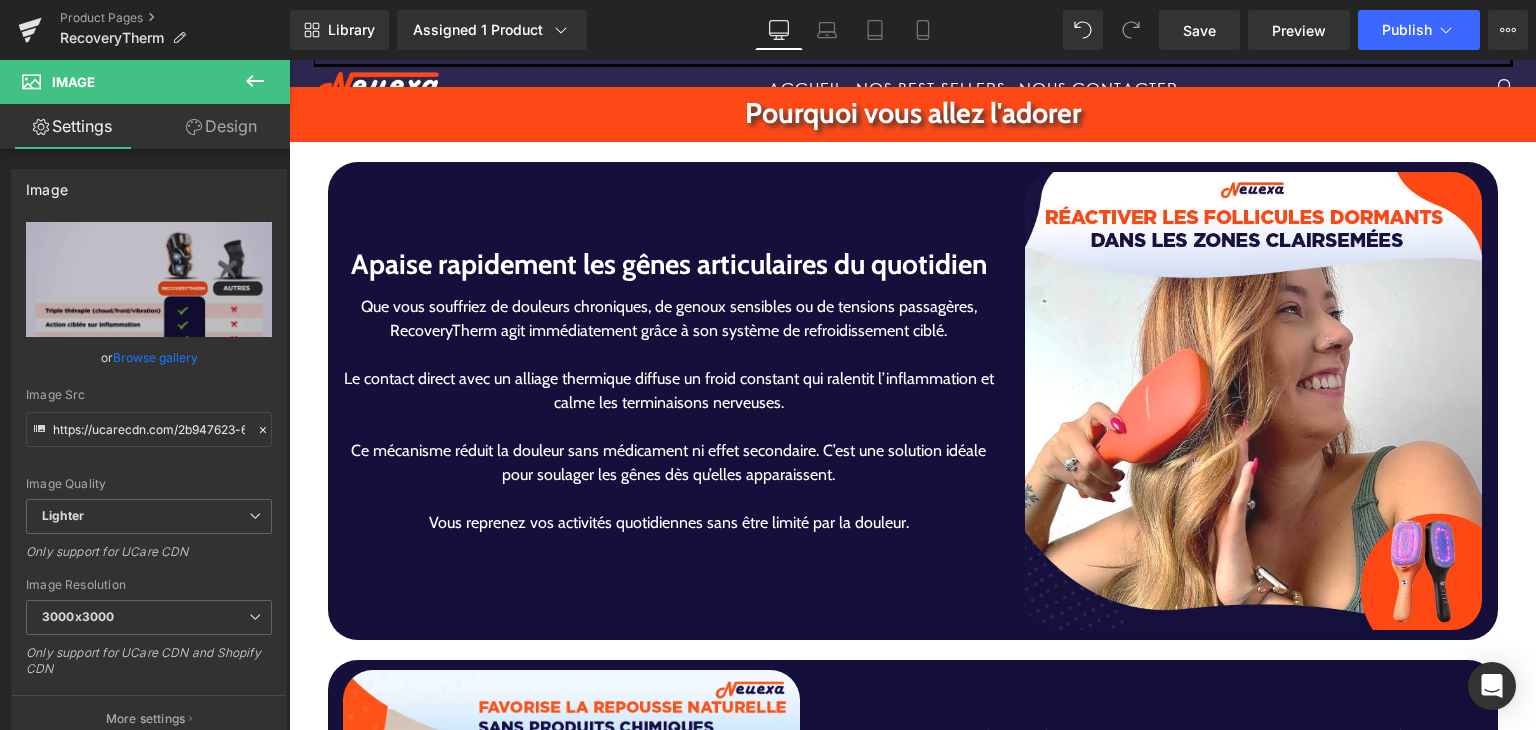 click on "Image" at bounding box center [1254, 401] 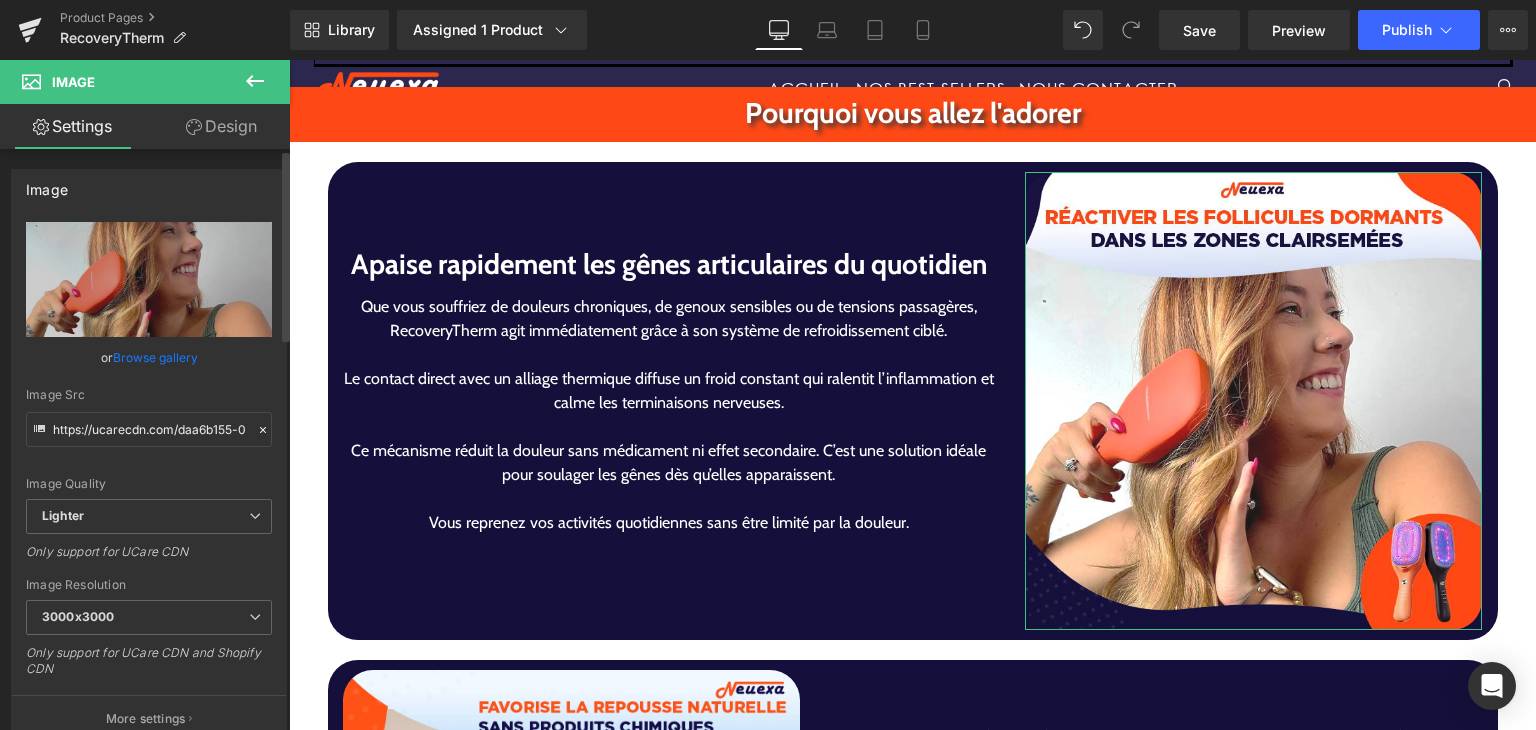 click on "Browse gallery" at bounding box center [155, 357] 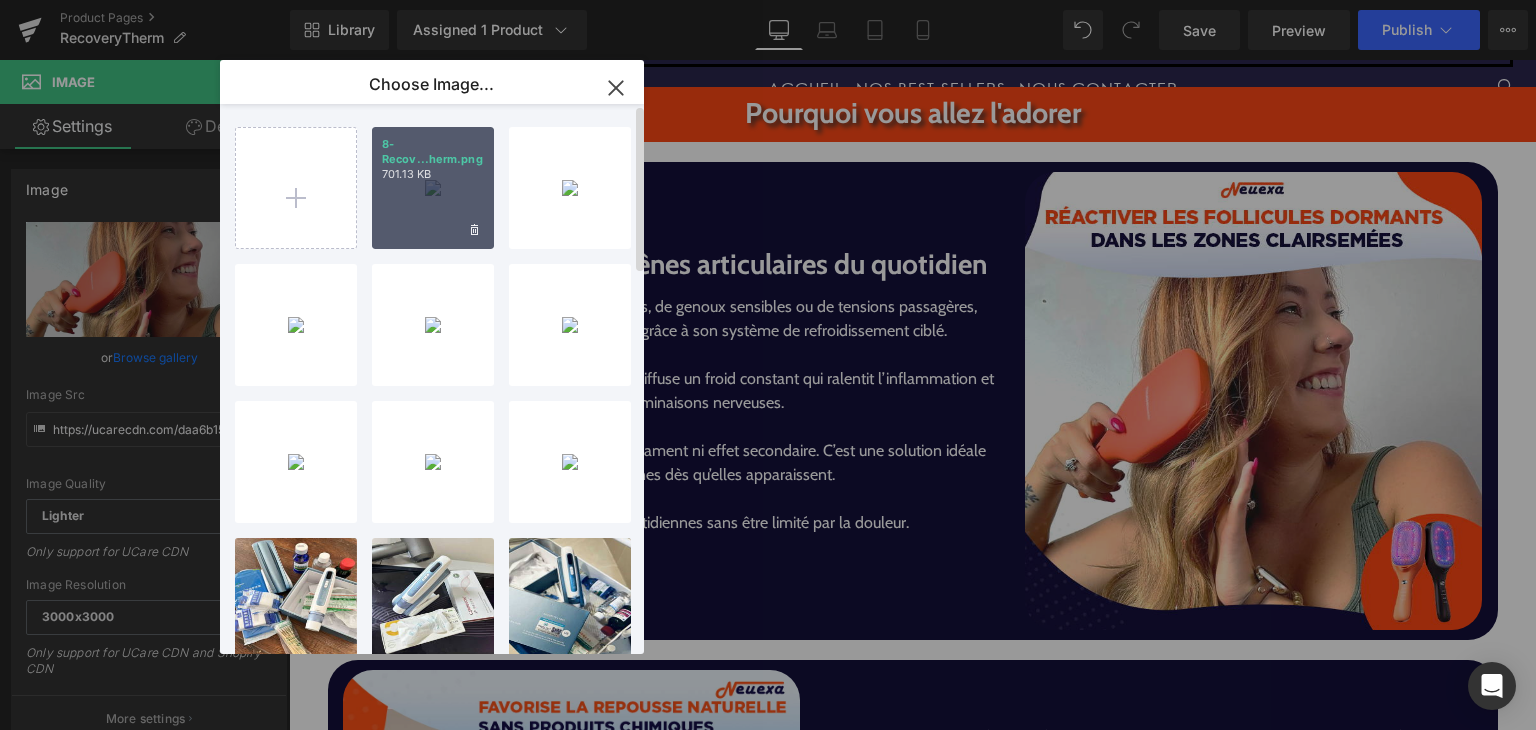 click on "8-Recov...herm.png 701.13 KB" at bounding box center [433, 188] 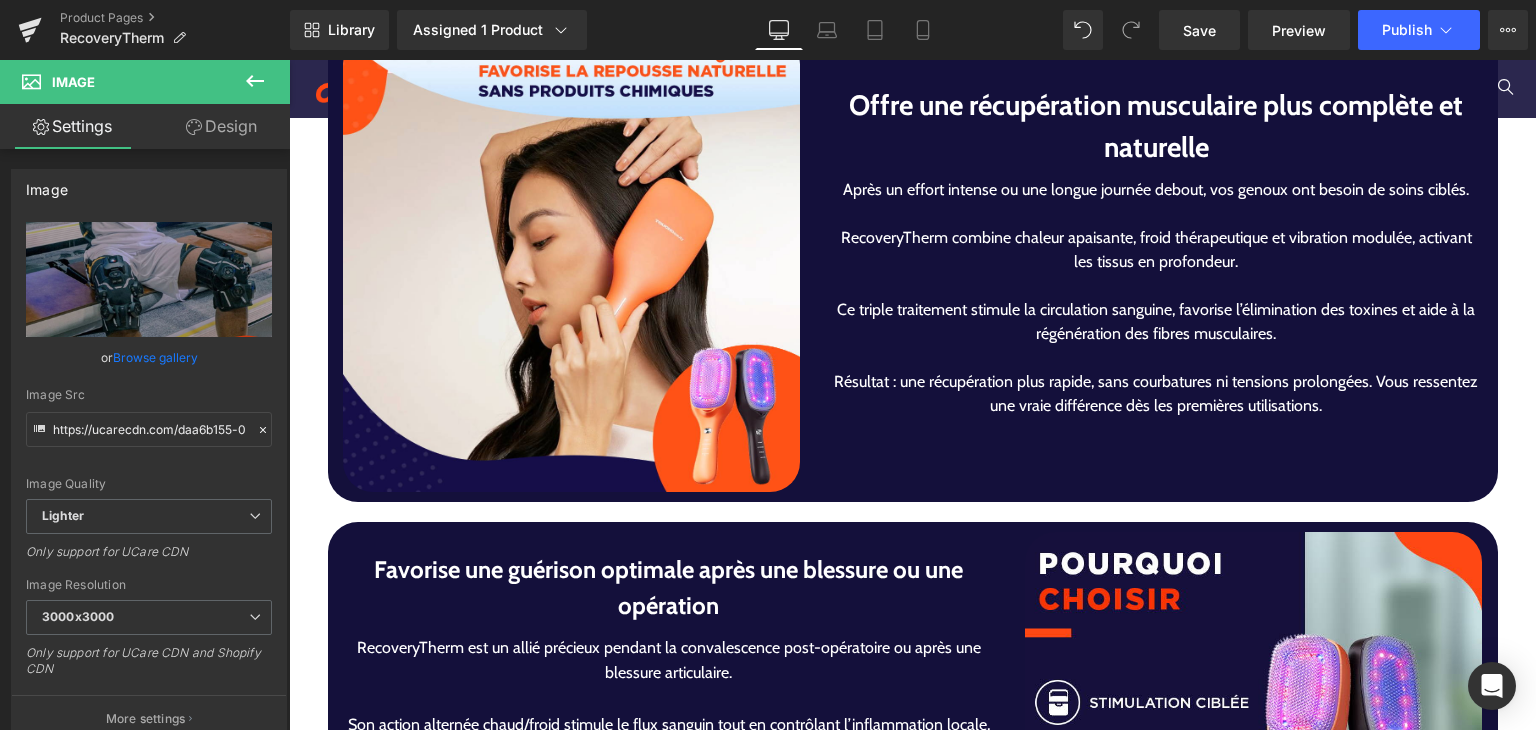 scroll, scrollTop: 4141, scrollLeft: 0, axis: vertical 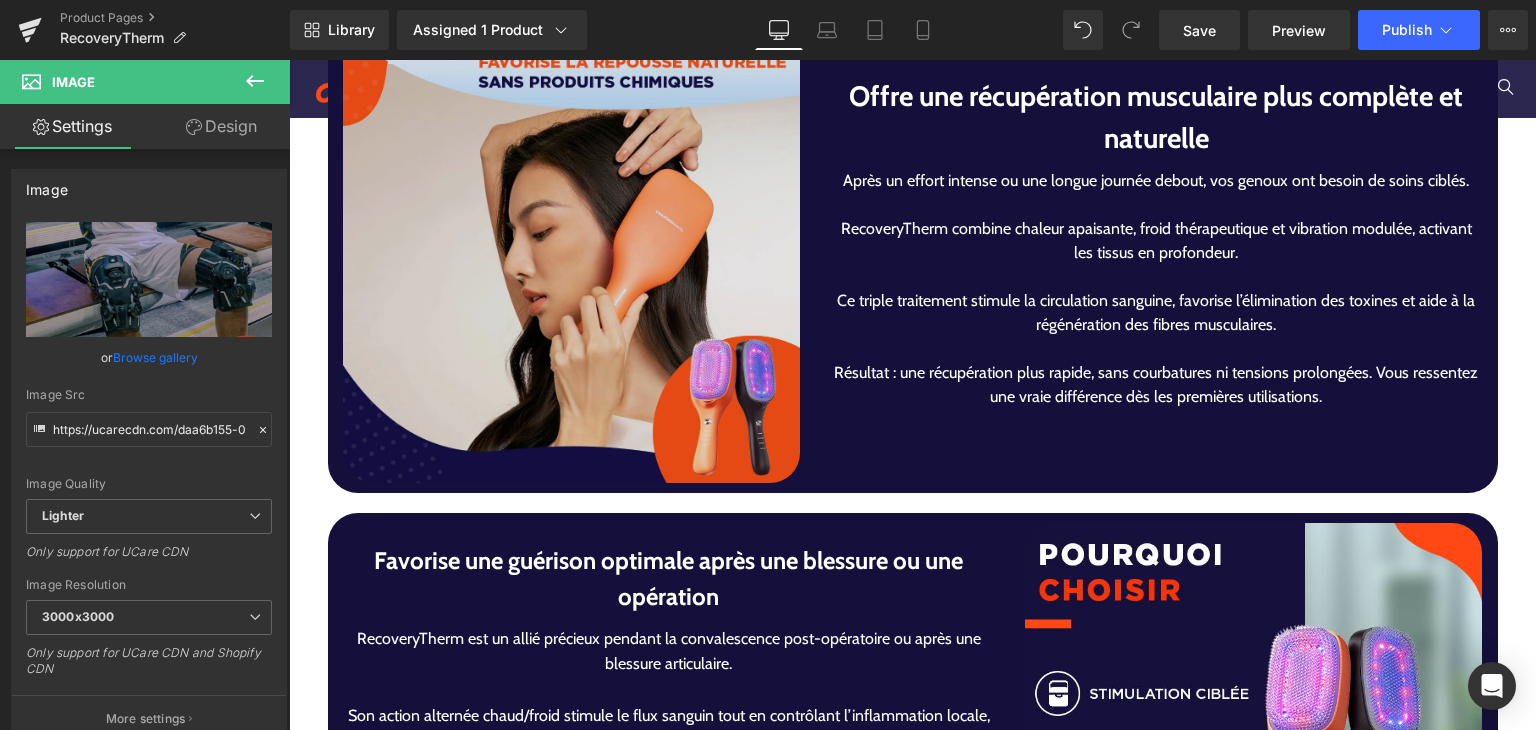 click at bounding box center [572, 254] 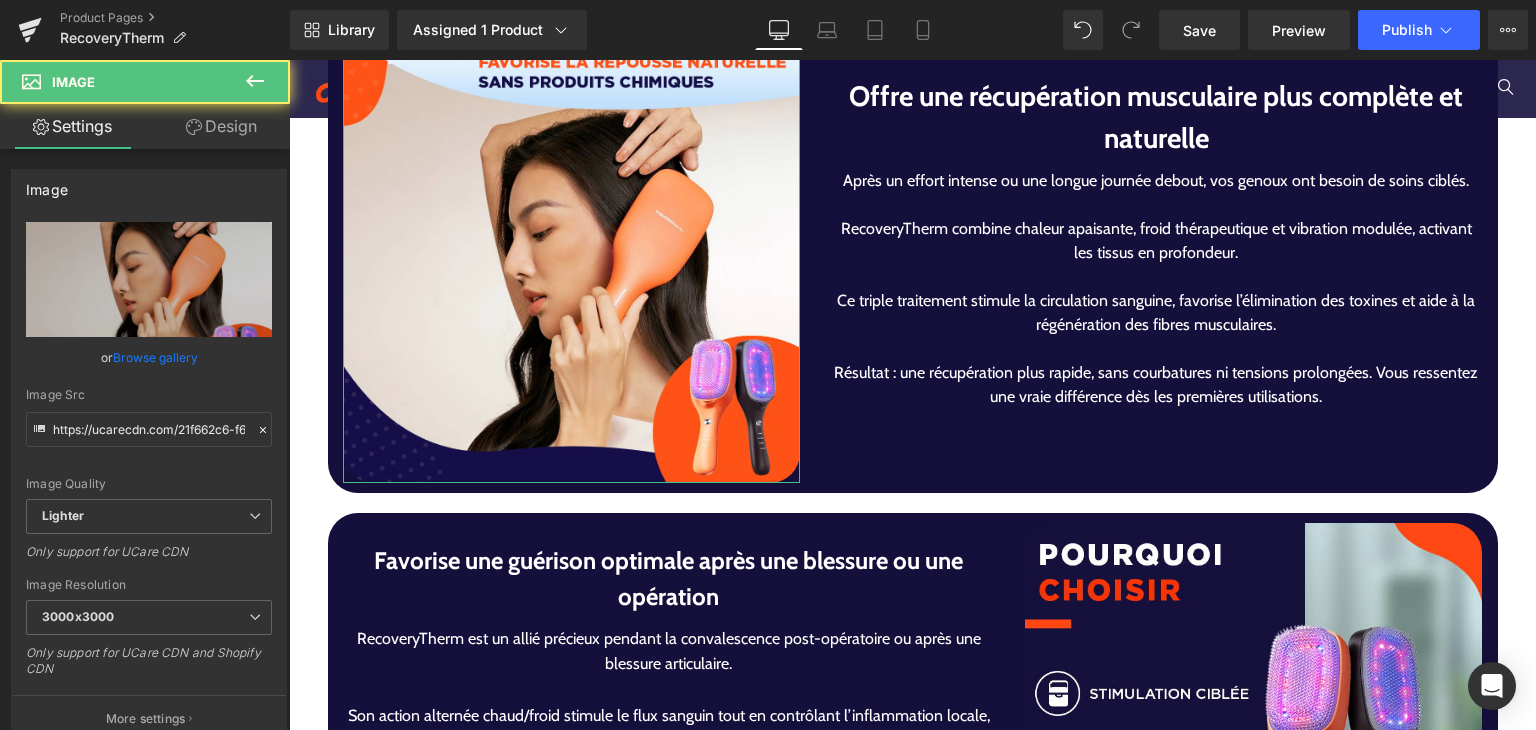 click on "Browse gallery" at bounding box center (155, 357) 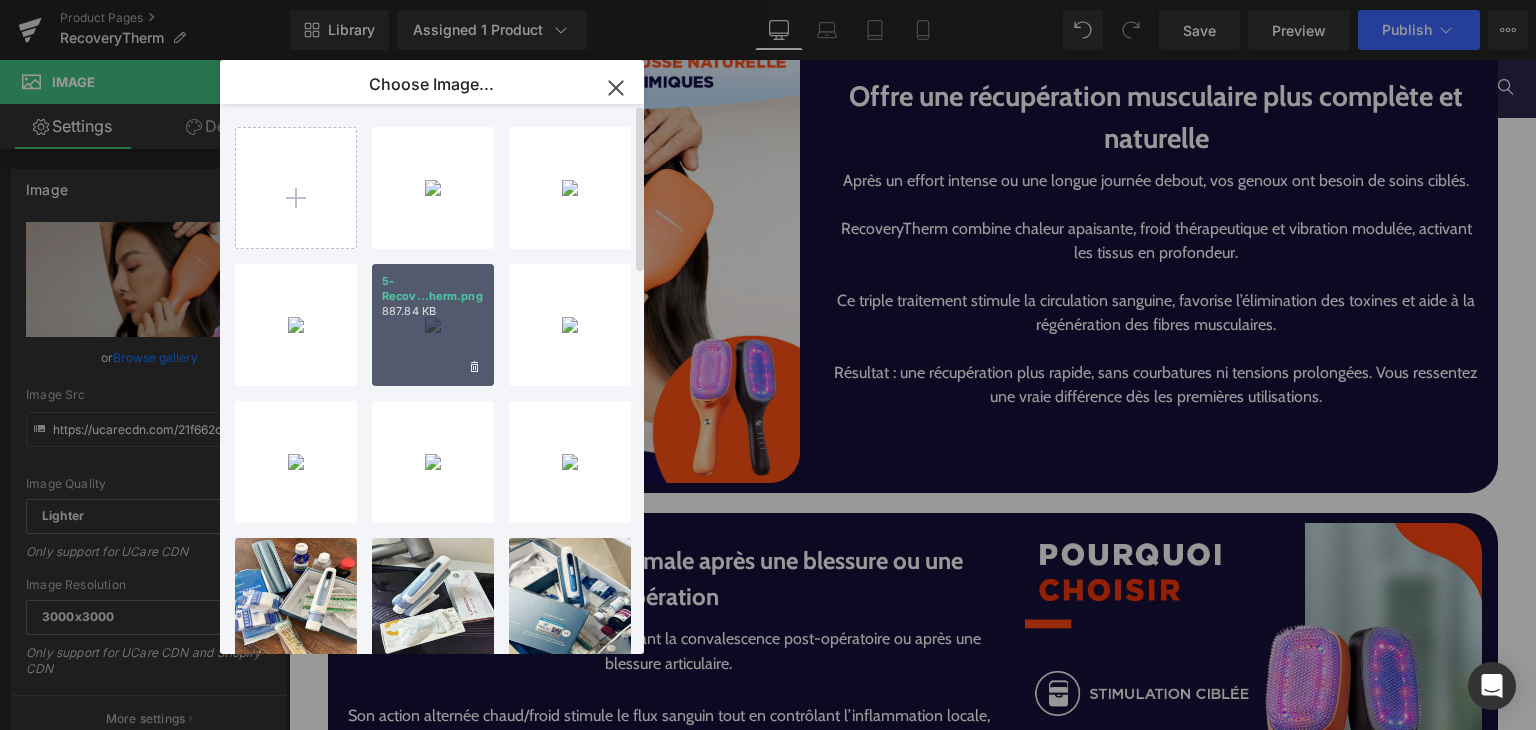 click on "5-Recov...herm.png 887.84 KB" at bounding box center [433, 325] 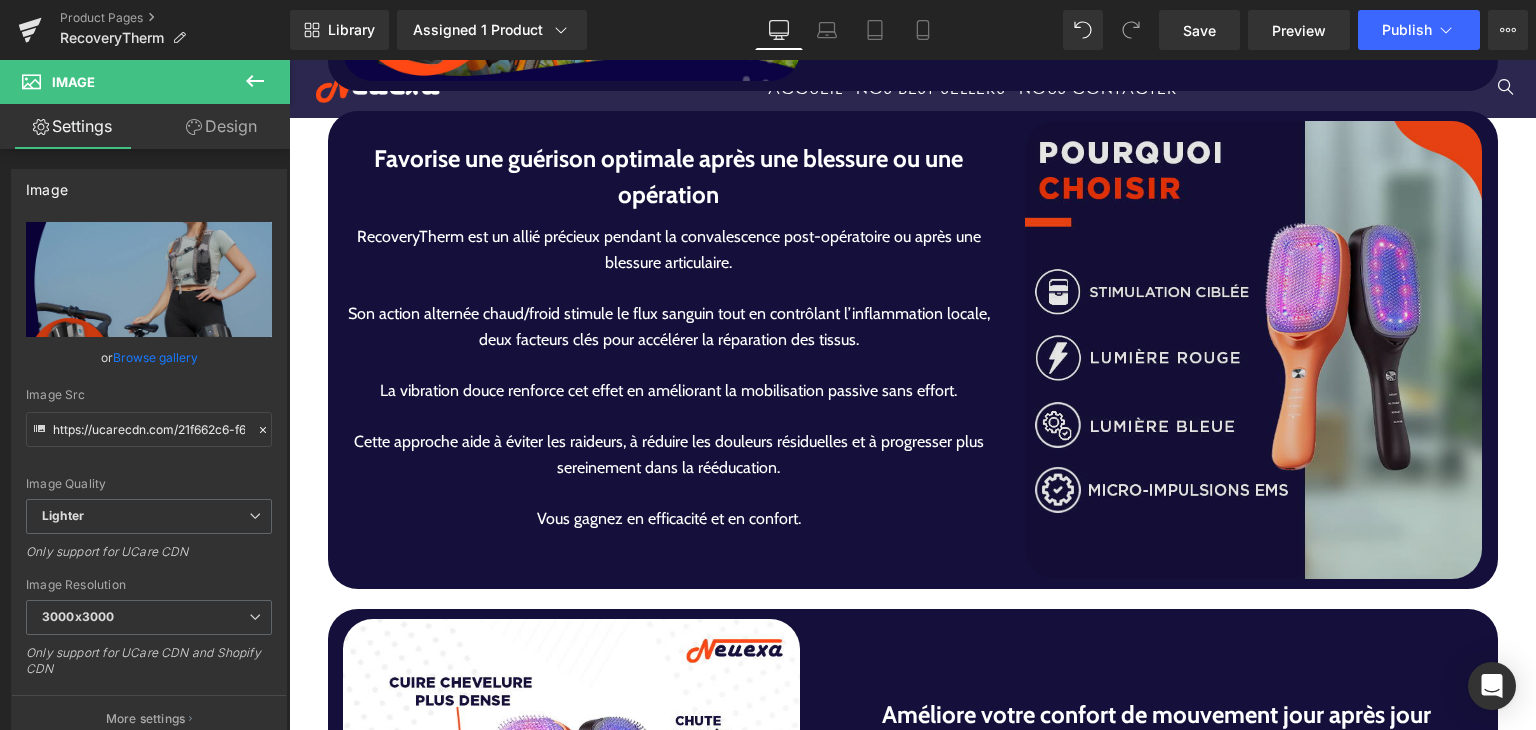scroll, scrollTop: 4560, scrollLeft: 0, axis: vertical 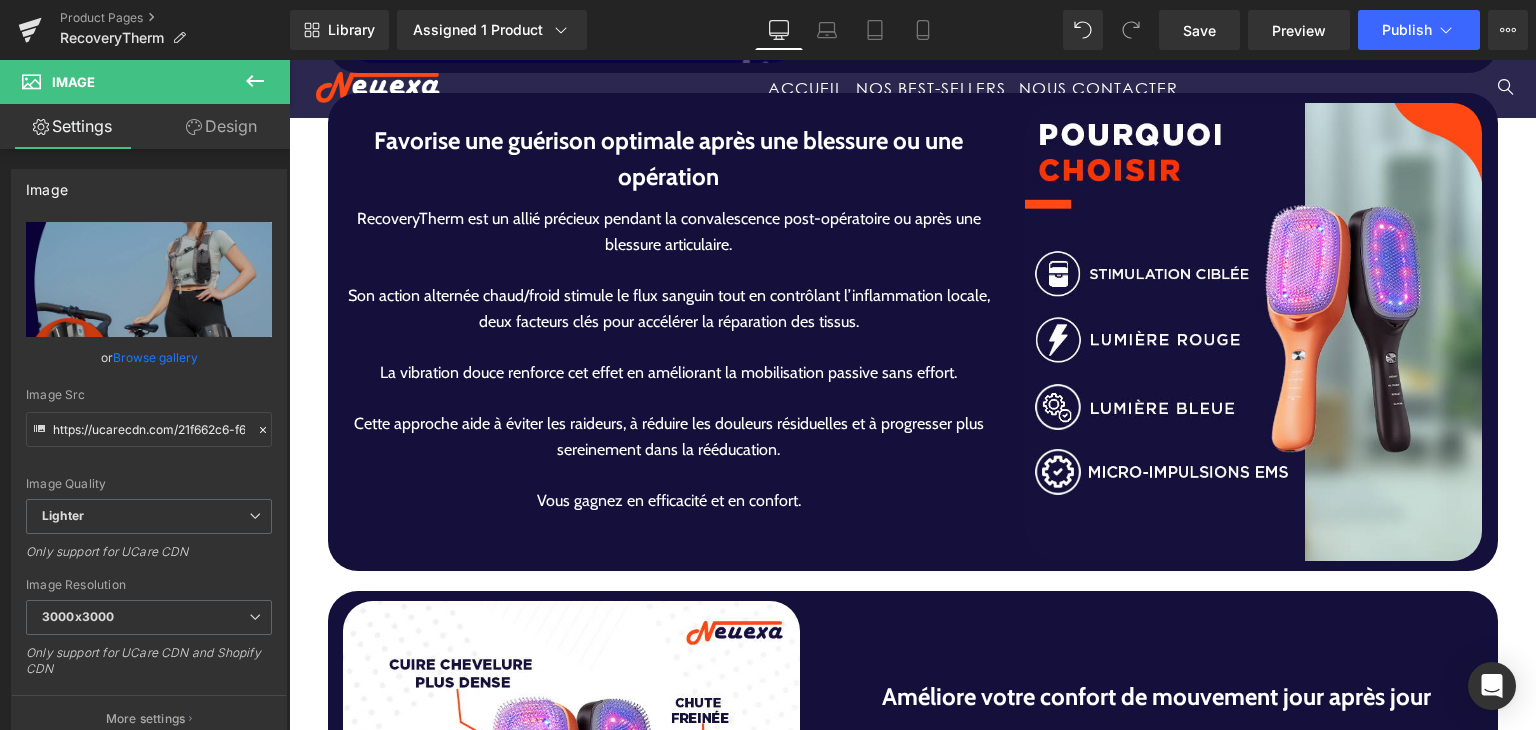 click at bounding box center [1254, 332] 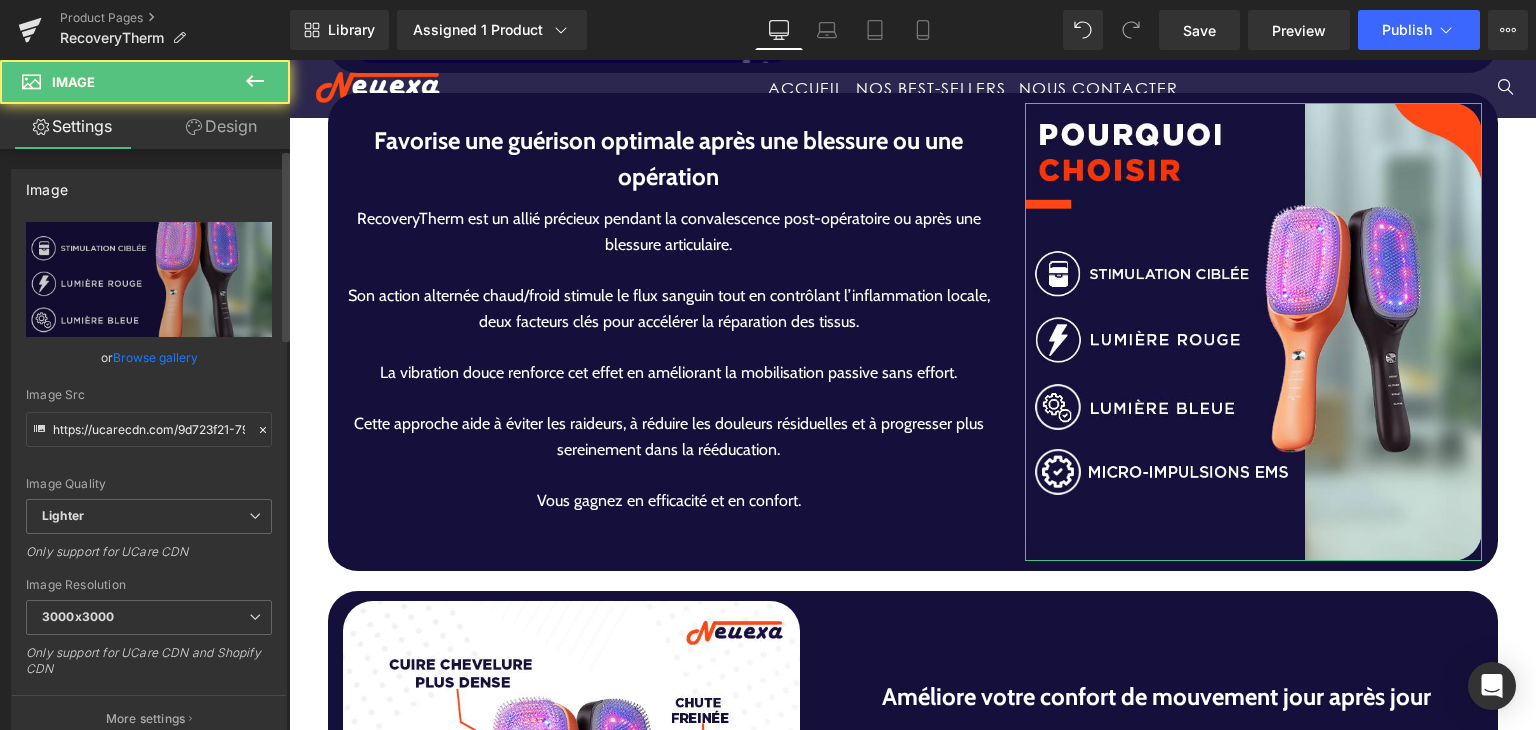 click on "Browse gallery" at bounding box center (155, 357) 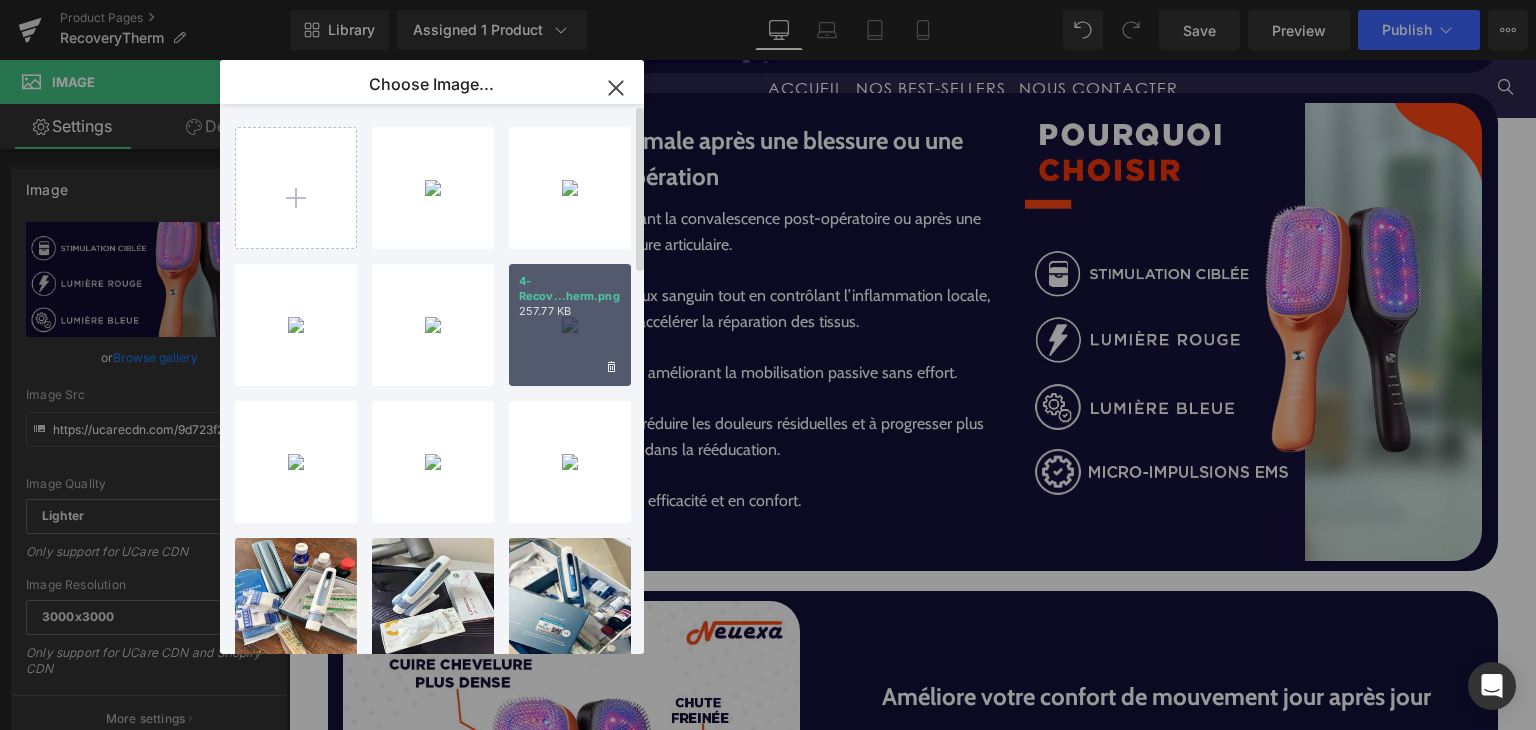 click on "257.77 KB" at bounding box center (570, 311) 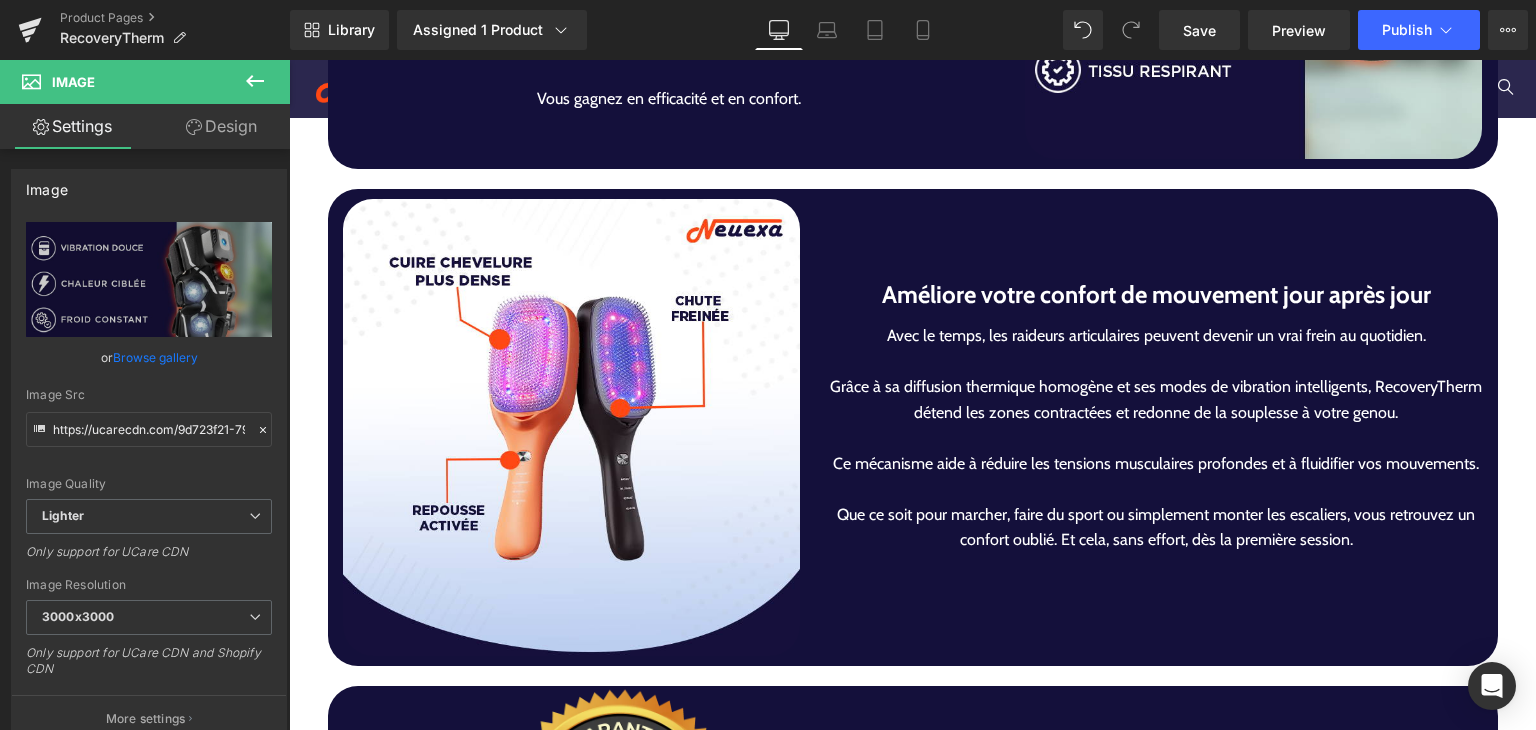 scroll, scrollTop: 4943, scrollLeft: 0, axis: vertical 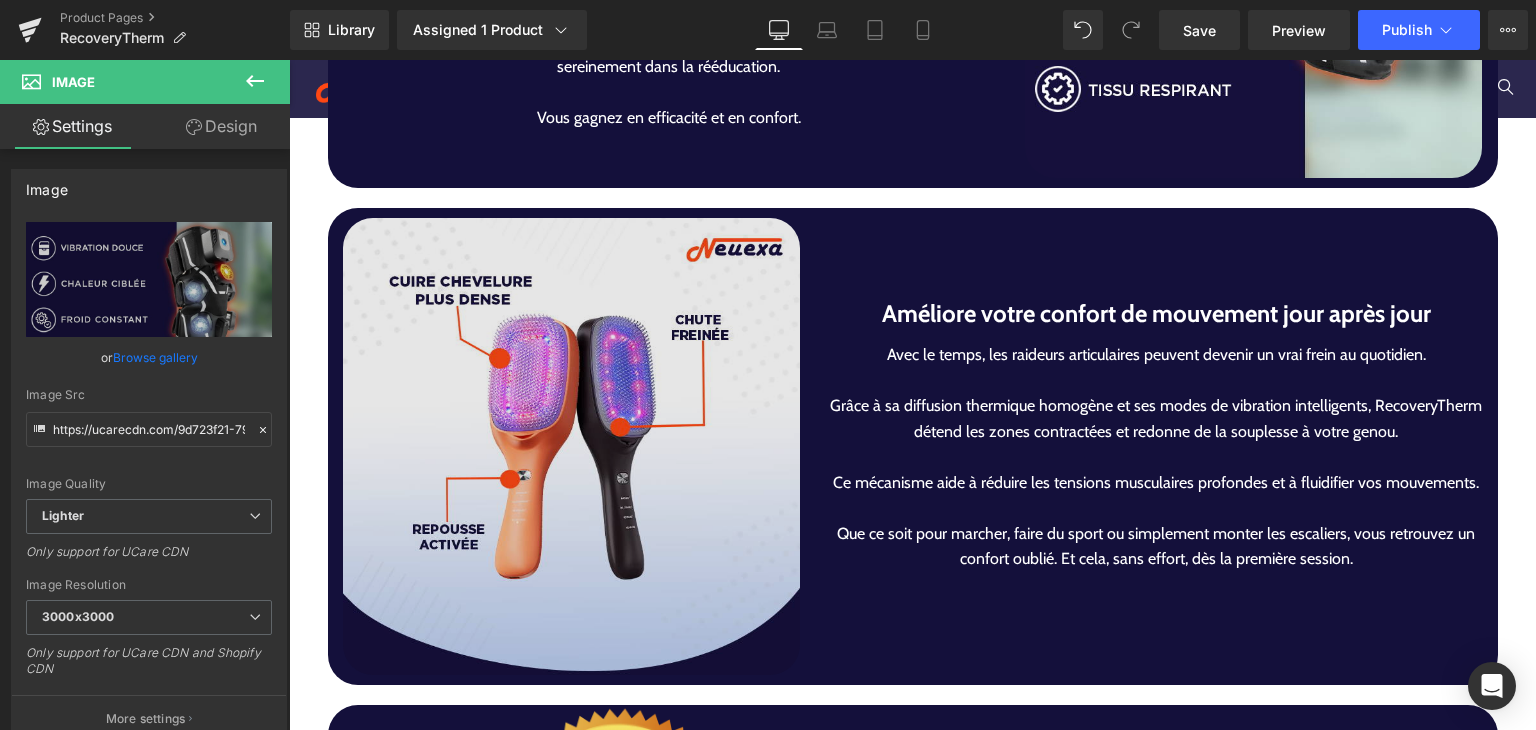 click at bounding box center [572, 447] 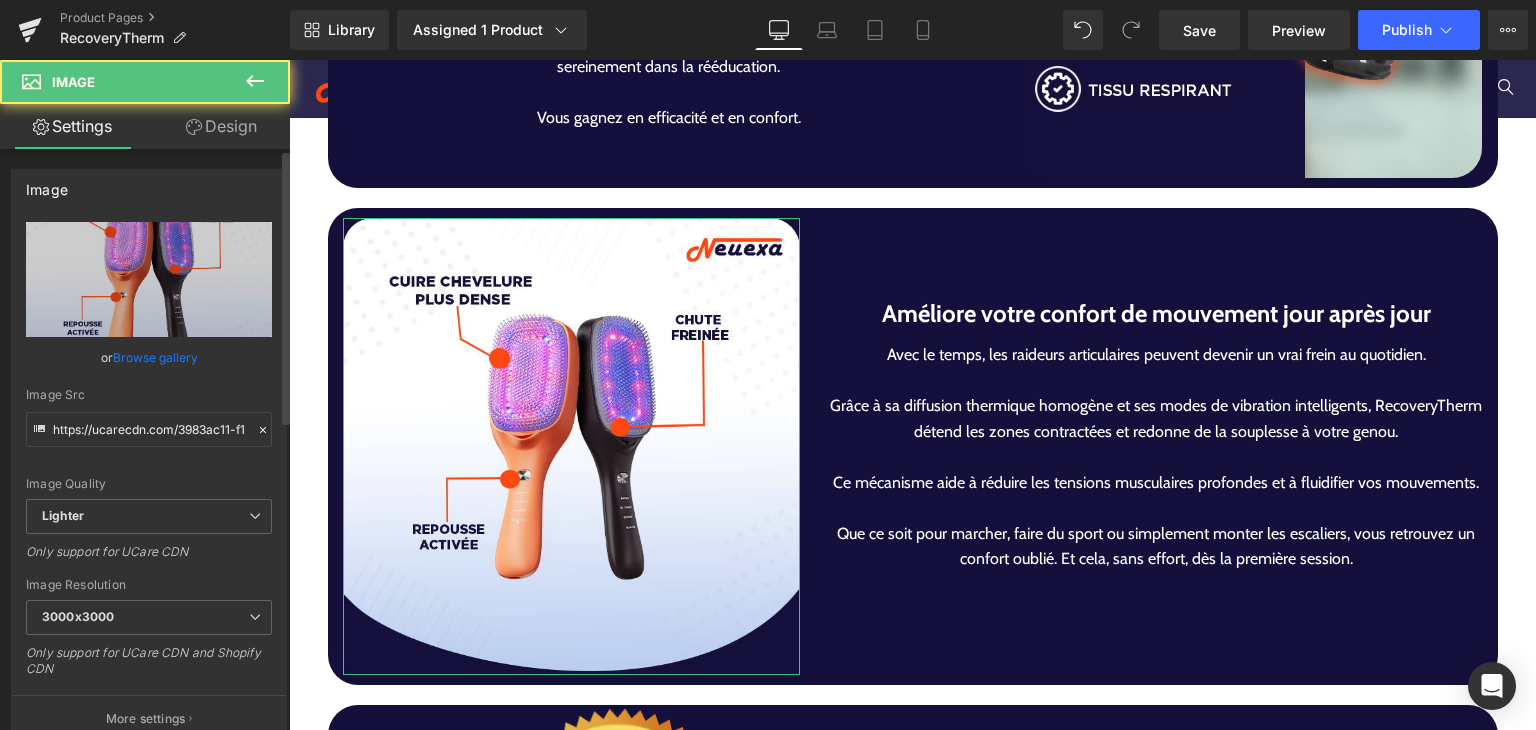 click on "Browse gallery" at bounding box center [155, 357] 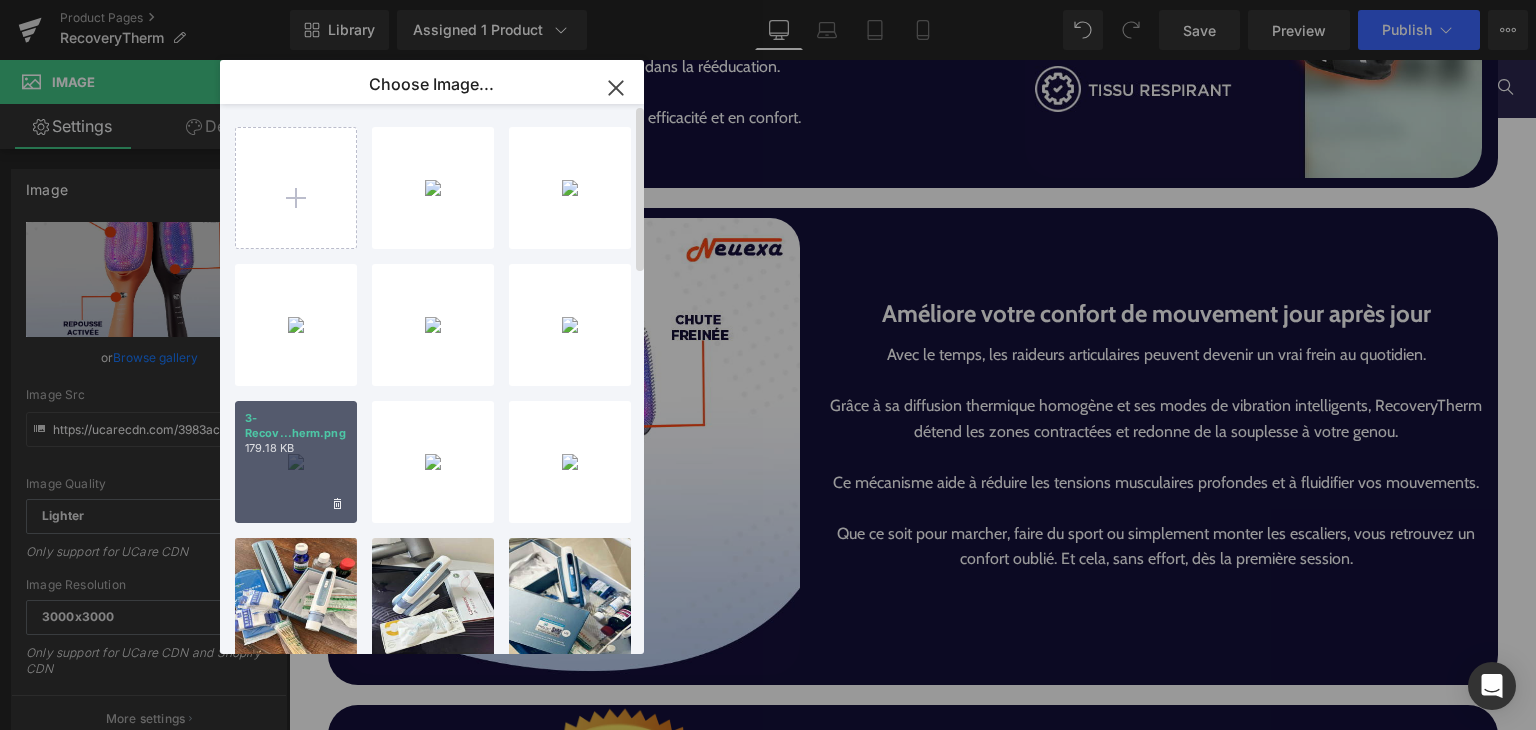 click on "3-Recov...herm.png 179.18 KB" at bounding box center (296, 462) 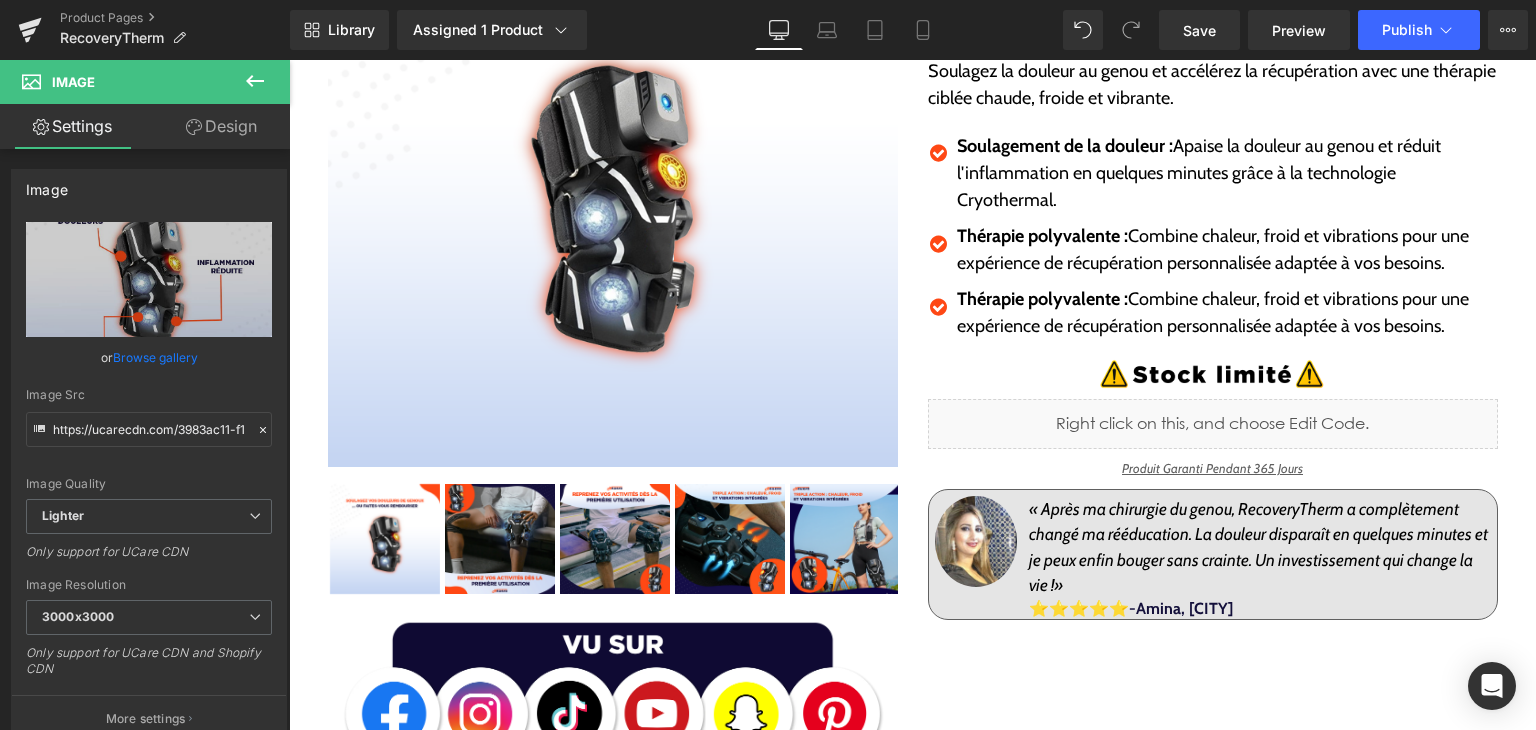 scroll, scrollTop: 0, scrollLeft: 0, axis: both 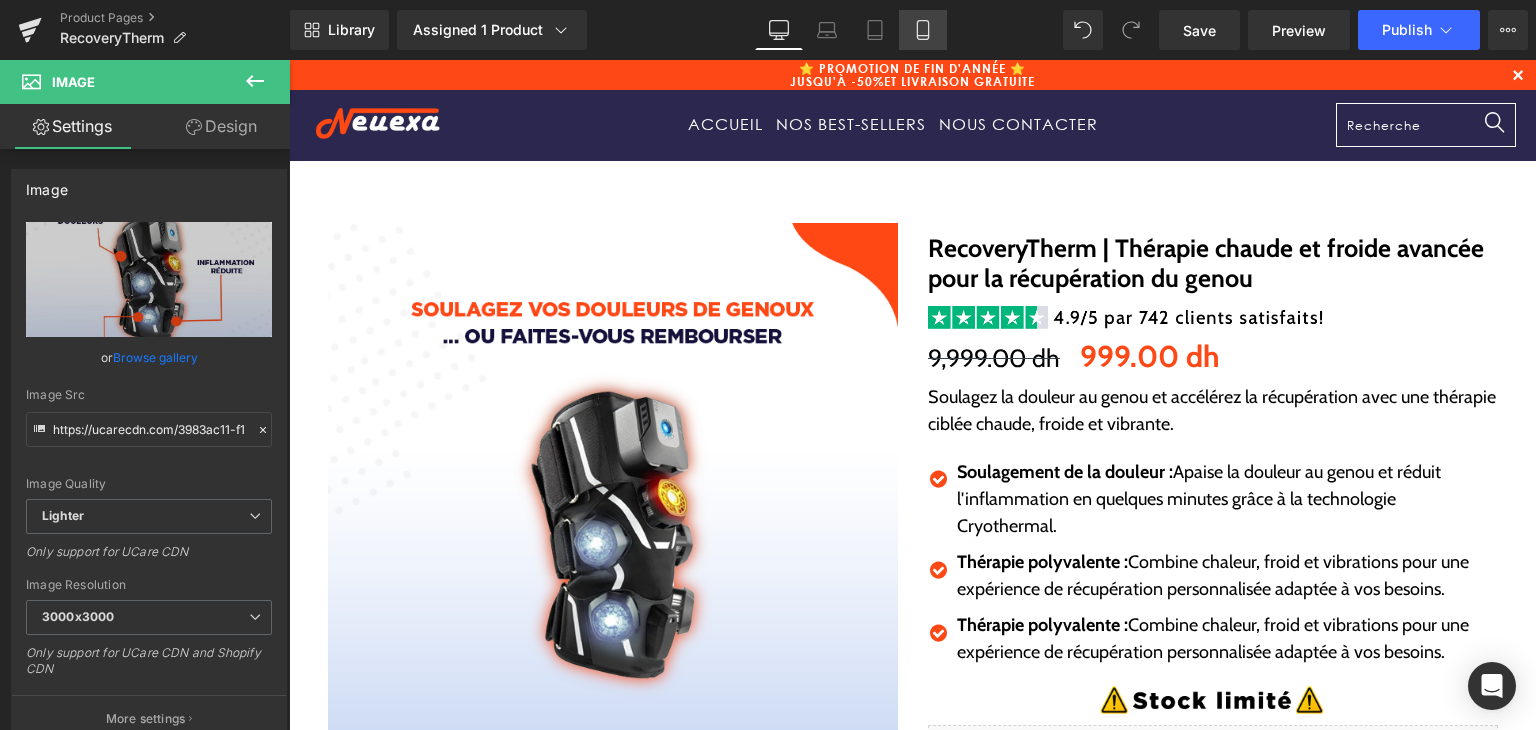 click 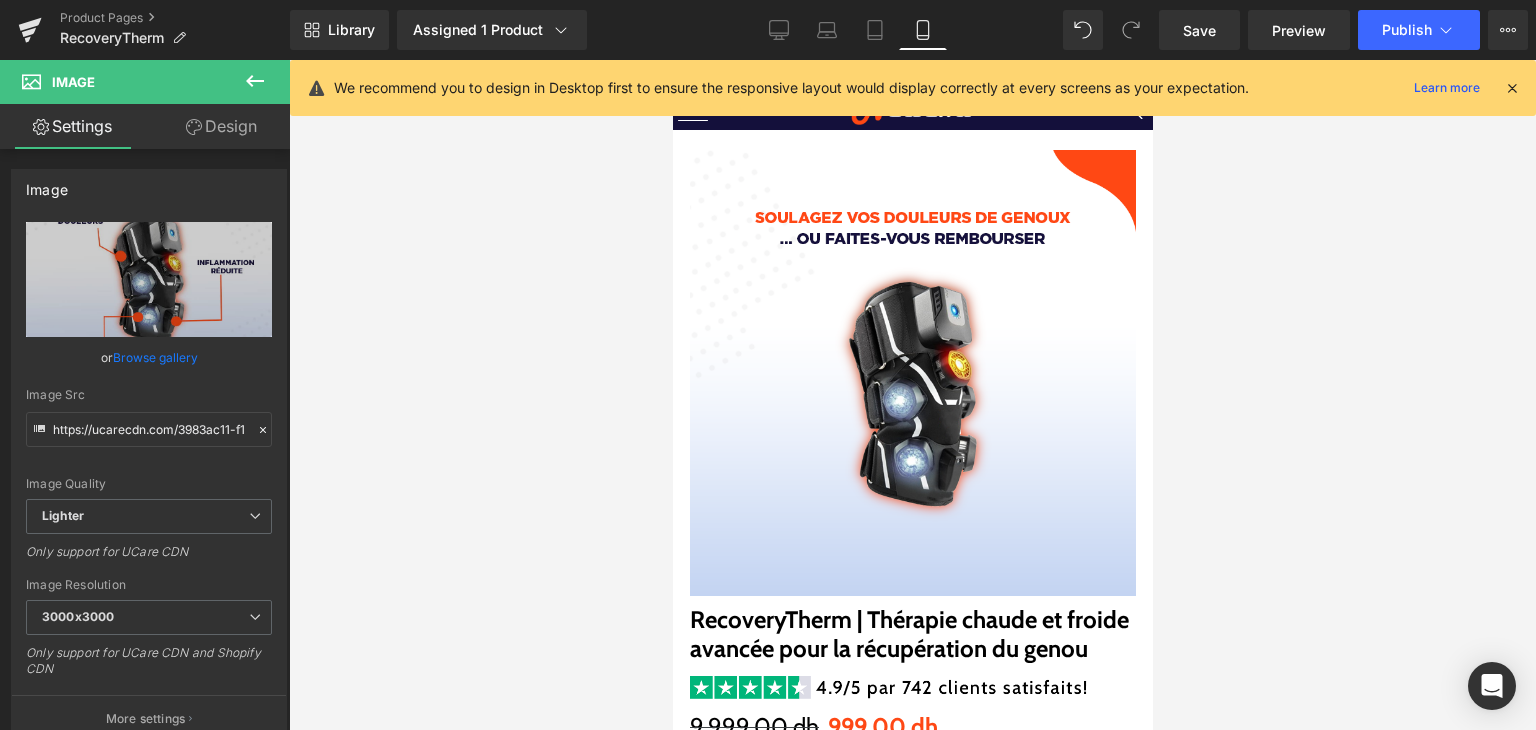 click at bounding box center [1512, 88] 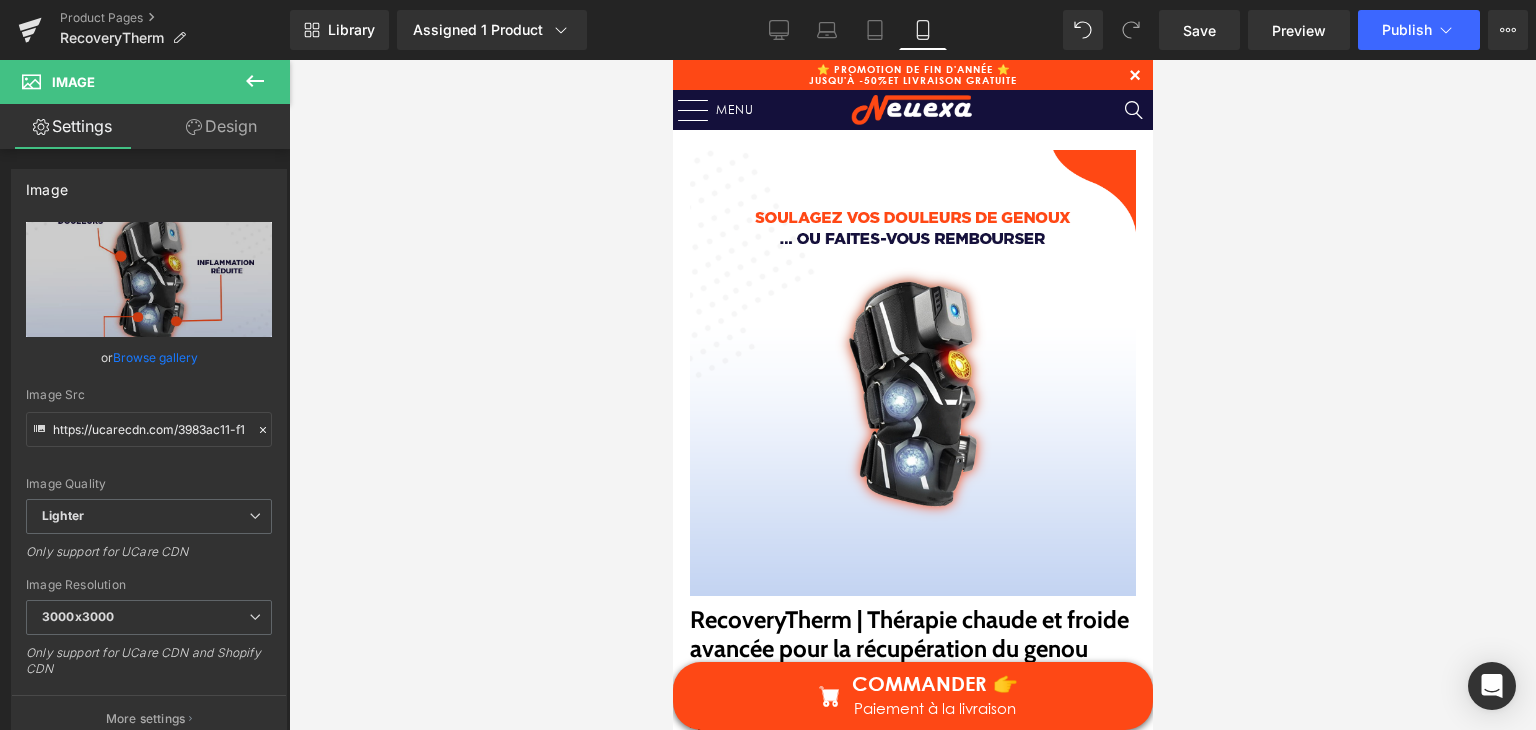 scroll, scrollTop: 312, scrollLeft: 0, axis: vertical 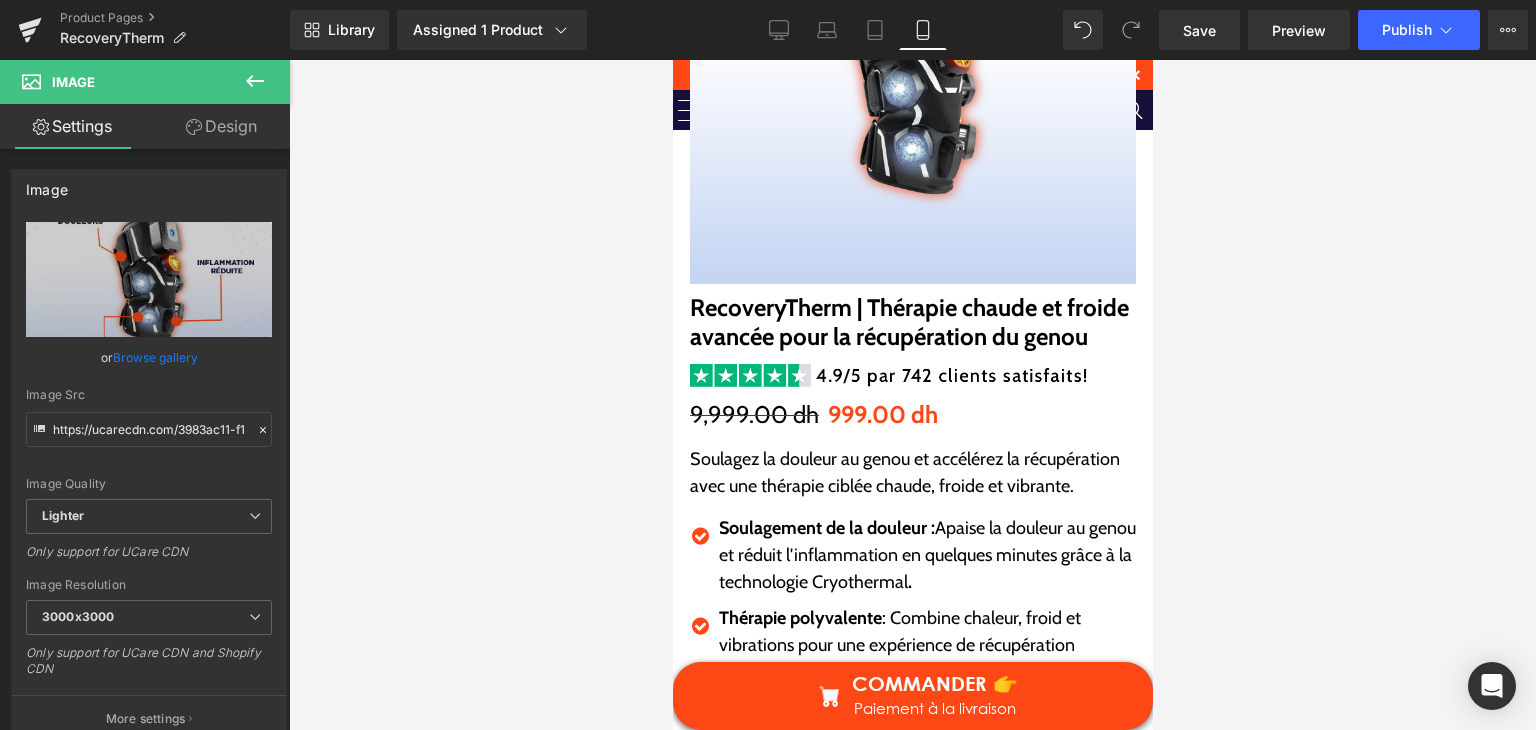 drag, startPoint x: 1149, startPoint y: 94, endPoint x: 1826, endPoint y: 173, distance: 681.59375 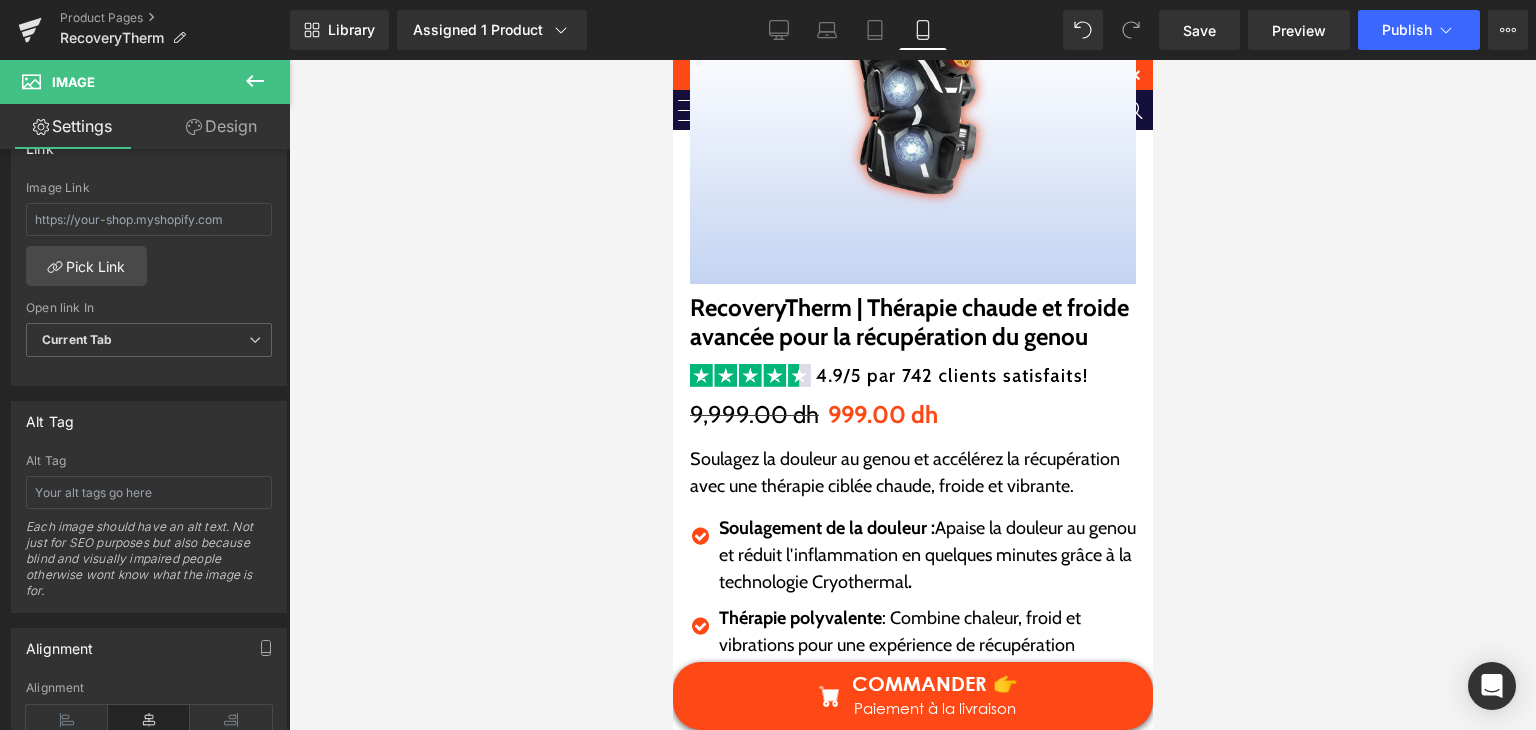 scroll, scrollTop: 900, scrollLeft: 0, axis: vertical 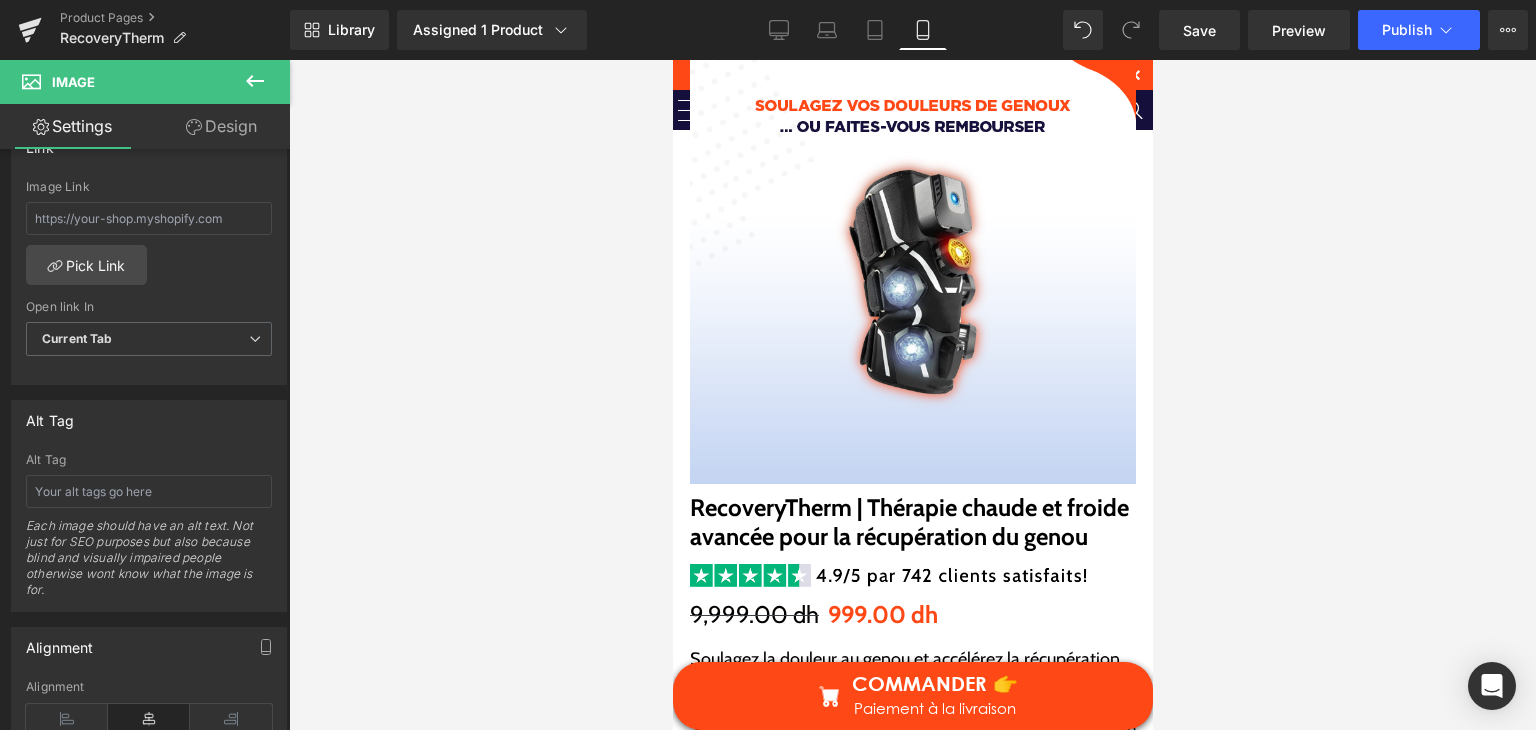 click at bounding box center (912, 261) 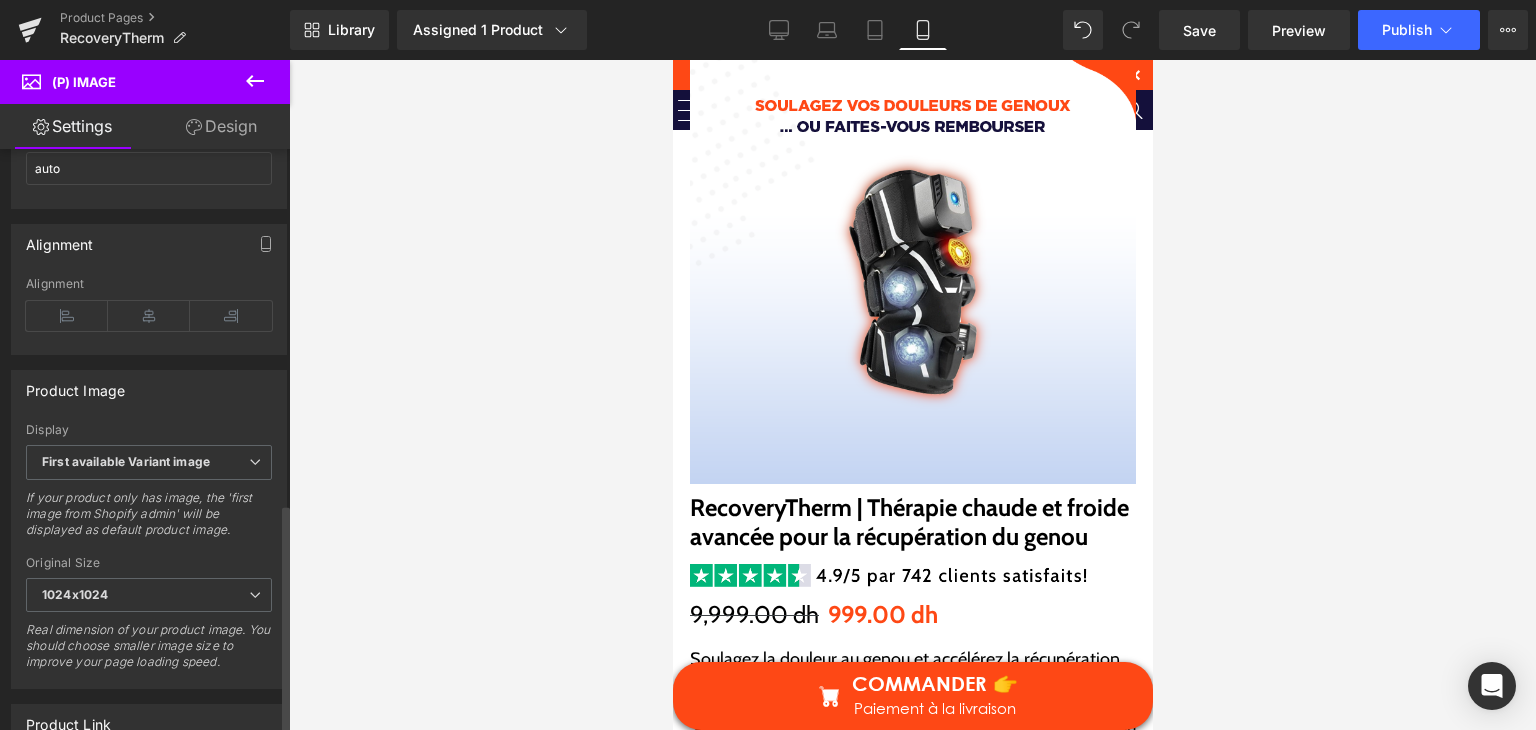 scroll, scrollTop: 895, scrollLeft: 0, axis: vertical 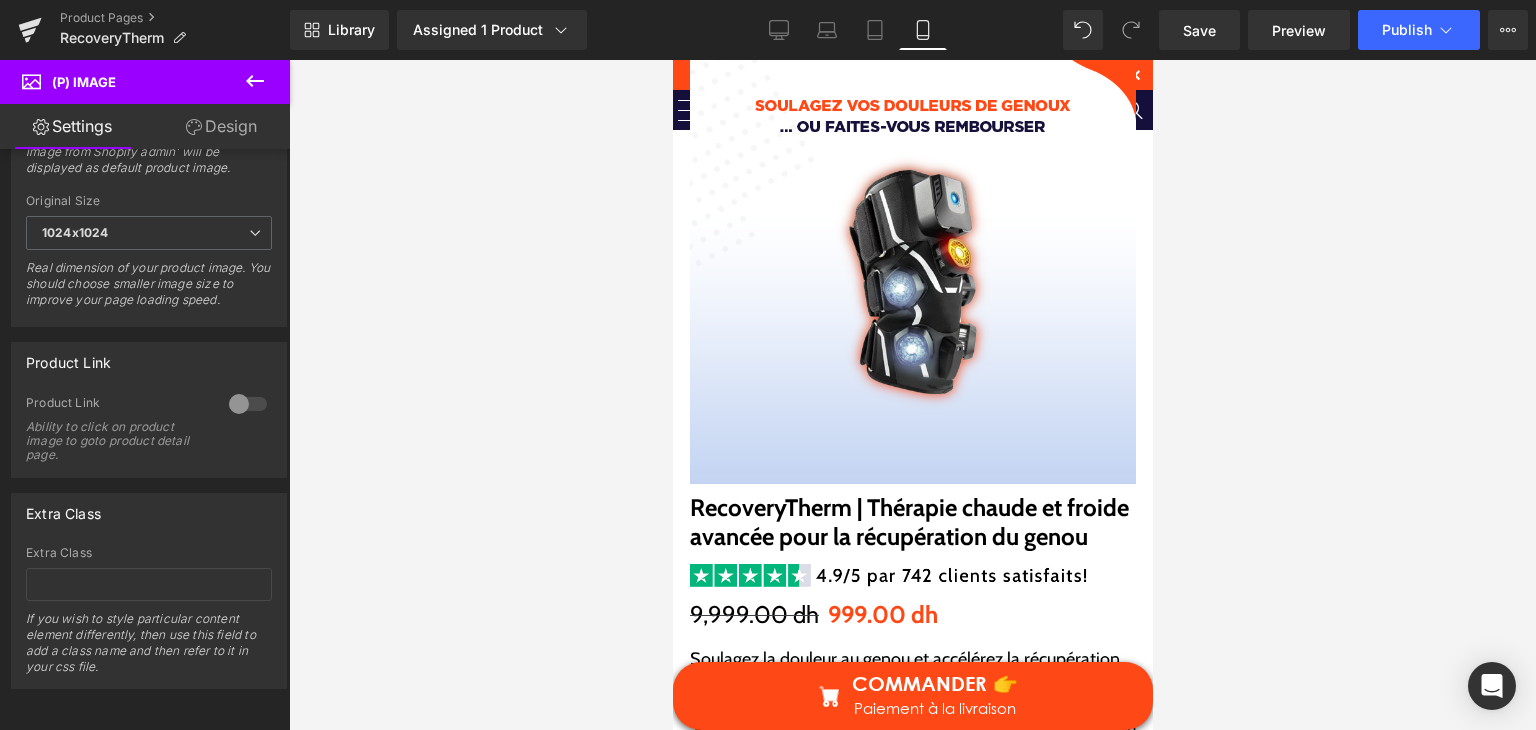 click 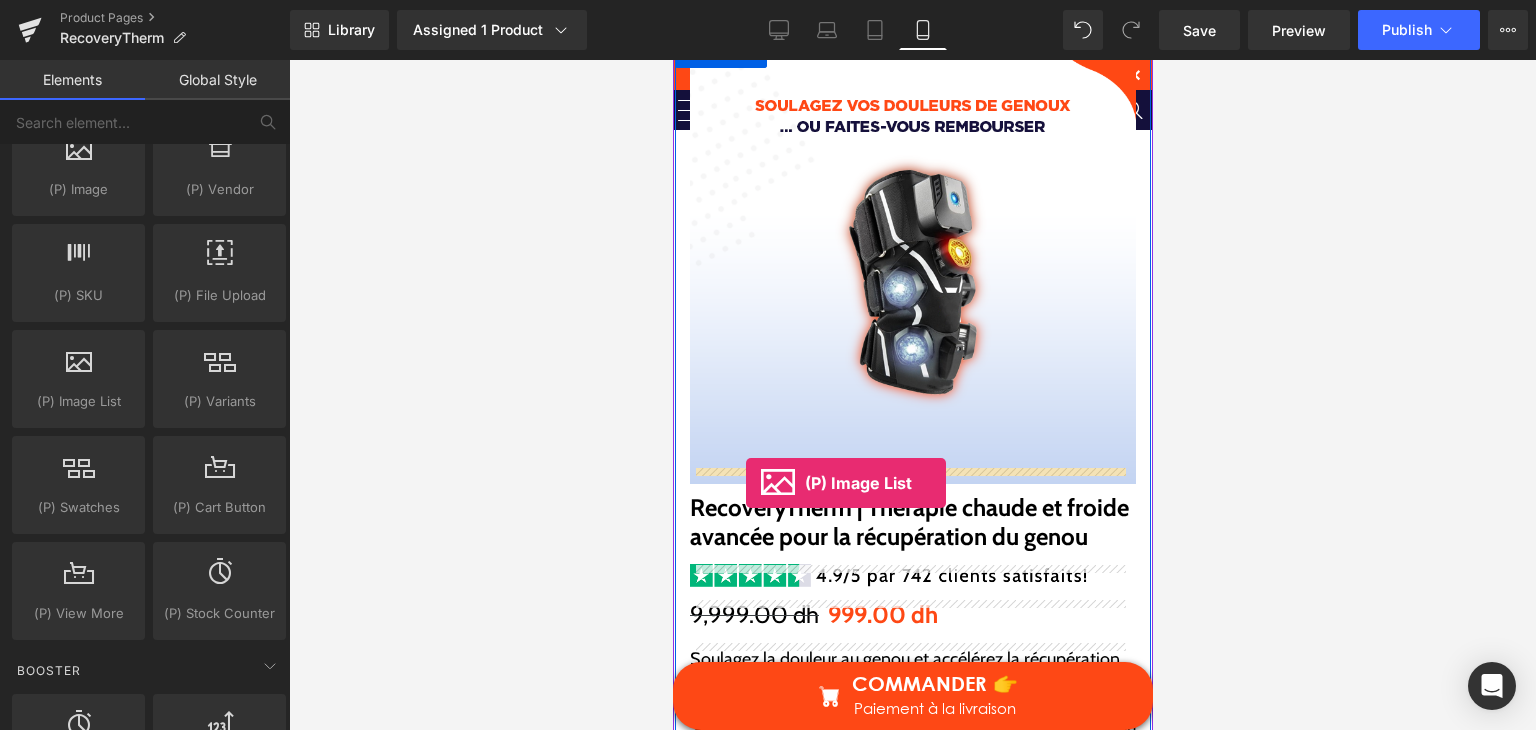 drag, startPoint x: 756, startPoint y: 438, endPoint x: 745, endPoint y: 483, distance: 46.32494 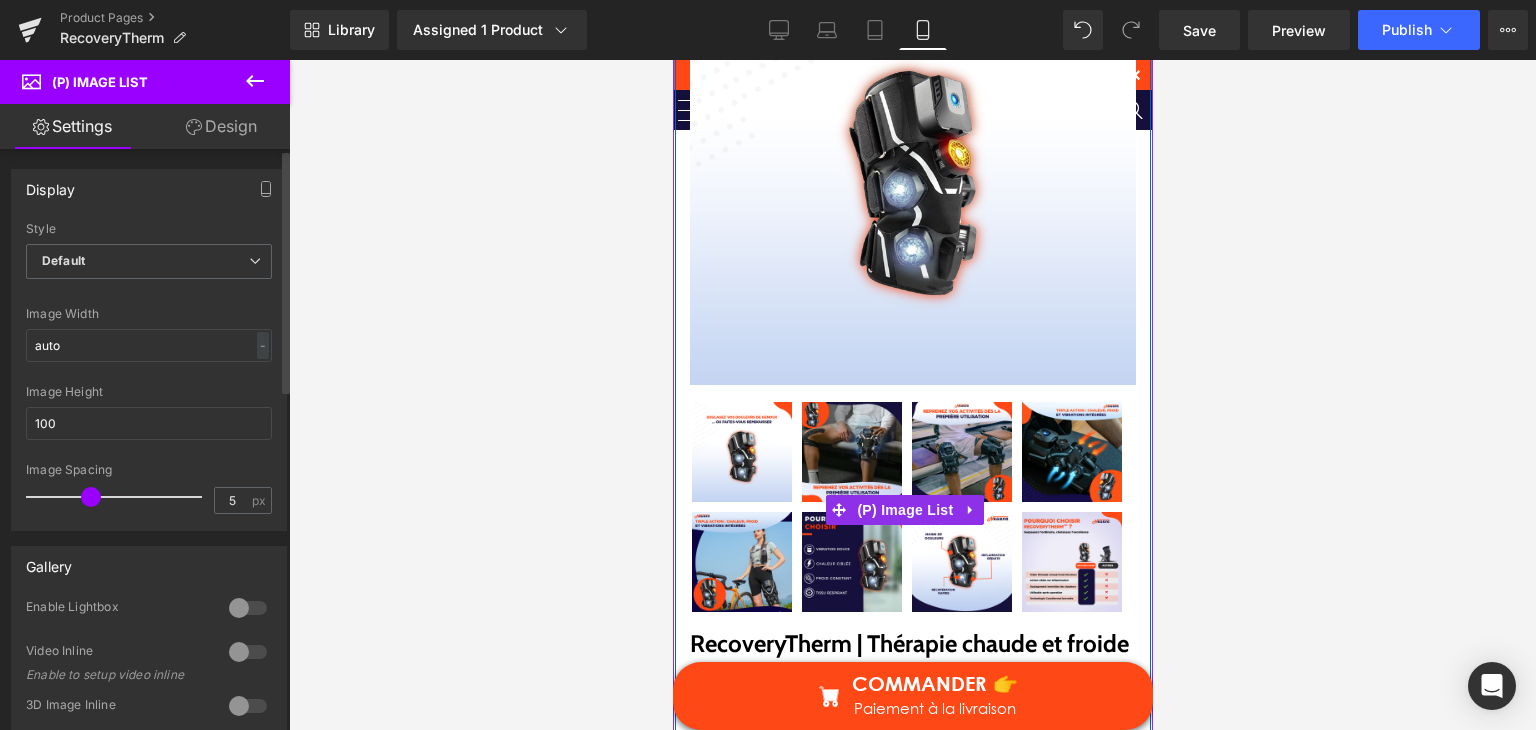 scroll, scrollTop: 212, scrollLeft: 0, axis: vertical 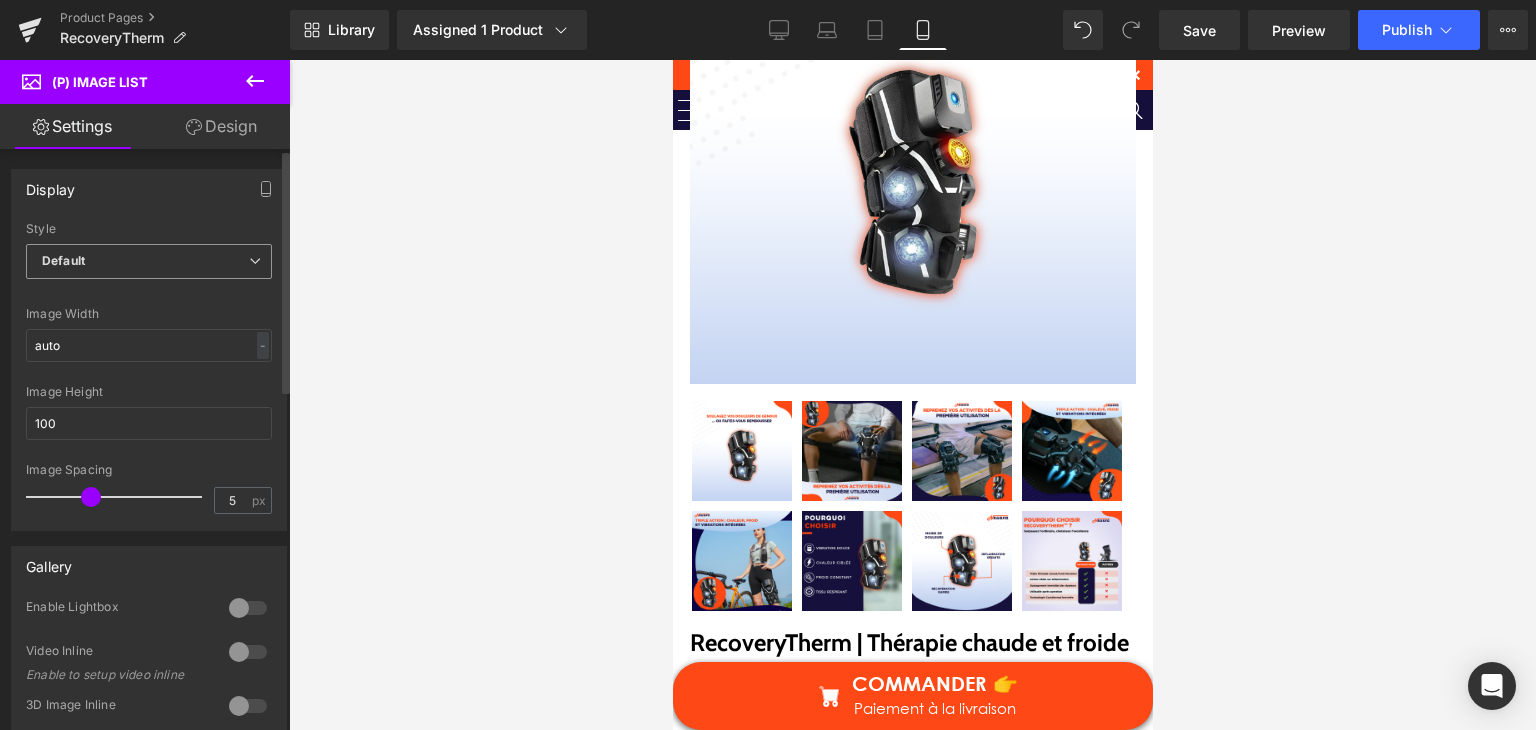 click on "Default" at bounding box center (149, 261) 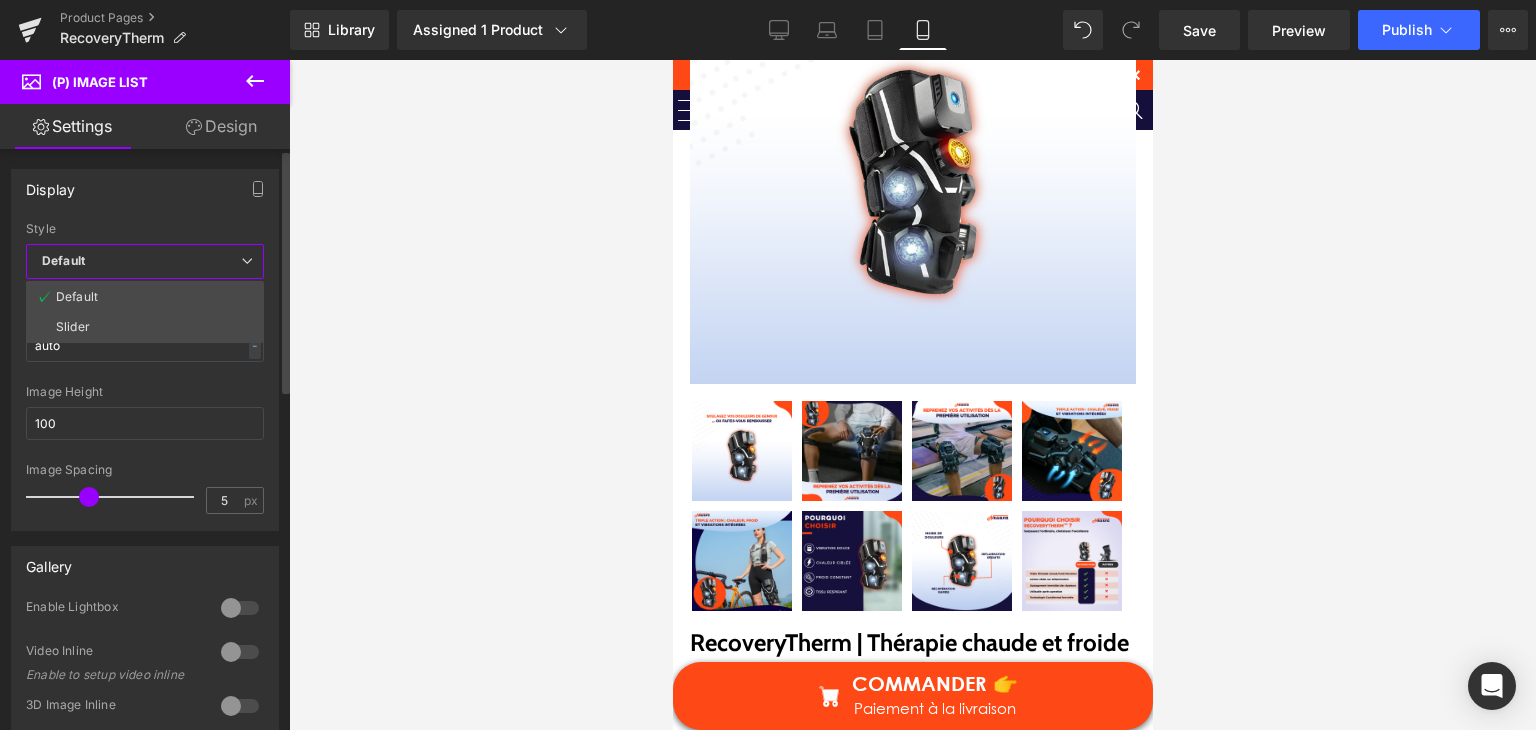click on "Slider" at bounding box center [145, 327] 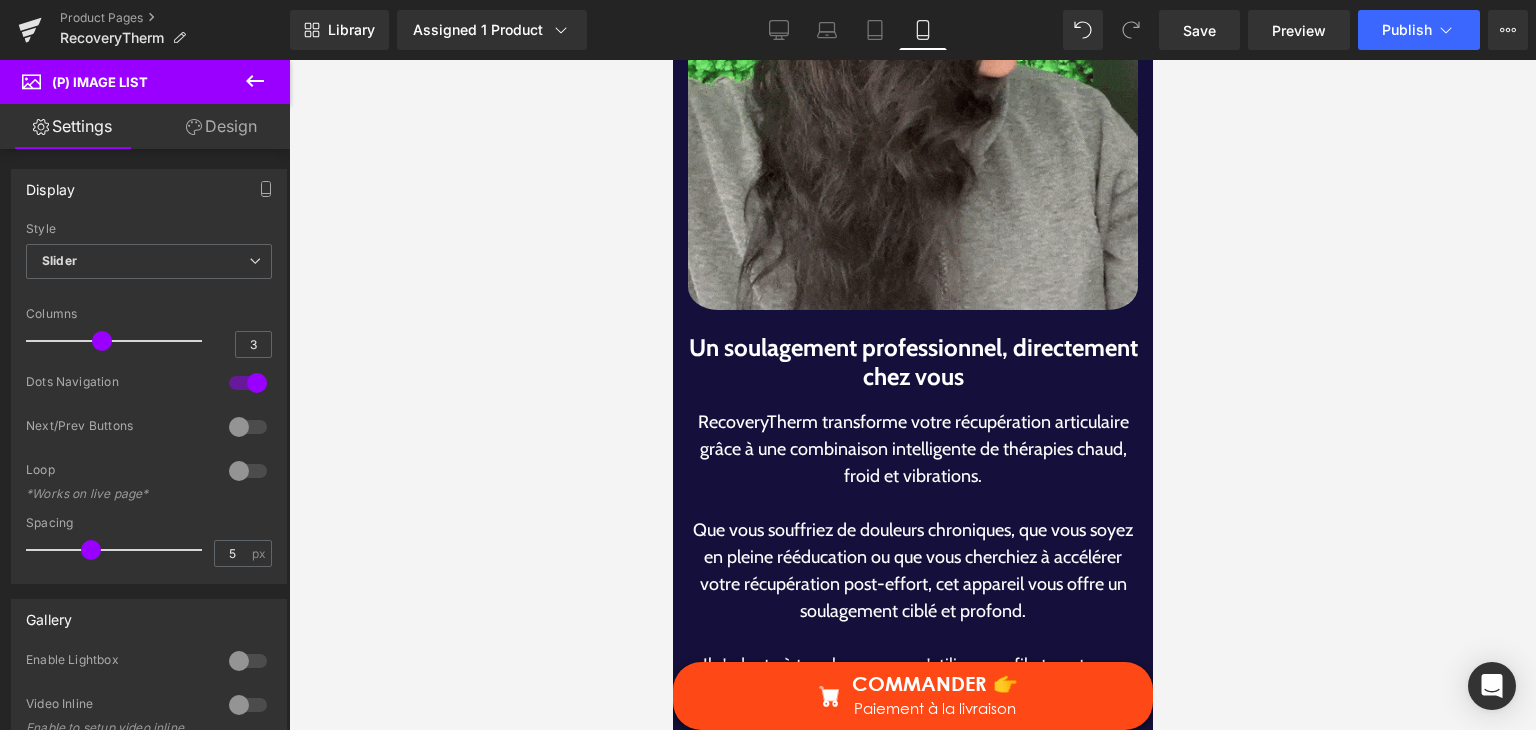 scroll, scrollTop: 1864, scrollLeft: 0, axis: vertical 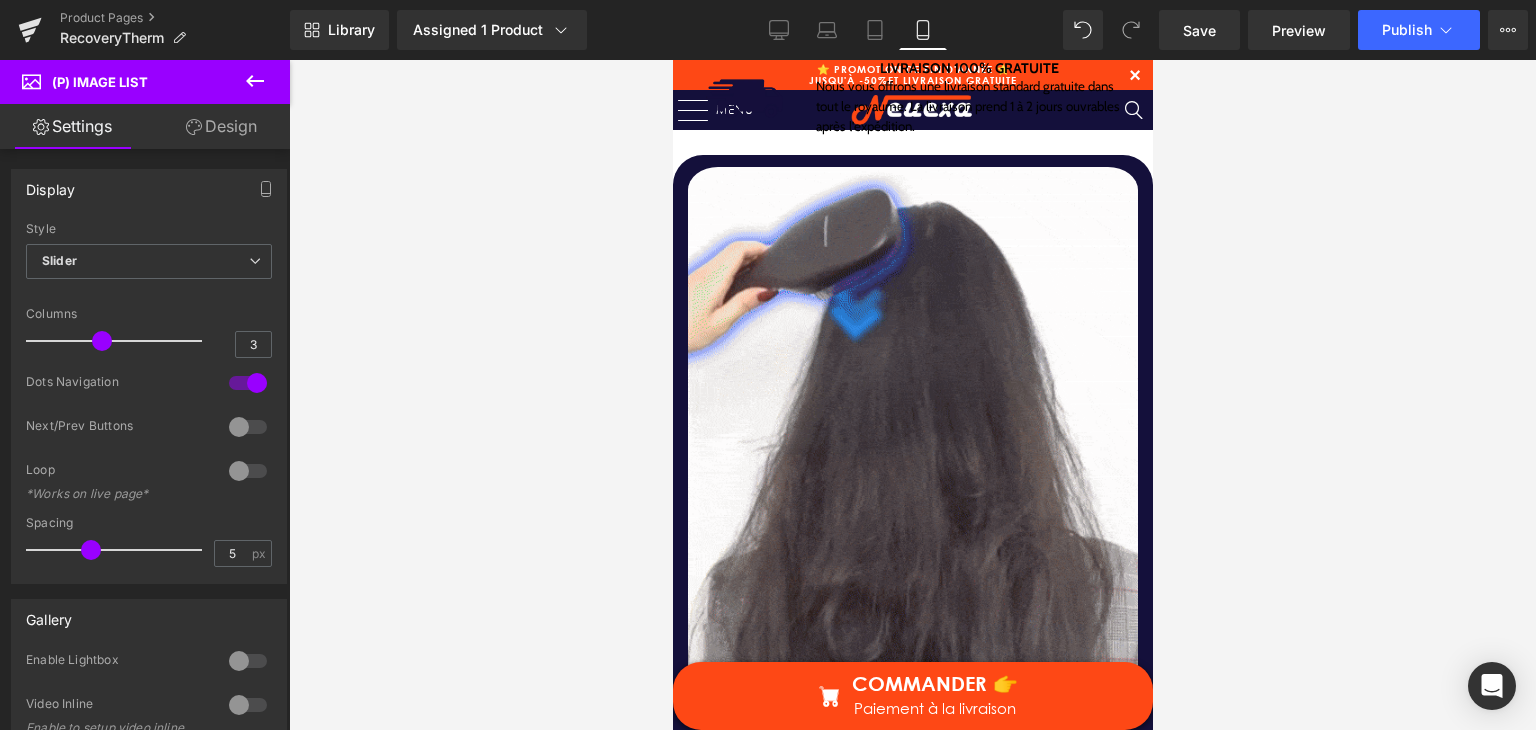 click at bounding box center (912, 448) 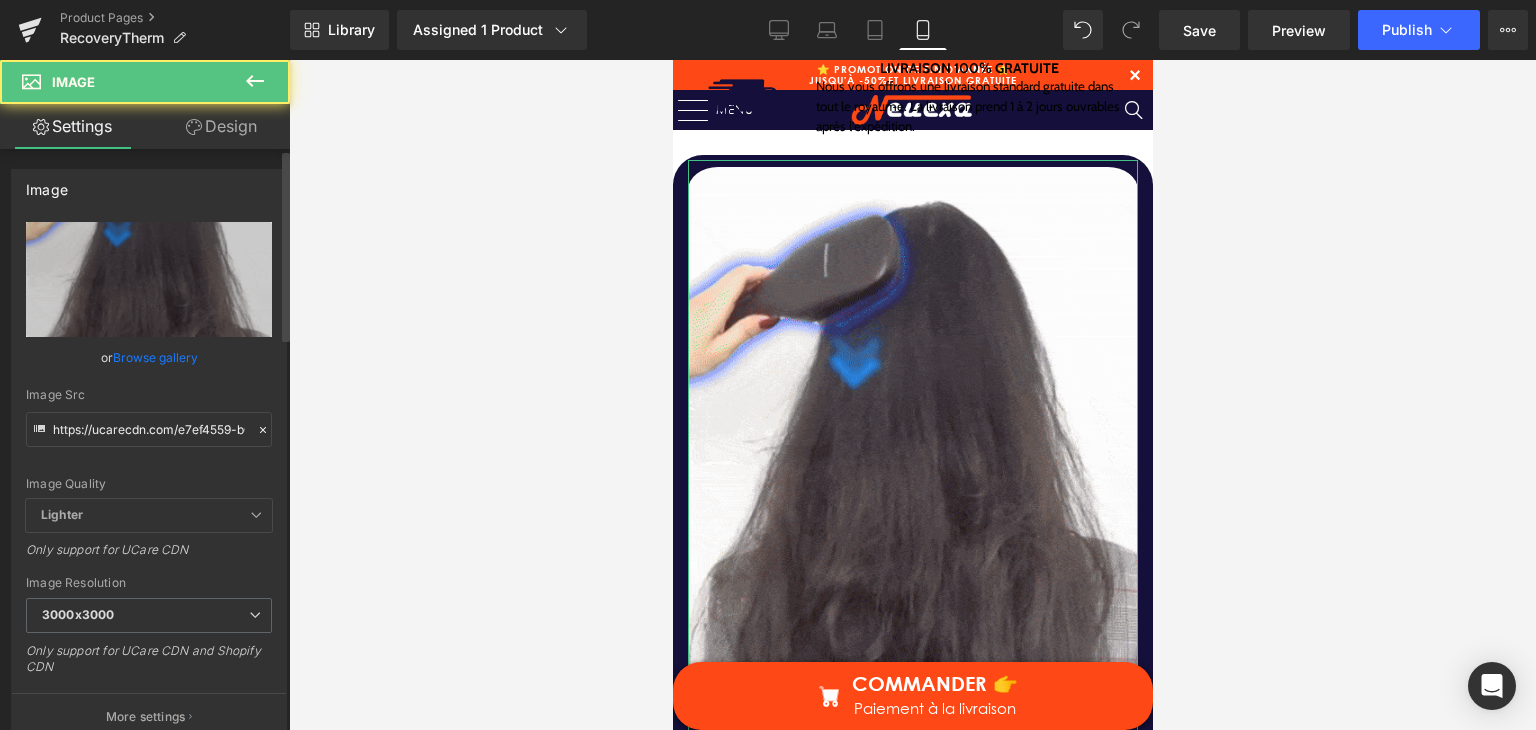 click on "Image Quality Lighter Lightest
Lighter
Lighter Lightest Only support for UCare CDN" at bounding box center (149, 360) 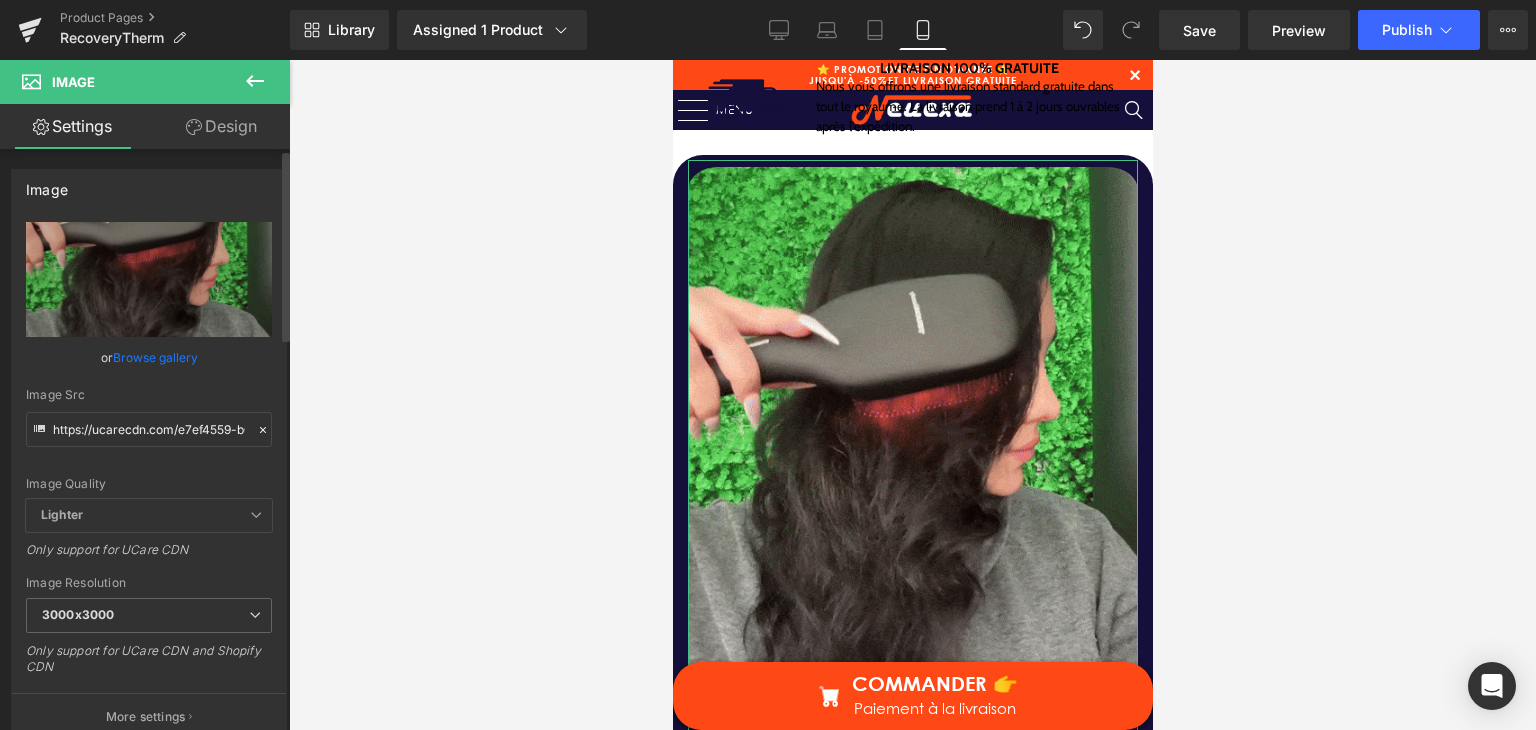 click on "Browse gallery" at bounding box center (155, 357) 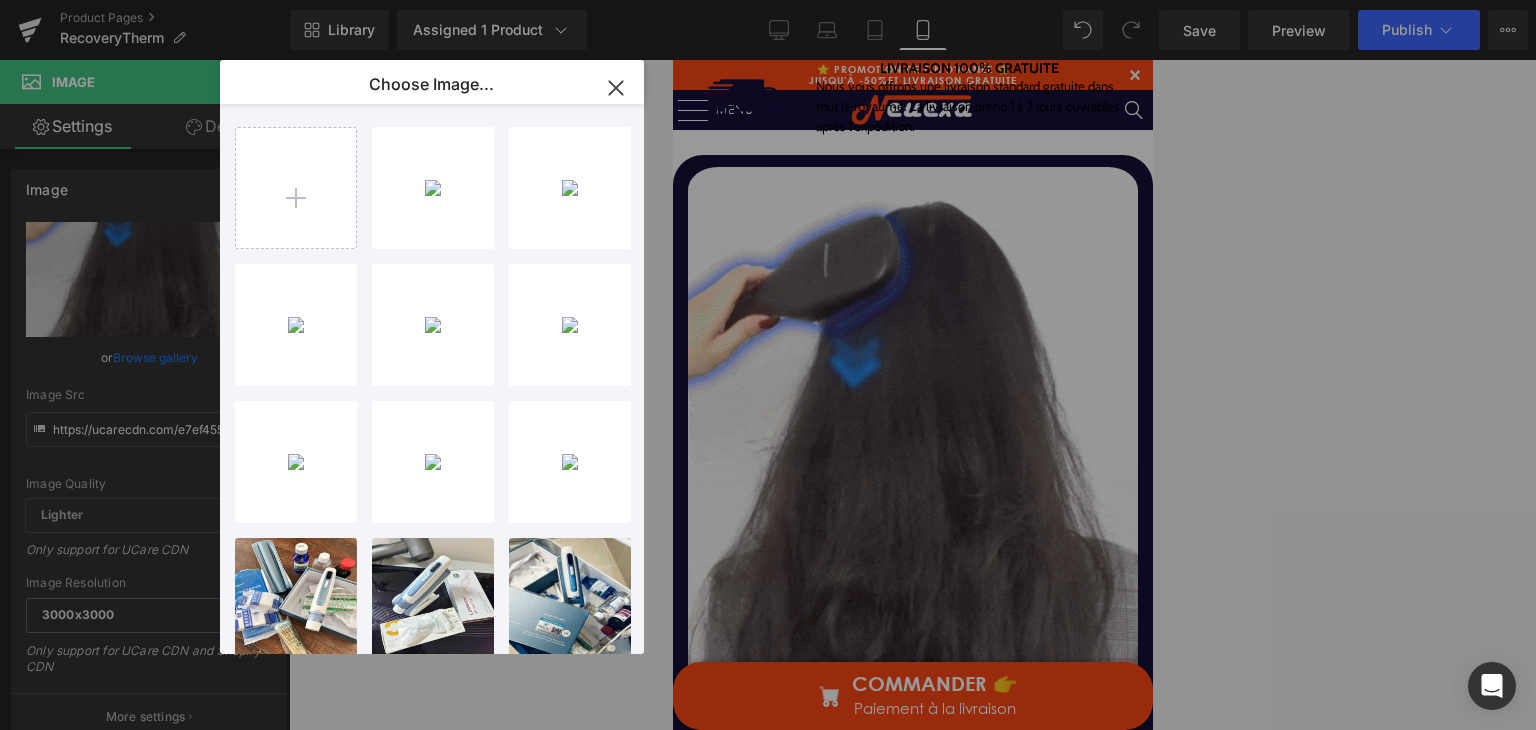 click on "(P) Image List  You are previewing how the   will restyle your page. You can not edit Elements in Preset Preview Mode.  Product Pages RecoveryTherm Library Assigned 1 Product  Product Preview
RecoveryTherm | Thérapie chaude et froide avancée pour la récupération du genou Manage assigned products Mobile Desktop Laptop Tablet Mobile Save Preview Publish Scheduled View Live Page View with current Template Save Template to Library Schedule Publish  Optimize  Publish Settings Shortcuts  Your page can’t be published   You've reached the maximum number of published pages on your plan  (281/999999).  You need to upgrade your plan or unpublish all your pages to get 1 publish slot.   Unpublish pages   Upgrade plan  Elements Global Style Base Row  rows, columns, layouts, div Heading  headings, titles, h1,h2,h3,h4,h5,h6 Text Block  texts, paragraphs, contents, blocks Image  images, photos, alts, uploads Icon  icons, symbols Button  button, call to action, cta Separator  Liquid  Banner Parallax  Stack" at bounding box center (768, 0) 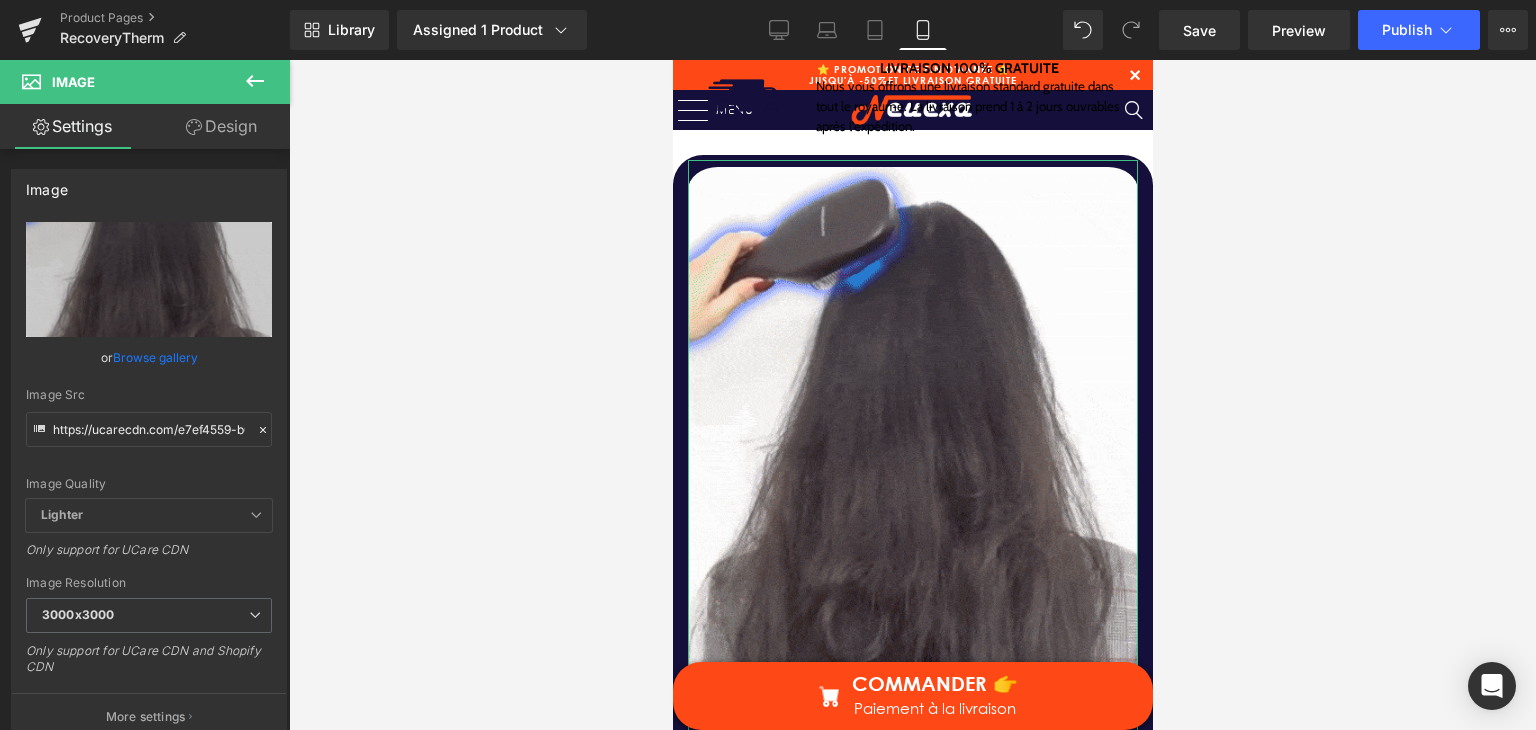 click on "Browse gallery" at bounding box center (155, 357) 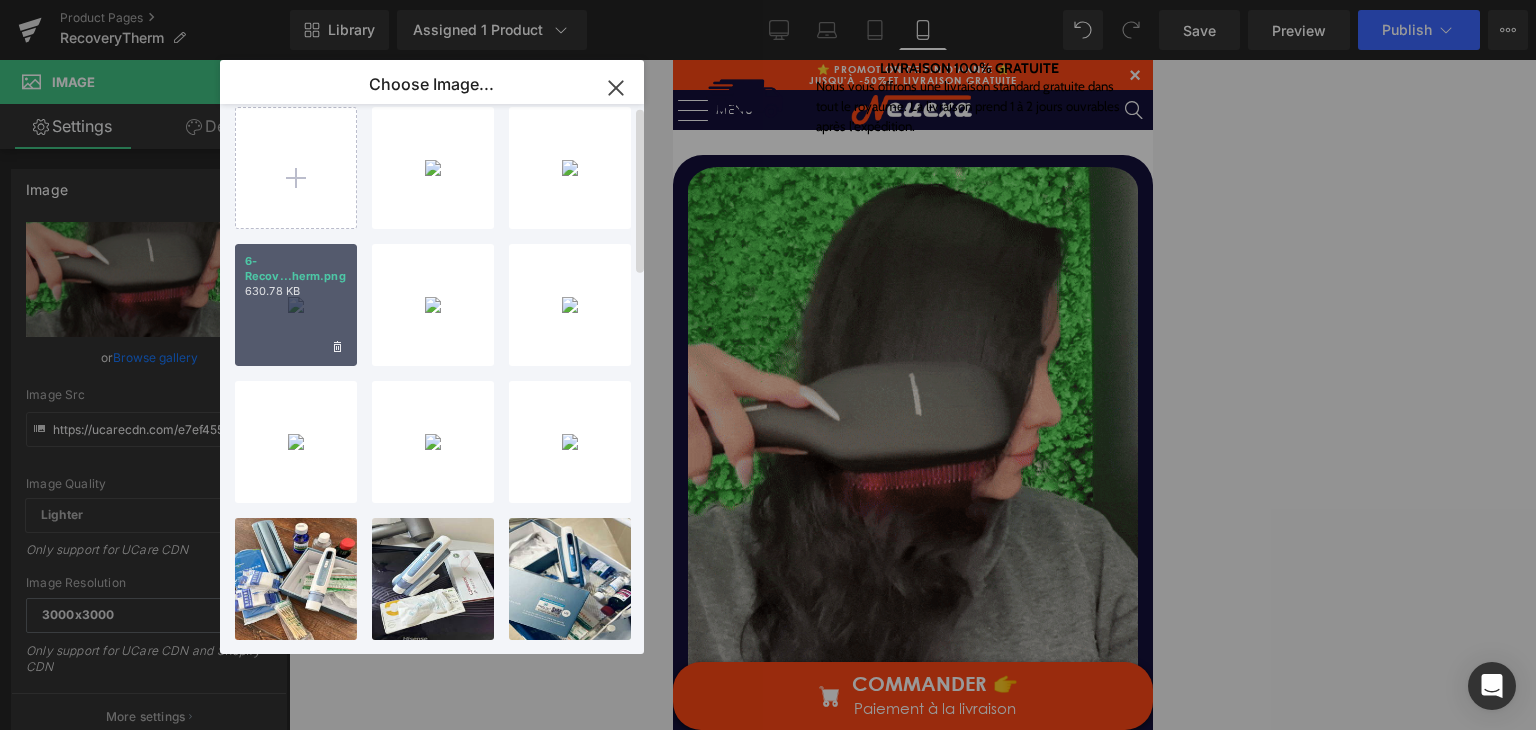 scroll, scrollTop: 0, scrollLeft: 0, axis: both 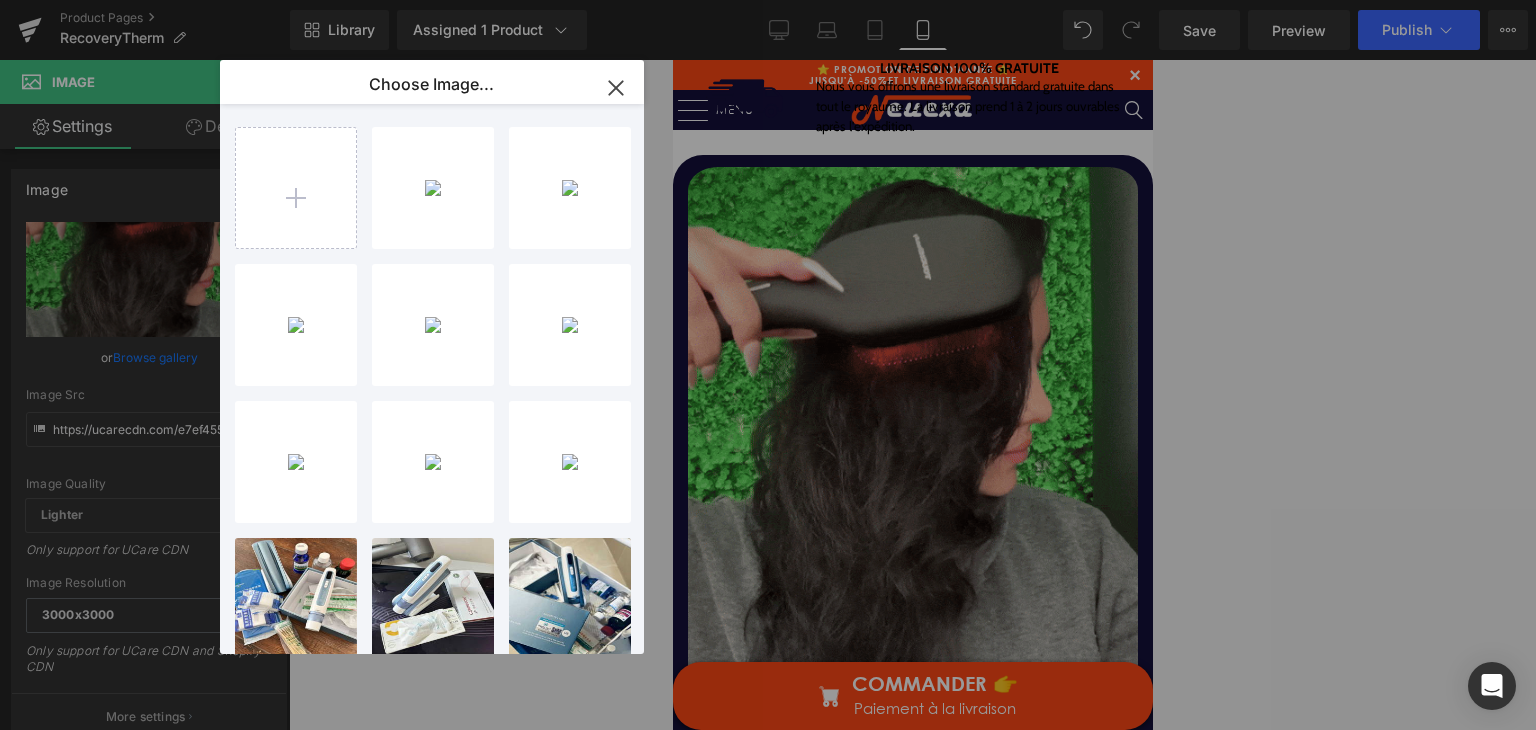 click on "(P) Image List  You are previewing how the   will restyle your page. You can not edit Elements in Preset Preview Mode.  Product Pages RecoveryTherm Library Assigned 1 Product  Product Preview
RecoveryTherm | Thérapie chaude et froide avancée pour la récupération du genou Manage assigned products Mobile Desktop Laptop Tablet Mobile Save Preview Publish Scheduled View Live Page View with current Template Save Template to Library Schedule Publish  Optimize  Publish Settings Shortcuts  Your page can’t be published   You've reached the maximum number of published pages on your plan  (281/999999).  You need to upgrade your plan or unpublish all your pages to get 1 publish slot.   Unpublish pages   Upgrade plan  Elements Global Style Base Row  rows, columns, layouts, div Heading  headings, titles, h1,h2,h3,h4,h5,h6 Text Block  texts, paragraphs, contents, blocks Image  images, photos, alts, uploads Icon  icons, symbols Button  button, call to action, cta Separator  Liquid  Banner Parallax  Stack" at bounding box center (768, 0) 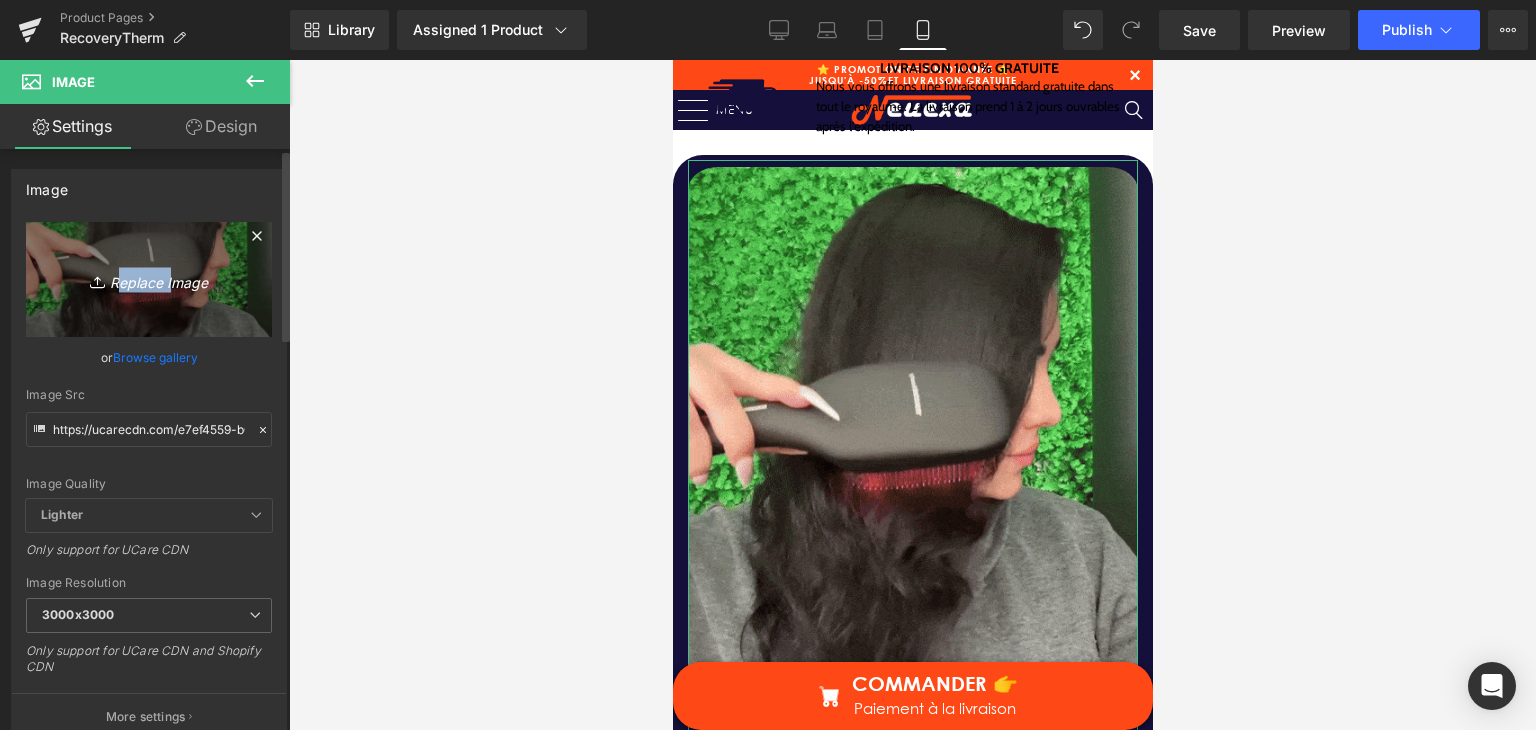 click on "Replace Image" at bounding box center (149, 279) 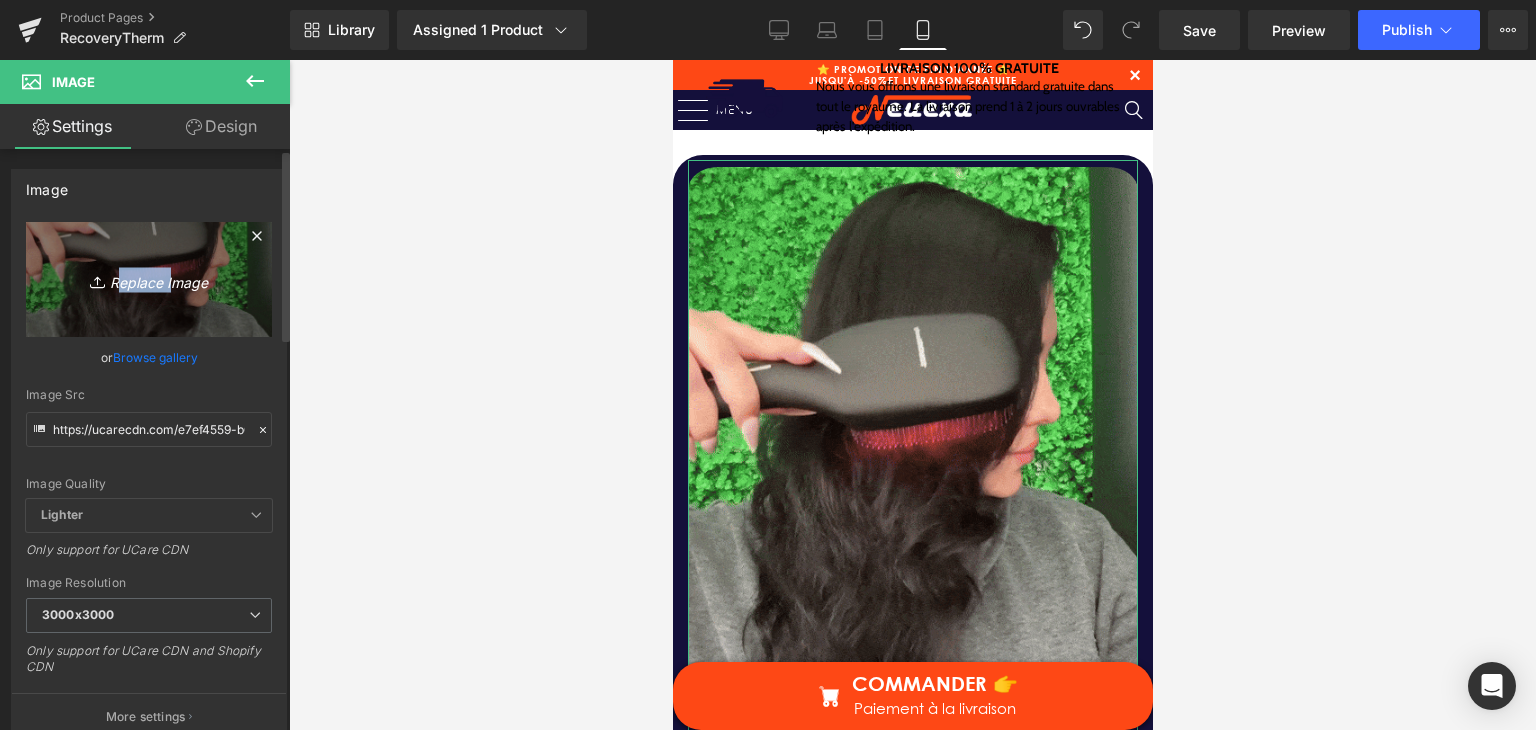 type on "C:\fakepath\Recovertherm.gif" 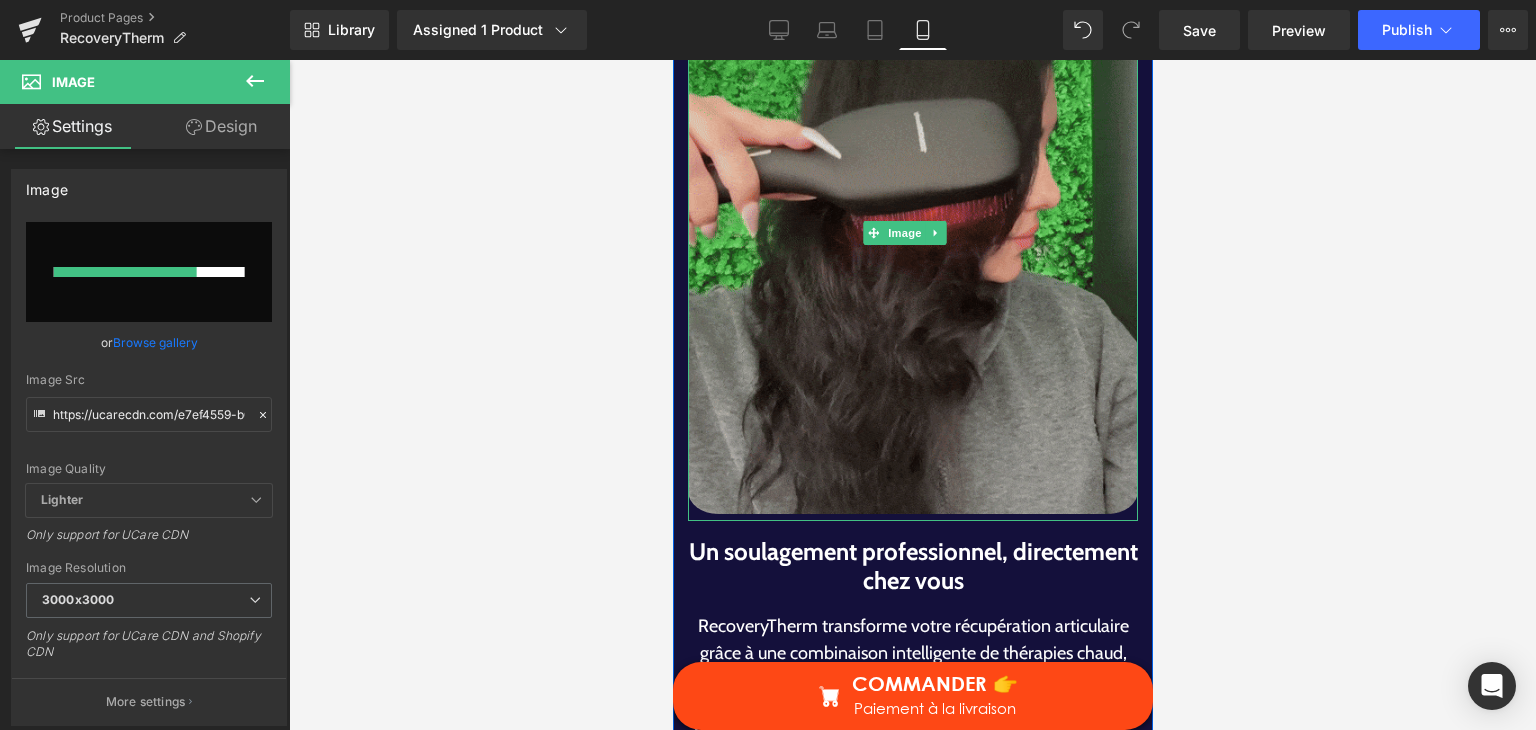 scroll, scrollTop: 2164, scrollLeft: 0, axis: vertical 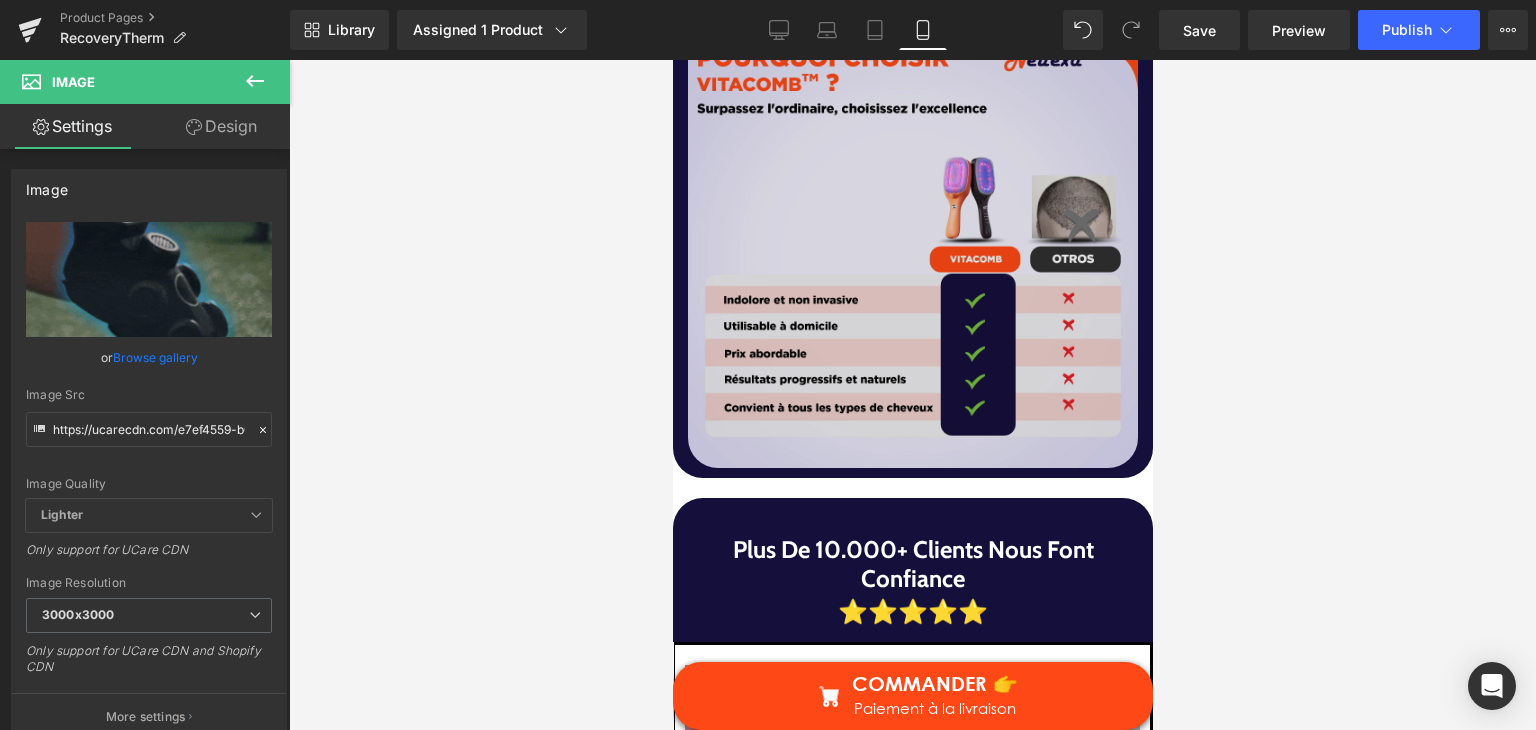 click at bounding box center [912, 243] 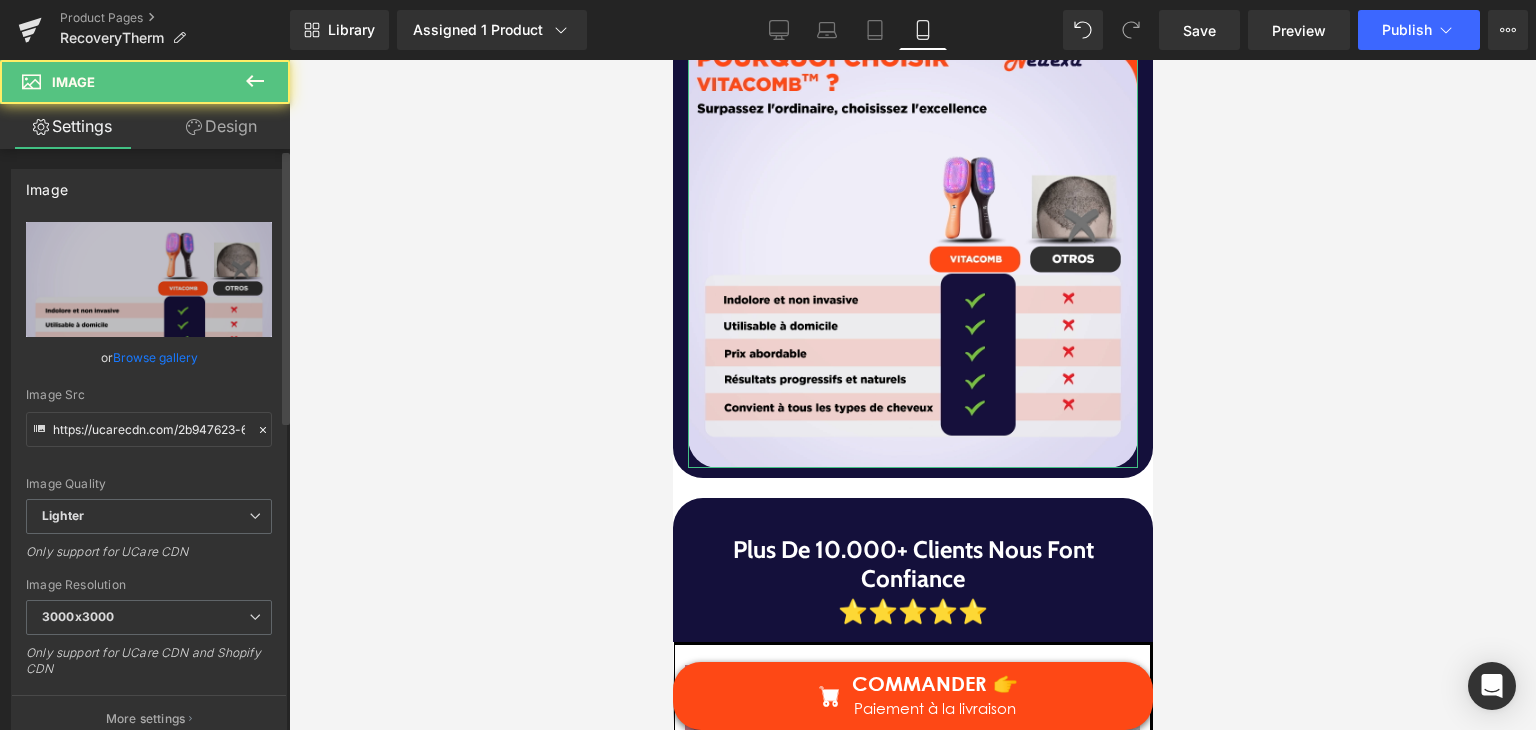 click on "Browse gallery" at bounding box center (155, 357) 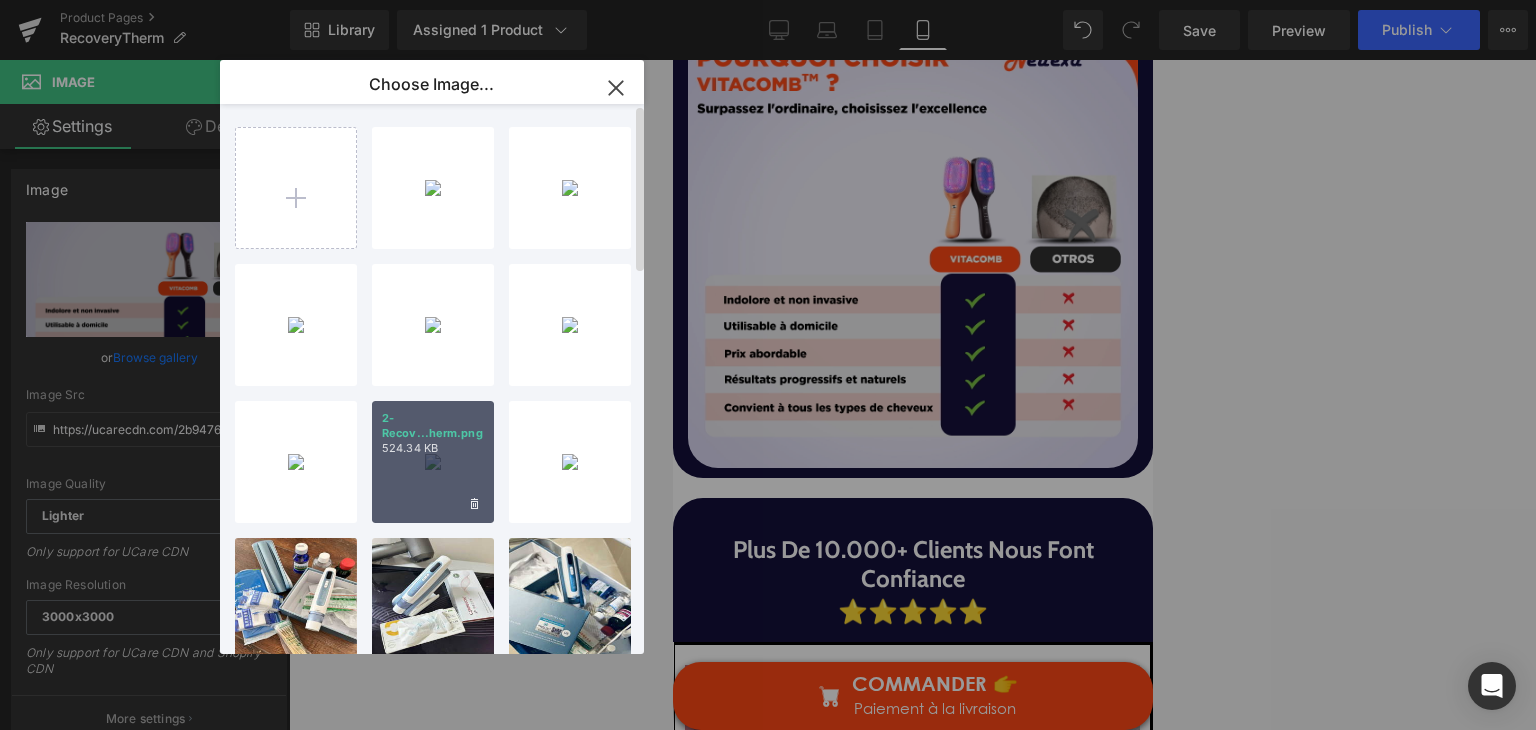 click on "2-Recov...herm.png 524.34 KB" at bounding box center (433, 462) 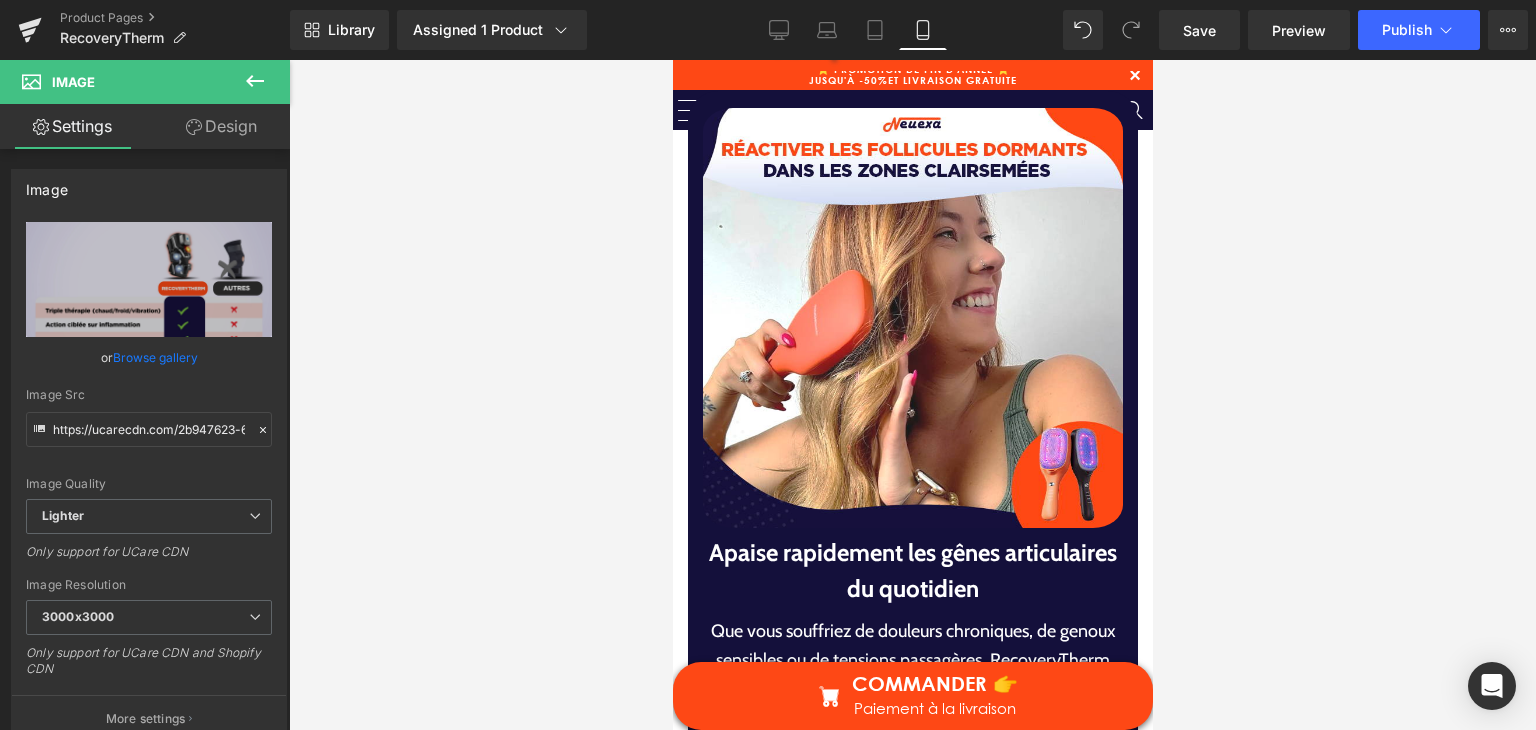 scroll, scrollTop: 4739, scrollLeft: 0, axis: vertical 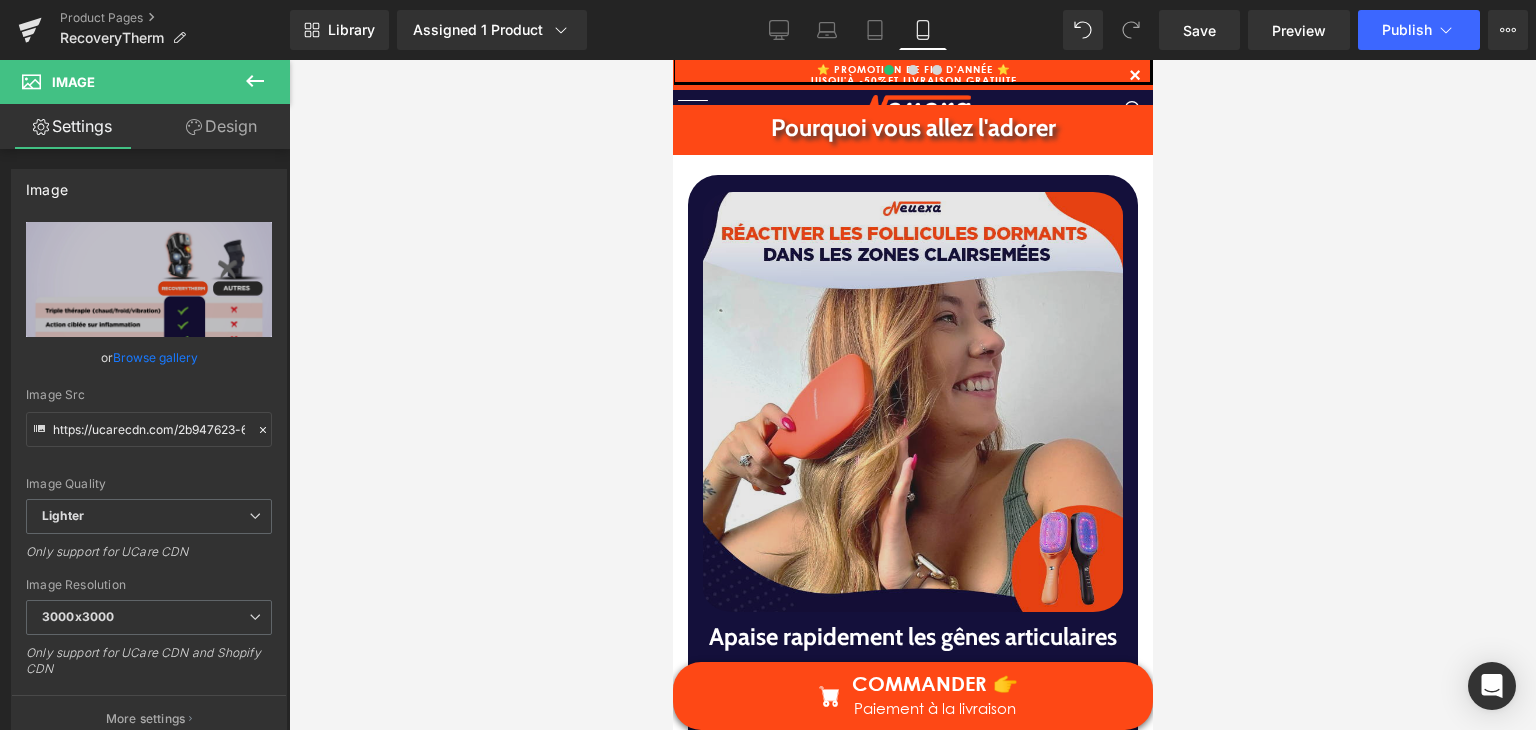 click at bounding box center (912, 402) 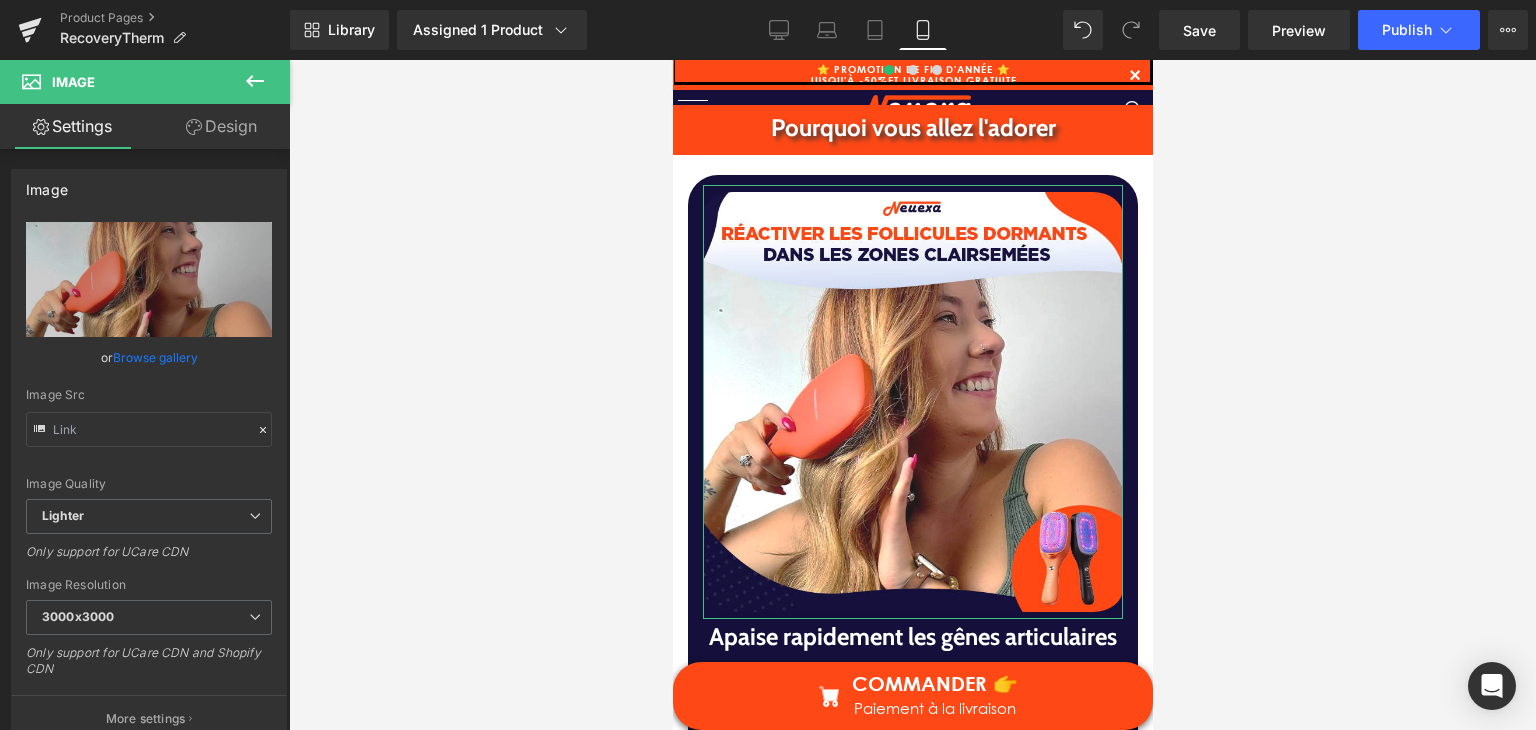 click on "Browse gallery" at bounding box center [155, 357] 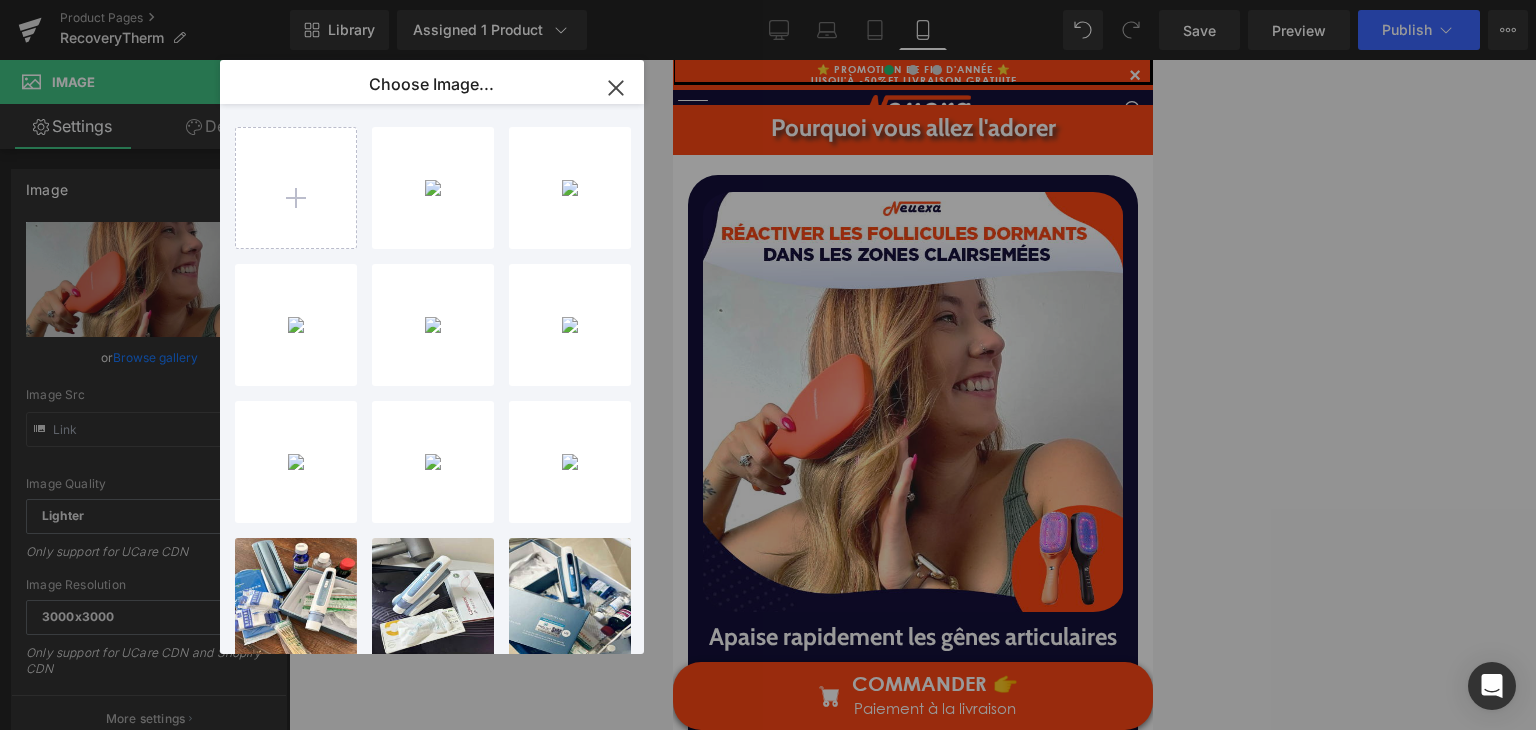 click on "(P) Image List  You are previewing how the   will restyle your page. You can not edit Elements in Preset Preview Mode.  Product Pages RecoveryTherm Library Assigned 1 Product  Product Preview
RecoveryTherm | Thérapie chaude et froide avancée pour la récupération du genou Manage assigned products Mobile Desktop Laptop Tablet Mobile Save Preview Publish Scheduled View Live Page View with current Template Save Template to Library Schedule Publish  Optimize  Publish Settings Shortcuts  Your page can’t be published   You've reached the maximum number of published pages on your plan  (281/999999).  You need to upgrade your plan or unpublish all your pages to get 1 publish slot.   Unpublish pages   Upgrade plan  Elements Global Style Base Row  rows, columns, layouts, div Heading  headings, titles, h1,h2,h3,h4,h5,h6 Text Block  texts, paragraphs, contents, blocks Image  images, photos, alts, uploads Icon  icons, symbols Button  button, call to action, cta Separator  Liquid  Banner Parallax  Stack" at bounding box center (768, 0) 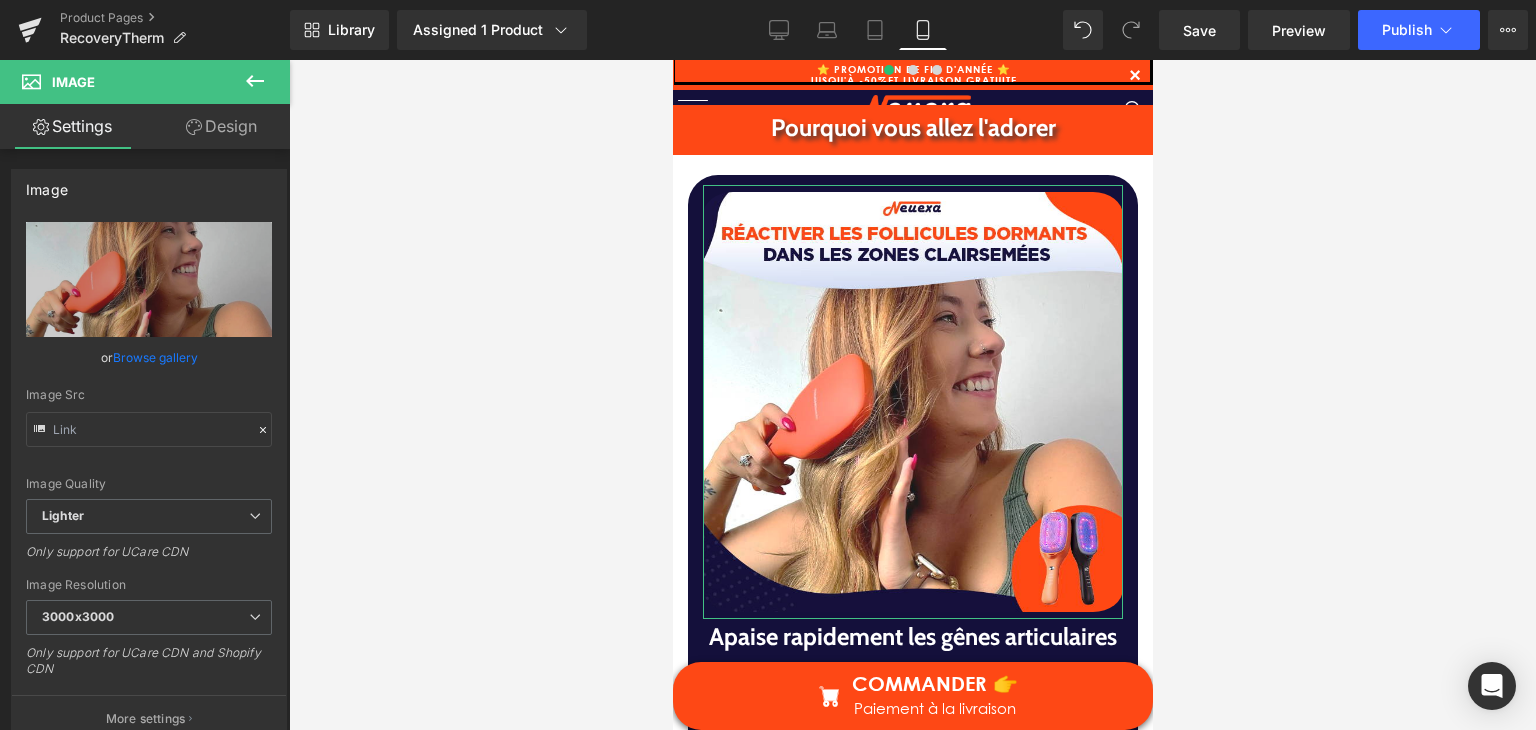 click on "Browse gallery" at bounding box center (155, 357) 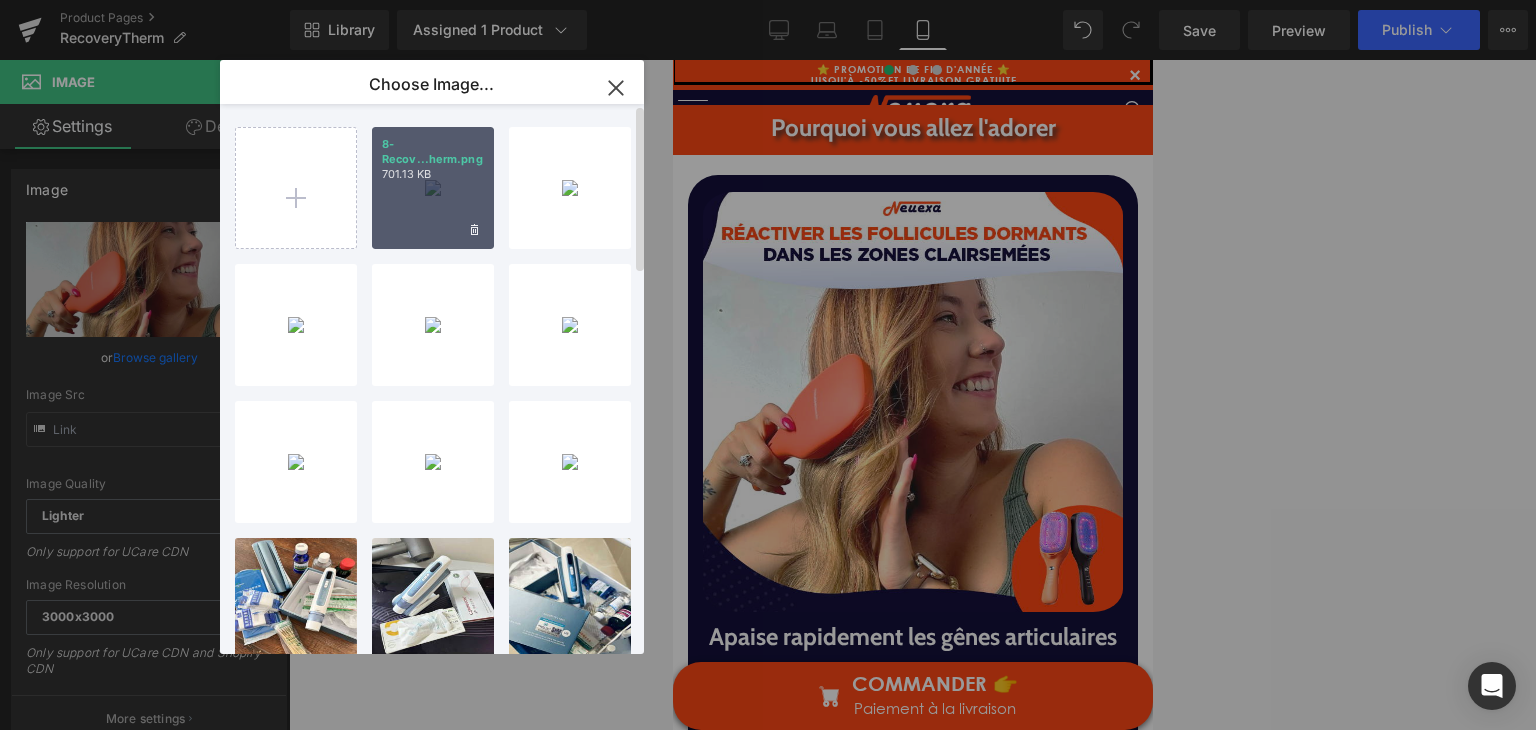 click on "8-Recov...herm.png 701.13 KB" at bounding box center [433, 188] 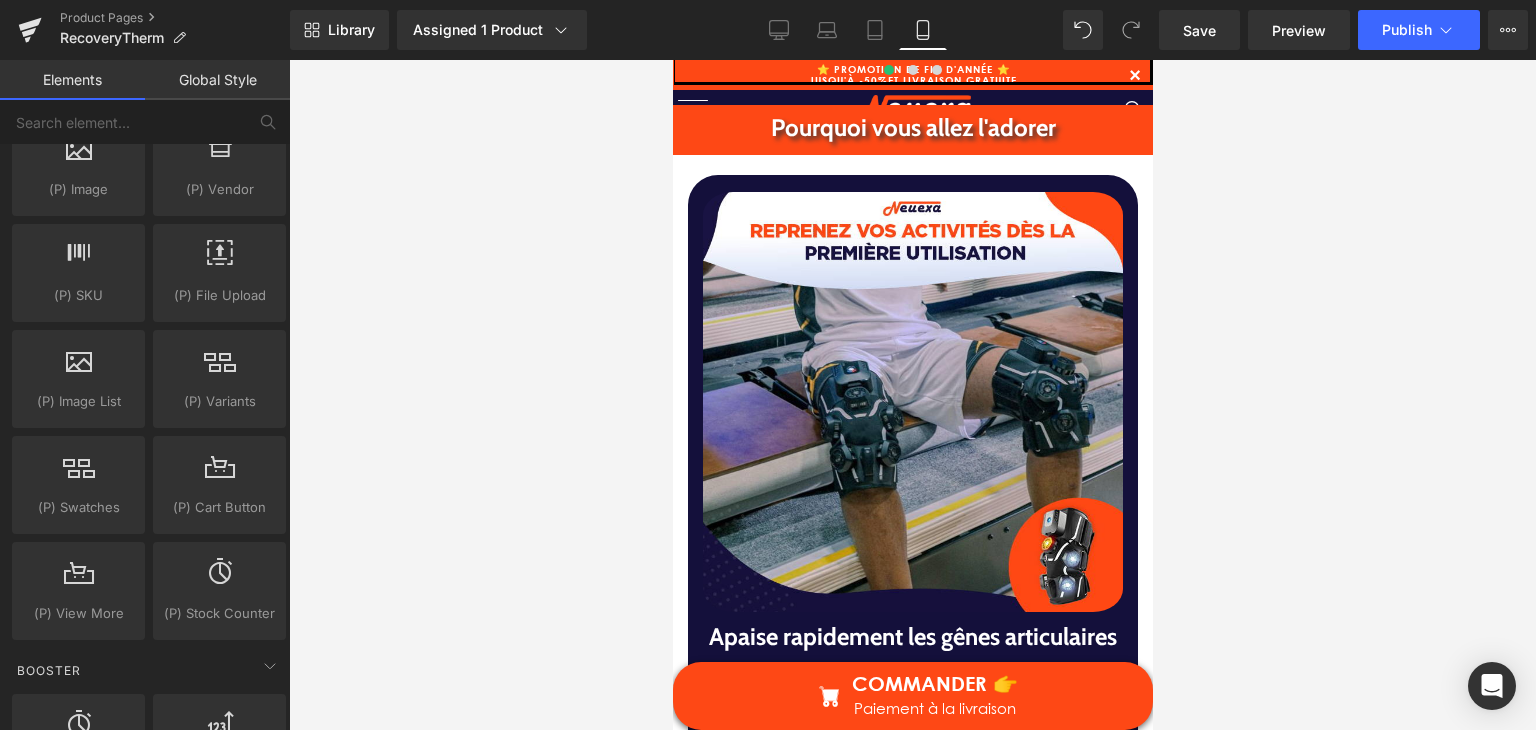 drag, startPoint x: 1826, startPoint y: 424, endPoint x: 1149, endPoint y: 365, distance: 679.56604 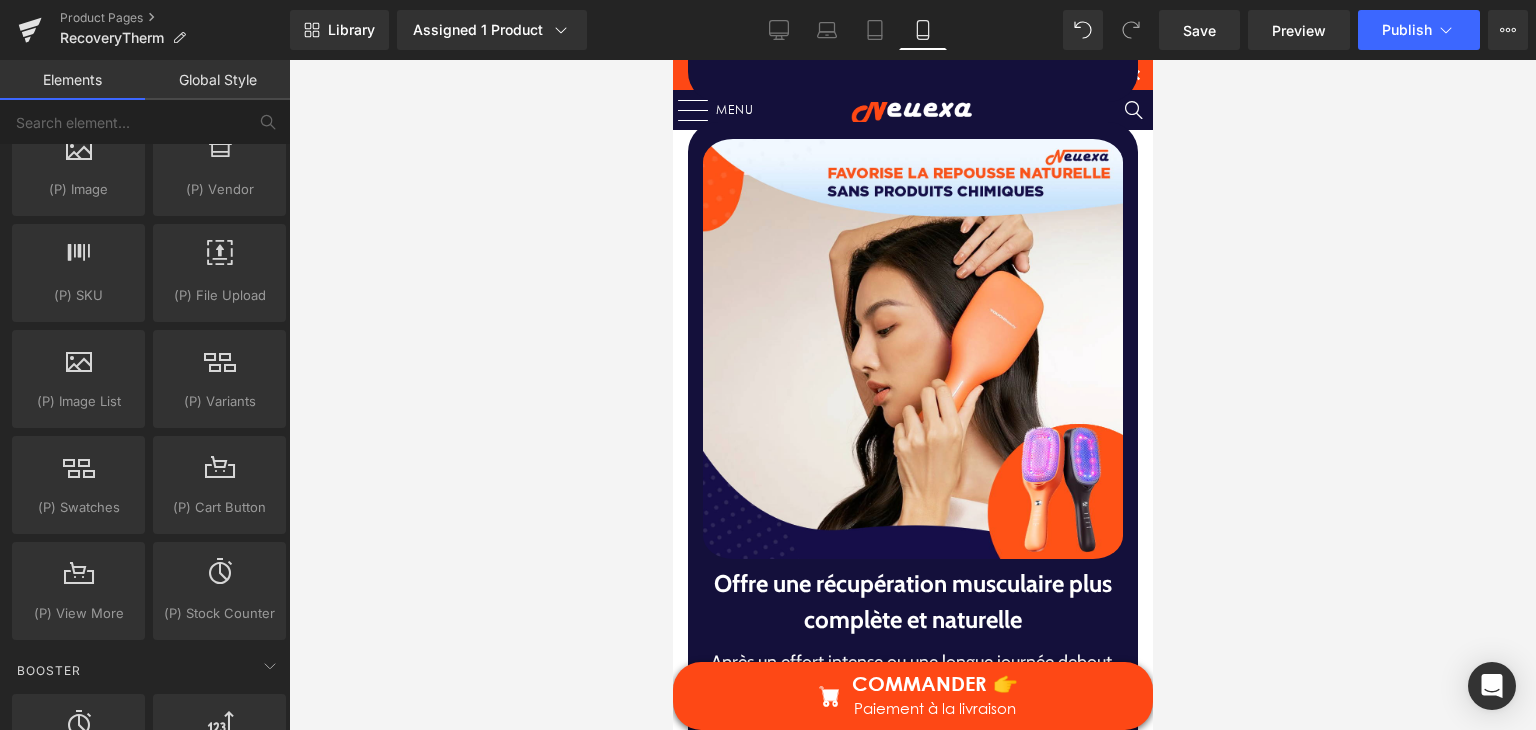 scroll, scrollTop: 5895, scrollLeft: 0, axis: vertical 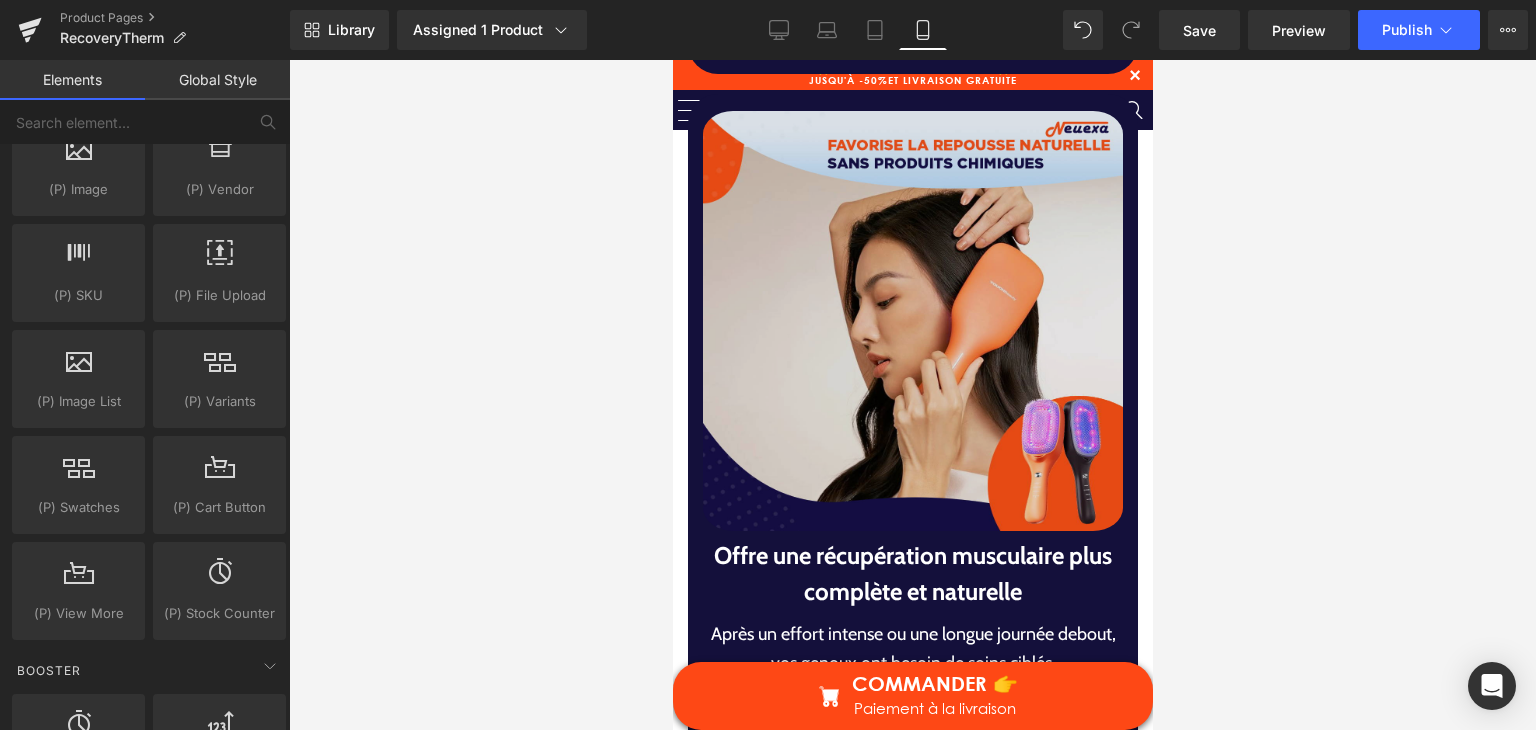 click at bounding box center (912, 321) 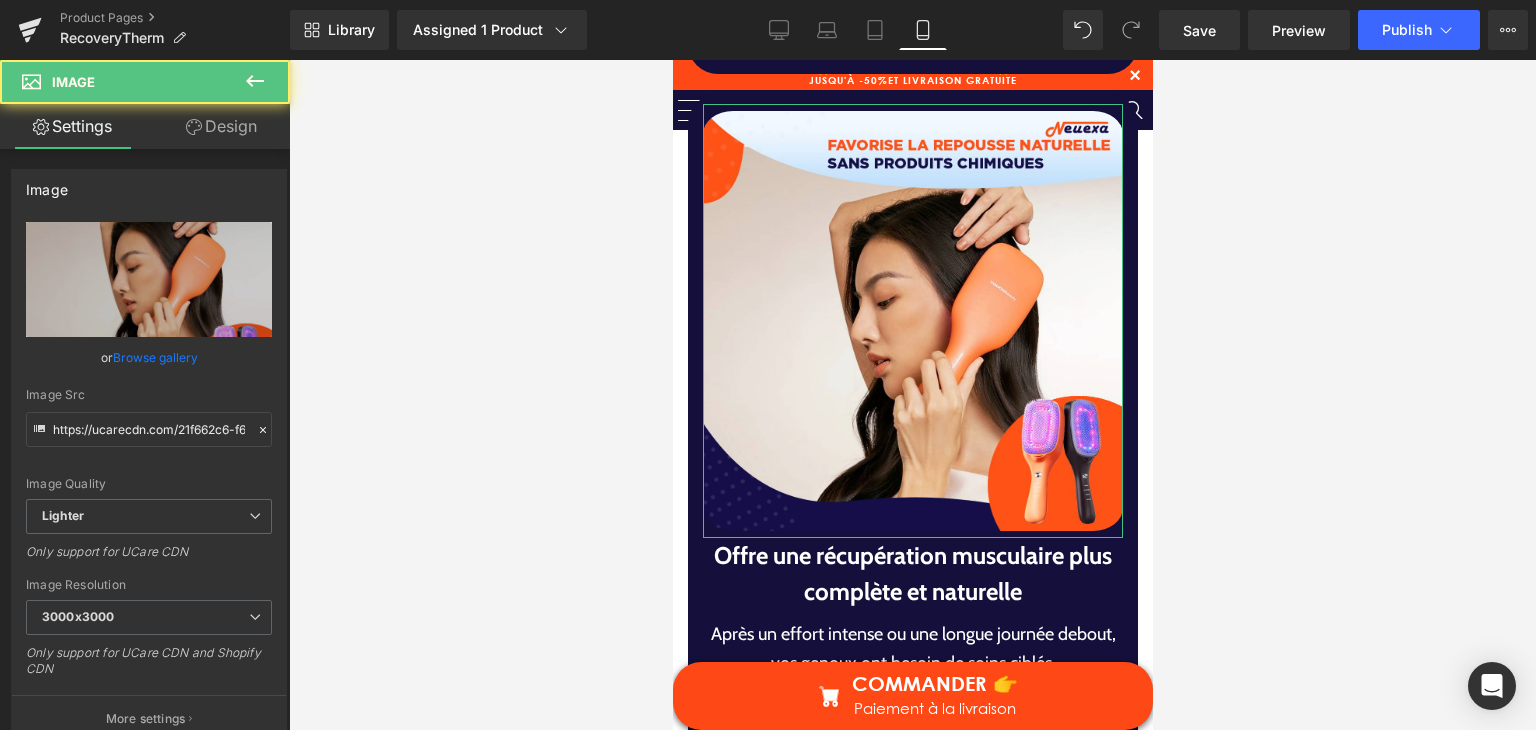 click on "Browse gallery" at bounding box center [155, 357] 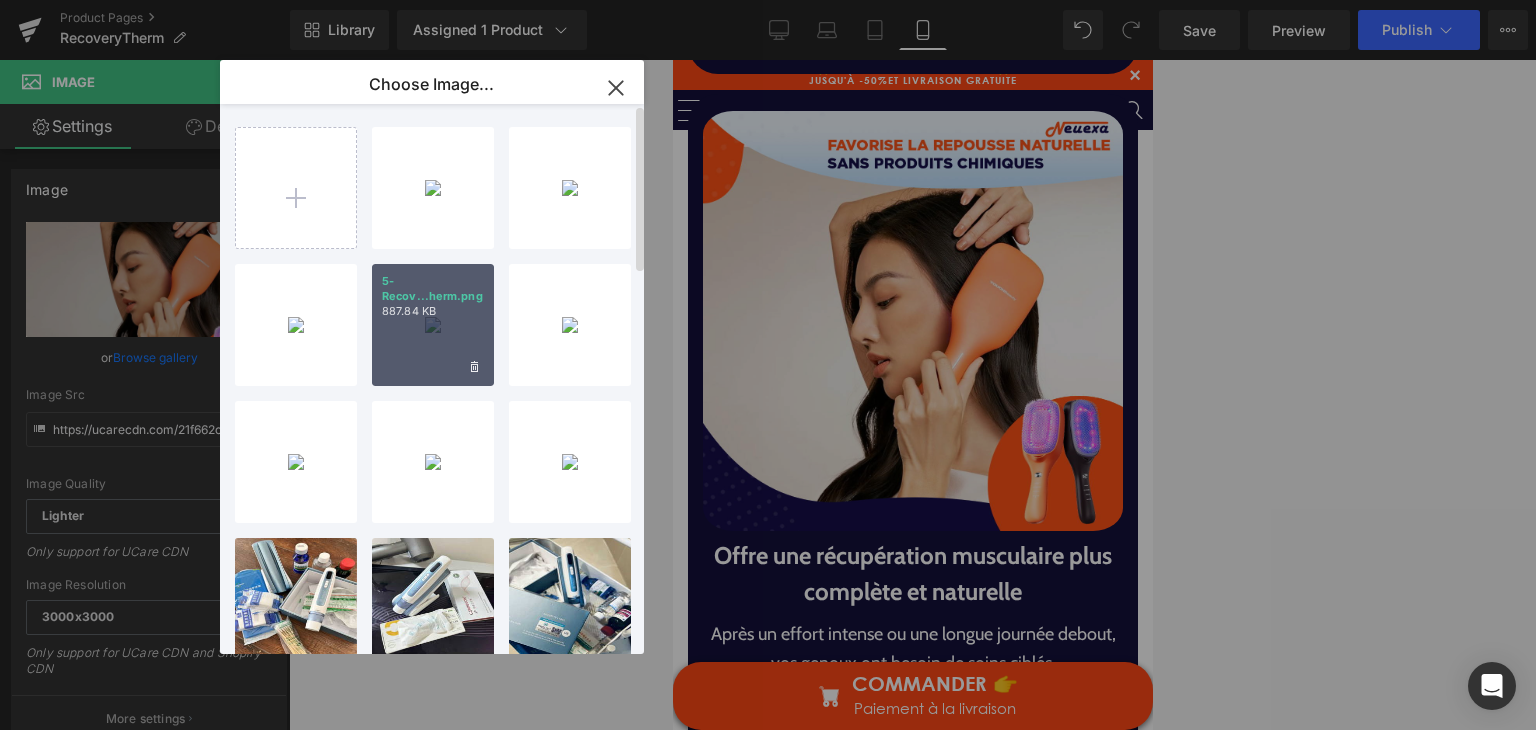 click on "887.84 KB" at bounding box center (433, 311) 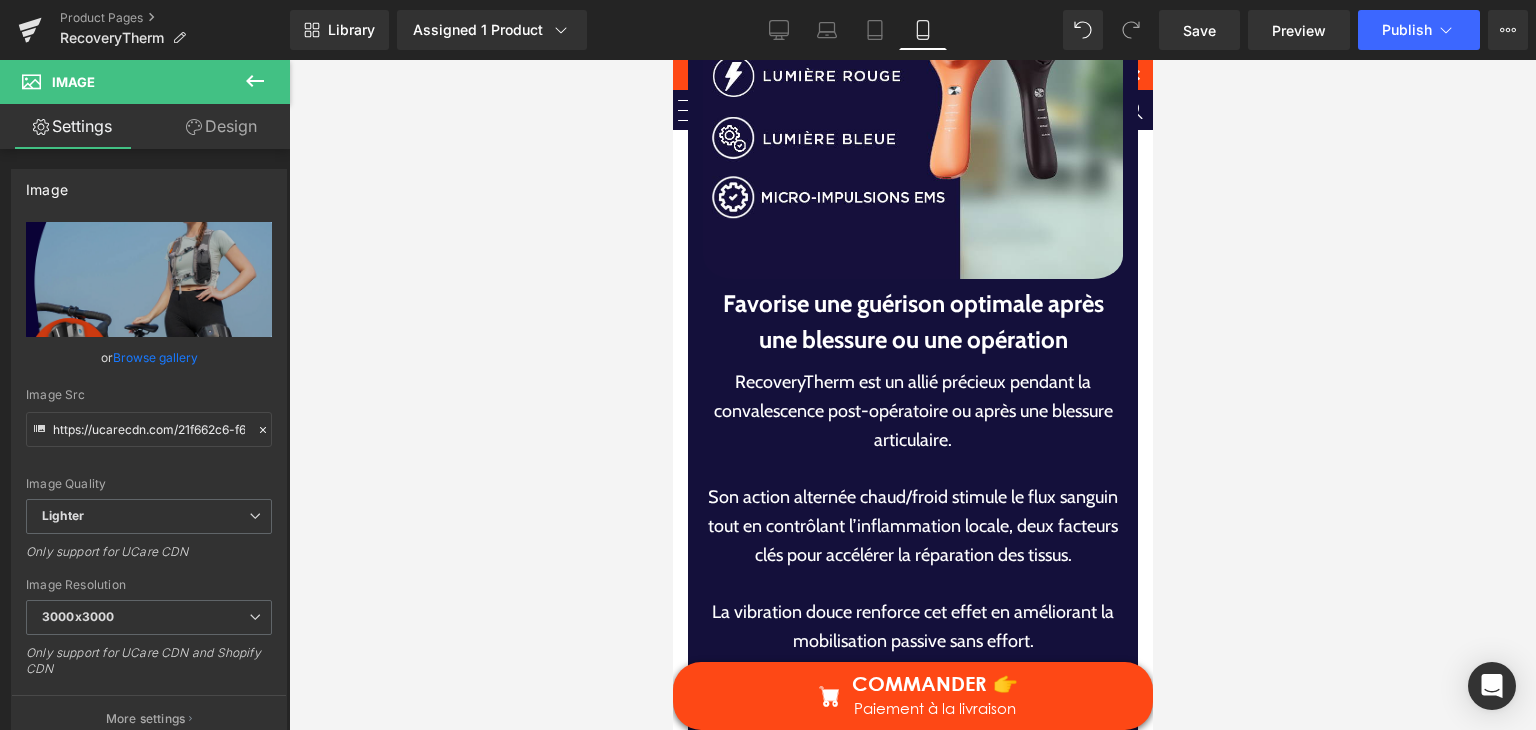 scroll, scrollTop: 6856, scrollLeft: 0, axis: vertical 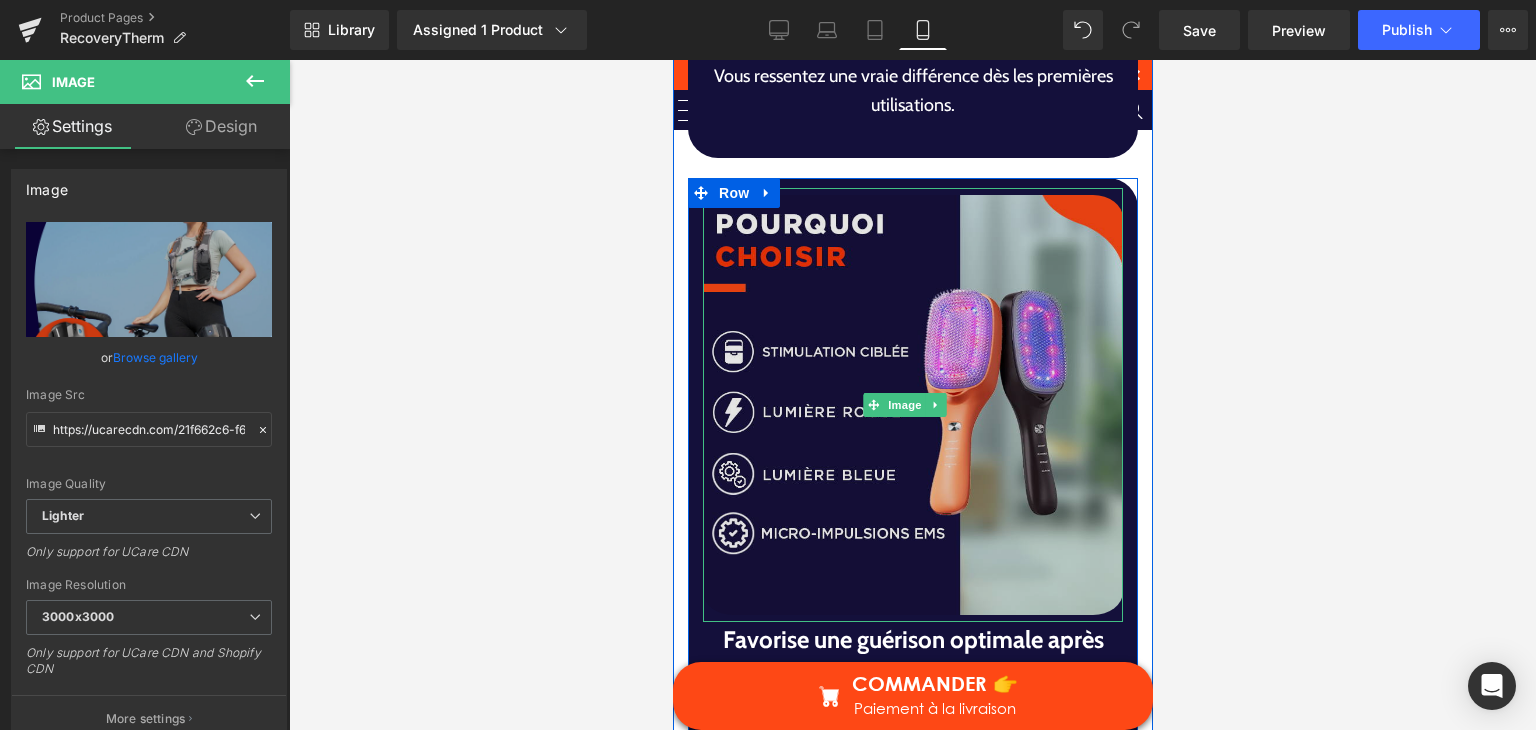 click at bounding box center [912, 405] 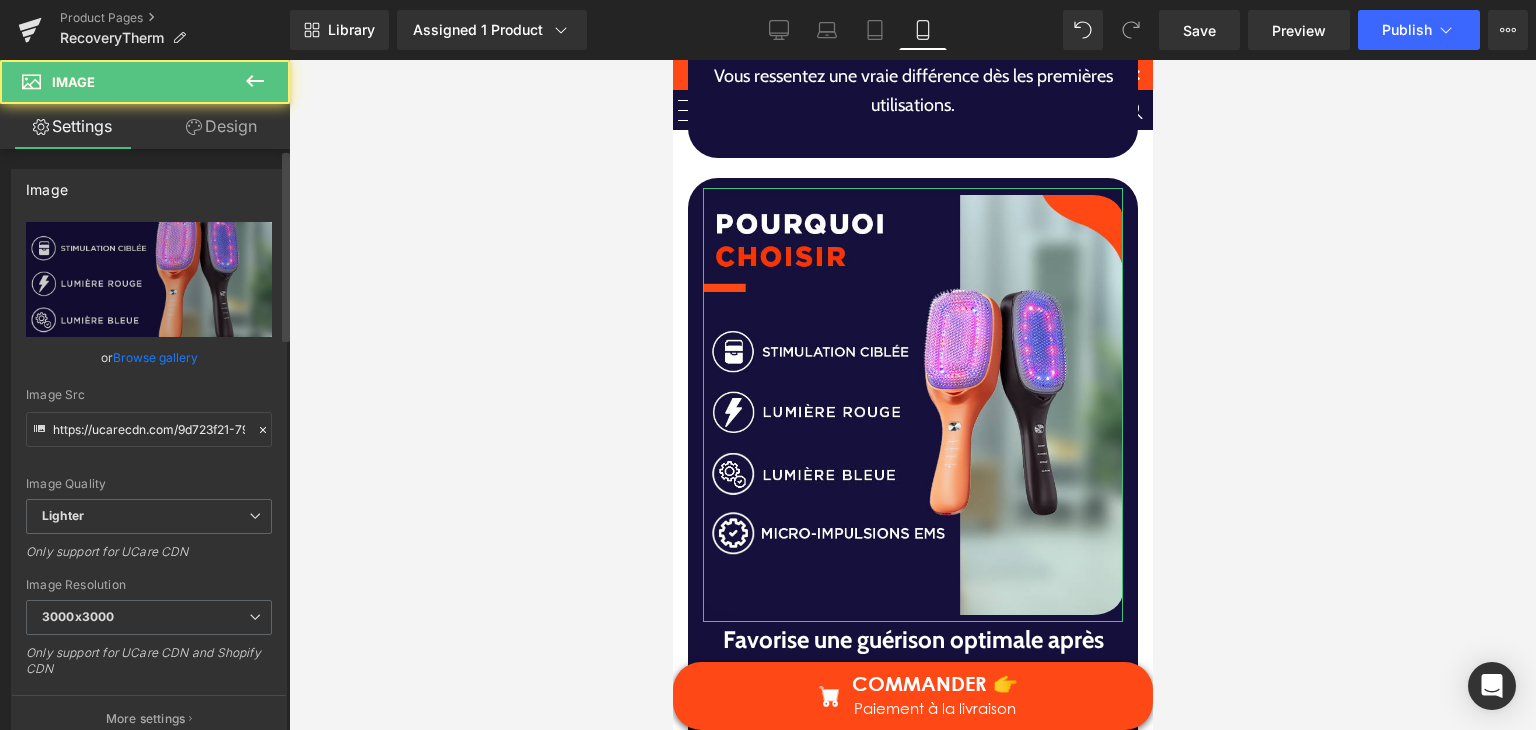 click on "Browse gallery" at bounding box center [155, 357] 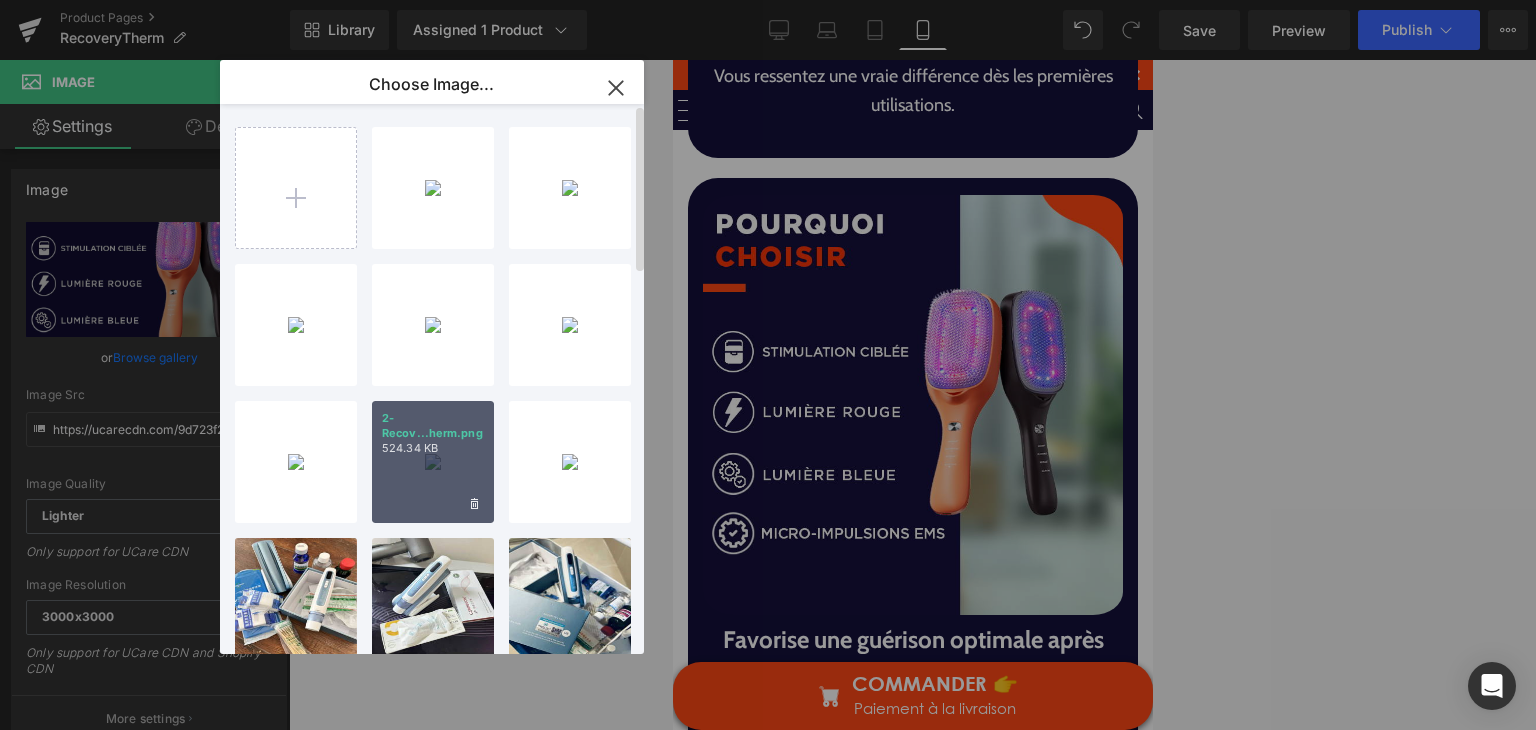 click on "524.34 KB" at bounding box center (433, 448) 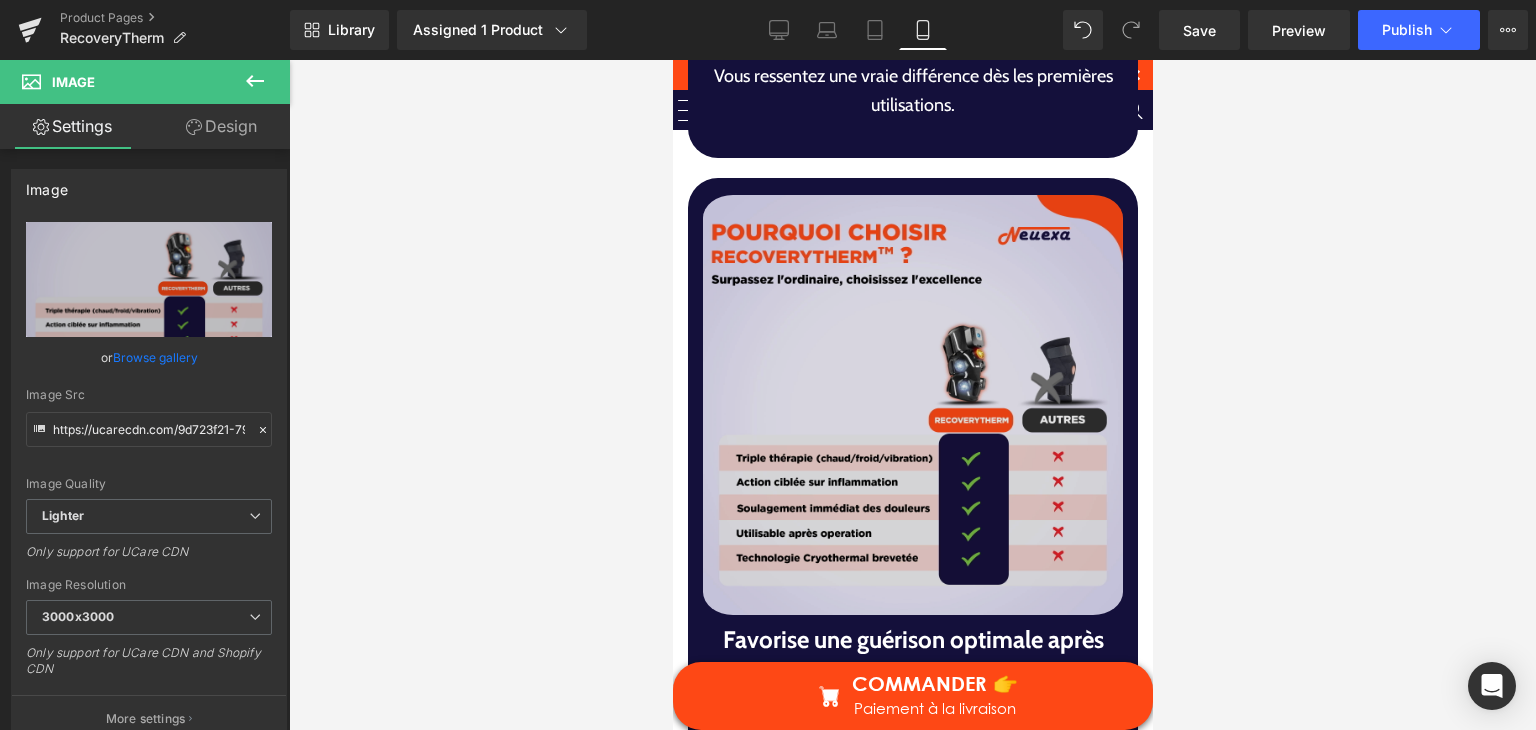 click at bounding box center [912, 405] 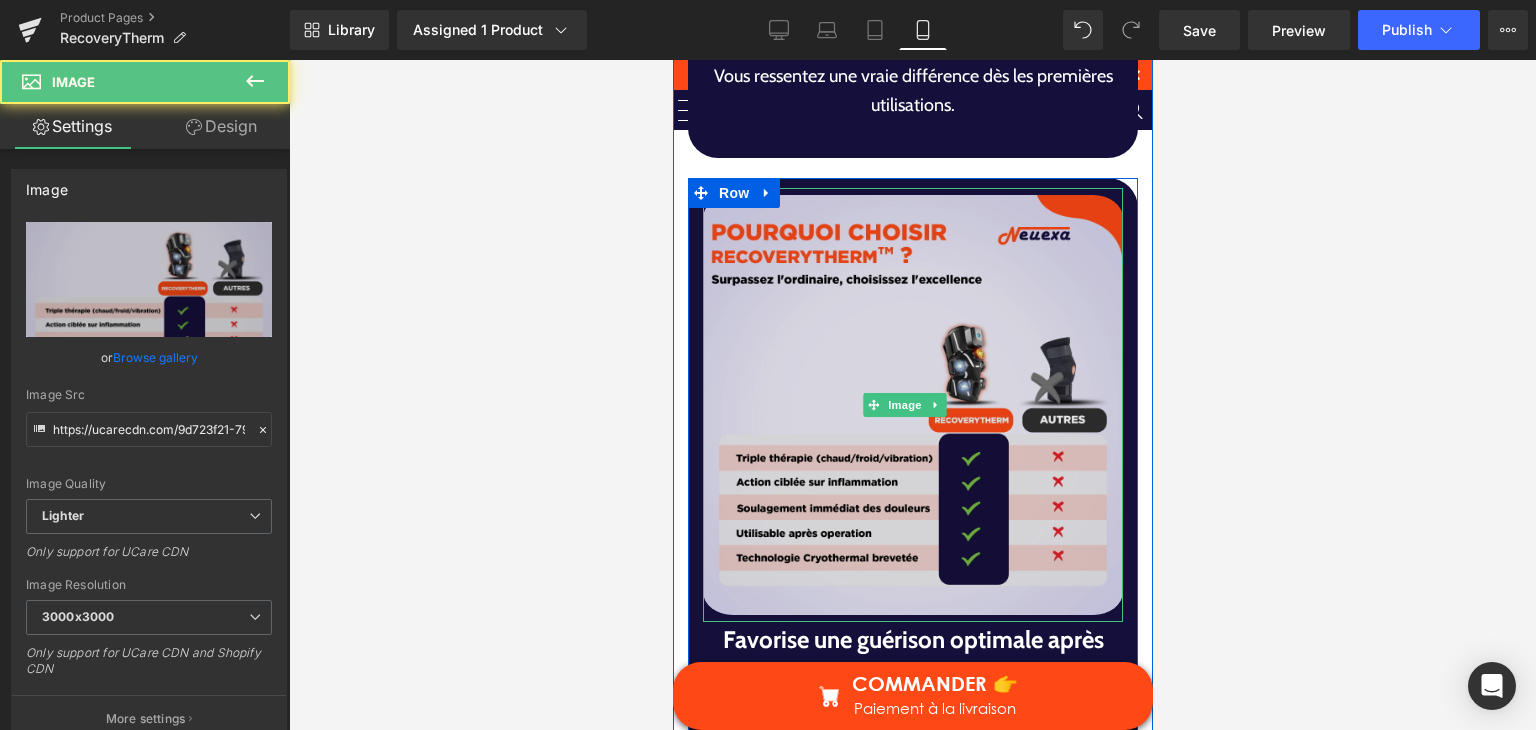 click at bounding box center (912, 405) 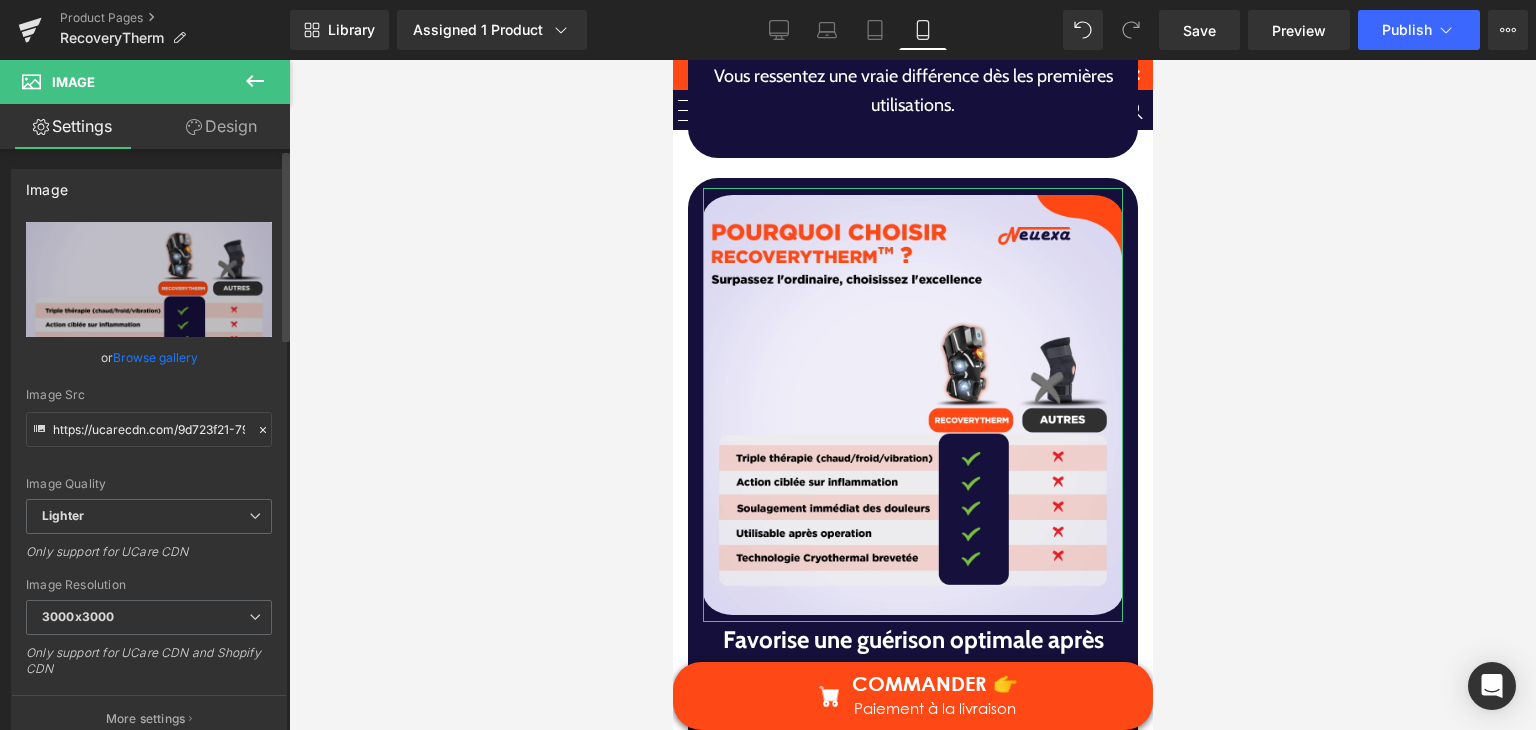 click on "Browse gallery" at bounding box center (155, 357) 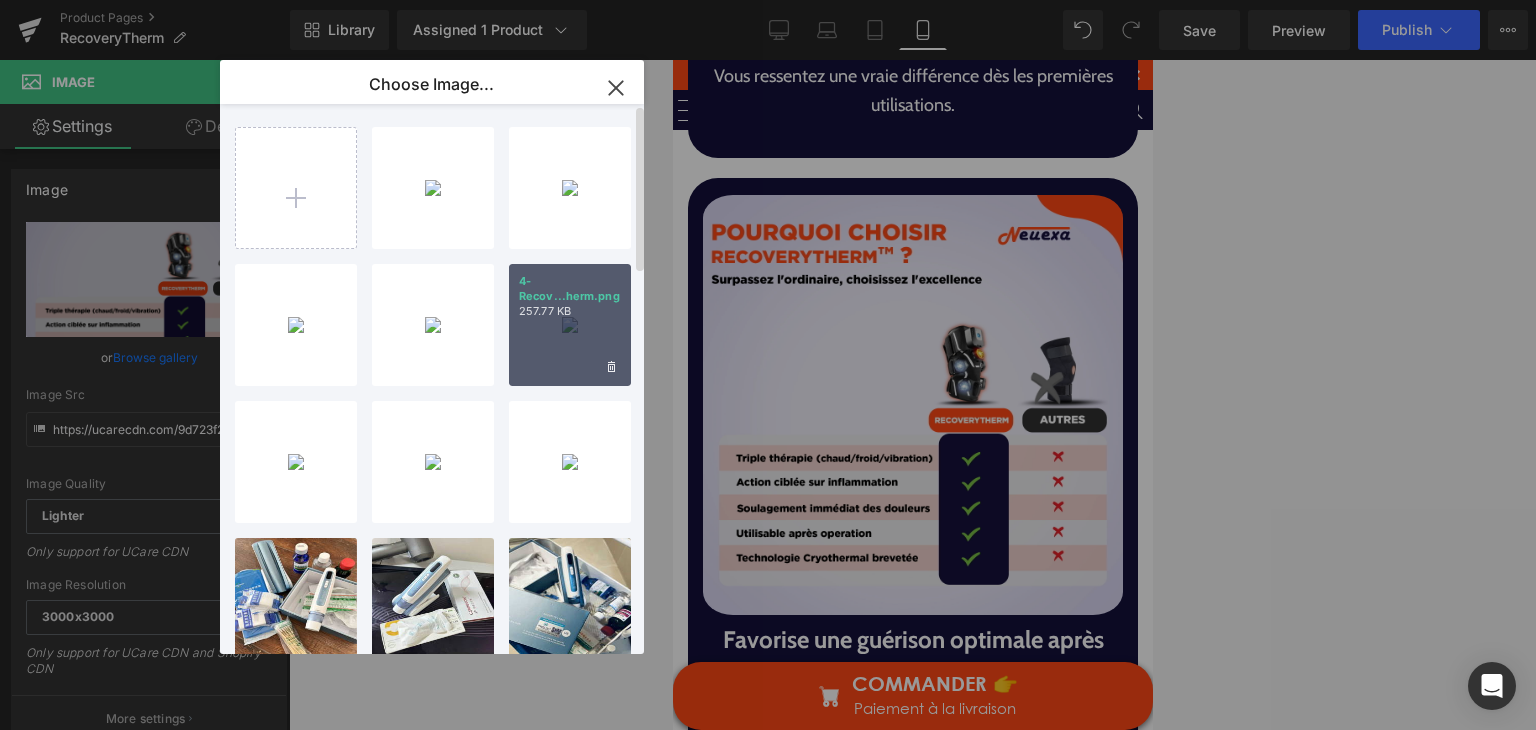 click on "4-Recov...herm.png 257.77 KB" at bounding box center [570, 325] 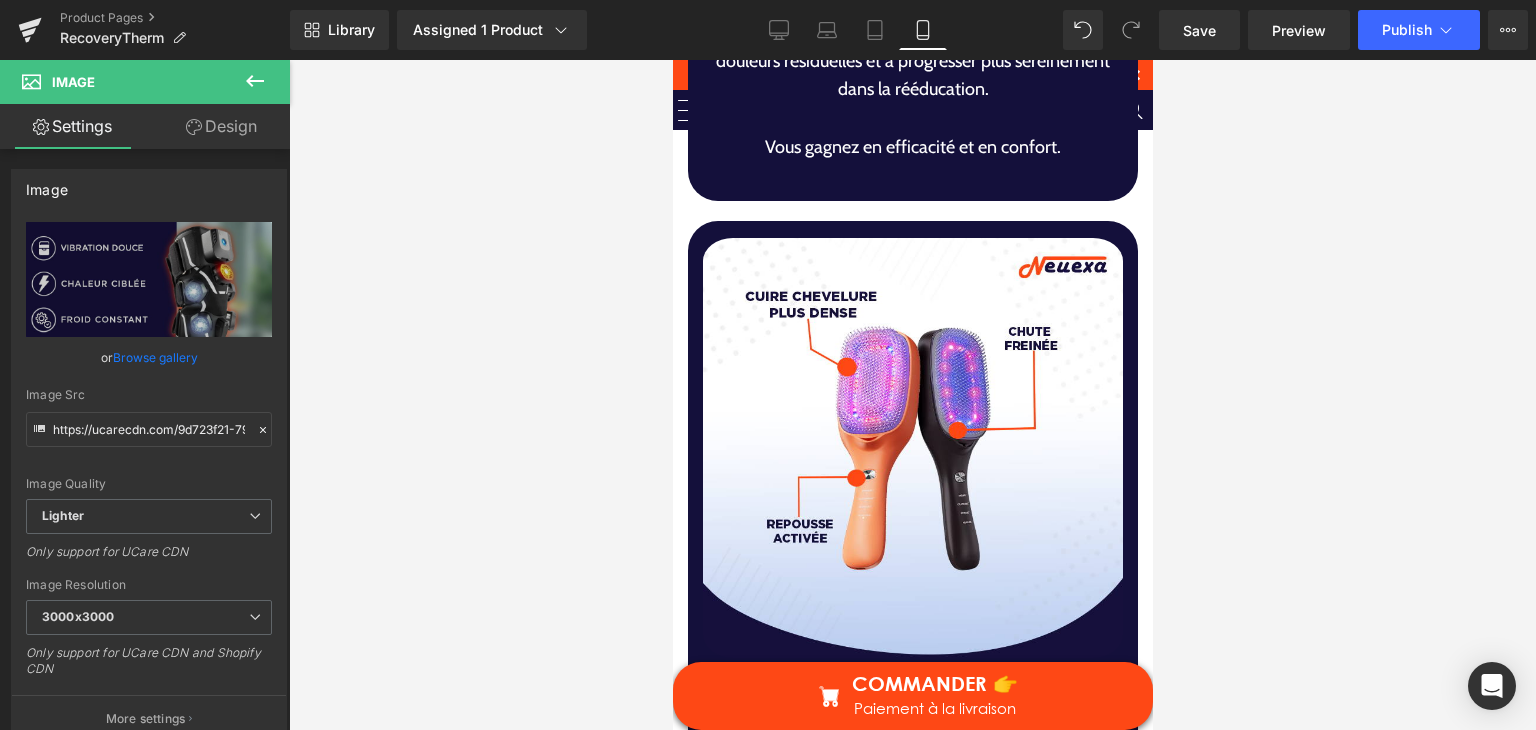 scroll, scrollTop: 7887, scrollLeft: 0, axis: vertical 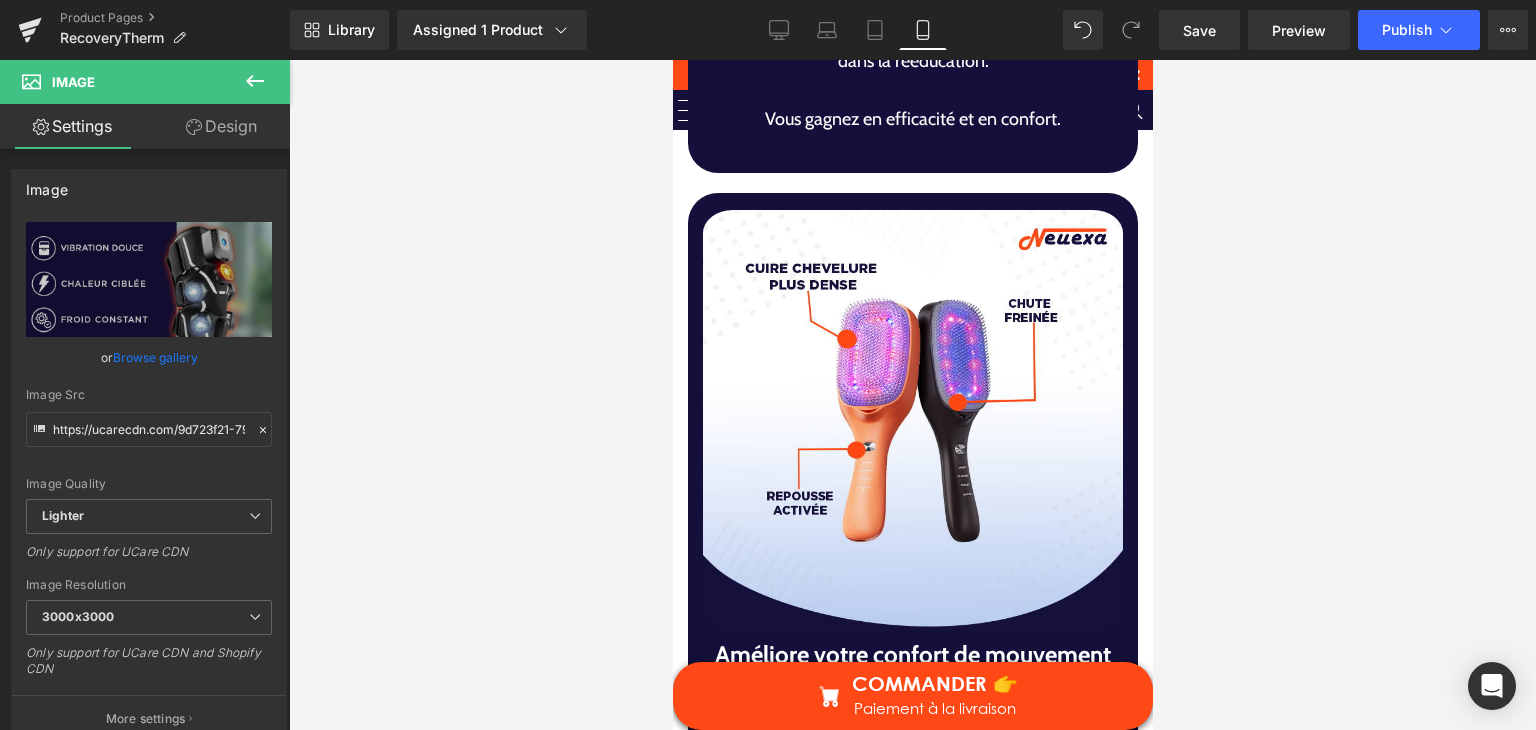 drag, startPoint x: 1141, startPoint y: 489, endPoint x: 1832, endPoint y: 609, distance: 701.3423 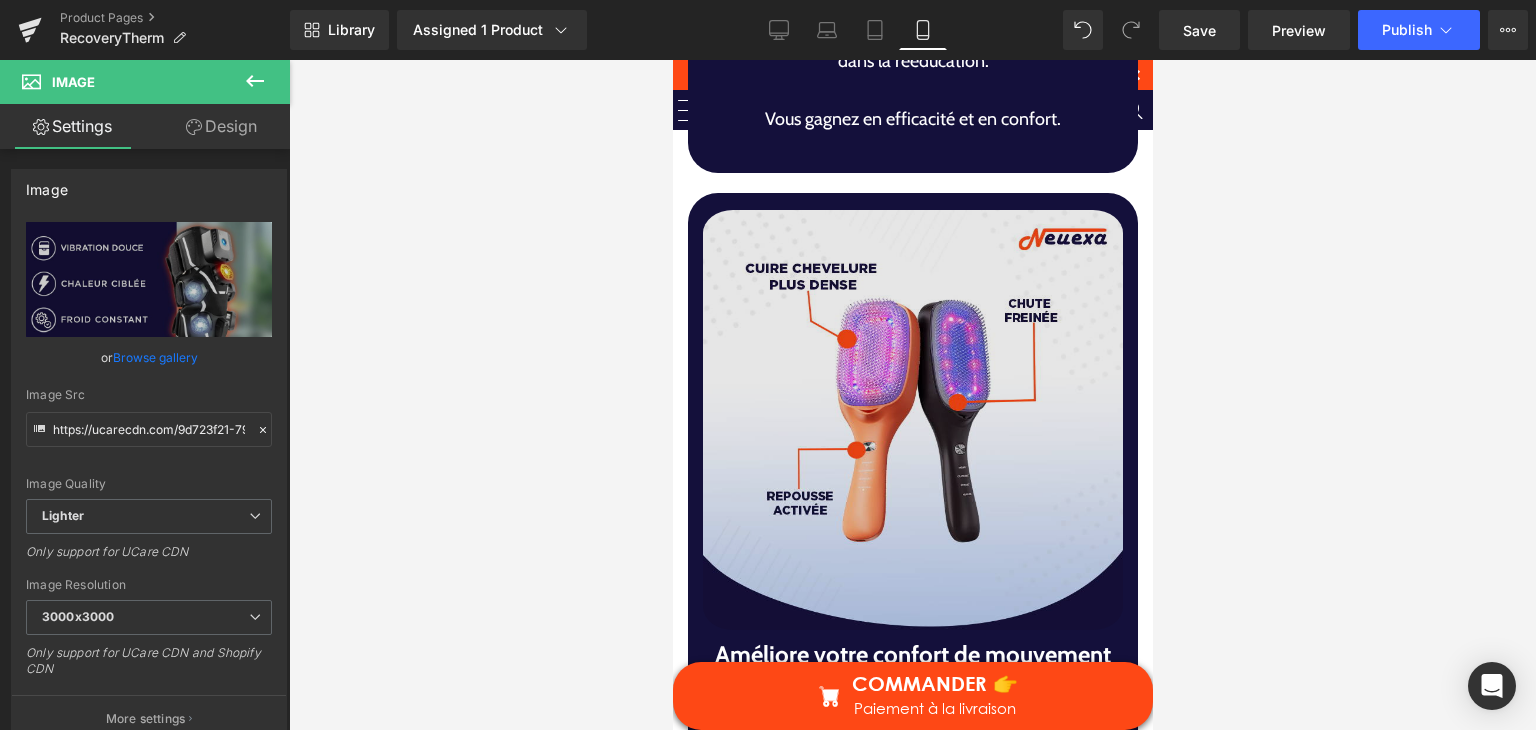 click at bounding box center (912, 420) 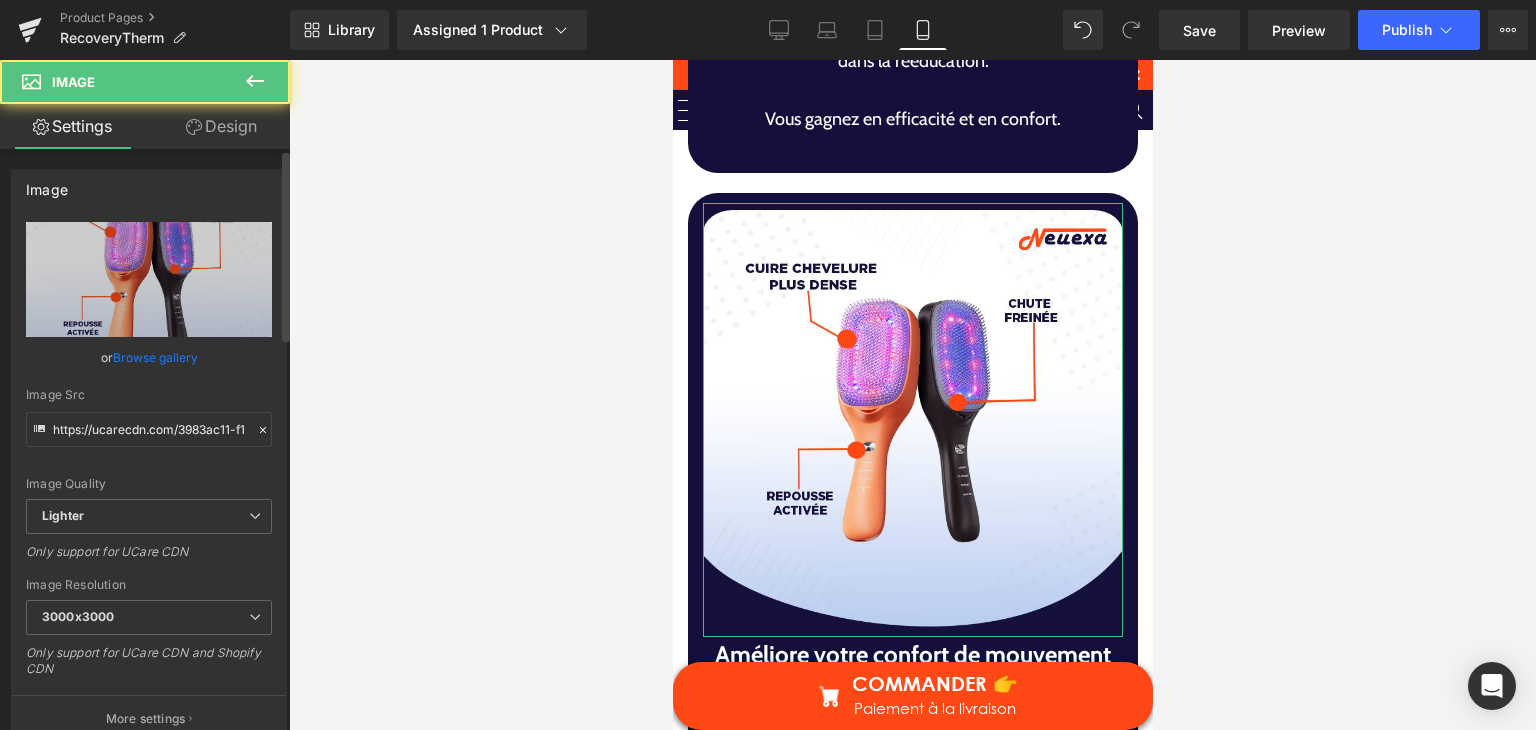 click on "Browse gallery" at bounding box center (155, 357) 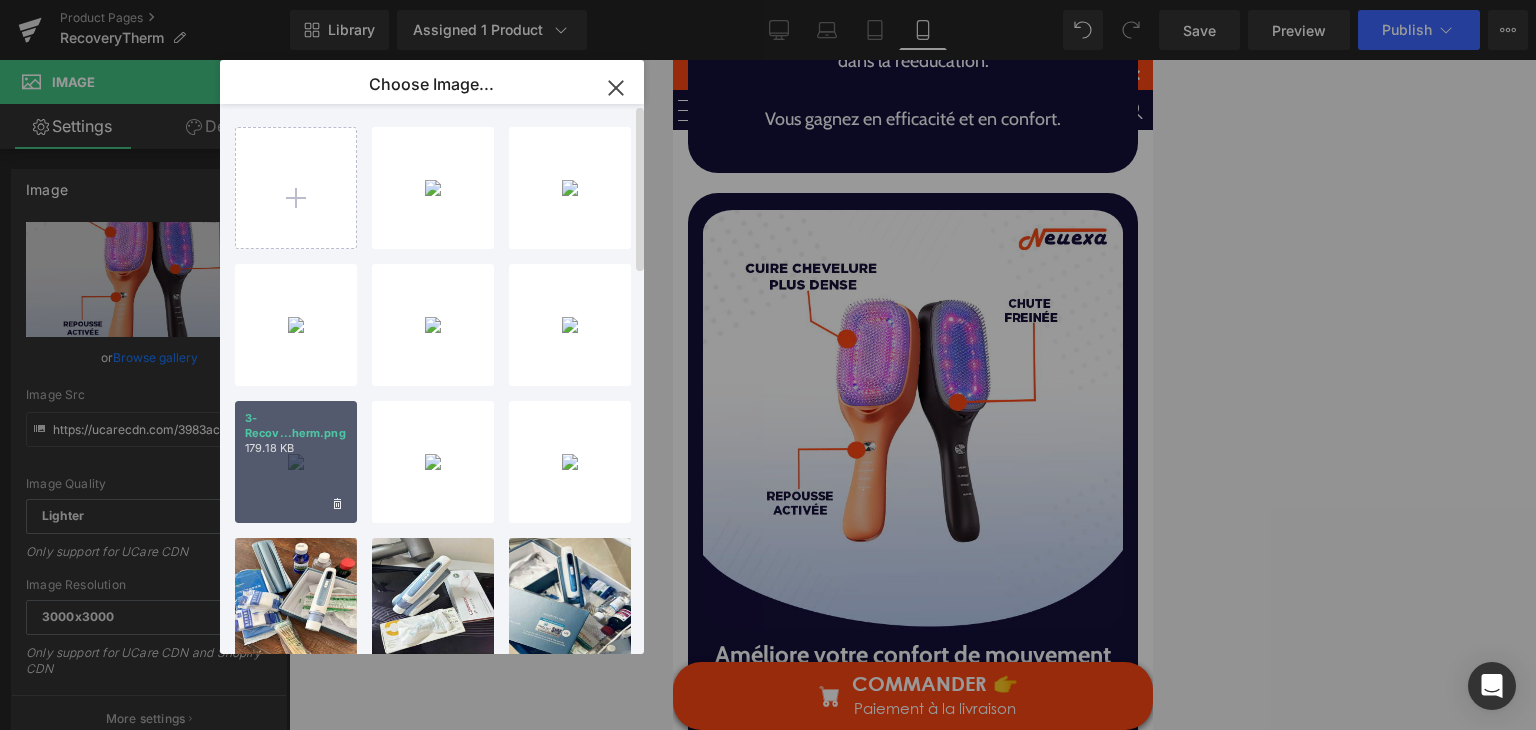 click on "179.18 KB" at bounding box center (296, 448) 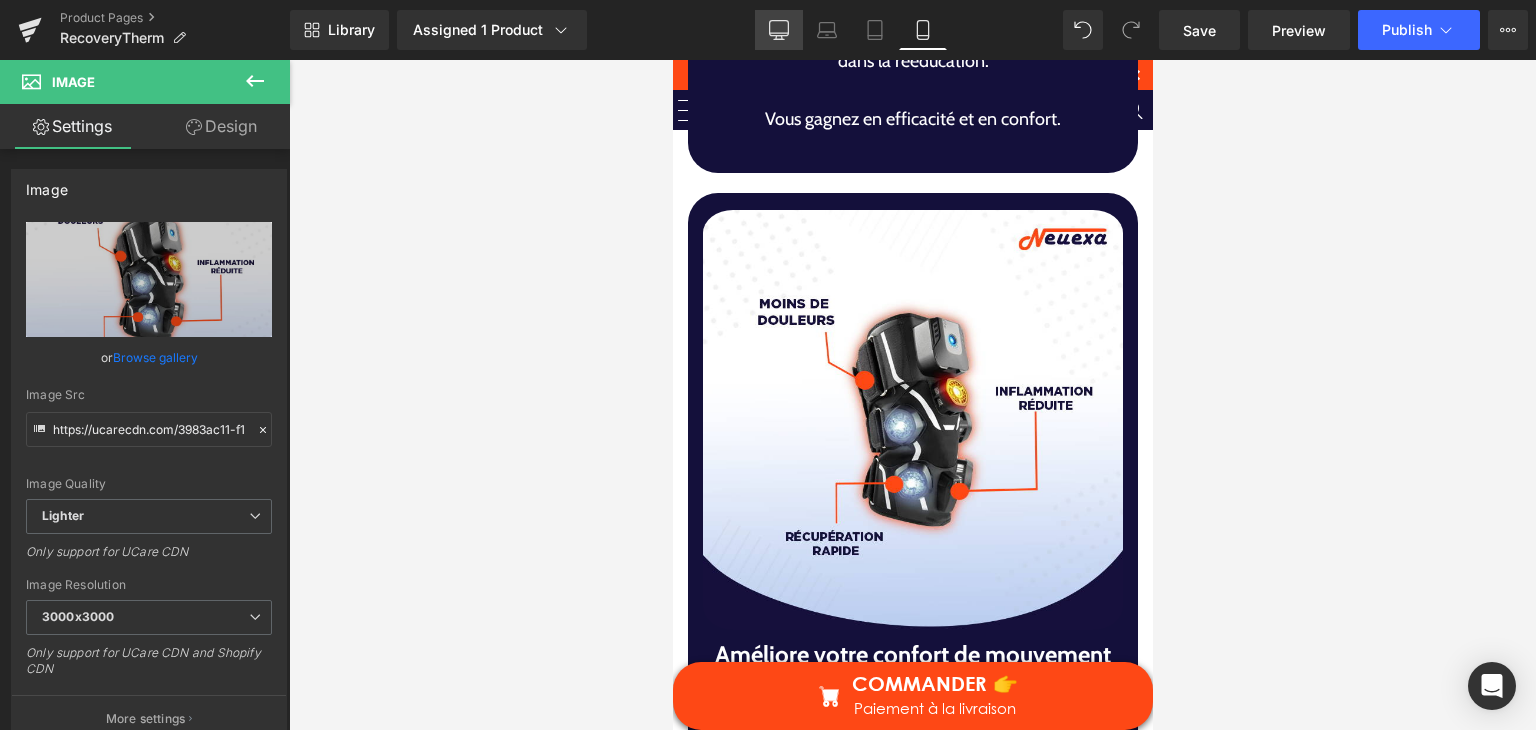 click 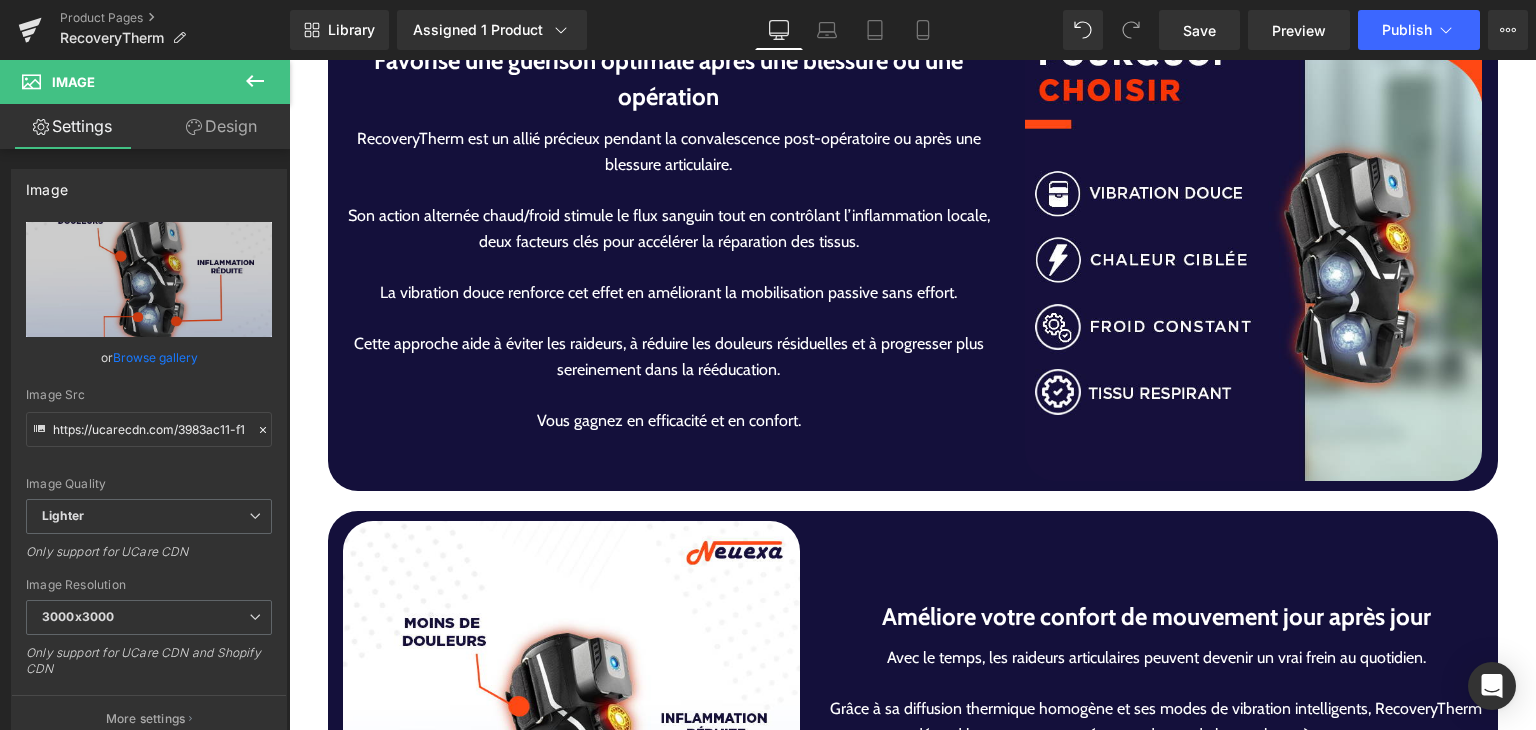 scroll, scrollTop: 4274, scrollLeft: 0, axis: vertical 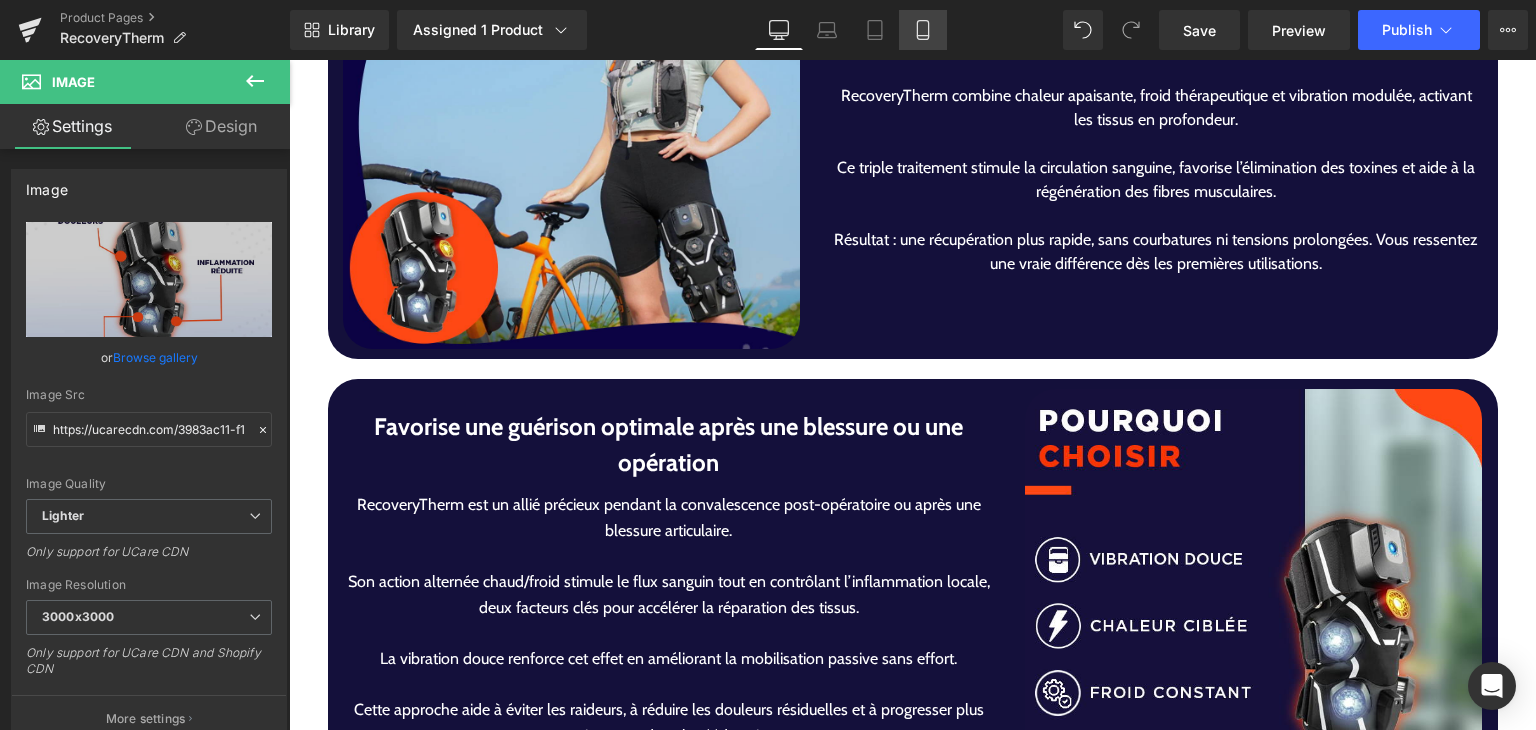 click on "Mobile" at bounding box center (923, 30) 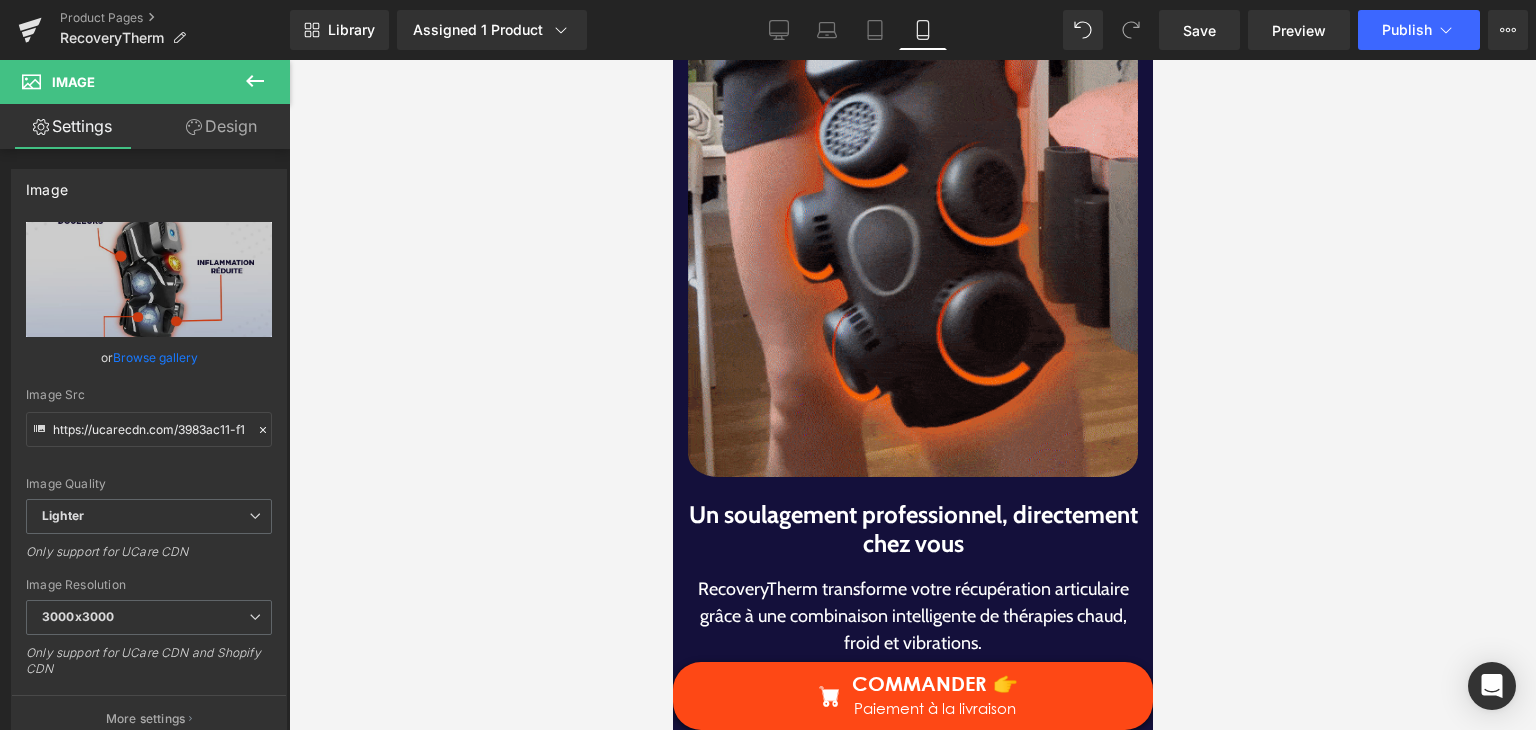 scroll, scrollTop: 2144, scrollLeft: 0, axis: vertical 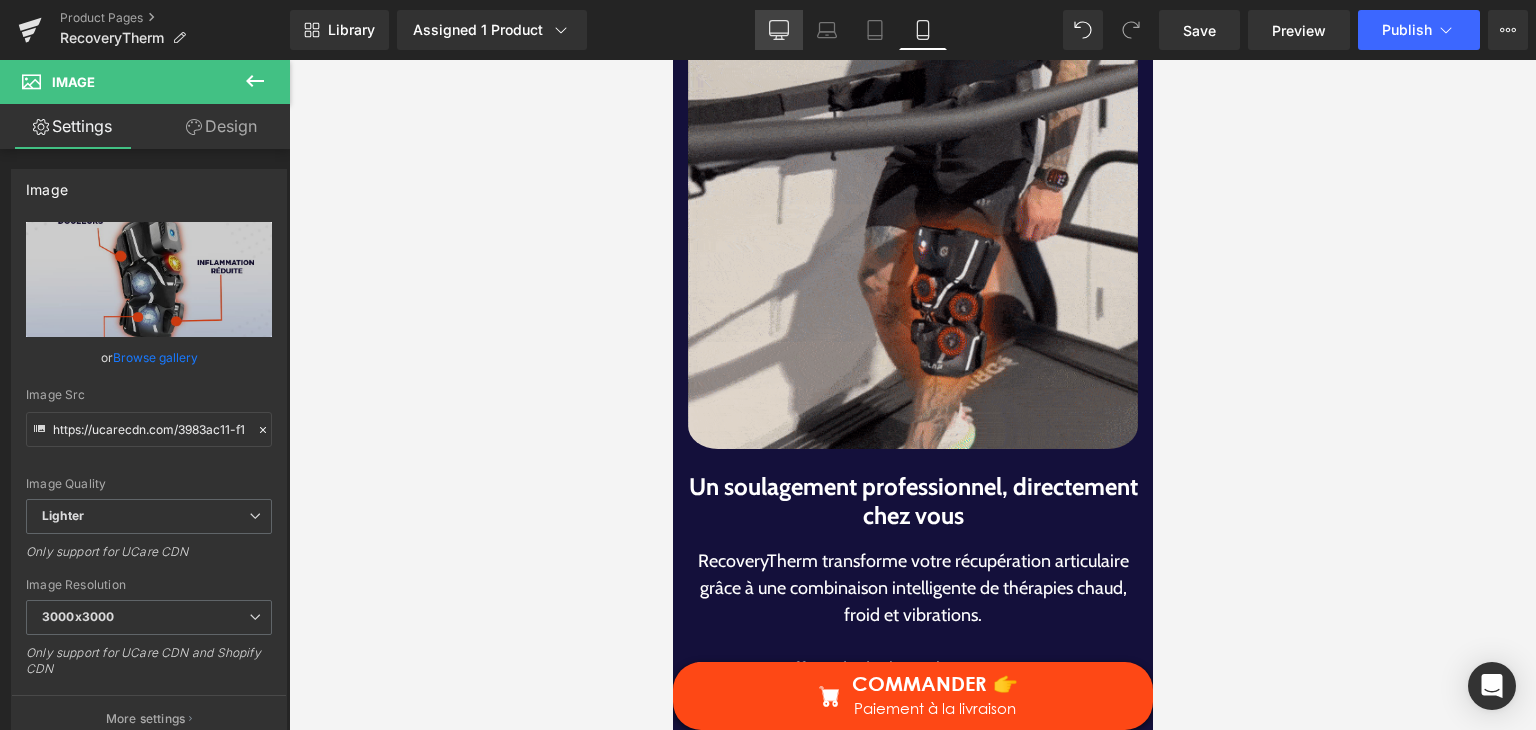 click 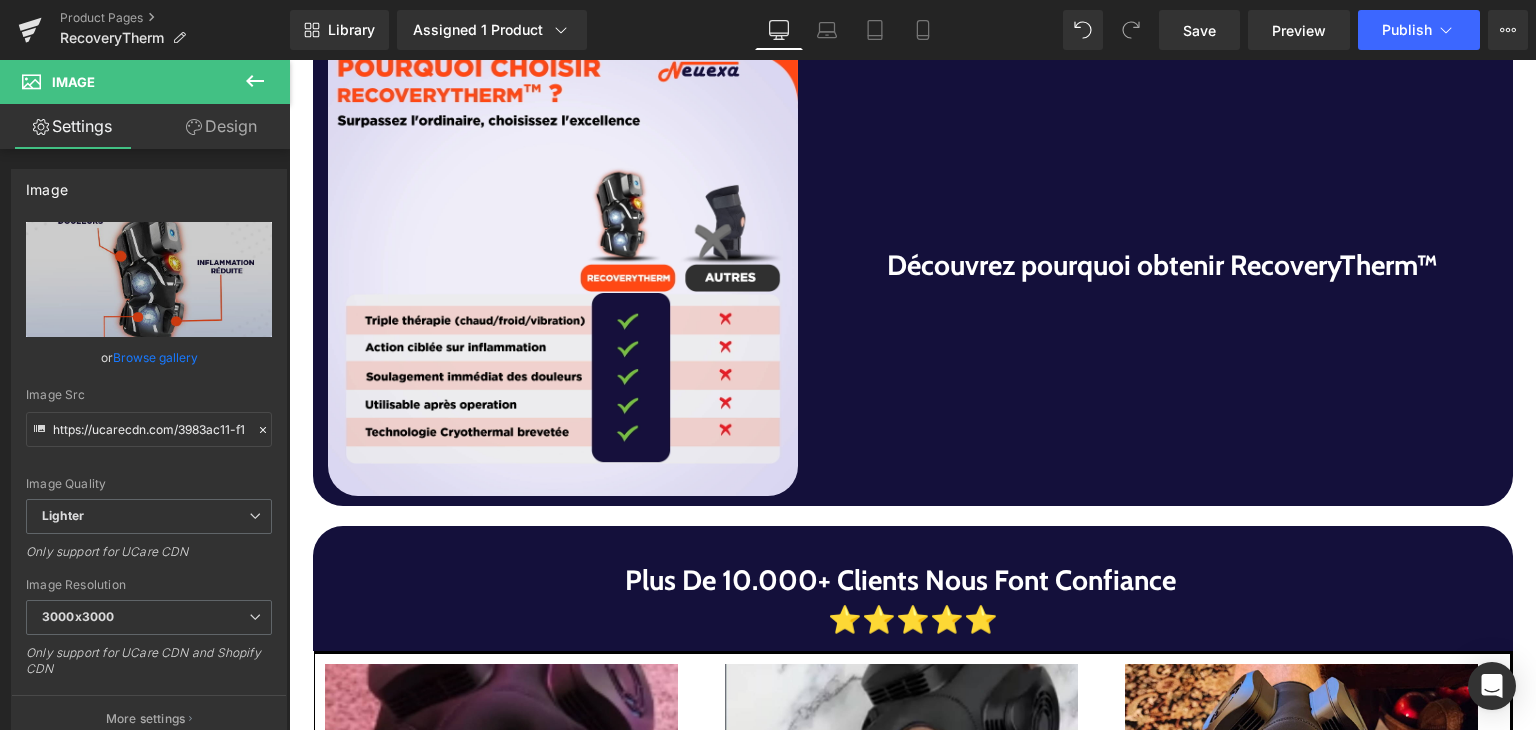 scroll, scrollTop: 1929, scrollLeft: 0, axis: vertical 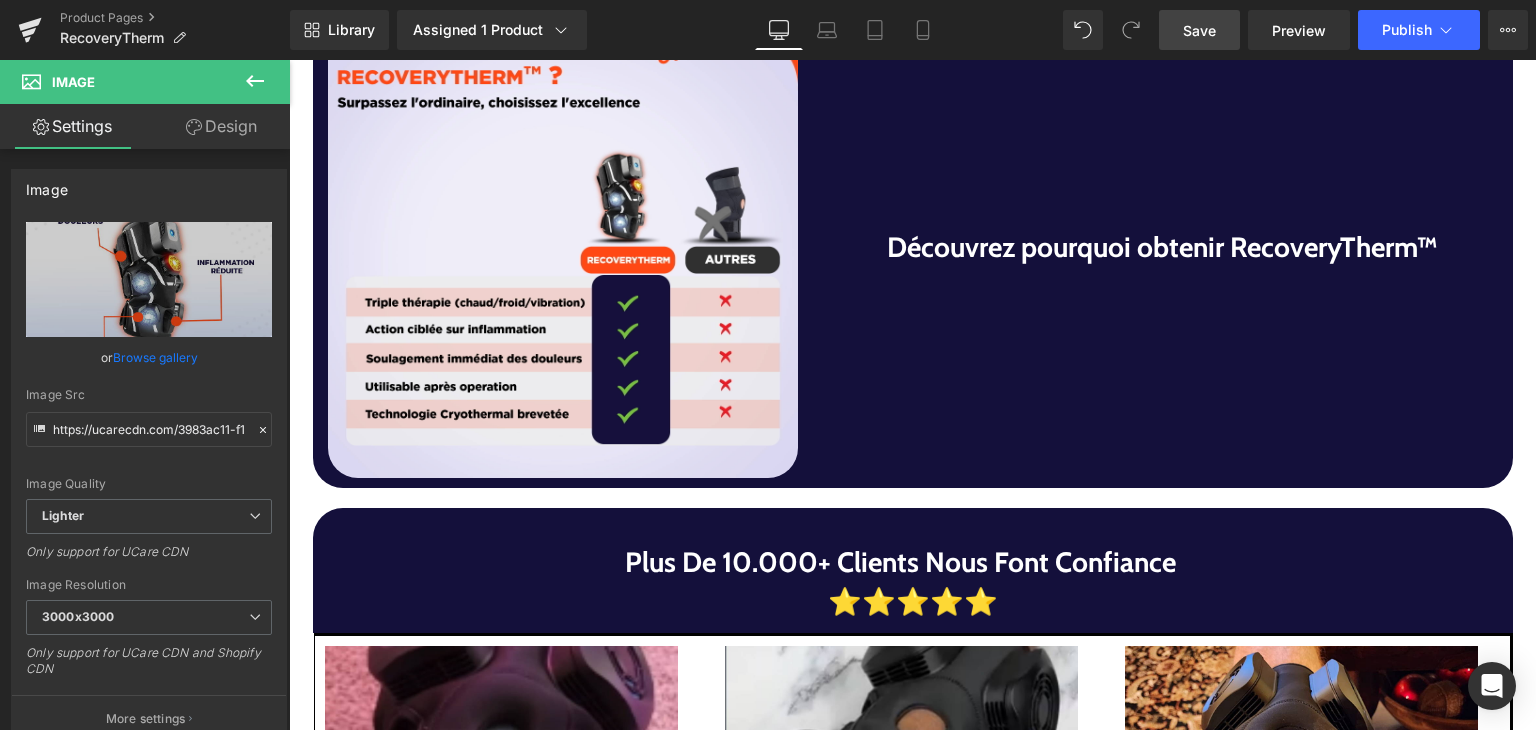 click on "Save" at bounding box center (1199, 30) 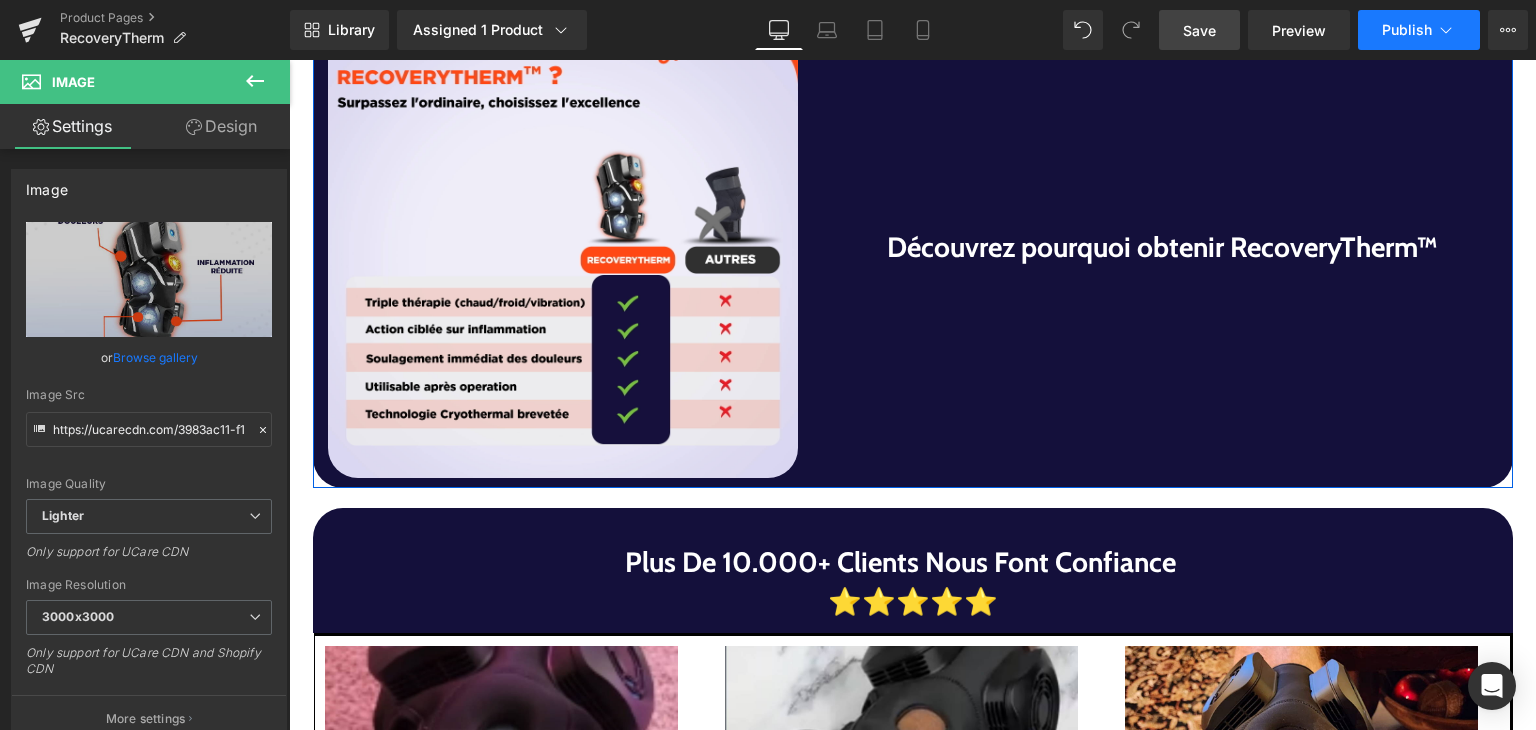 click on "Publish" at bounding box center [1419, 30] 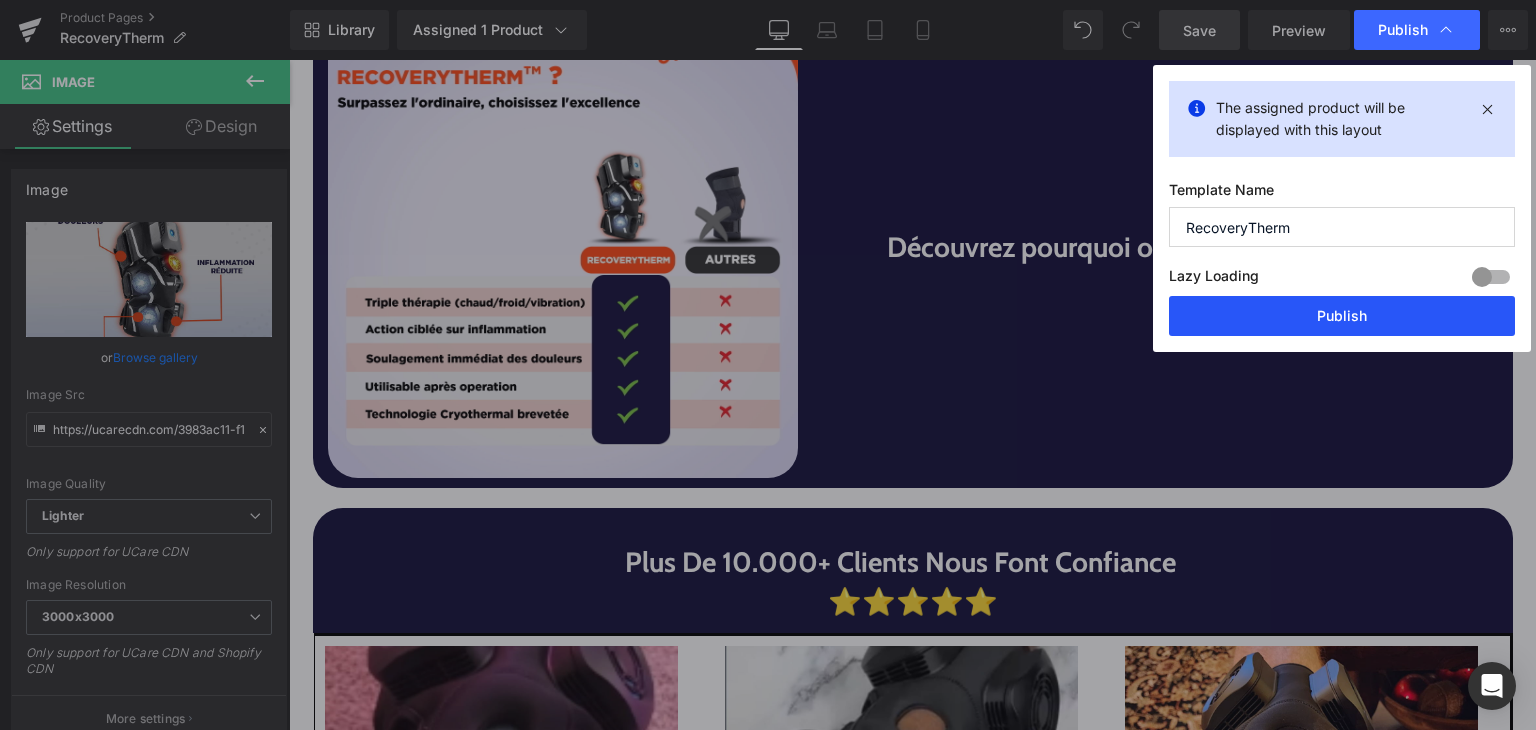 drag, startPoint x: 1368, startPoint y: 303, endPoint x: 1087, endPoint y: 241, distance: 287.75858 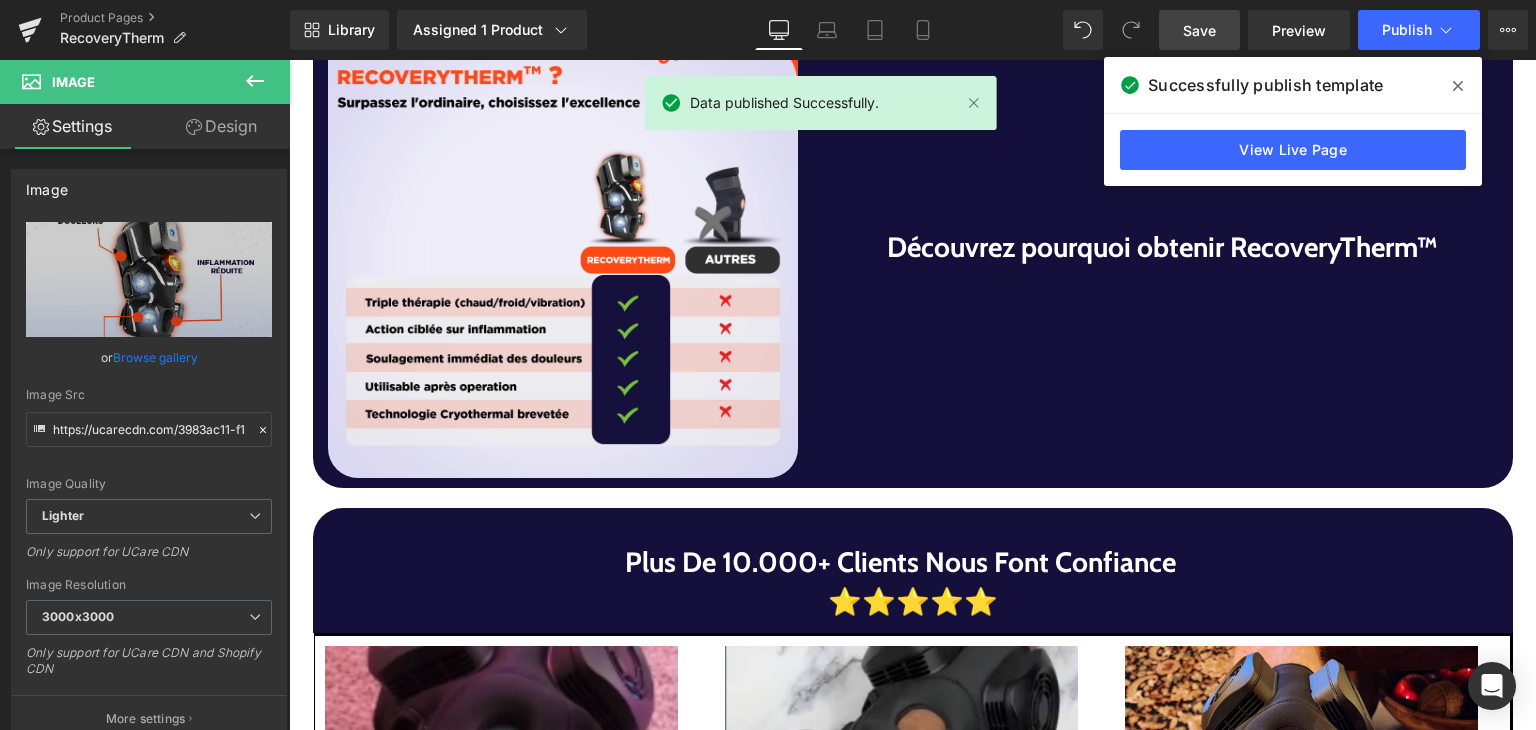 click 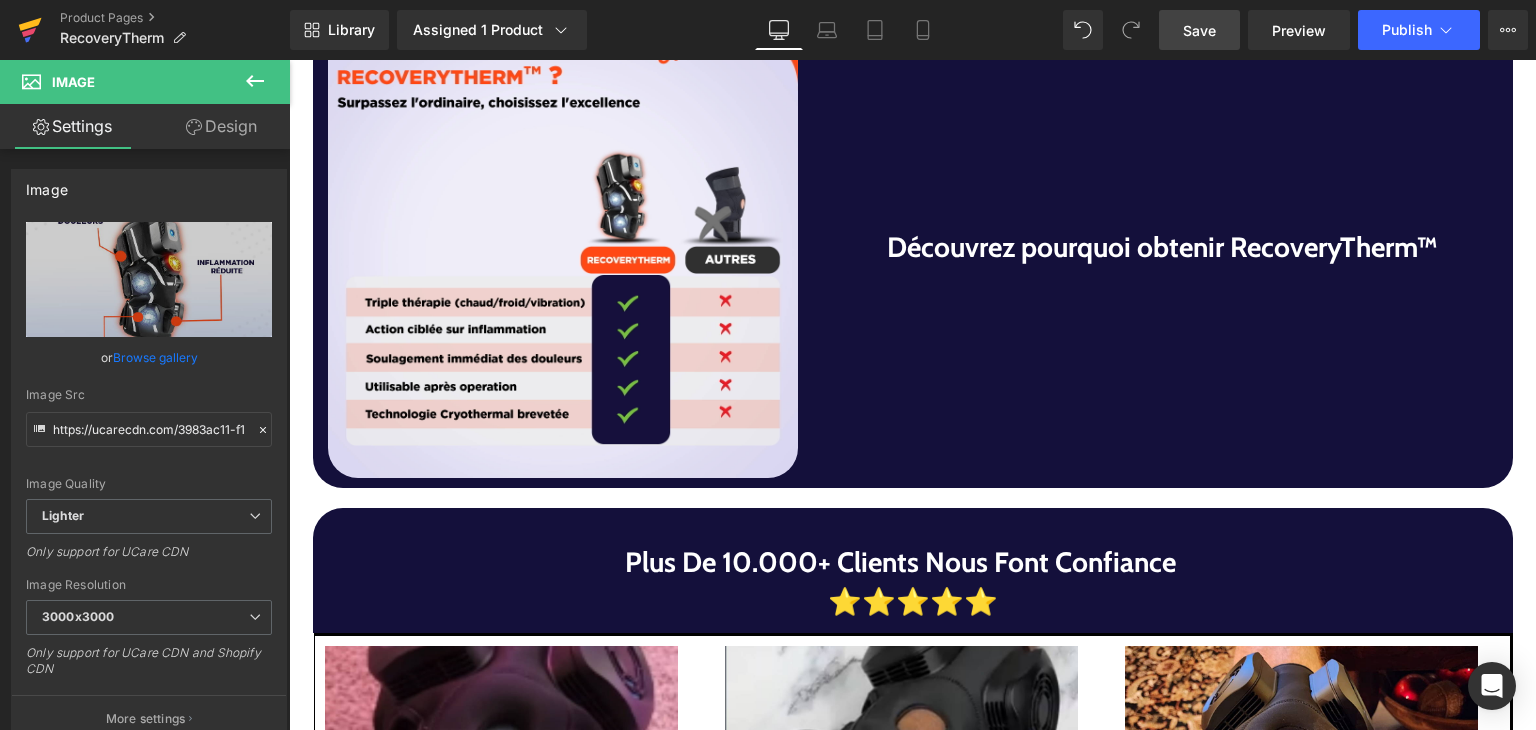 click at bounding box center [30, 30] 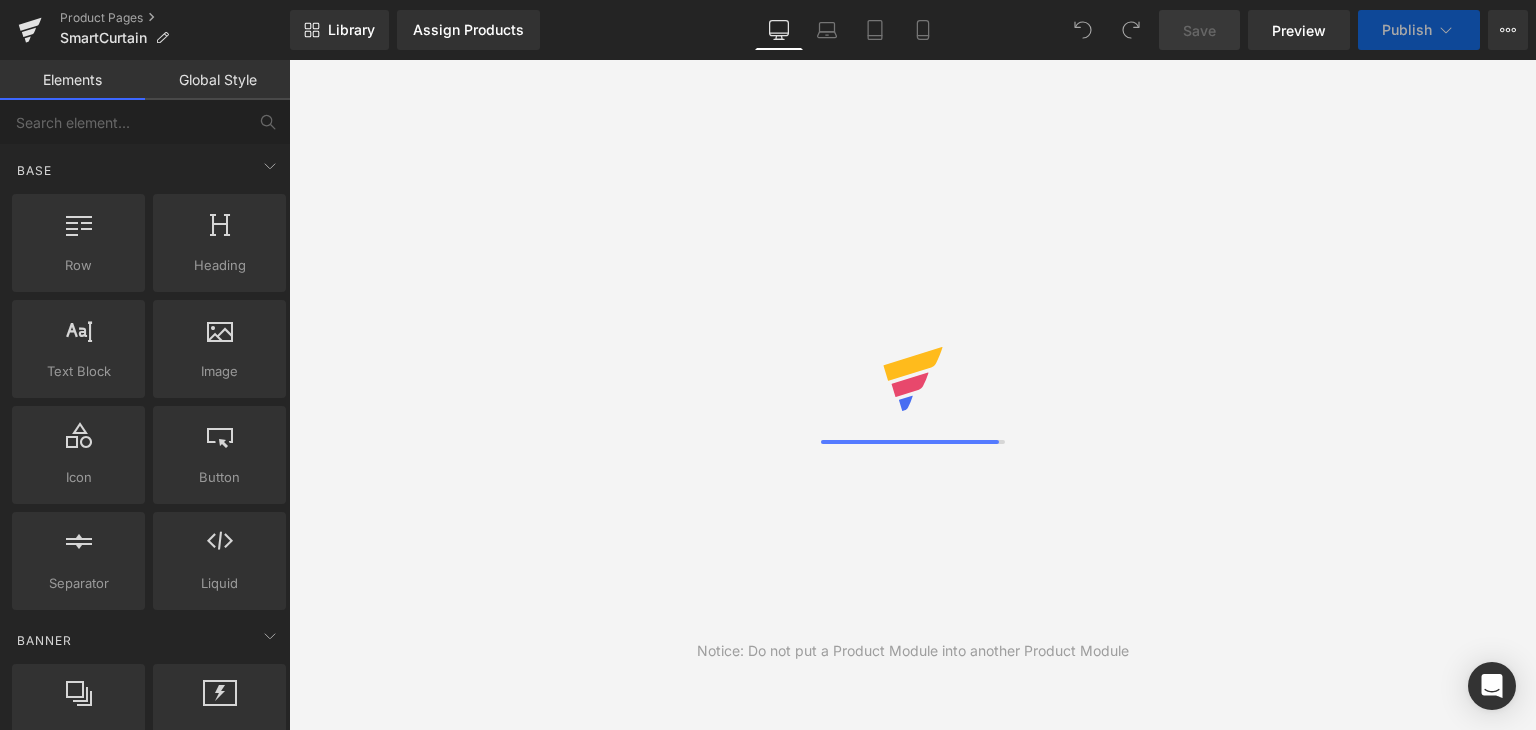 scroll, scrollTop: 0, scrollLeft: 0, axis: both 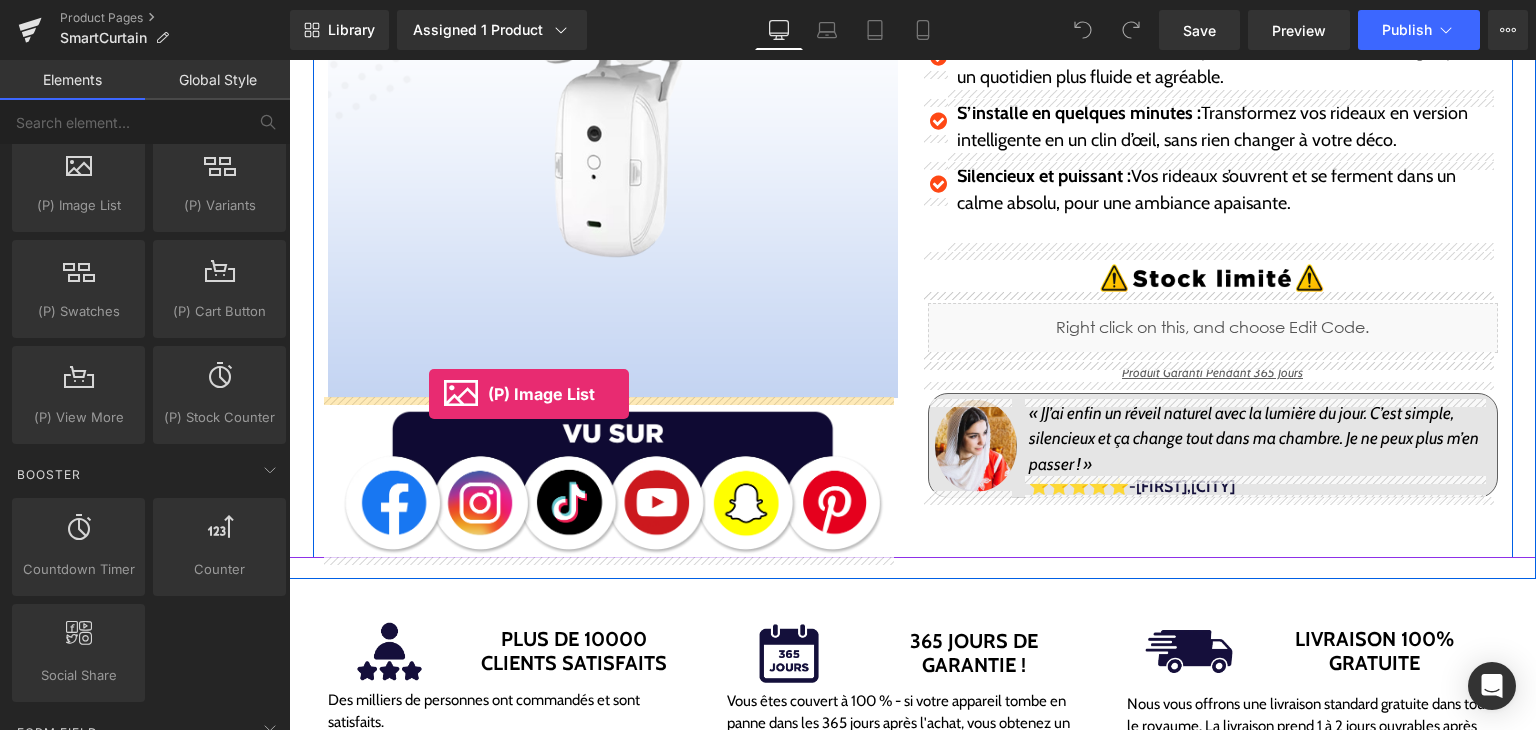 drag, startPoint x: 361, startPoint y: 245, endPoint x: 429, endPoint y: 393, distance: 162.87419 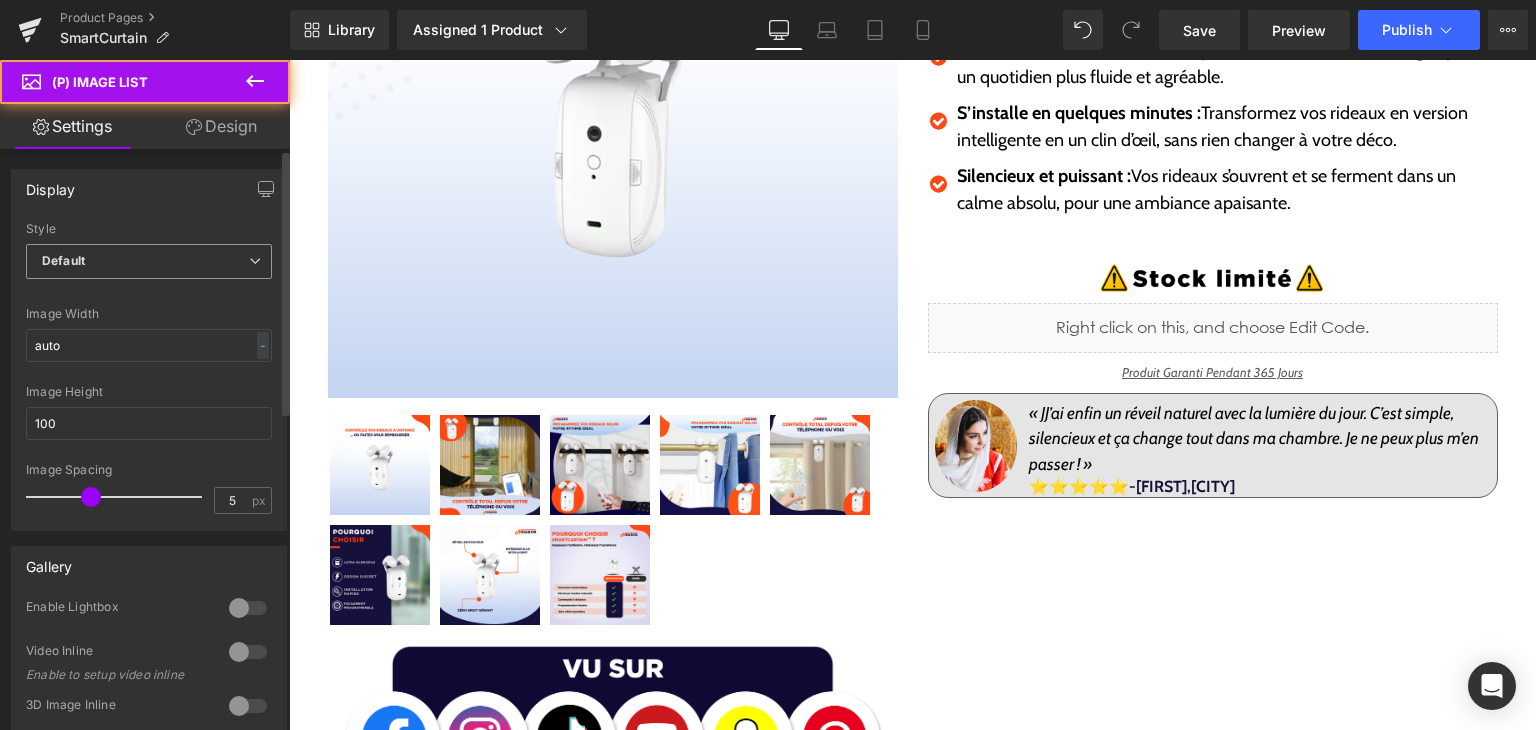 click on "Default" at bounding box center [149, 261] 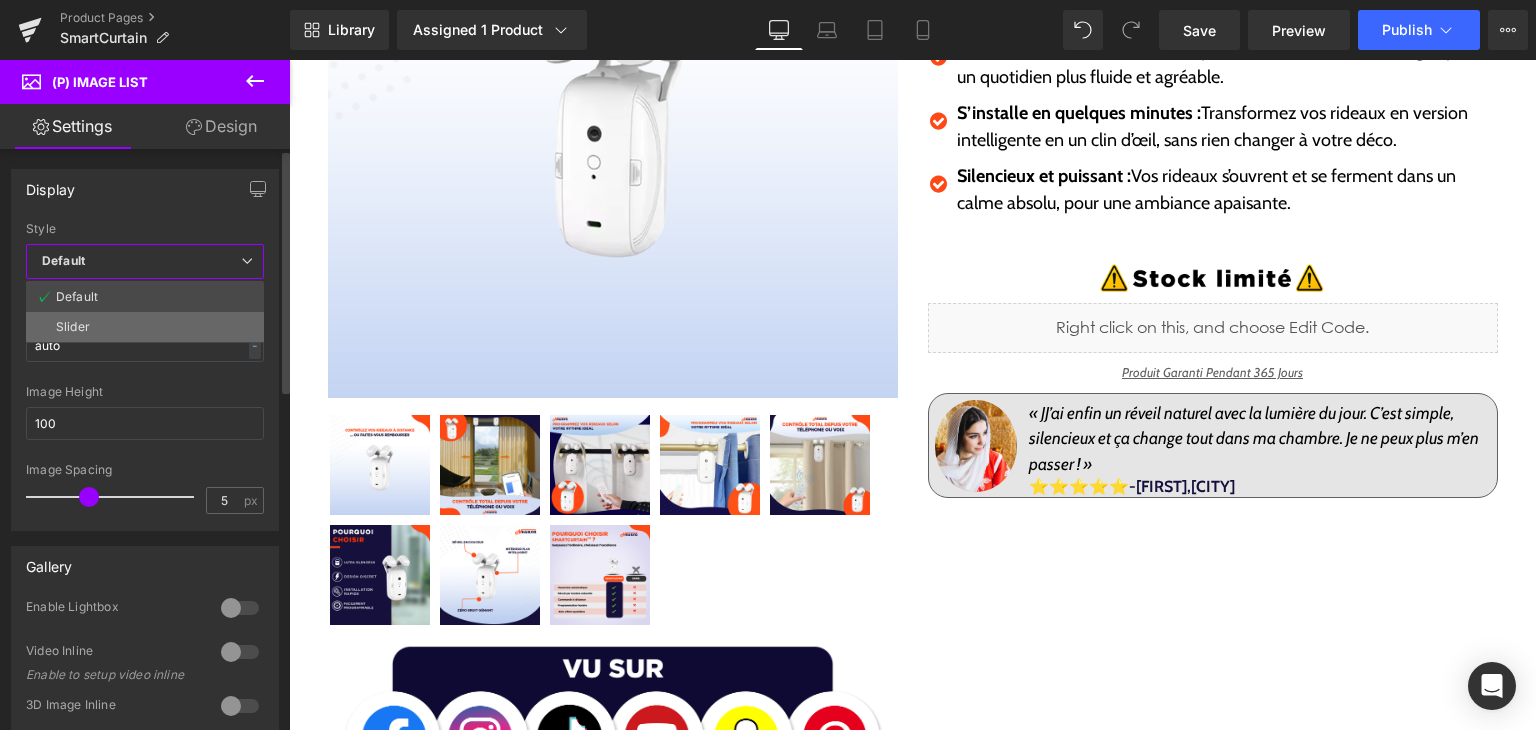drag, startPoint x: 164, startPoint y: 292, endPoint x: 173, endPoint y: 315, distance: 24.698177 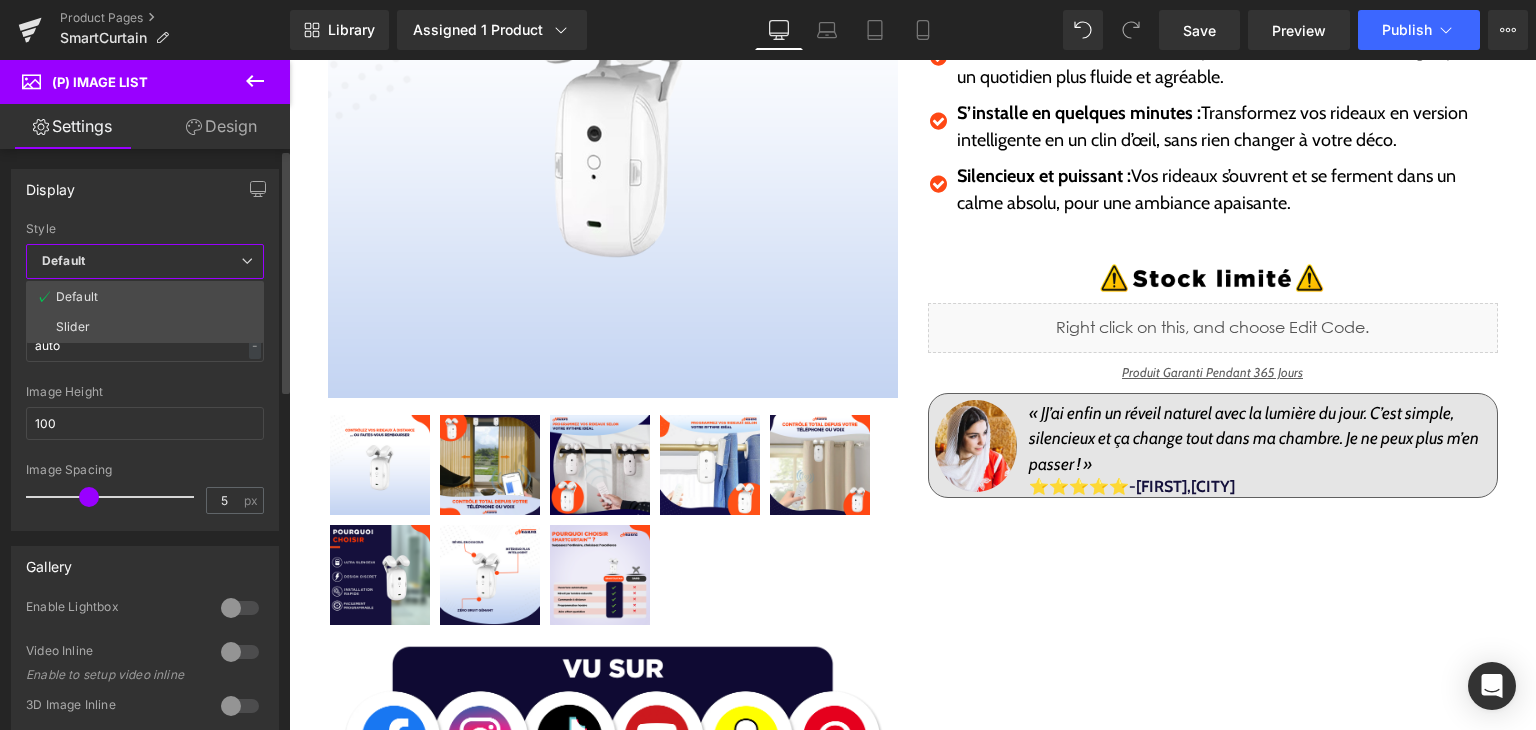 click on "Slider" at bounding box center (145, 327) 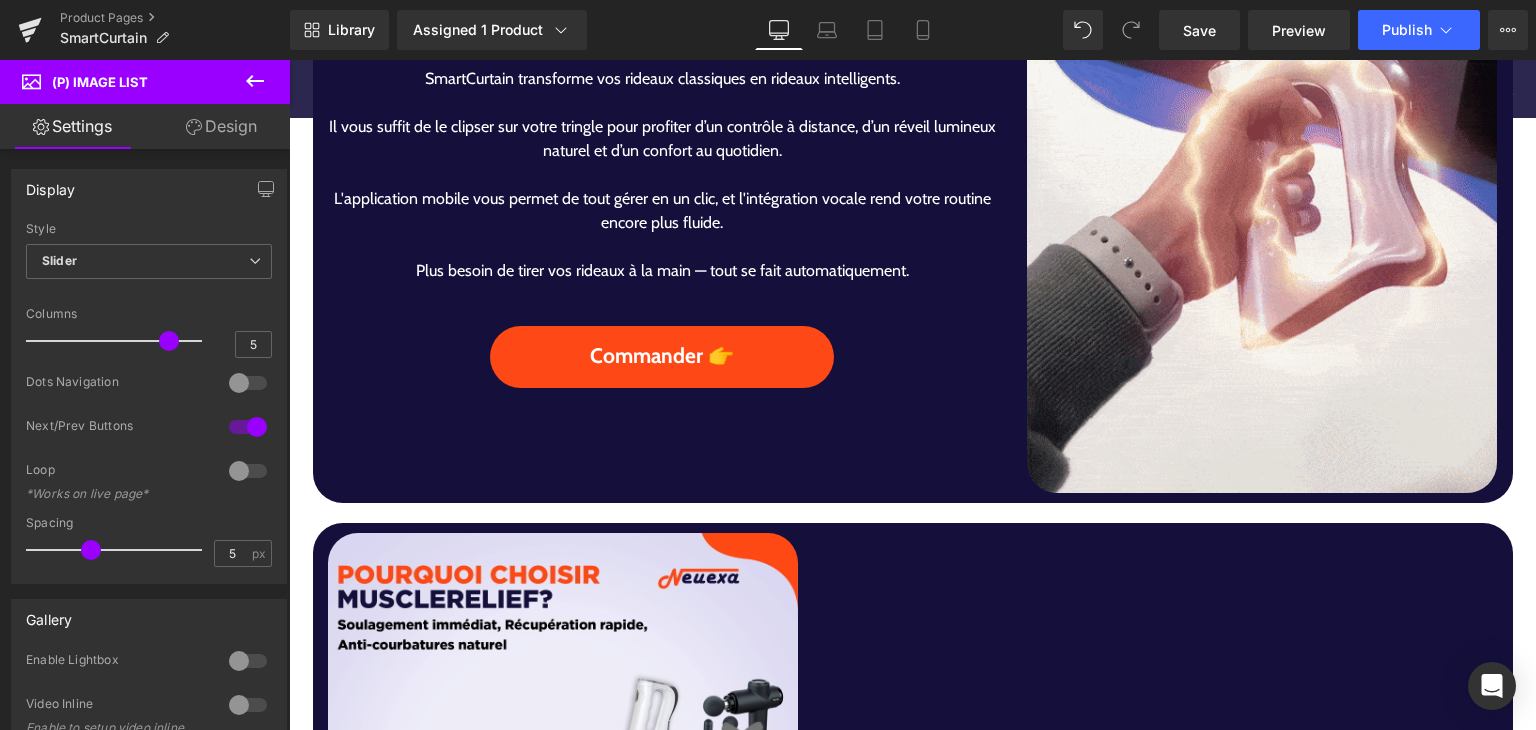 scroll, scrollTop: 1213, scrollLeft: 0, axis: vertical 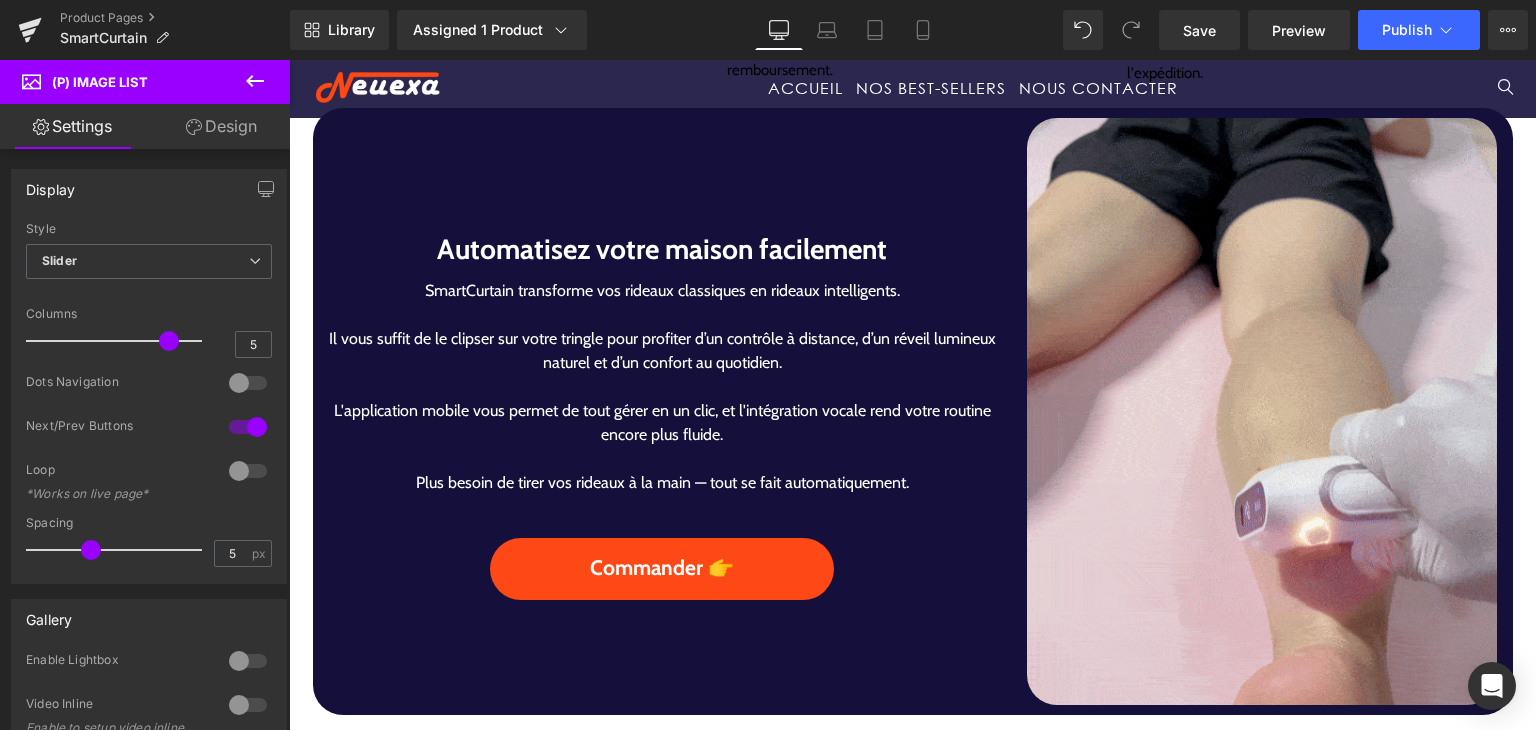 click at bounding box center (1262, 412) 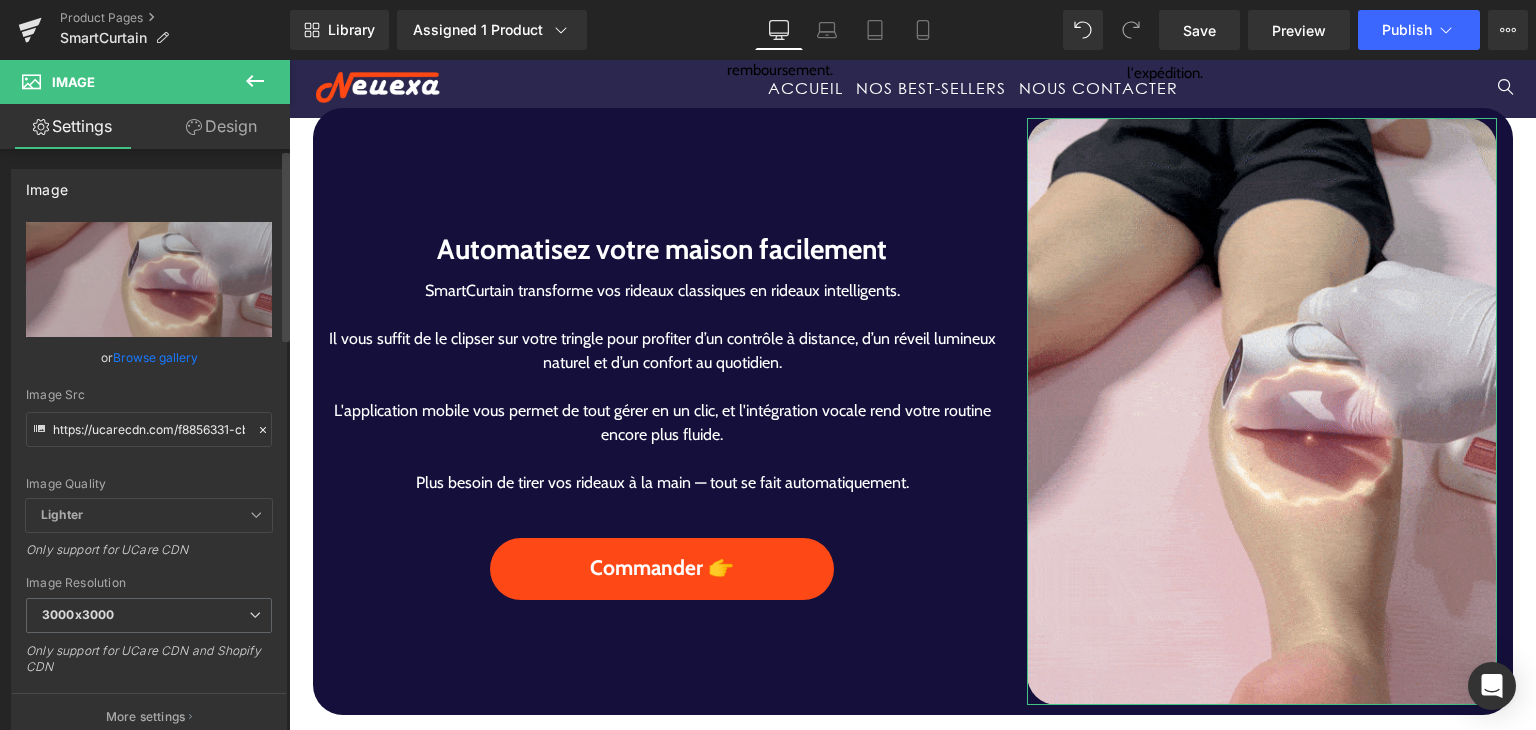 click on "Browse gallery" at bounding box center [155, 357] 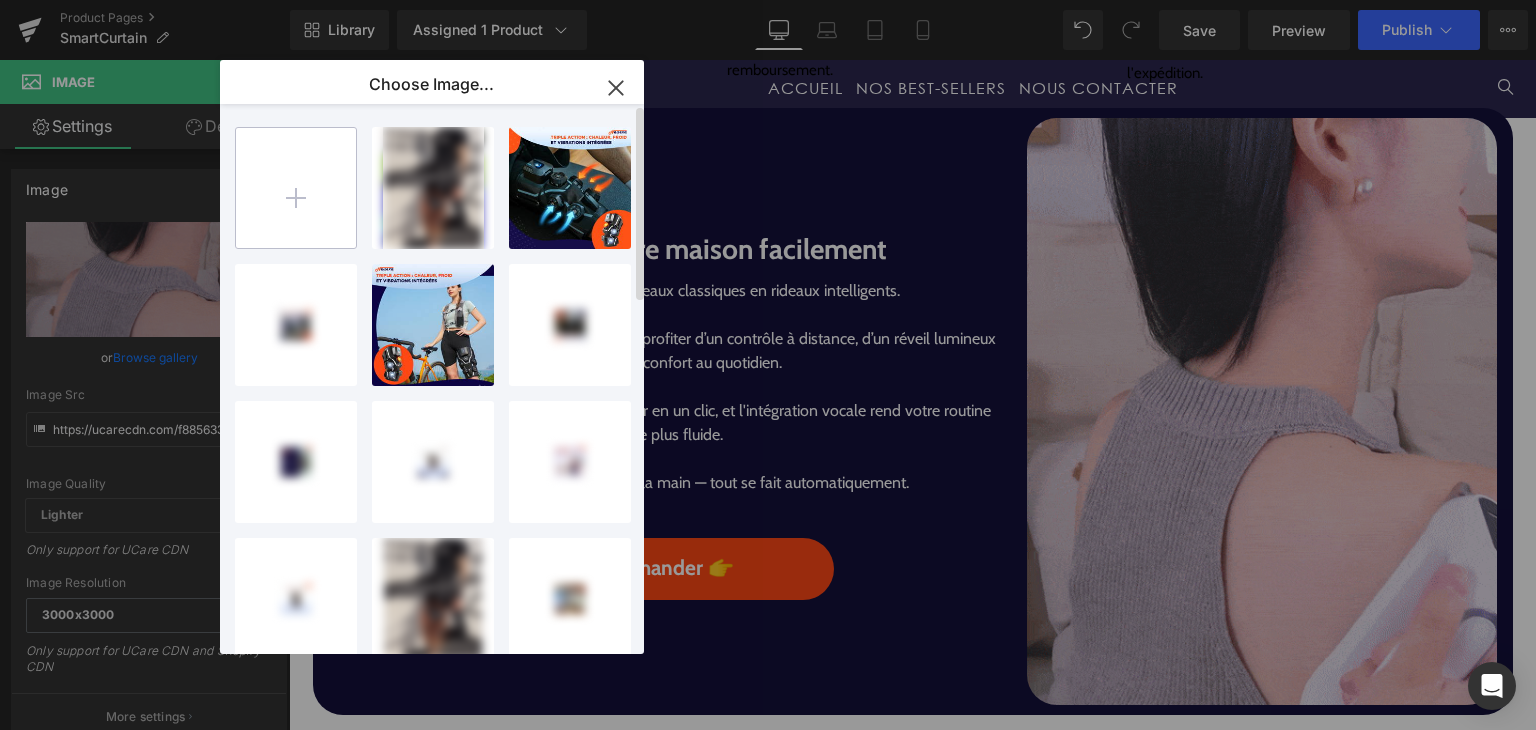 click at bounding box center [296, 188] 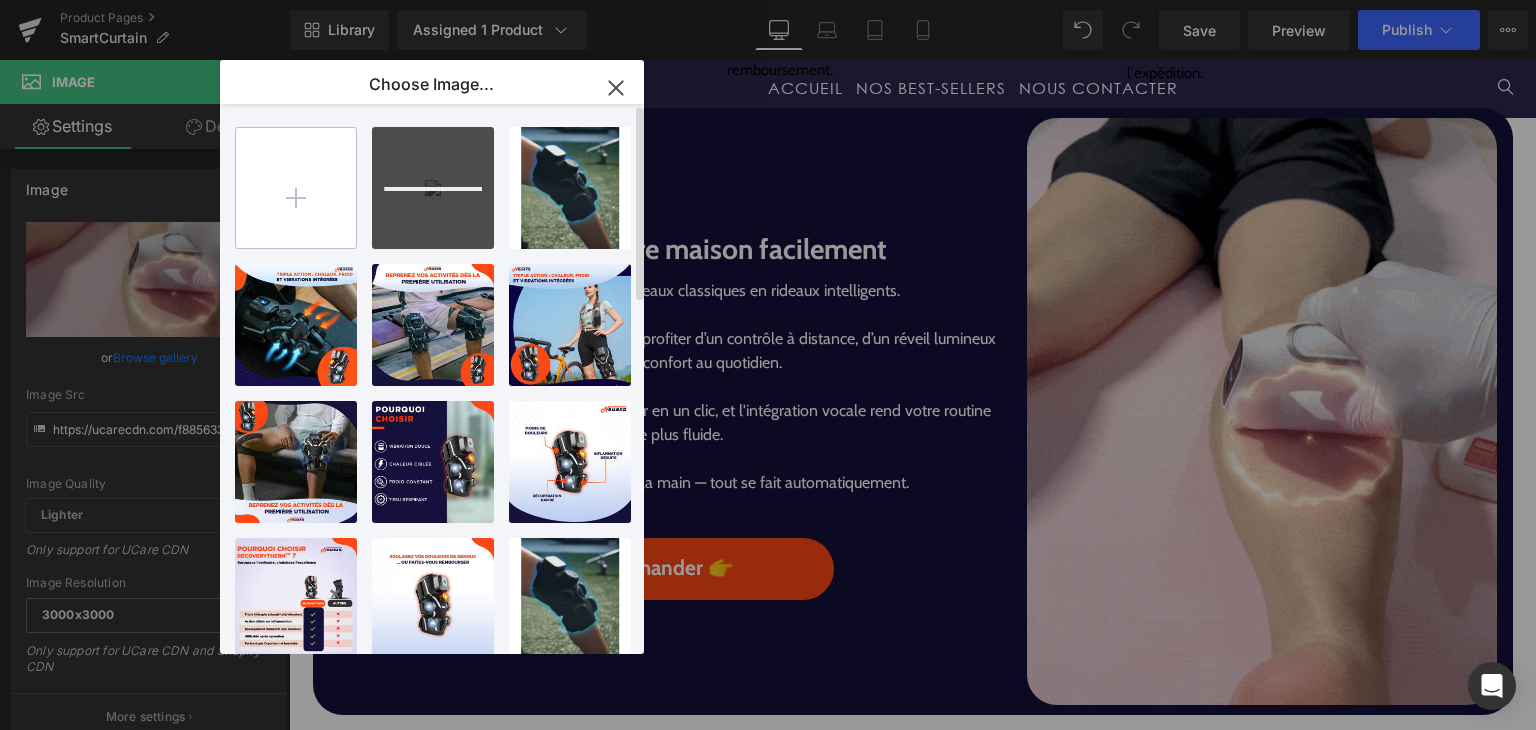 click at bounding box center [296, 188] 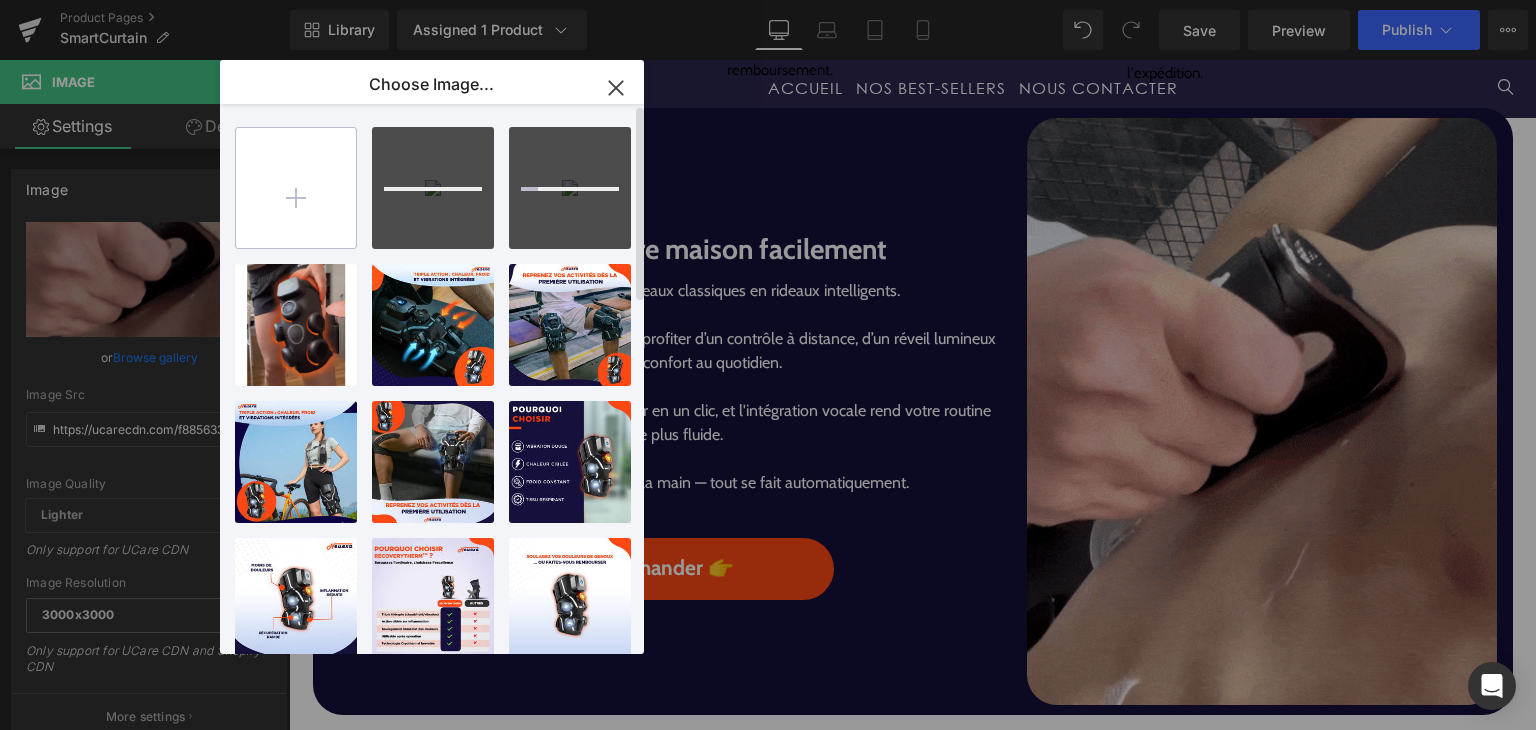 click at bounding box center (296, 188) 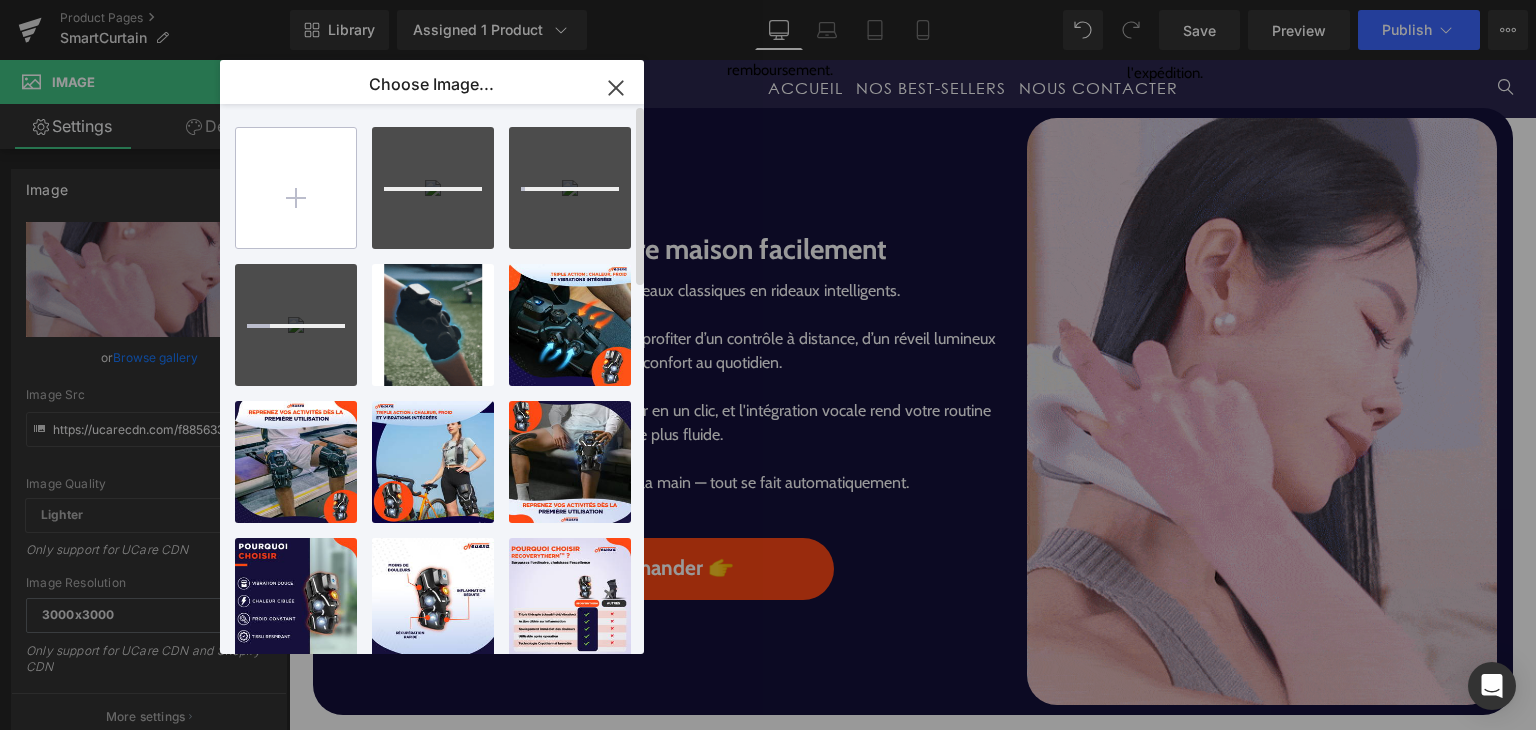 click at bounding box center [296, 188] 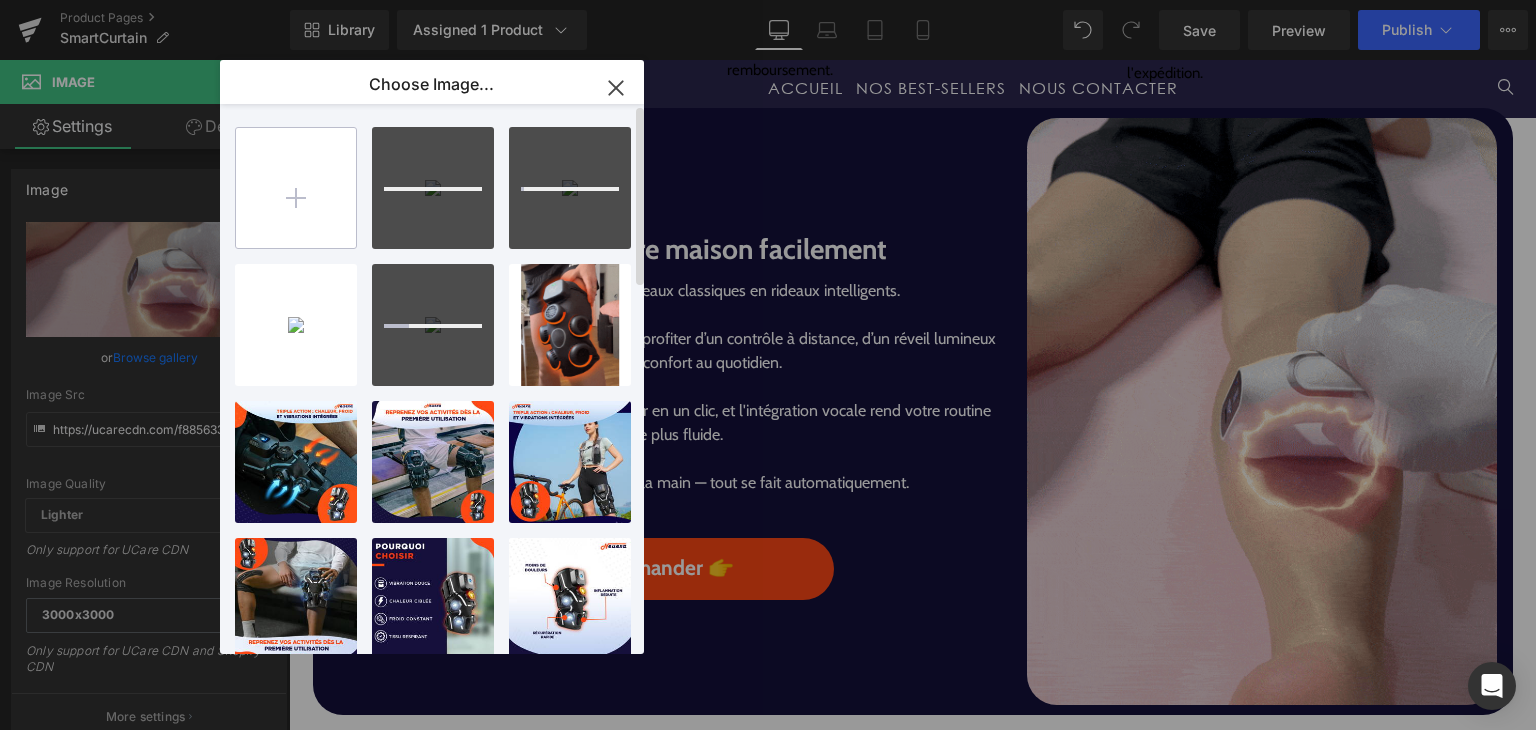 click at bounding box center [296, 188] 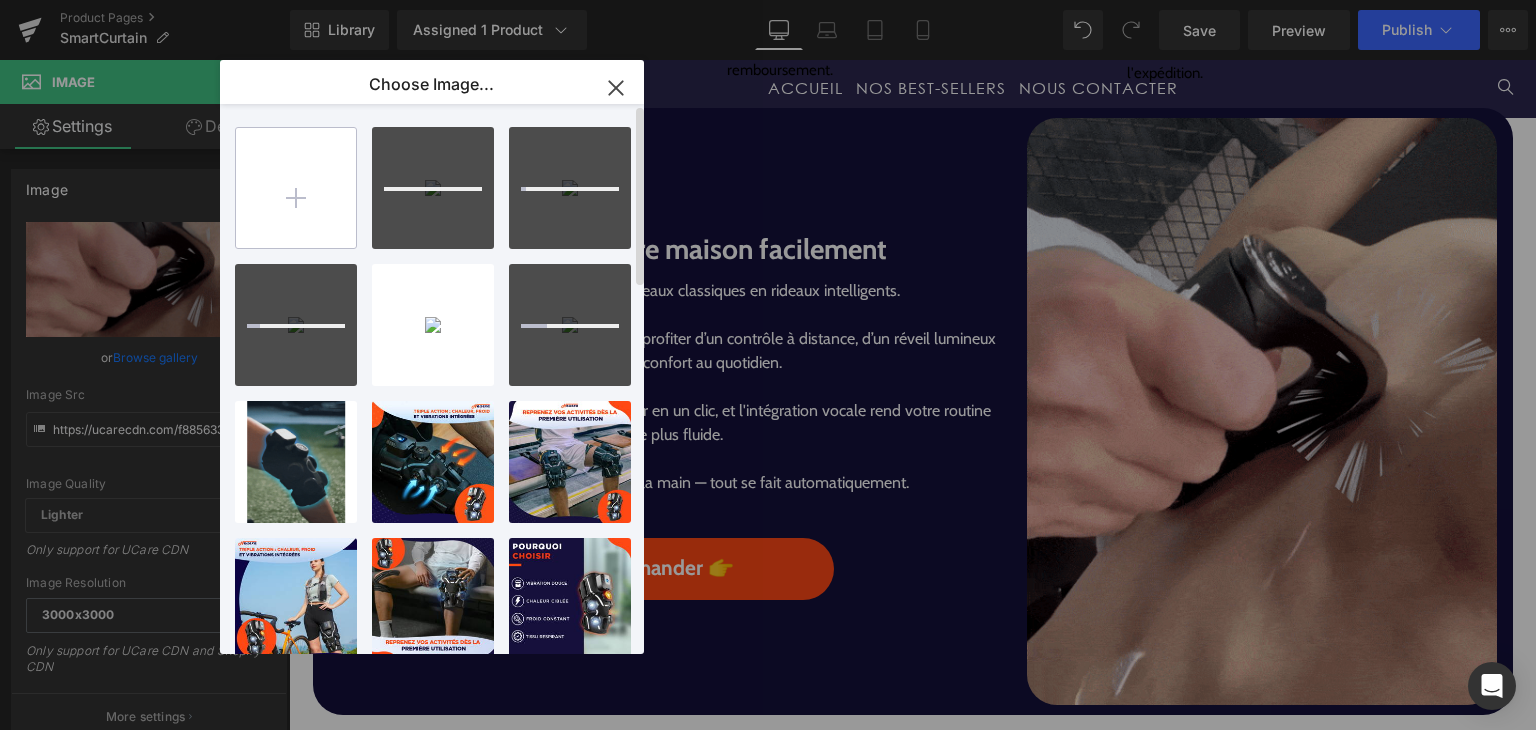 click at bounding box center (296, 188) 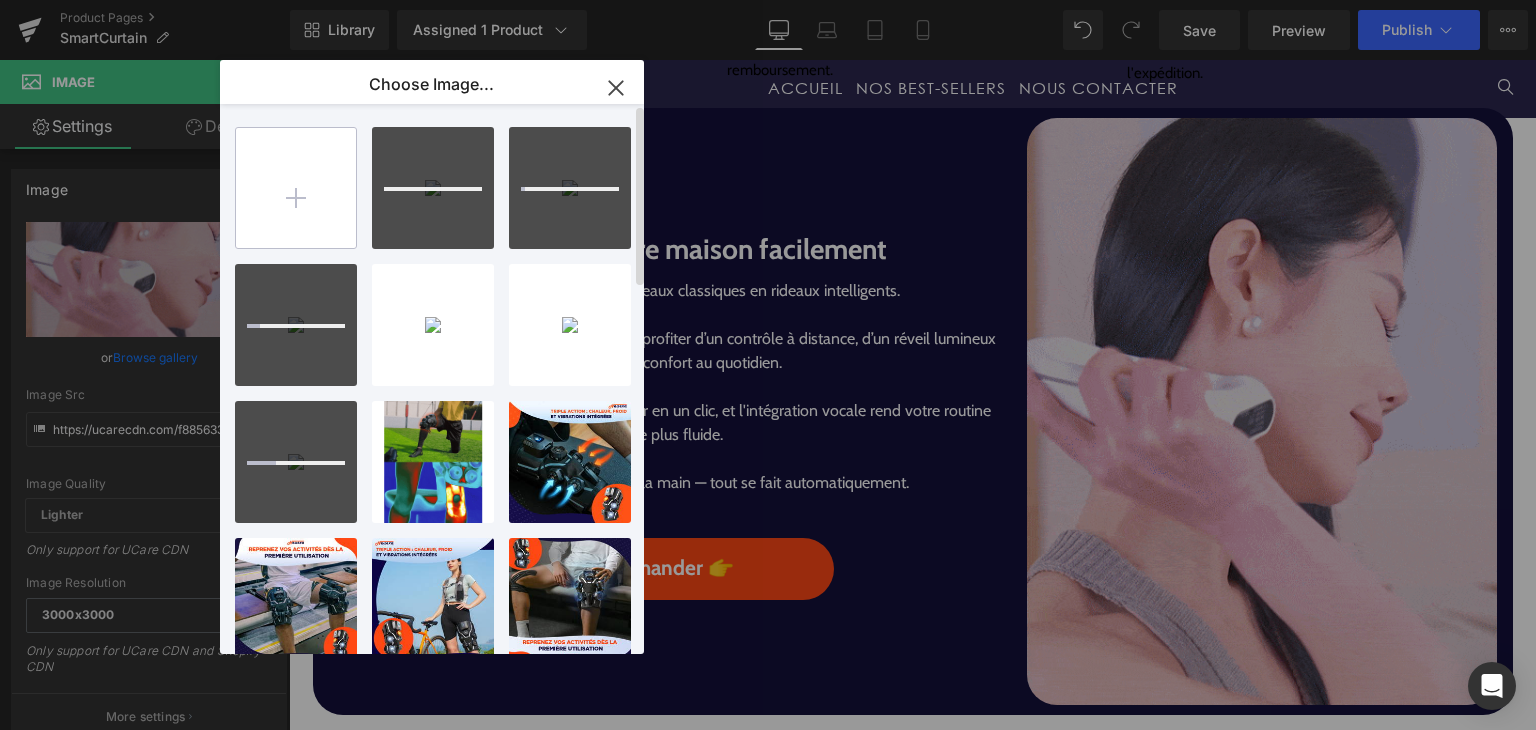 click at bounding box center (296, 188) 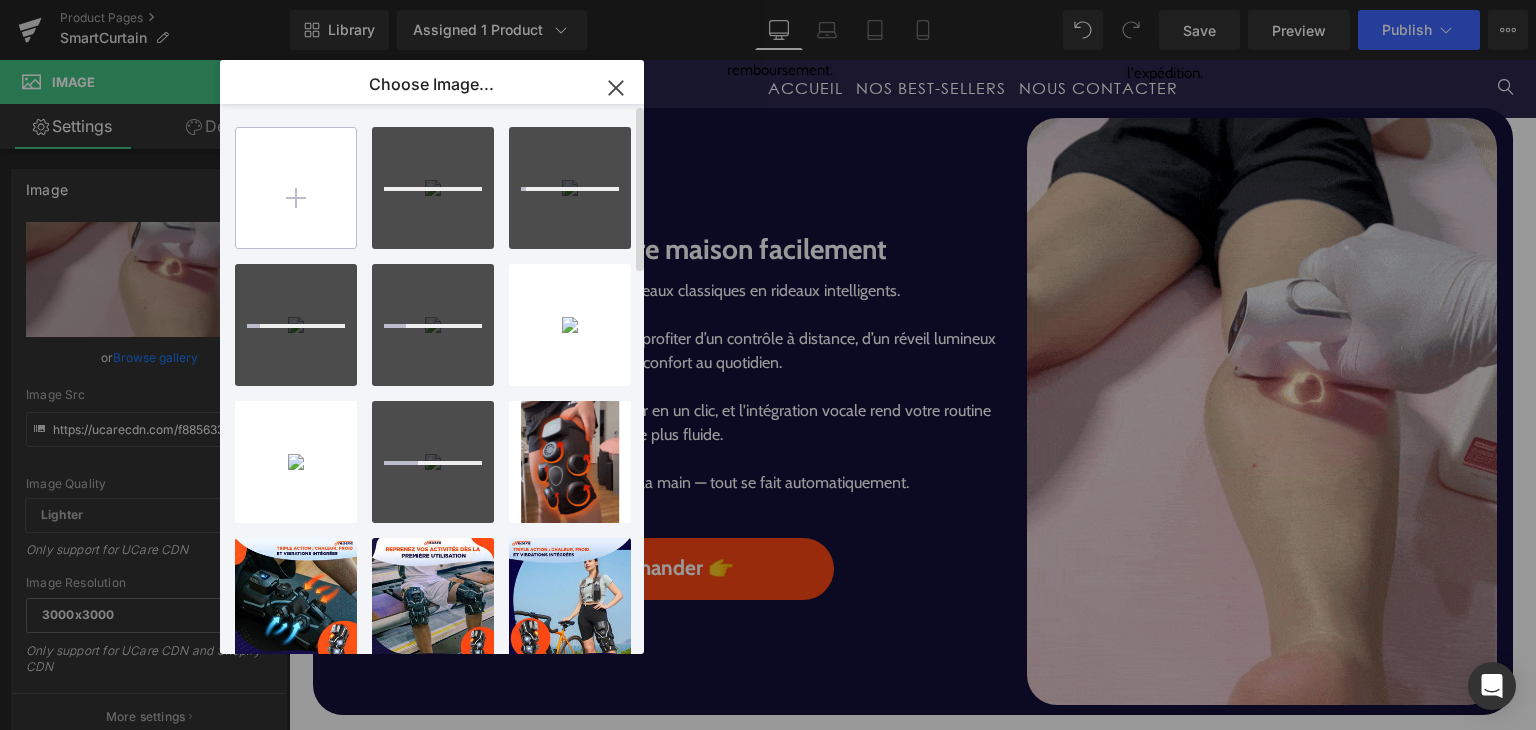 click at bounding box center (296, 188) 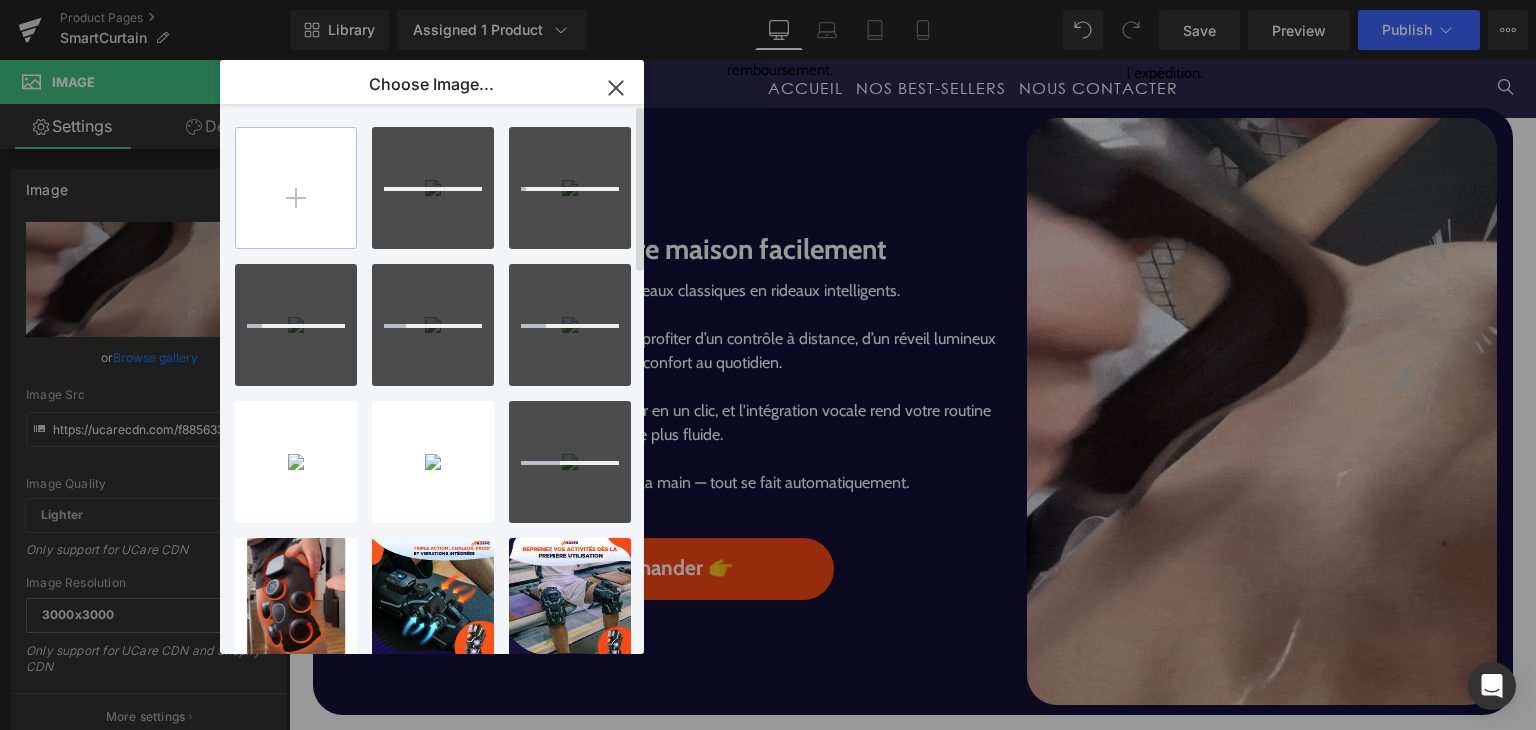 click at bounding box center (296, 188) 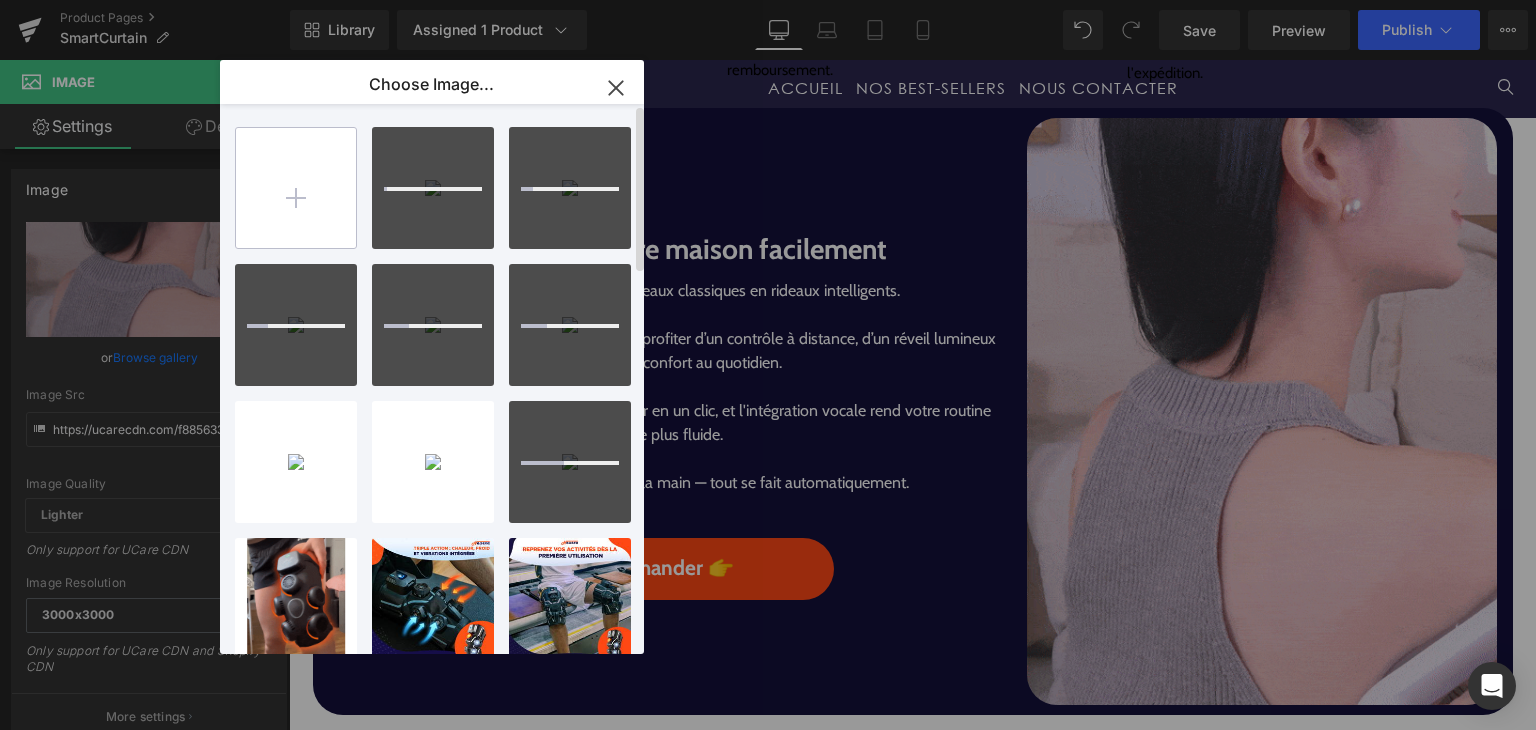type on "C:\fakepath\8-SmartCurtain .png" 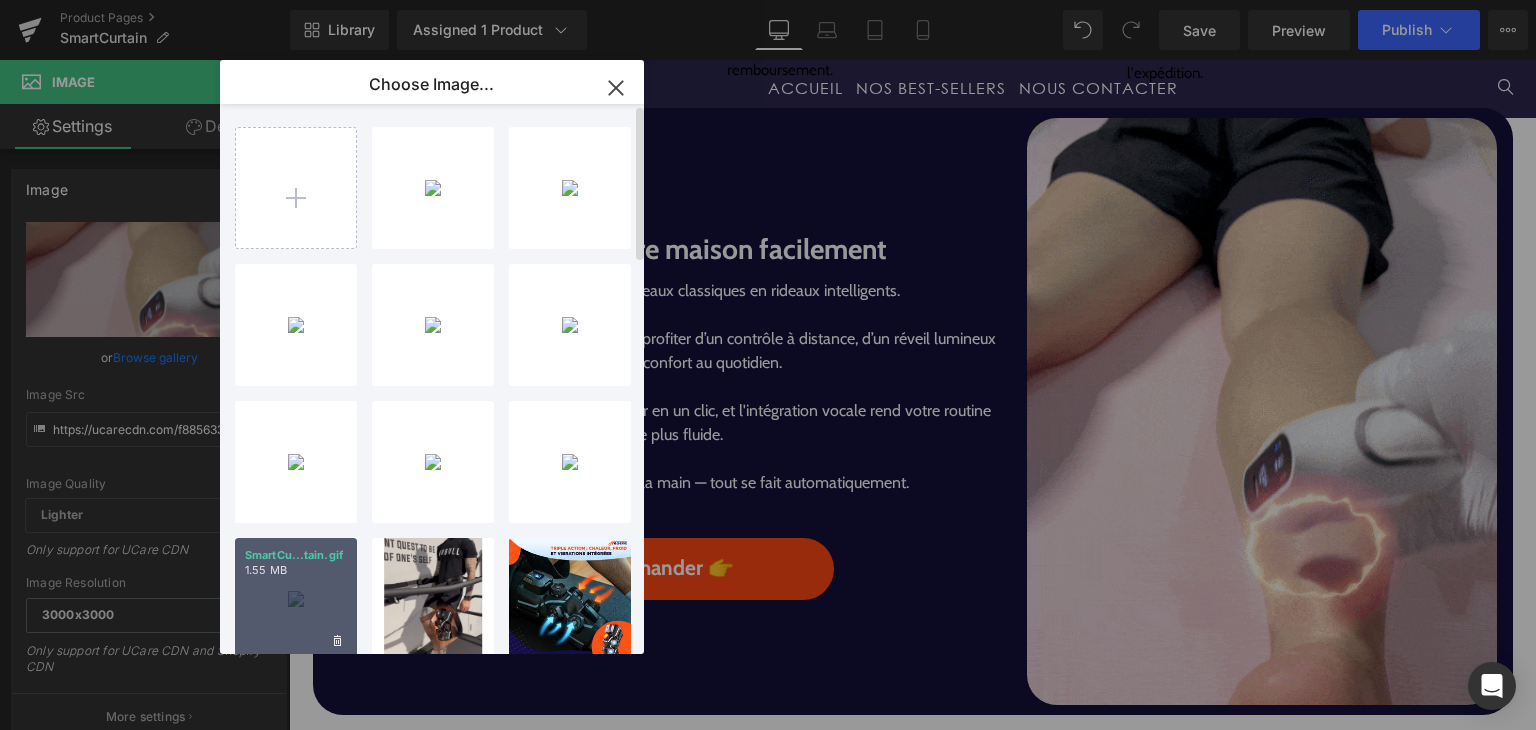 click on "SmartCu...tain.gif 1.55 MB" at bounding box center [296, 599] 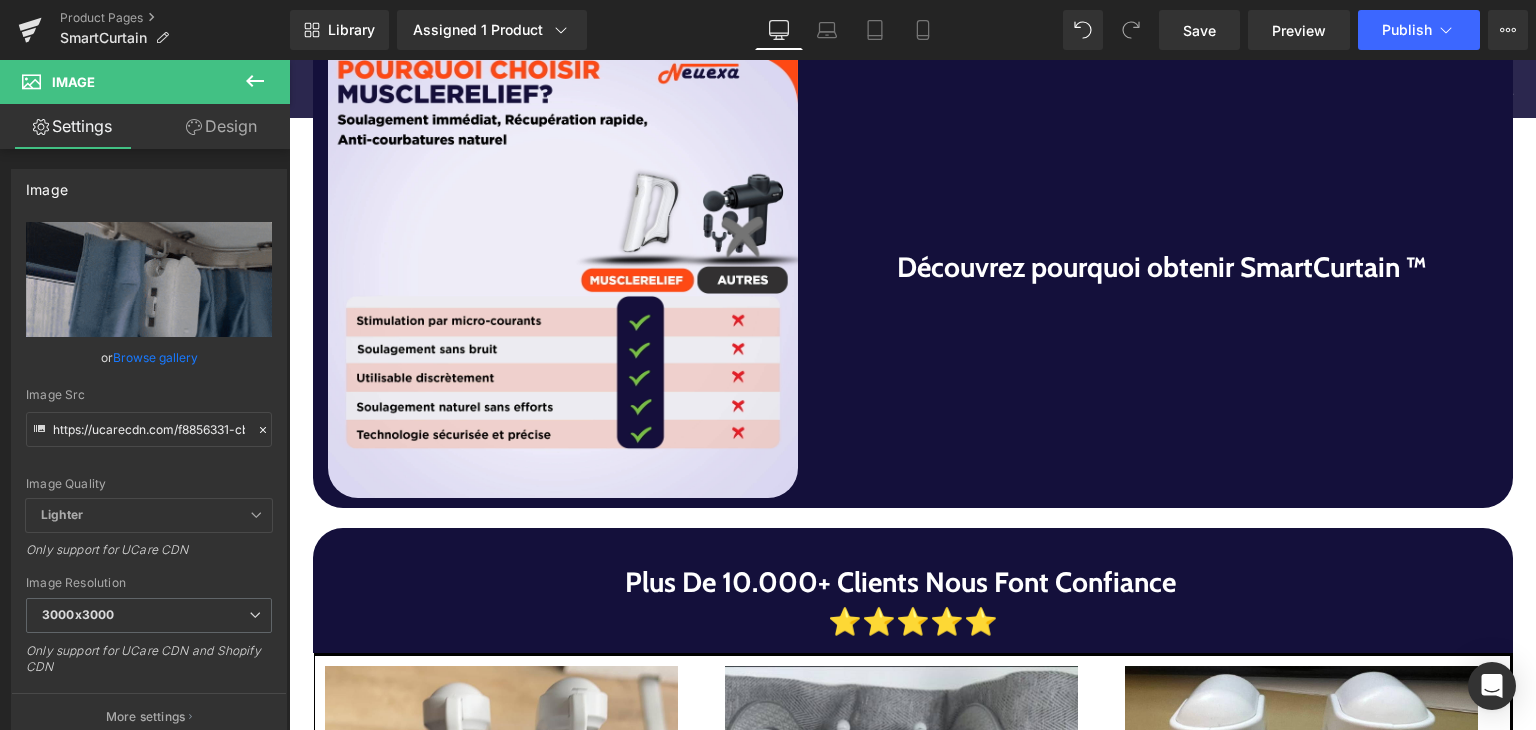 scroll, scrollTop: 1948, scrollLeft: 0, axis: vertical 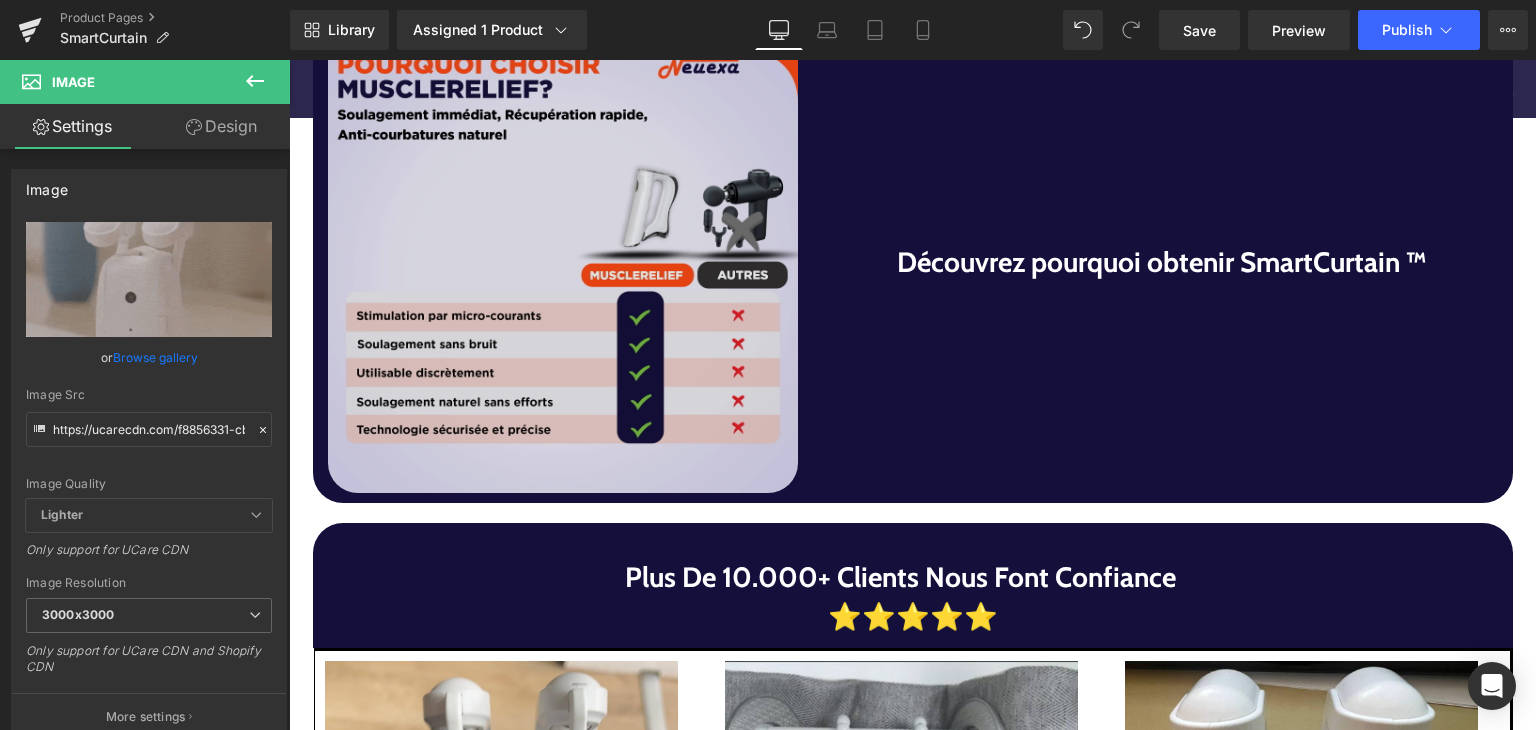 click at bounding box center (563, 258) 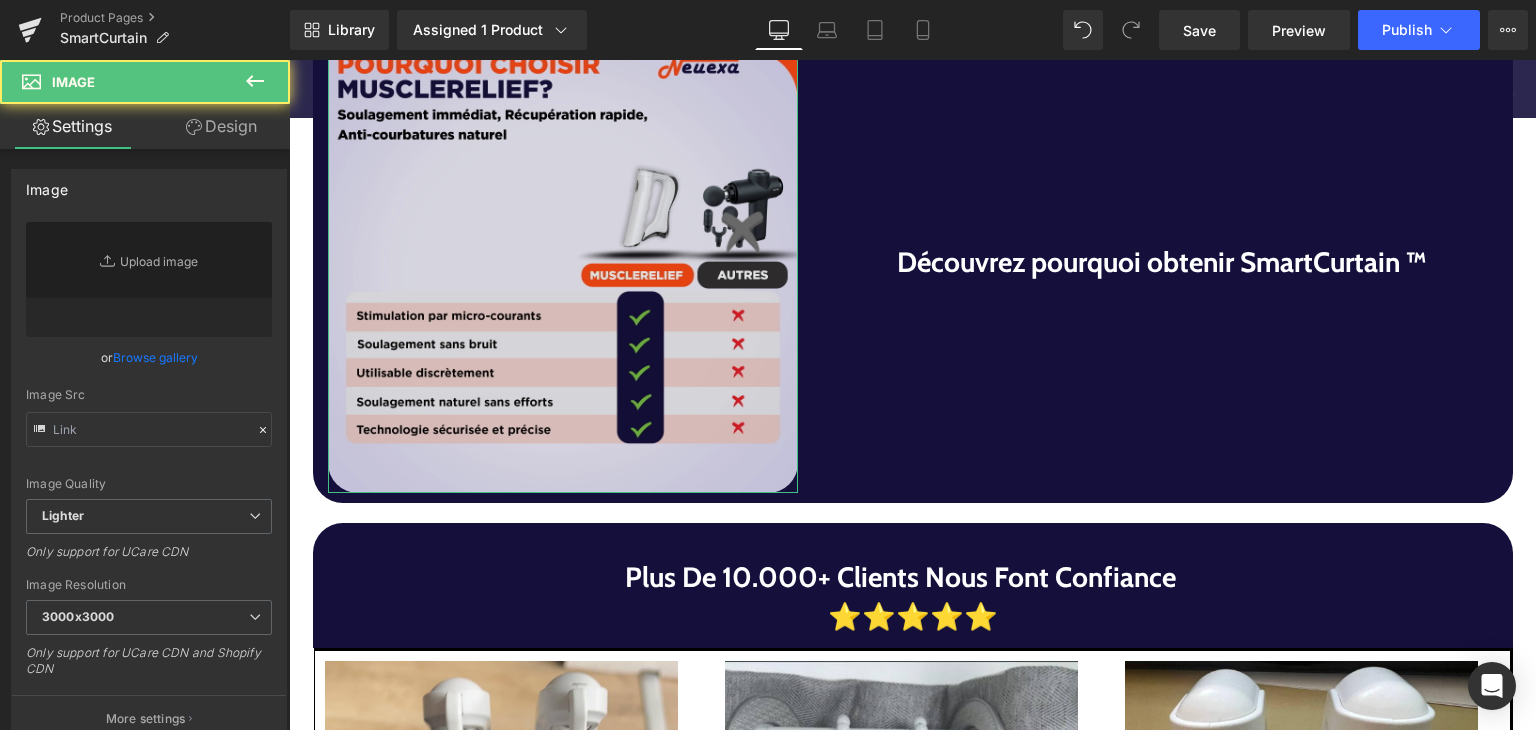 click at bounding box center [563, 258] 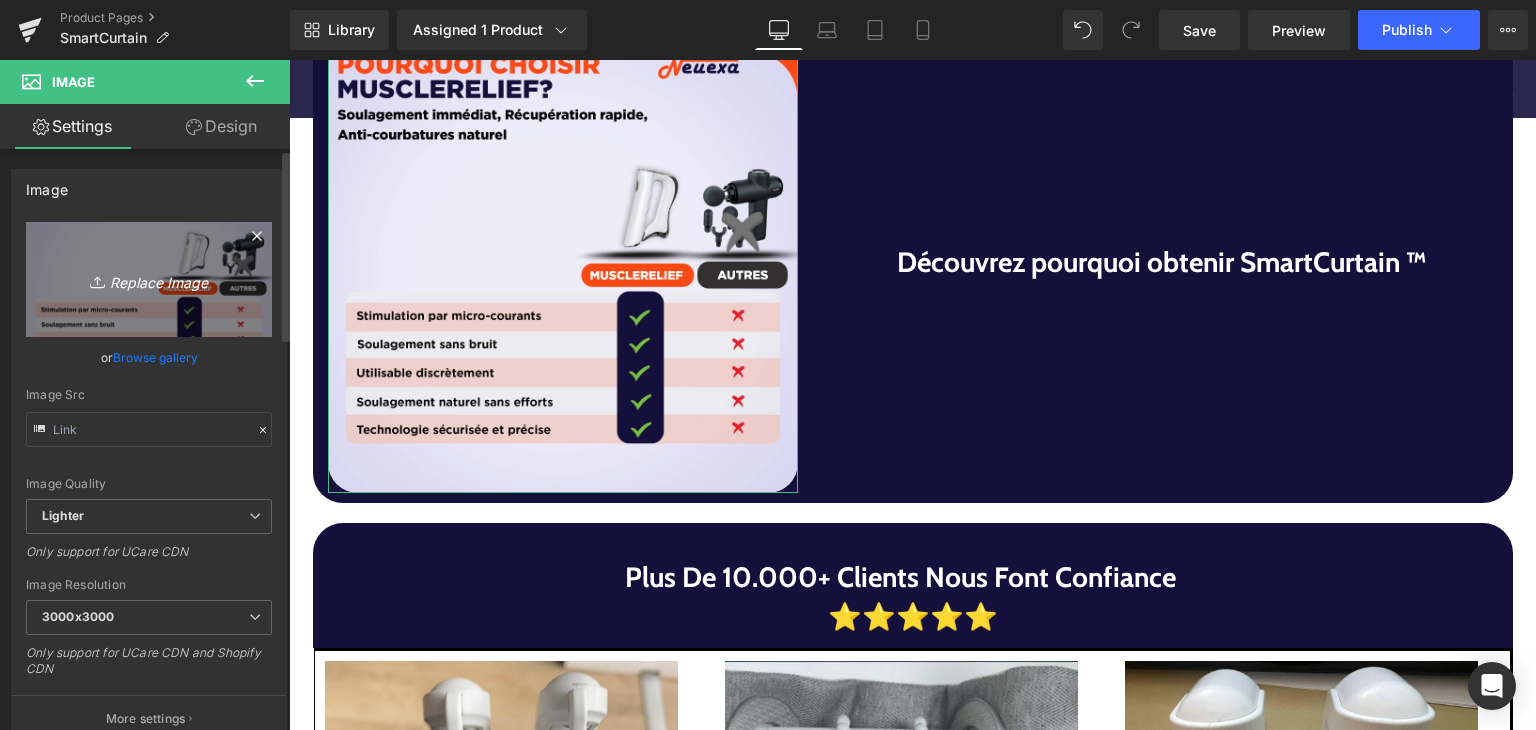 click on "Replace Image" at bounding box center [149, 279] 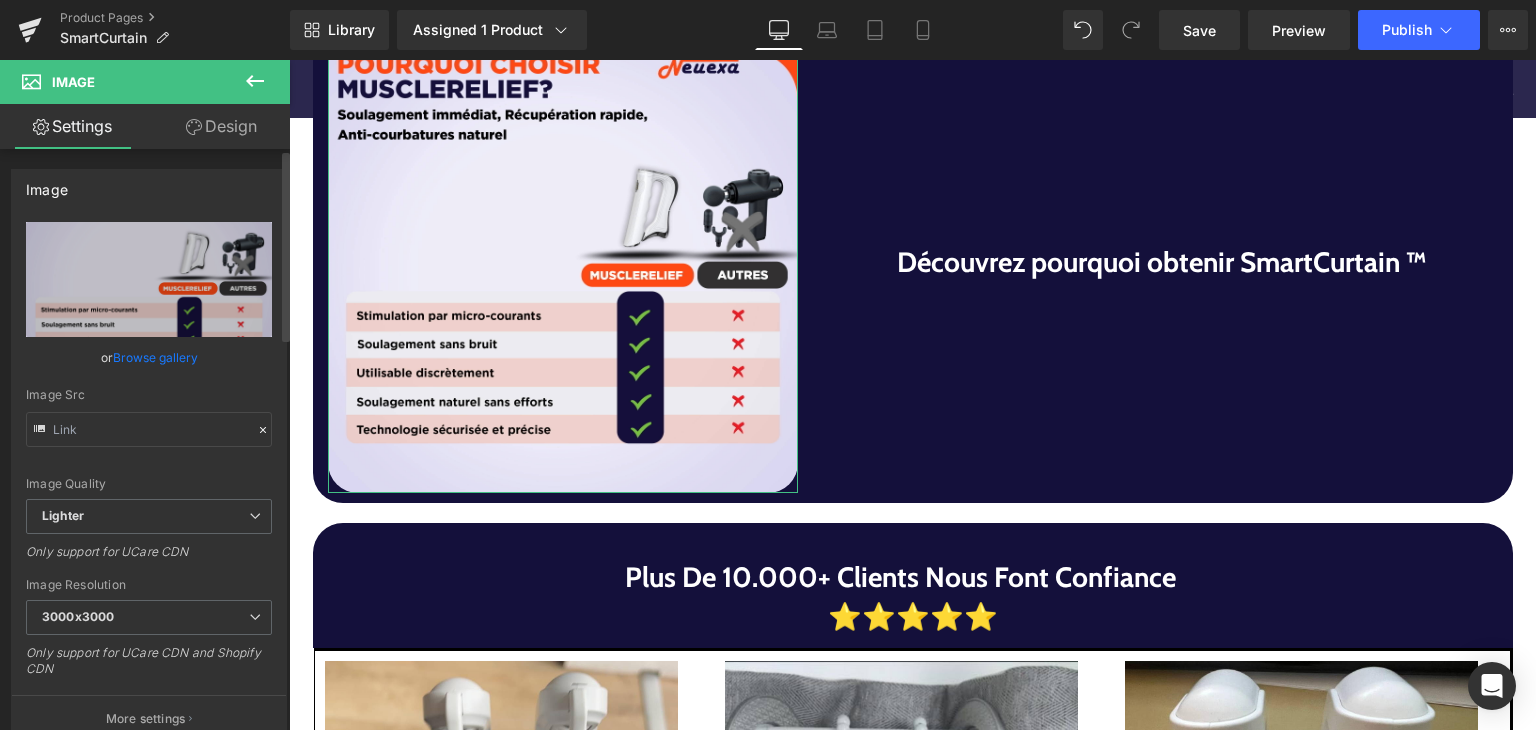 click on "Browse gallery" at bounding box center (155, 357) 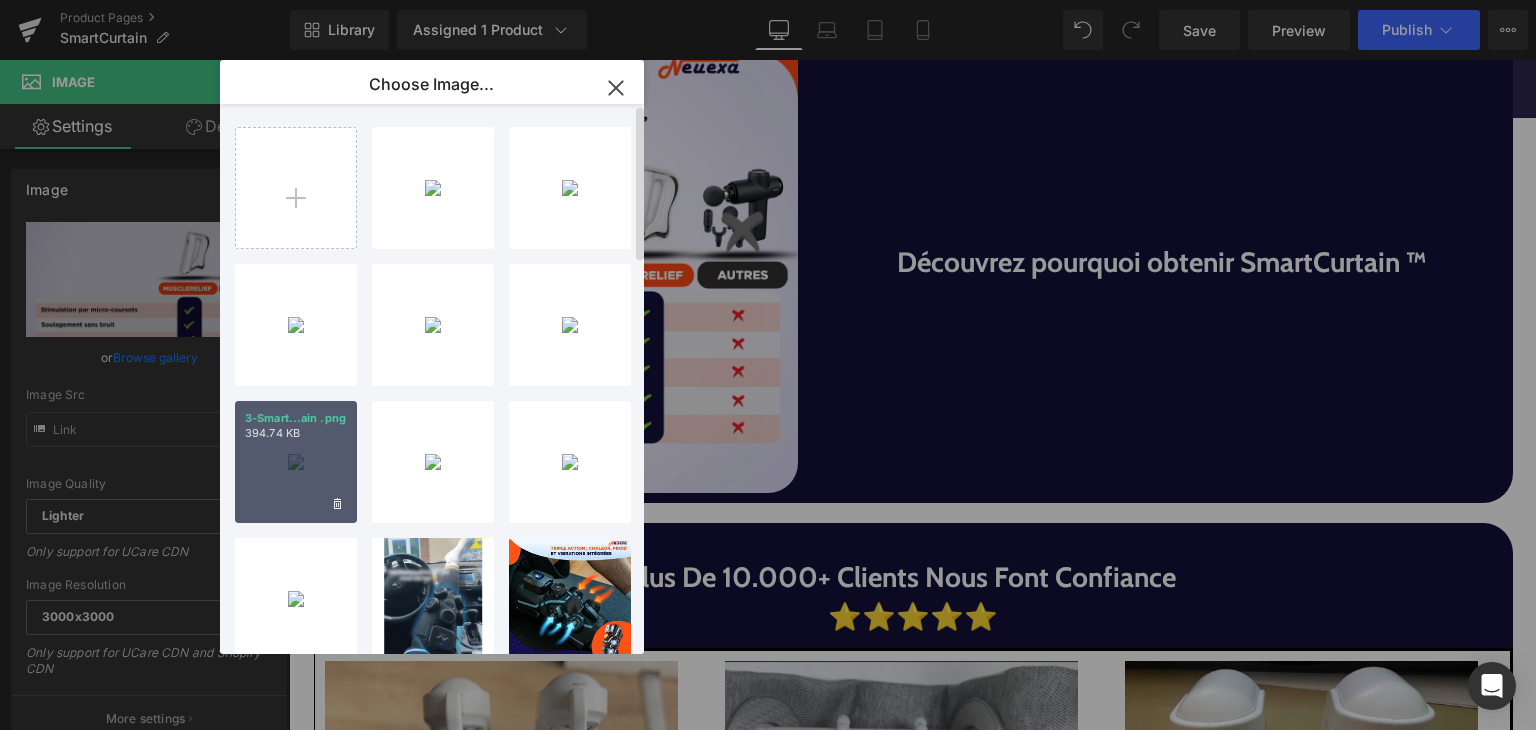 click on "3-Smart...ain .png 394.74 KB" at bounding box center [296, 462] 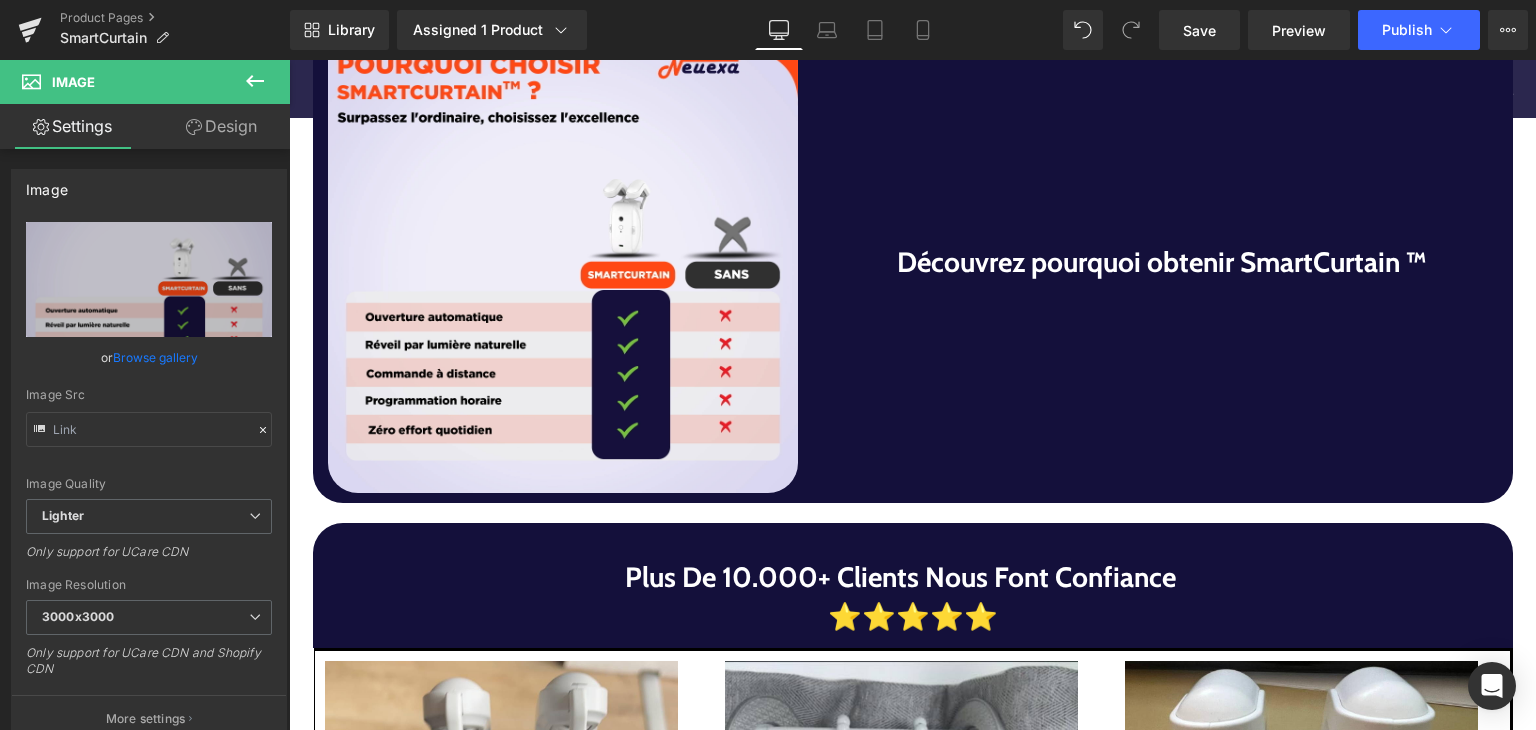 click on "Accueil       Nos Best-Sellers       Nous contacter
⭐ Promotion de fin d'année ⭐ jusqu'à  -50%  et livraison gratuite                     Menu
Accueil
Nos Best-Sellers
Nous contacter
⭐ Promotion de fin d'année ⭐ jusqu'à  -50%  et livraison gratuite
Accueil       Nos Best-Sellers       Nous contacter
Sale Off
(P) Image" at bounding box center (912, 1772) 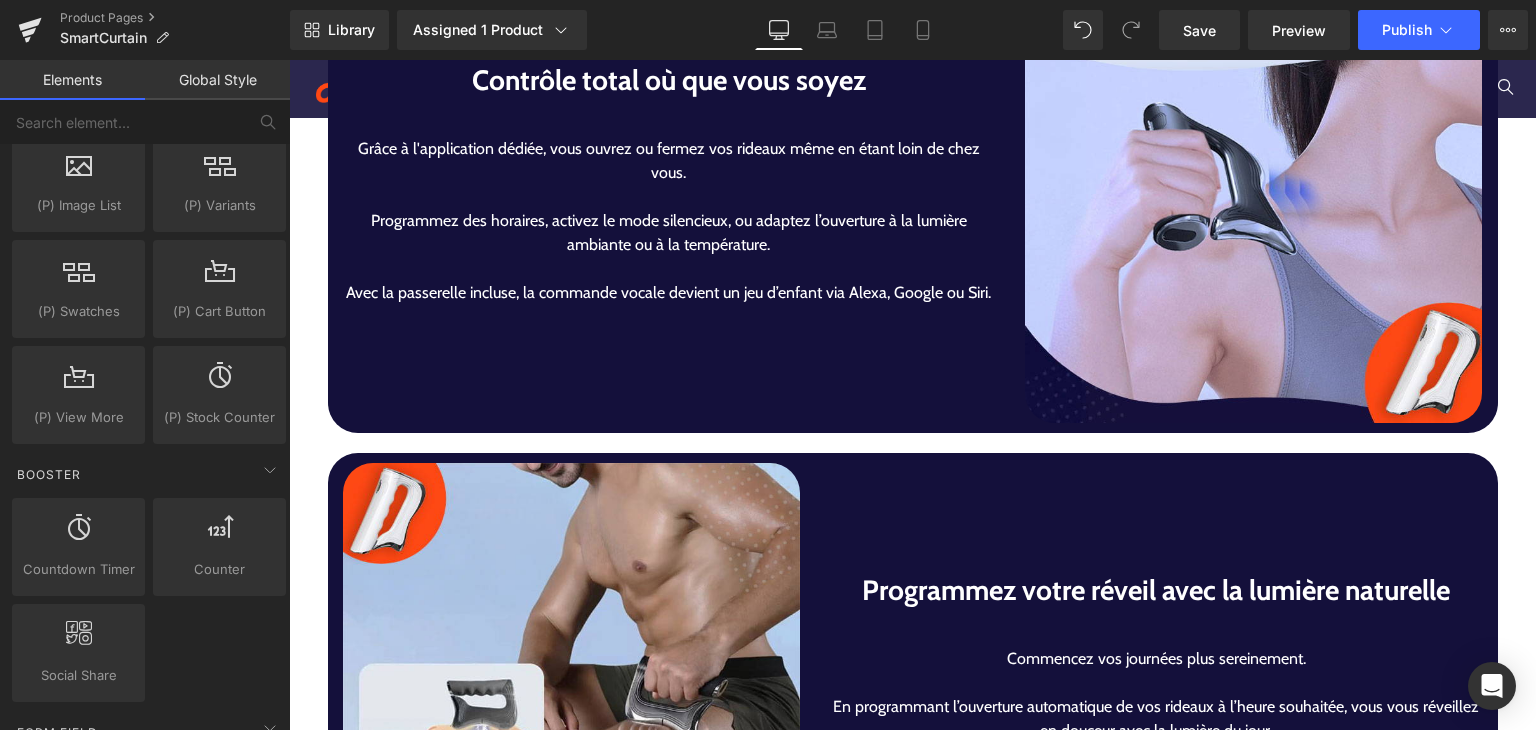 scroll, scrollTop: 3551, scrollLeft: 0, axis: vertical 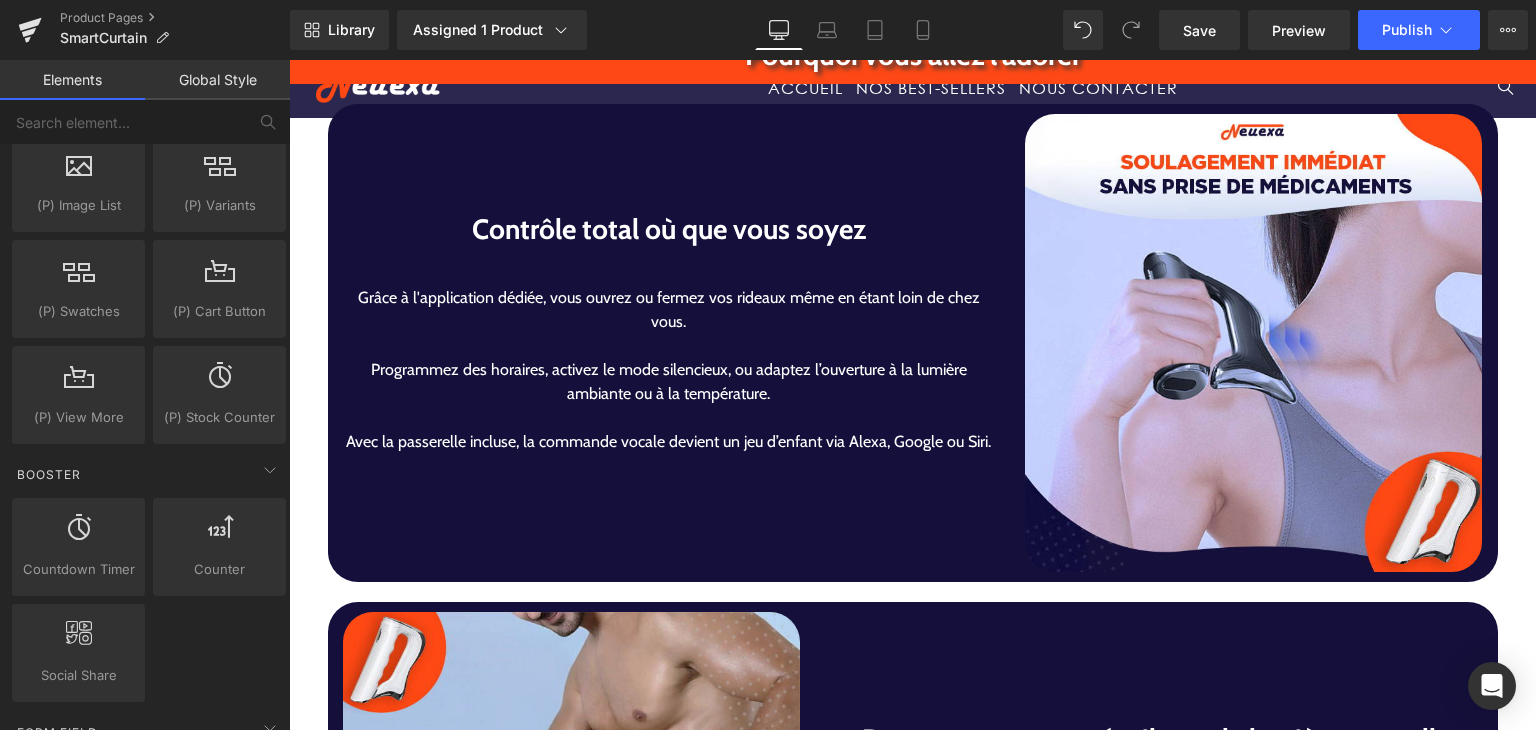 click on "Image" at bounding box center (1254, 343) 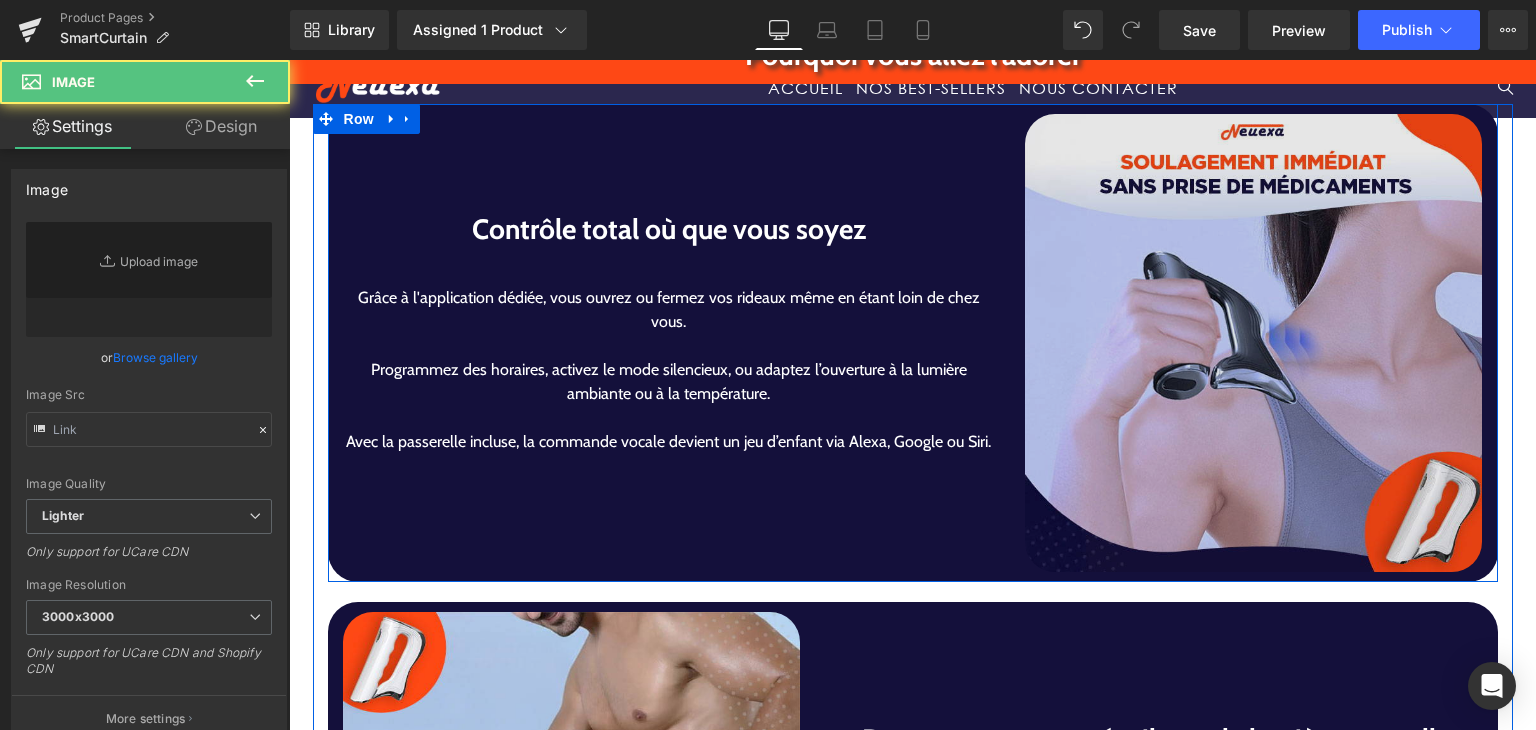 scroll, scrollTop: 3513, scrollLeft: 0, axis: vertical 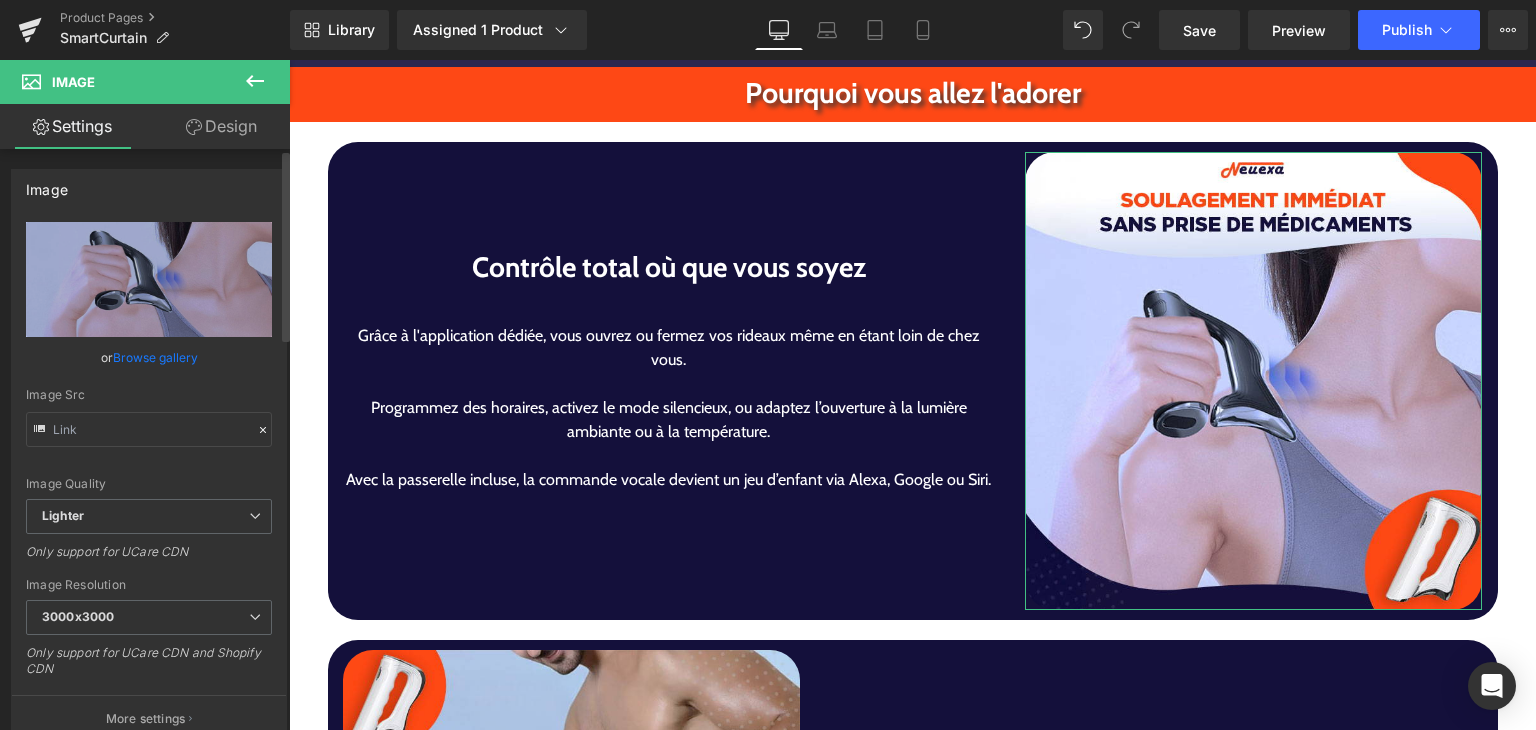 click on "Browse gallery" at bounding box center [155, 357] 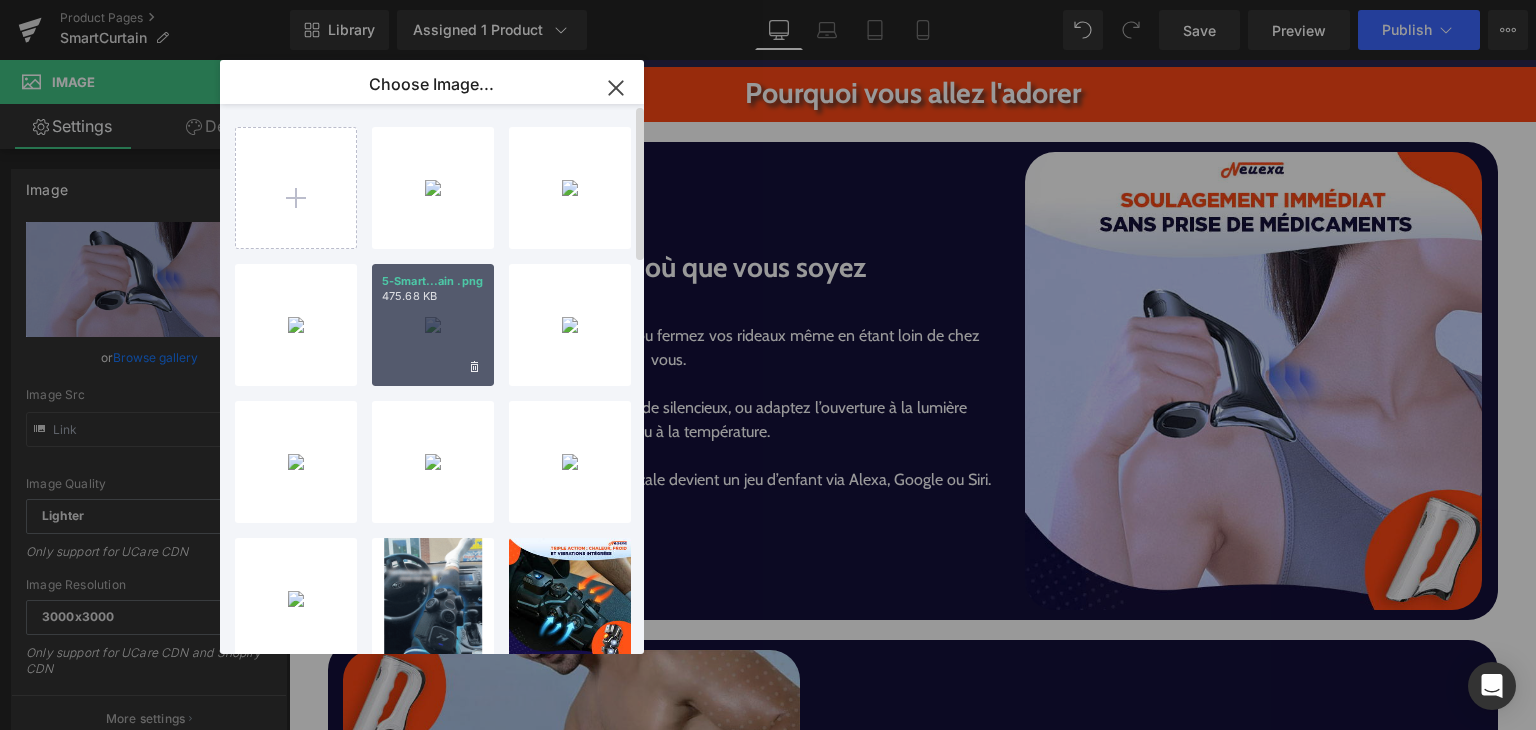 click on "5-Smart...ain .png 475.68 KB" at bounding box center [433, 325] 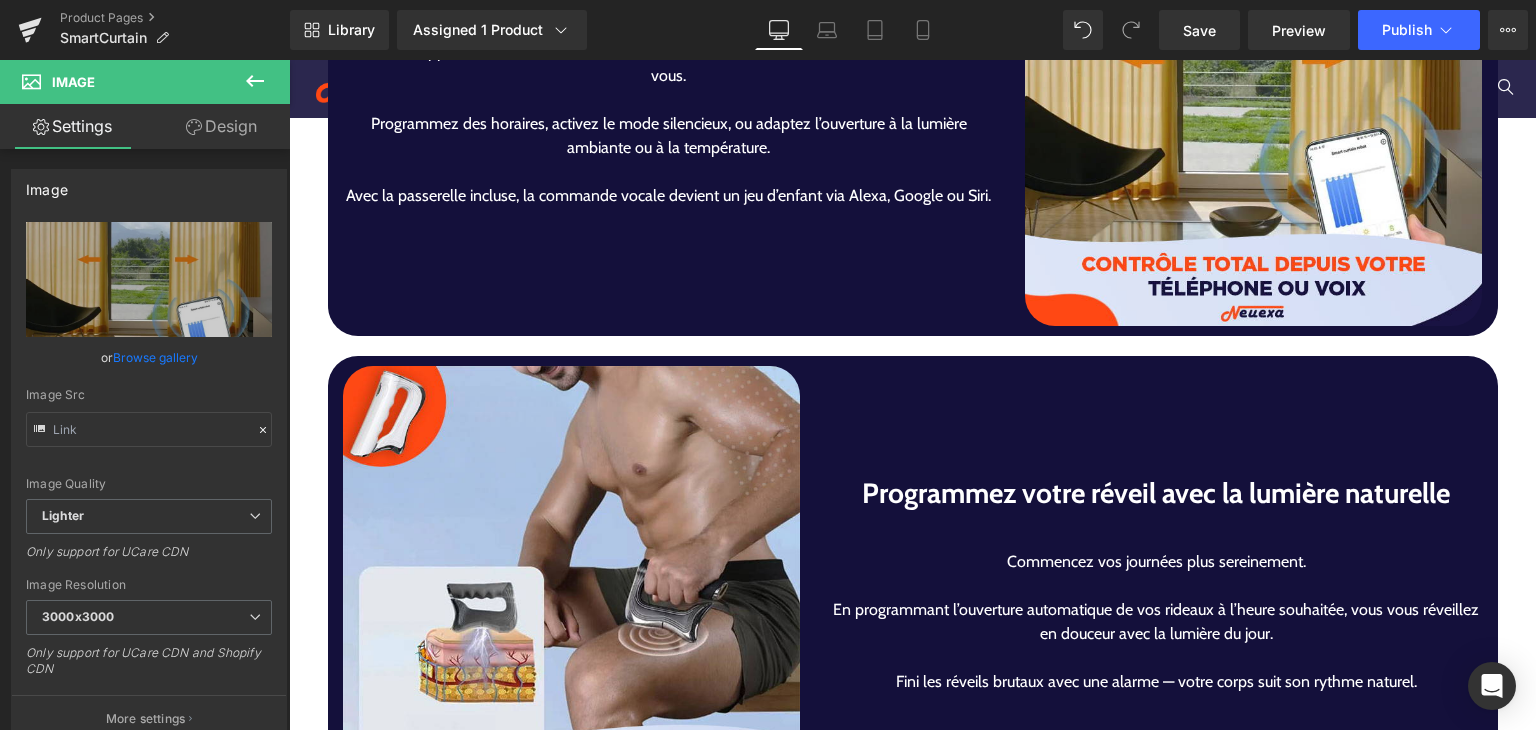 scroll, scrollTop: 4148, scrollLeft: 0, axis: vertical 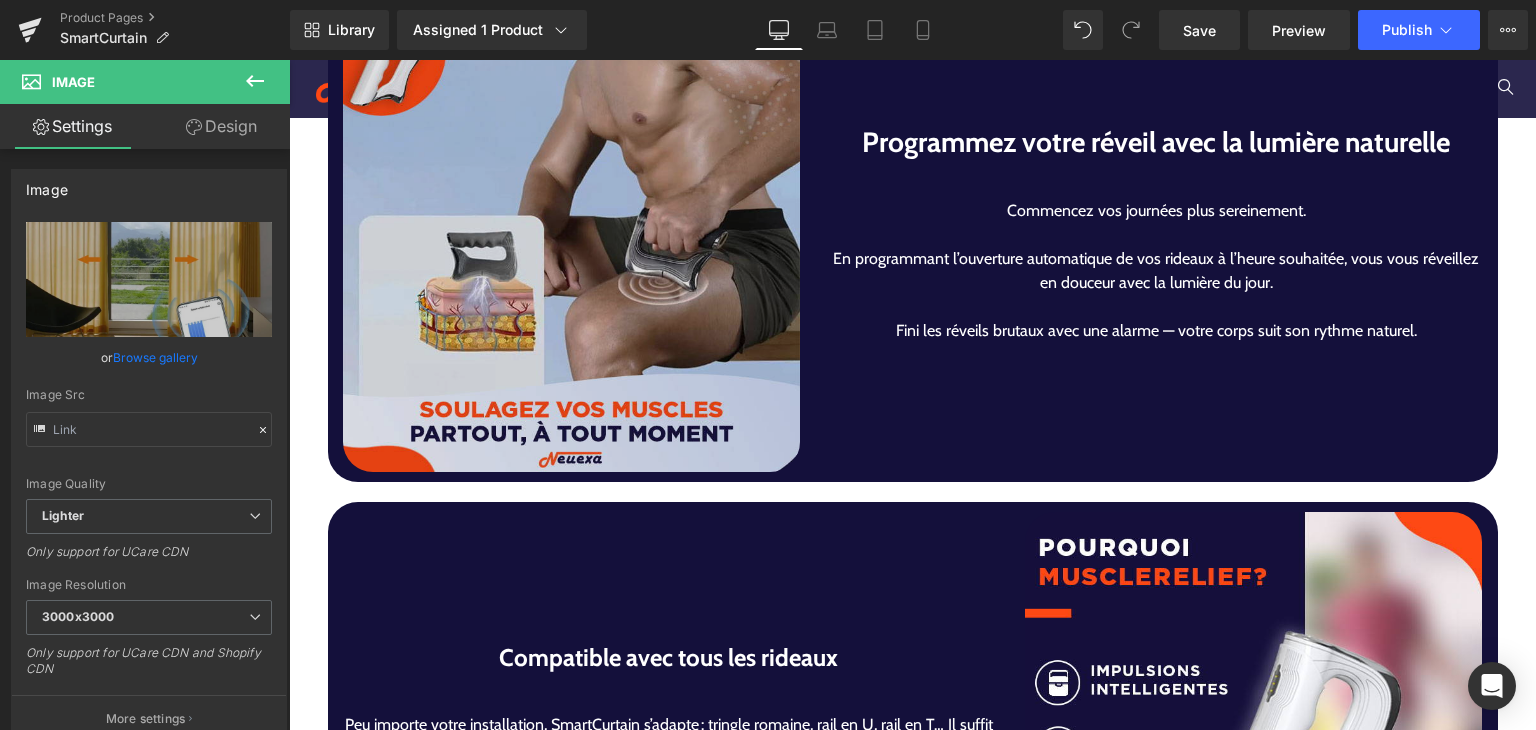 click at bounding box center [572, 244] 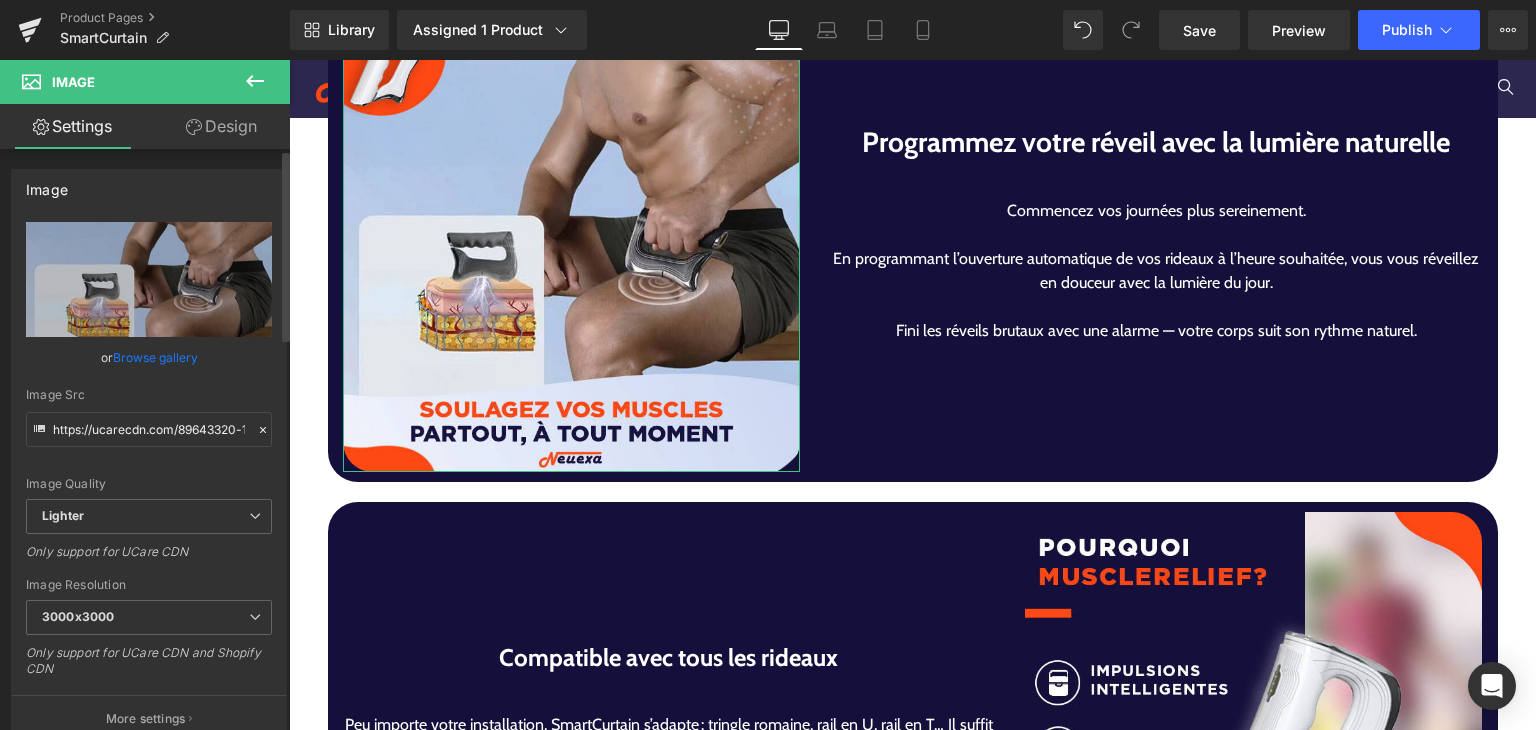 click on "Browse gallery" at bounding box center (155, 357) 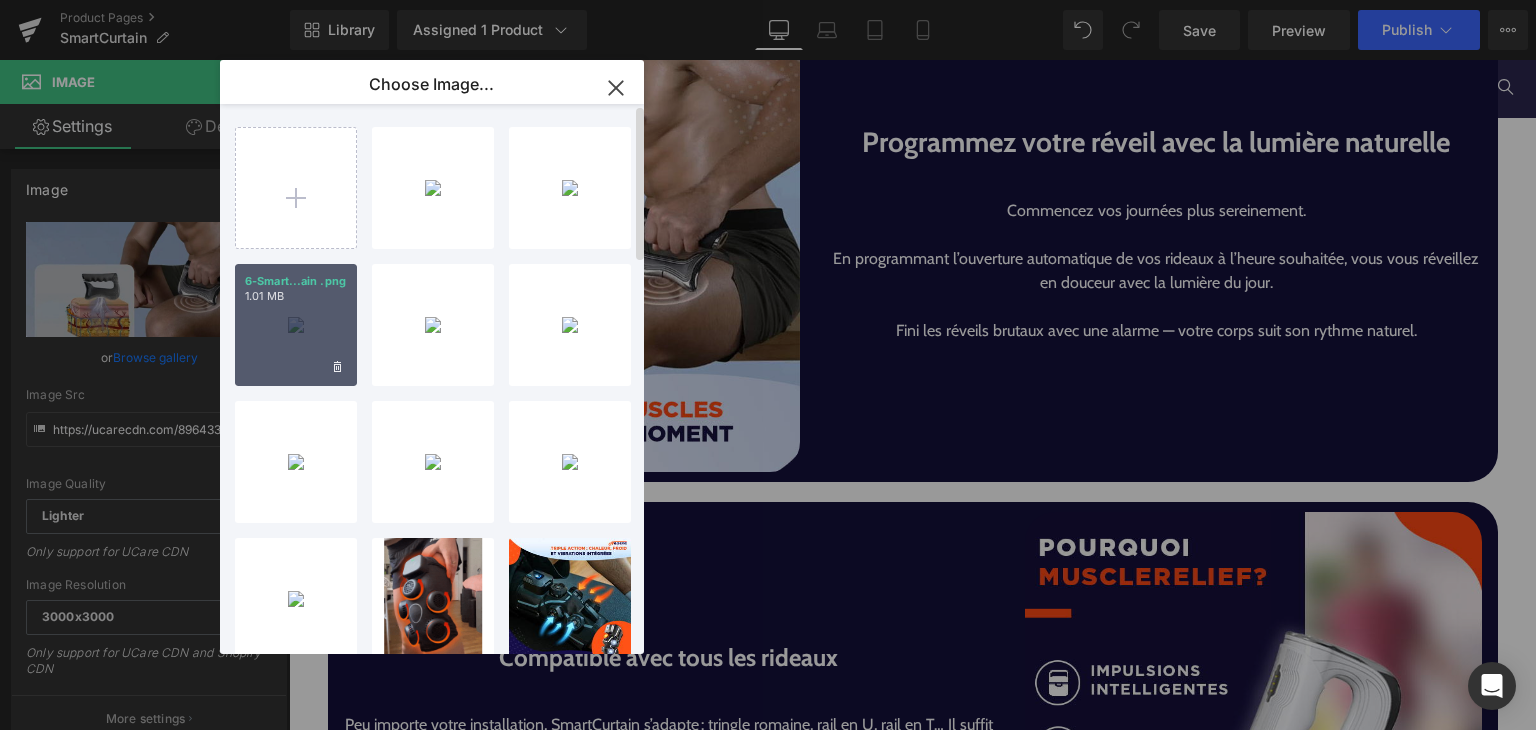click on "6-Smart...ain .png 1.01 MB" at bounding box center [296, 325] 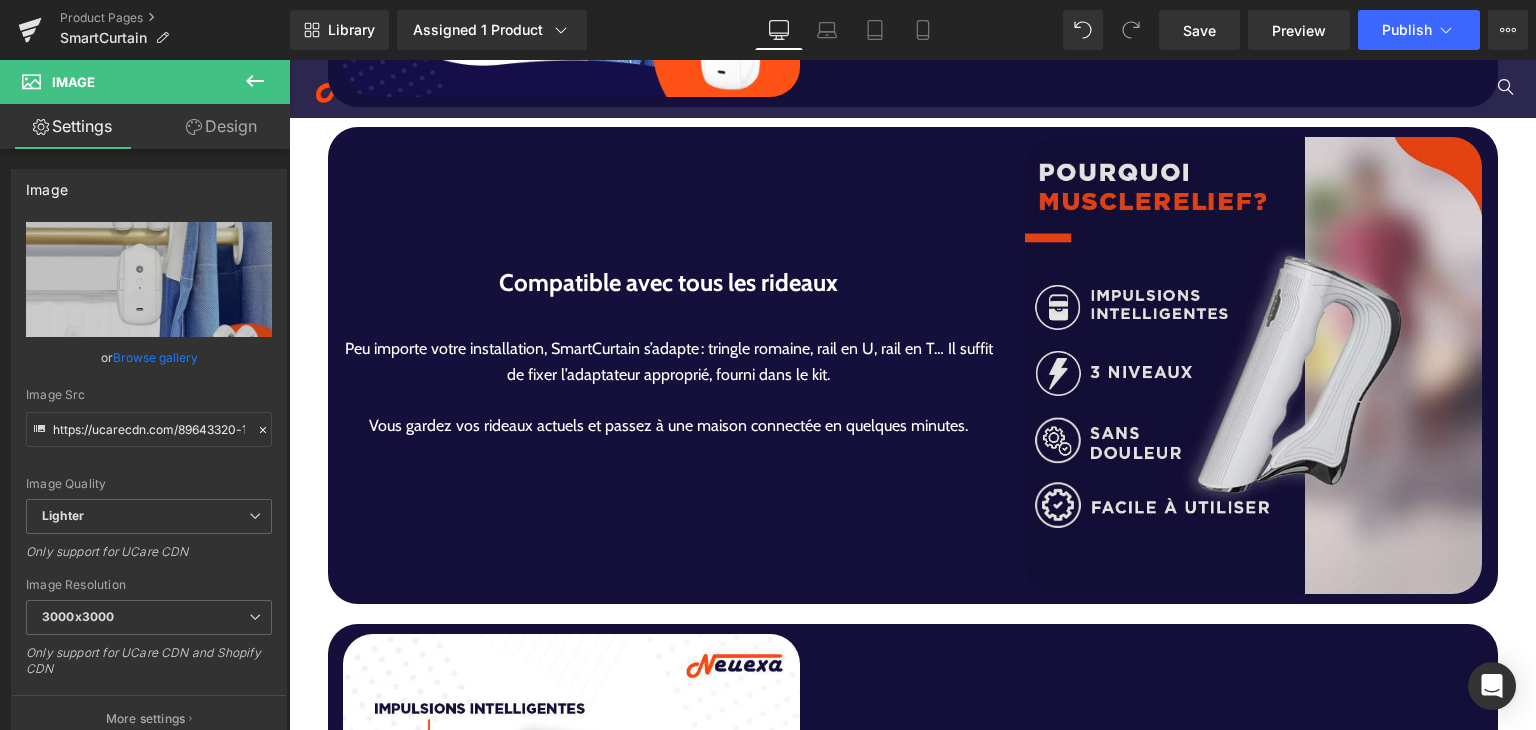 scroll, scrollTop: 4532, scrollLeft: 0, axis: vertical 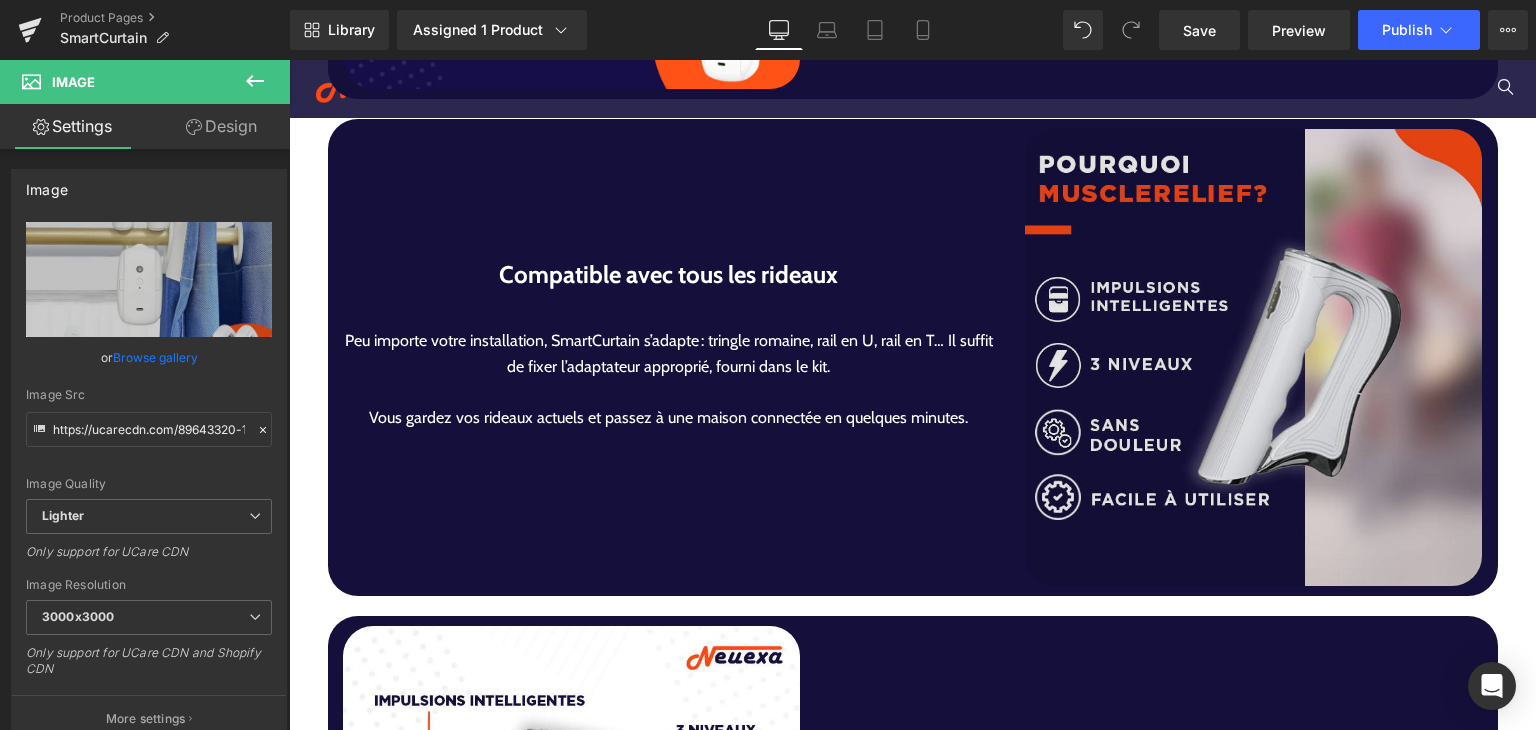 click at bounding box center [1254, 358] 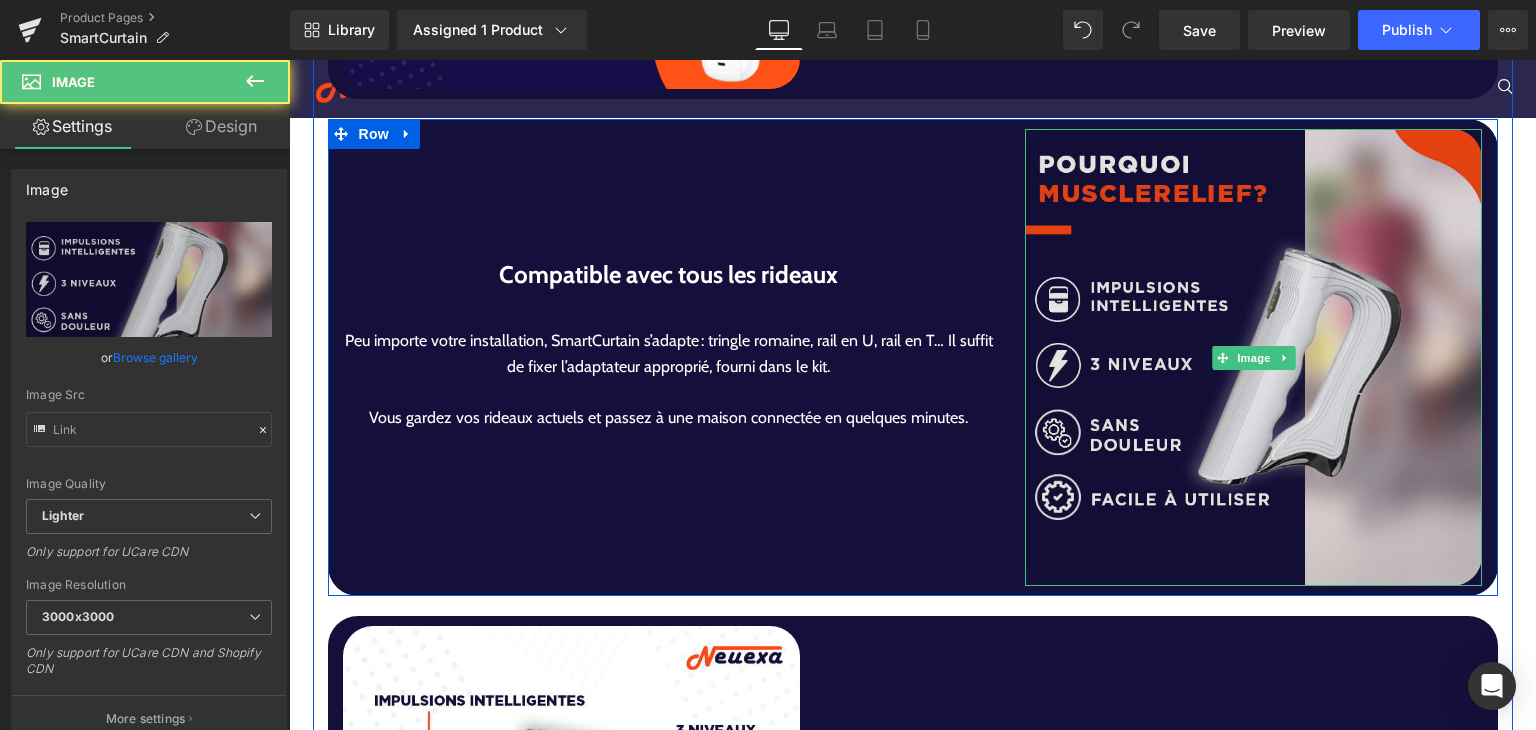 click at bounding box center (1254, 358) 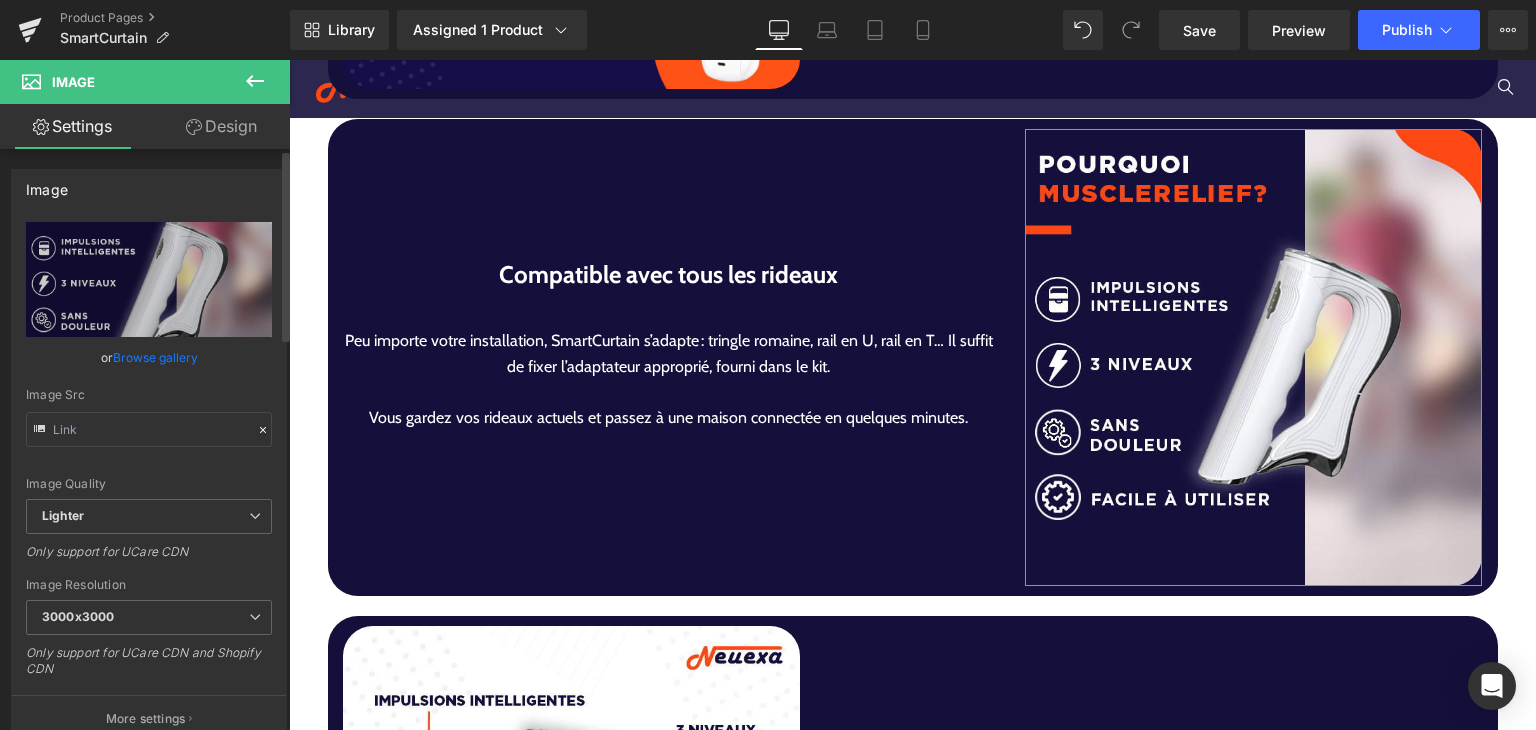 click on "Browse gallery" at bounding box center (155, 357) 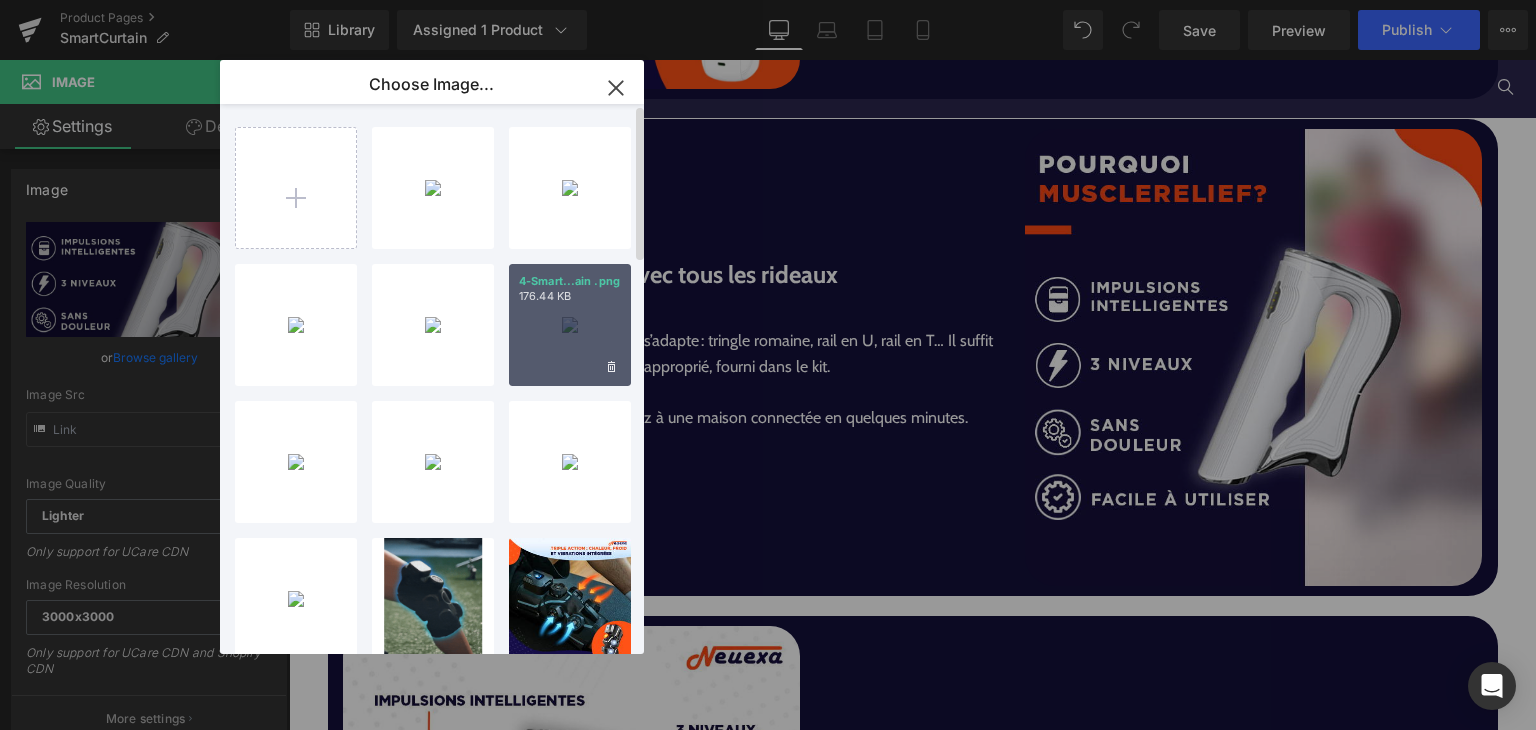 click on "4-Smart...ain .png 176.44 KB" at bounding box center (570, 325) 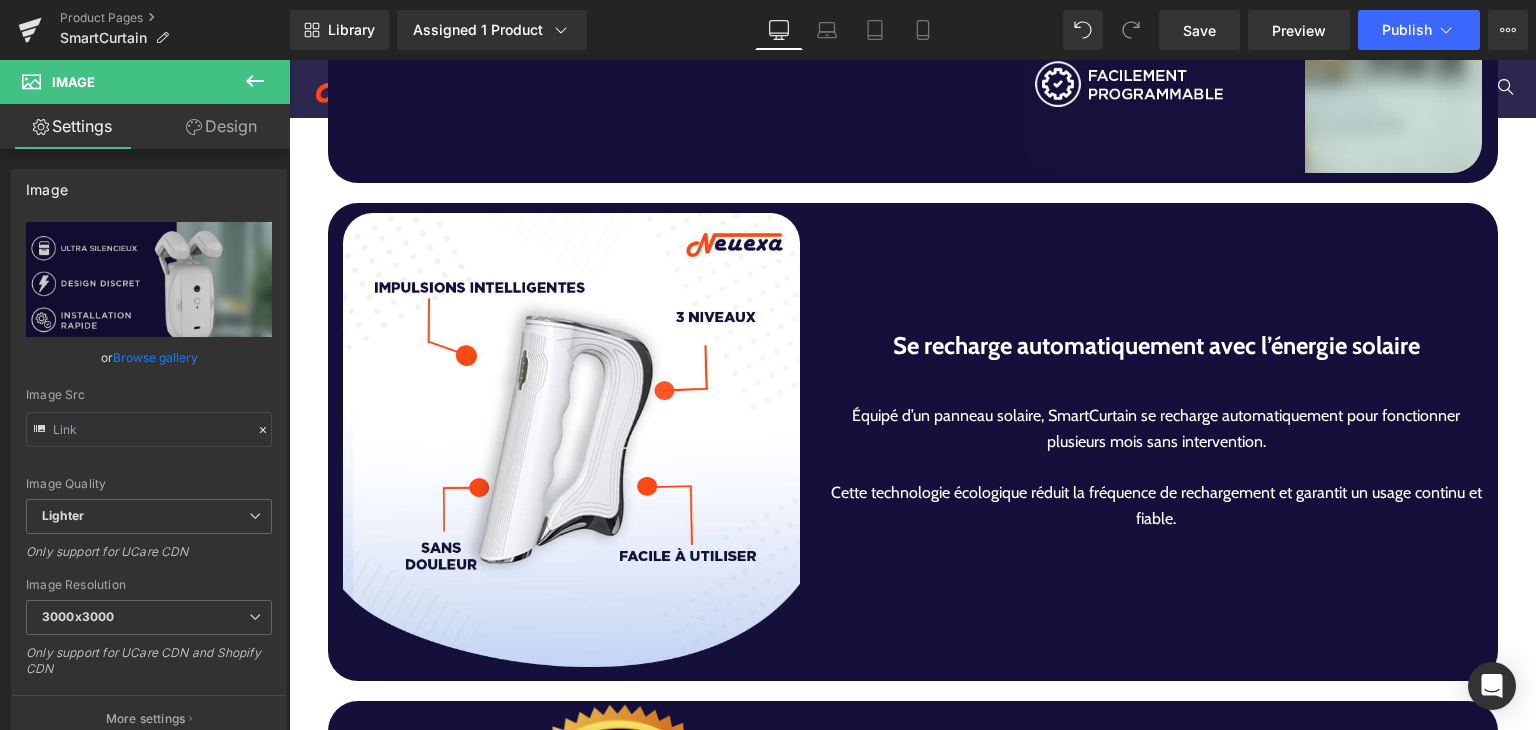 scroll, scrollTop: 5120, scrollLeft: 0, axis: vertical 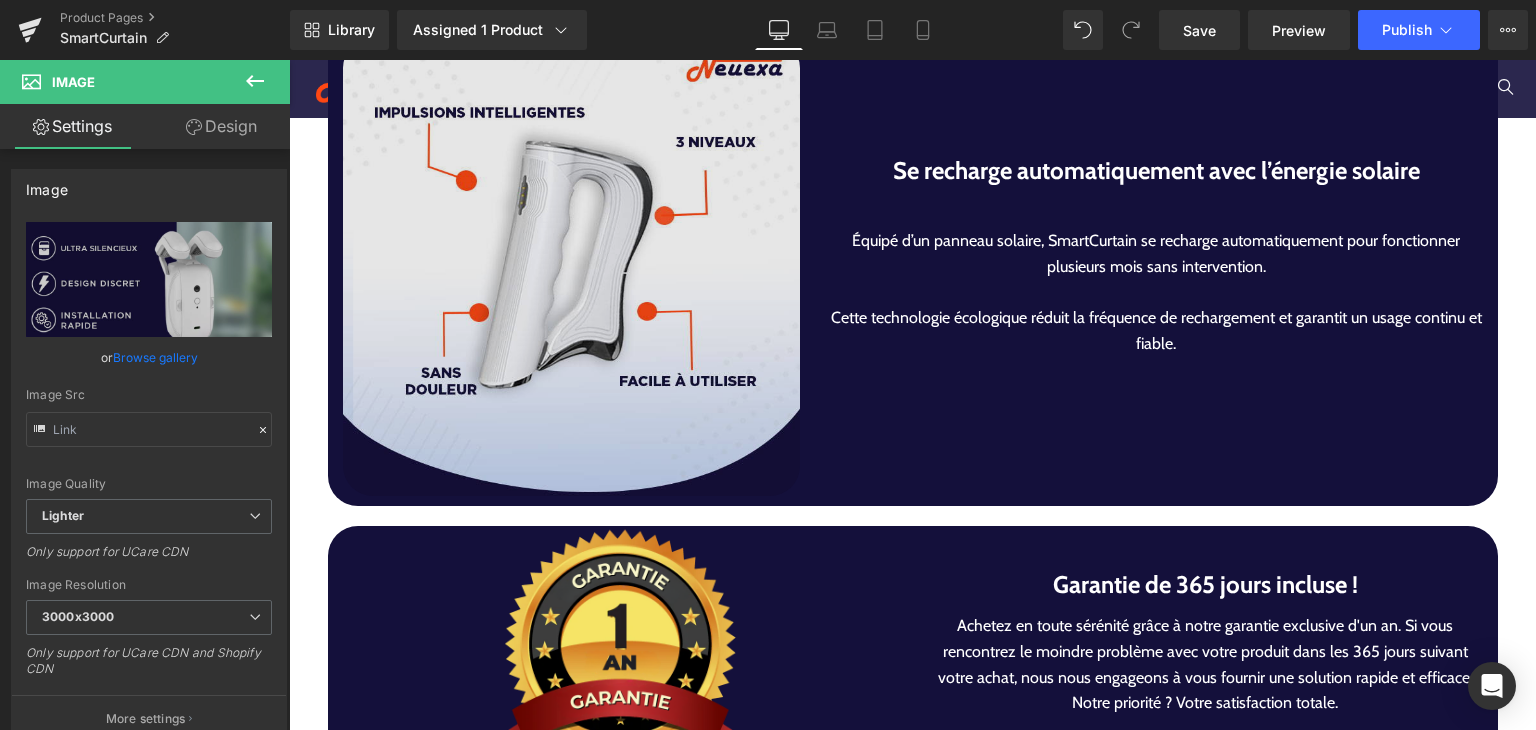 click at bounding box center (572, 267) 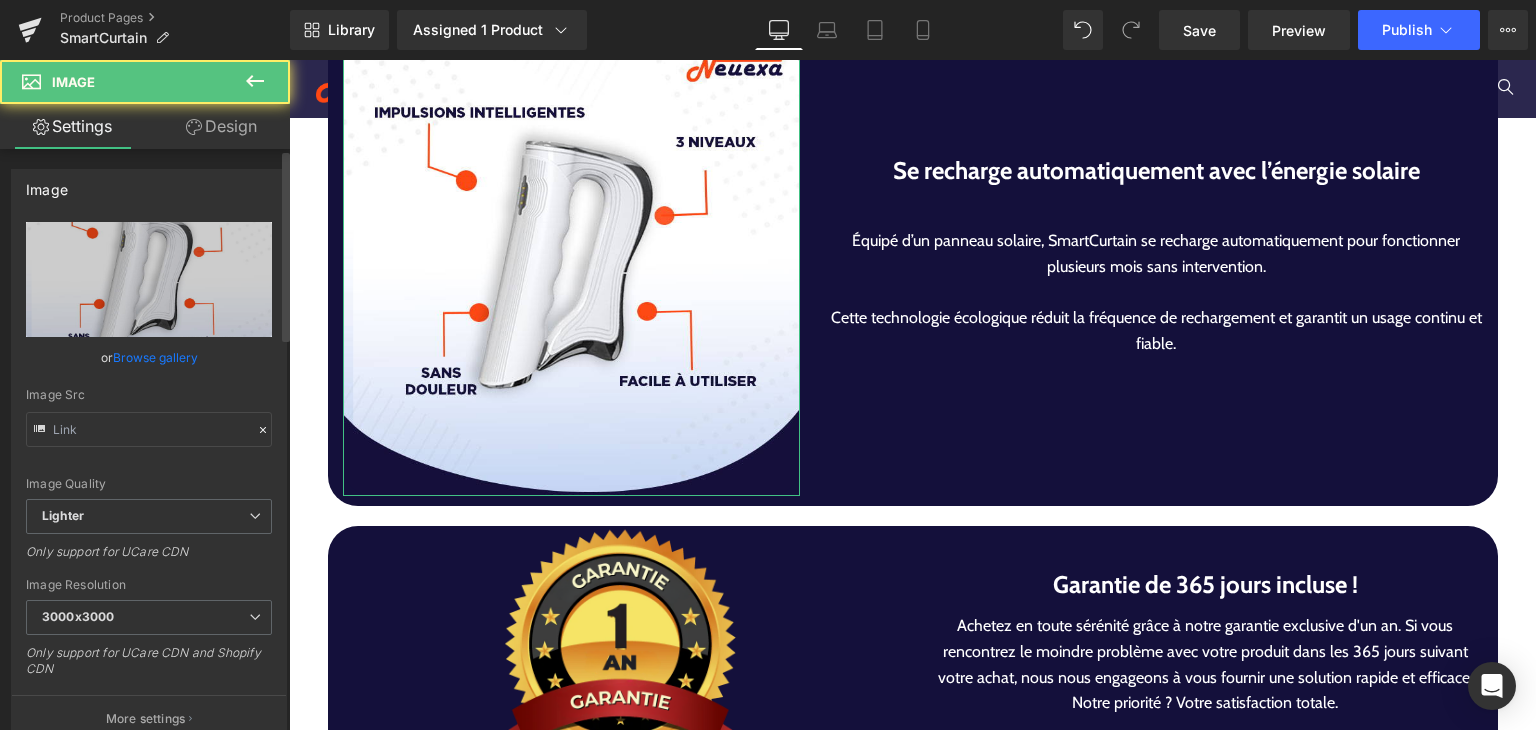 click on "Browse gallery" at bounding box center [155, 357] 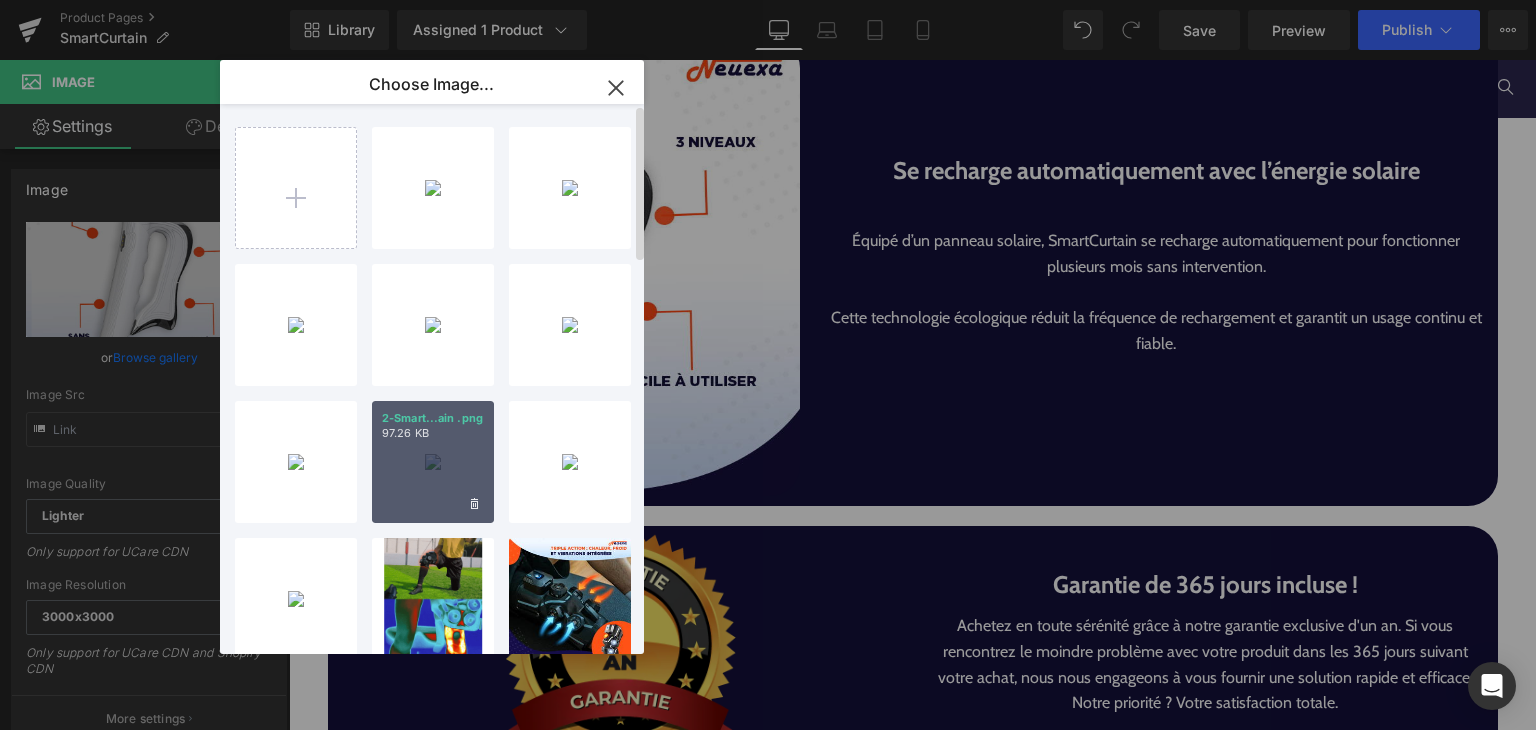 click on "2-Smart...ain .png 97.26 KB" at bounding box center (433, 462) 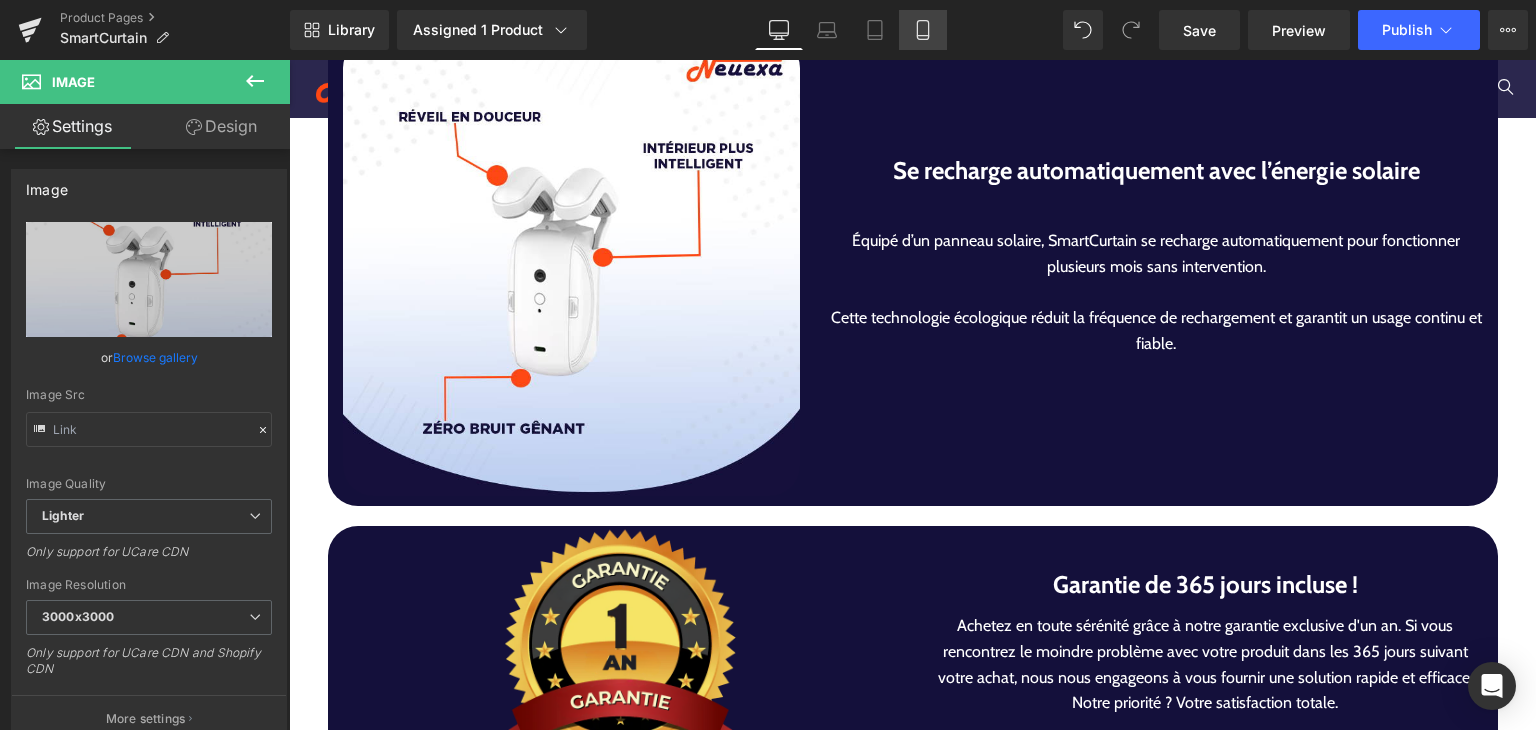 click 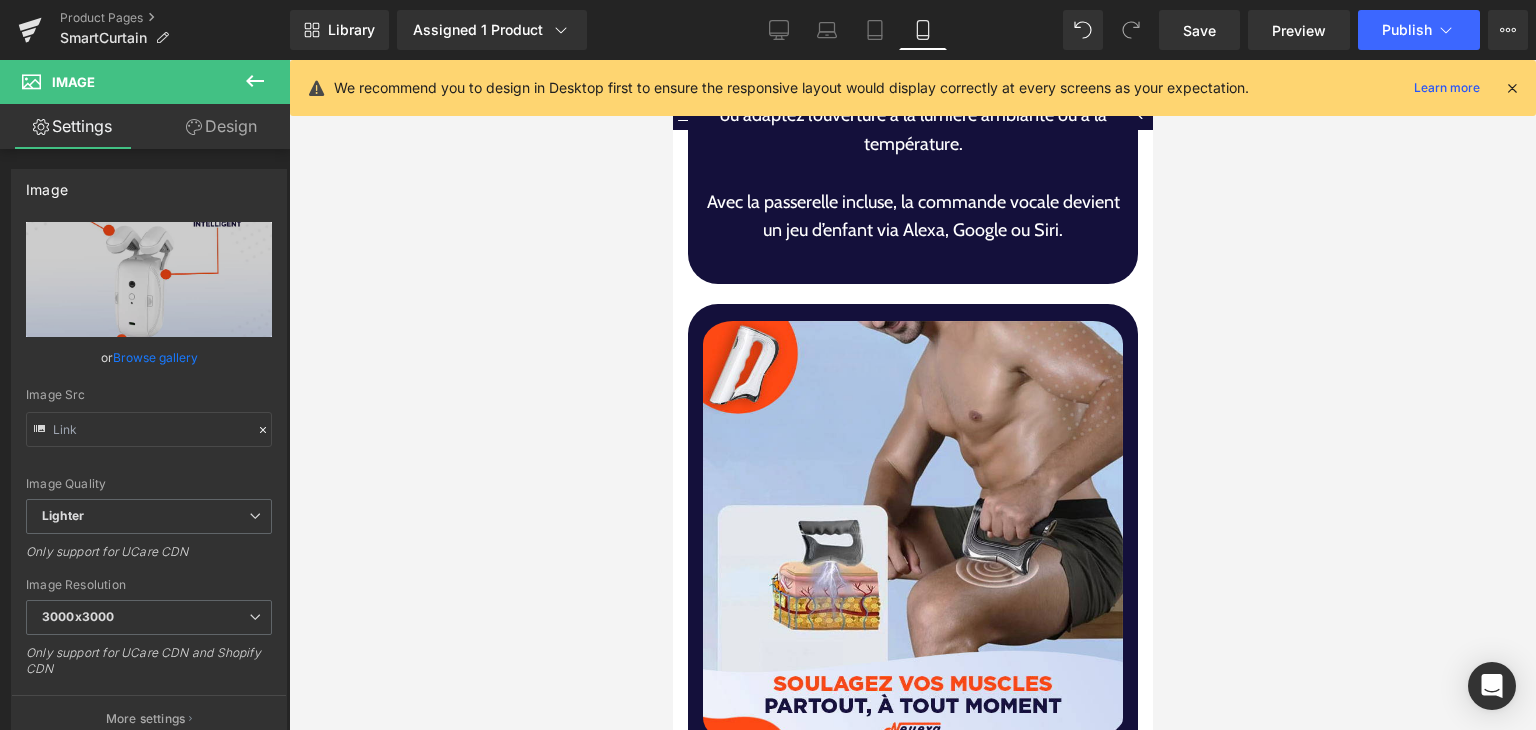 scroll, scrollTop: 0, scrollLeft: 0, axis: both 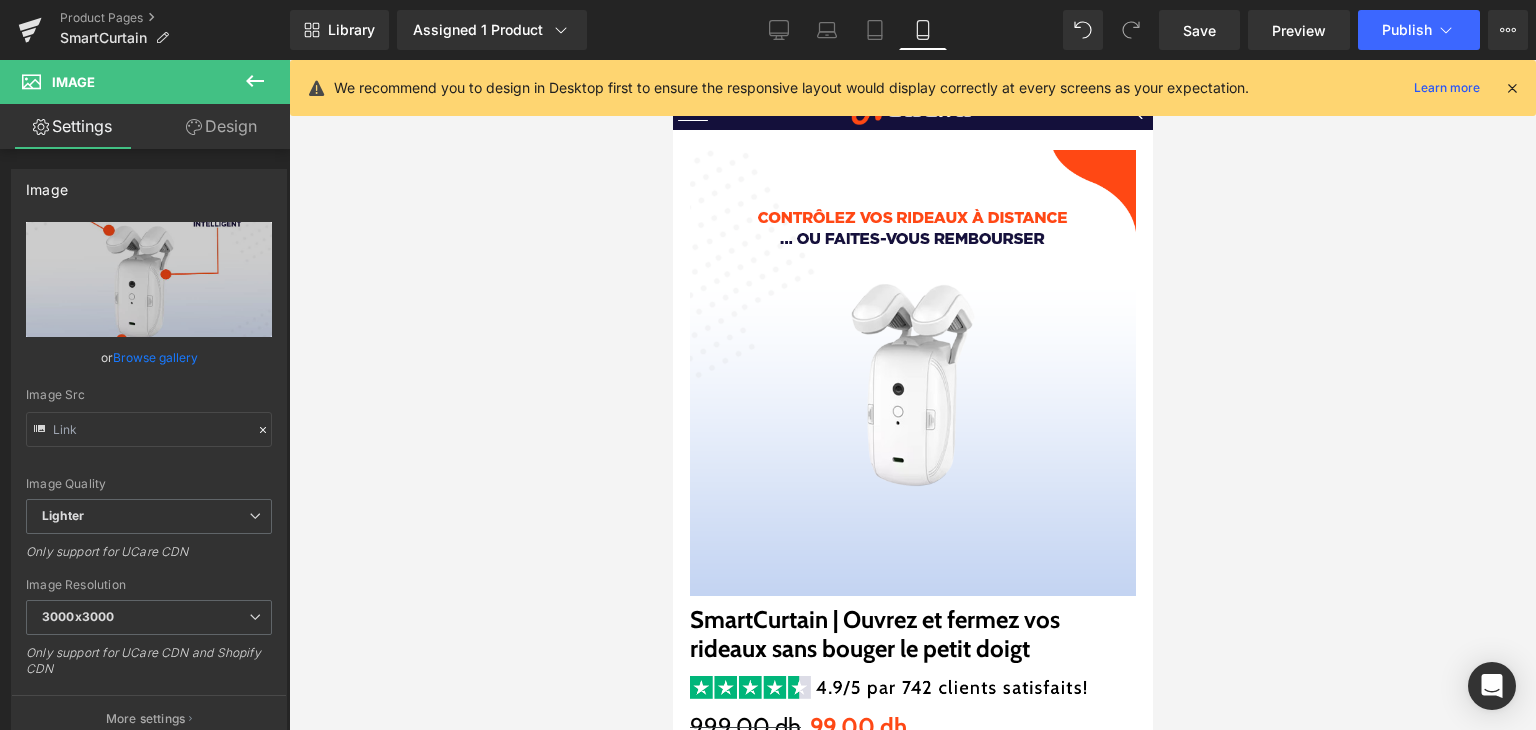 click at bounding box center [1512, 88] 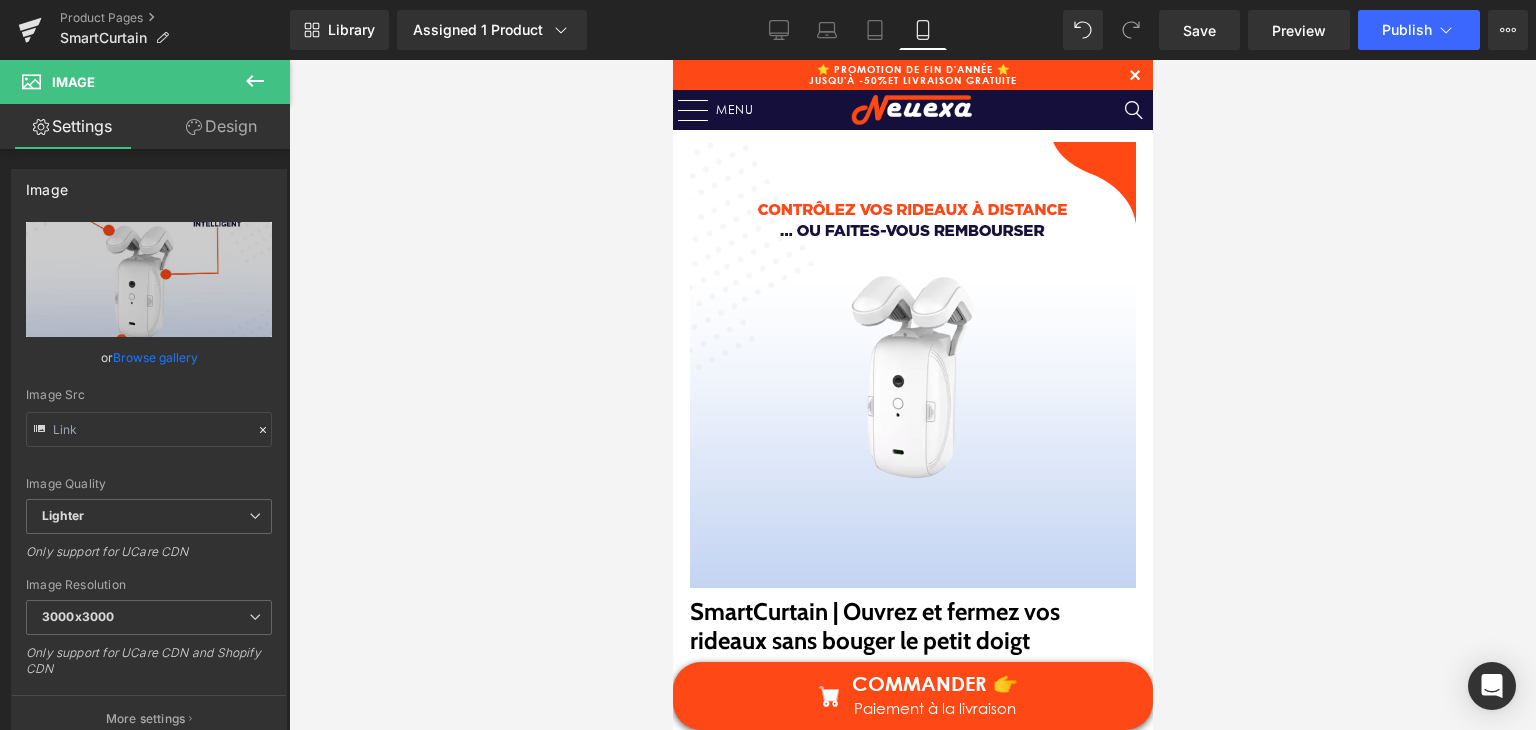 scroll, scrollTop: 348, scrollLeft: 0, axis: vertical 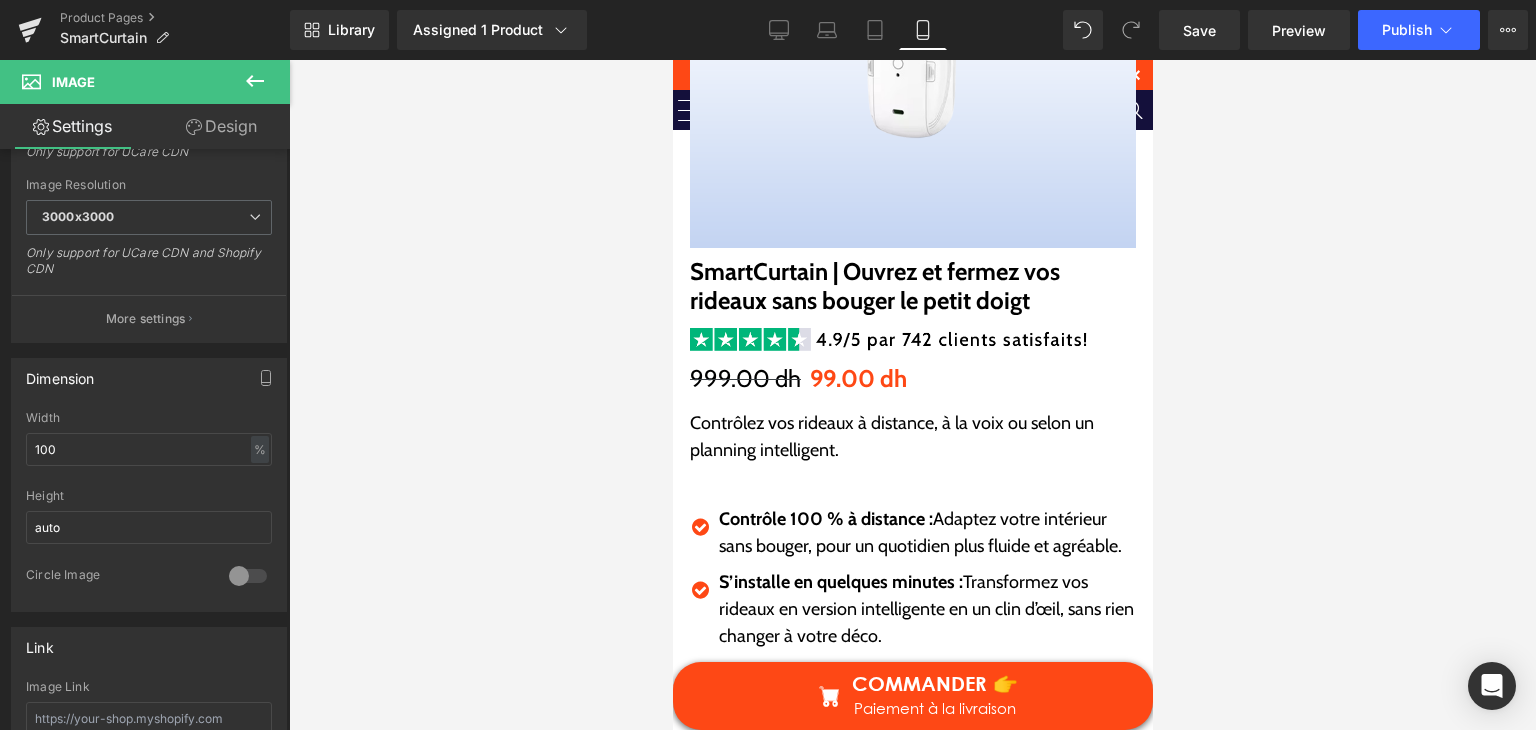 click 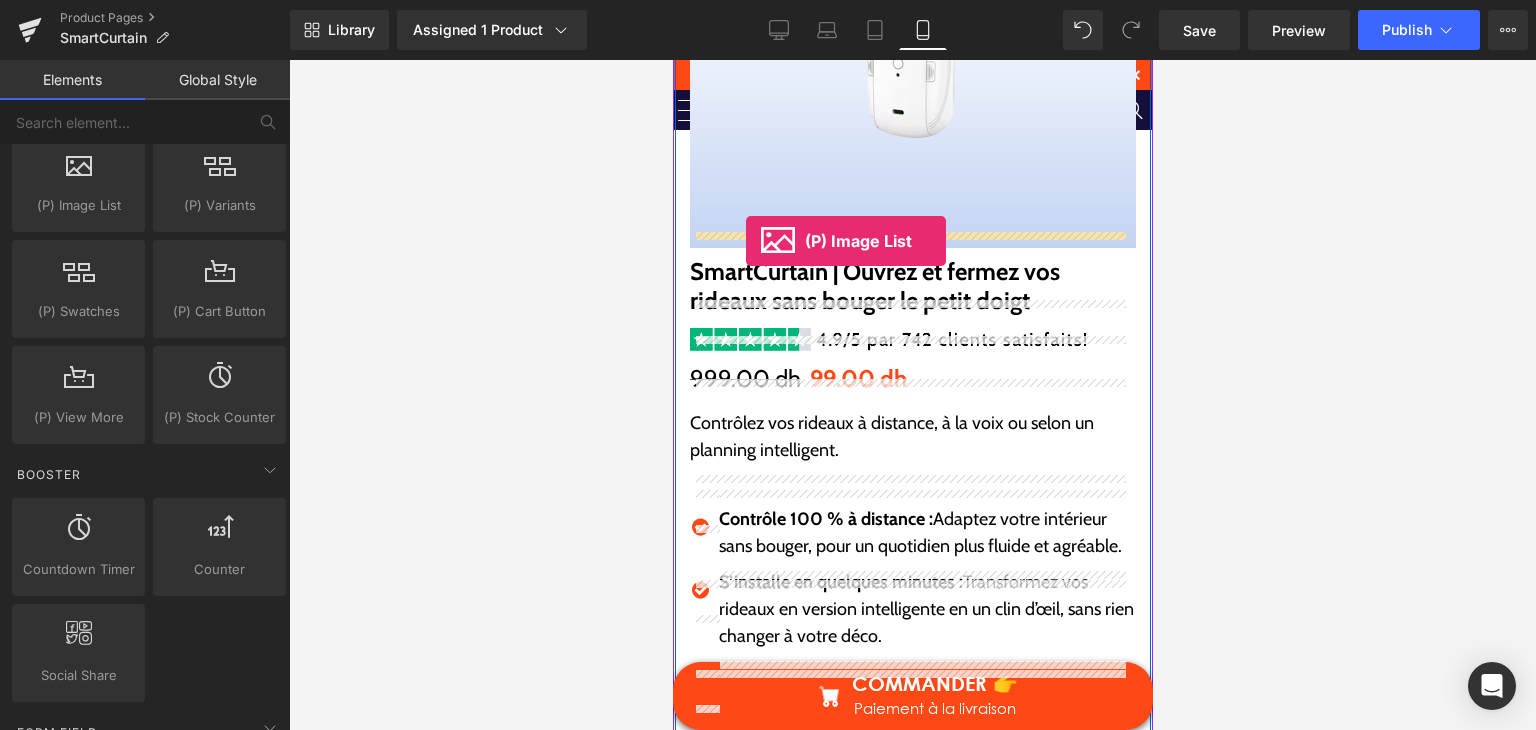 drag, startPoint x: 751, startPoint y: 257, endPoint x: 745, endPoint y: 241, distance: 17.088007 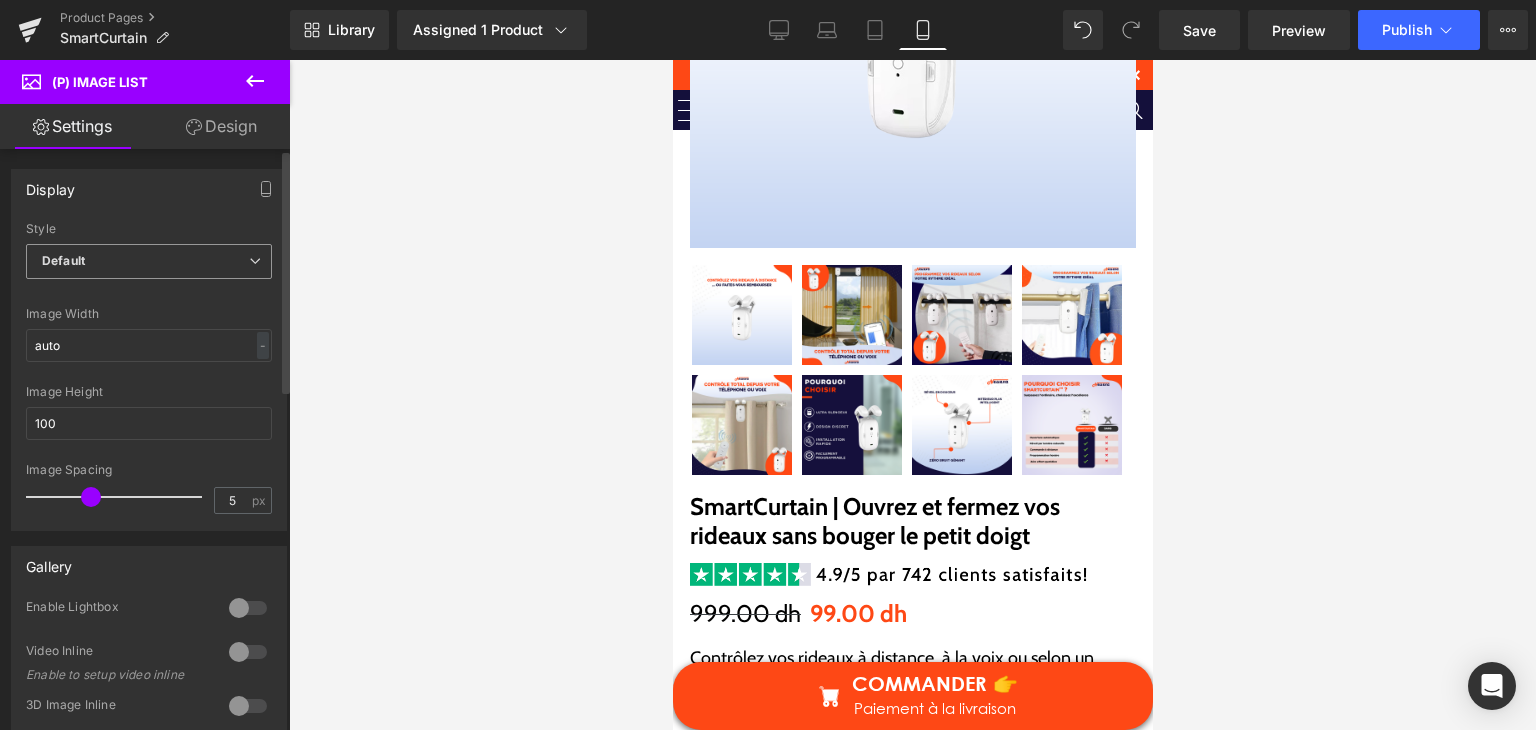 click on "Default" at bounding box center [149, 261] 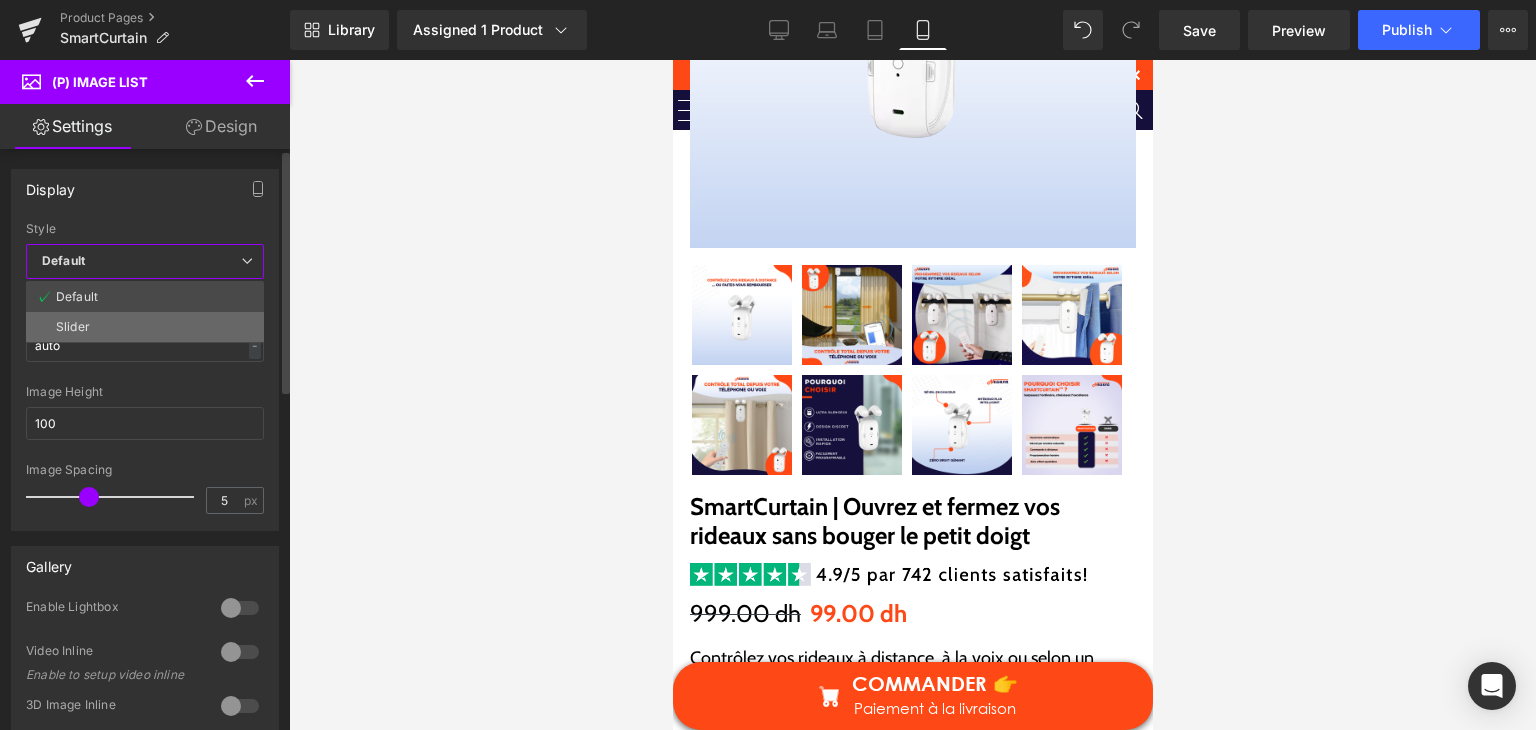 click on "Slider" at bounding box center [145, 327] 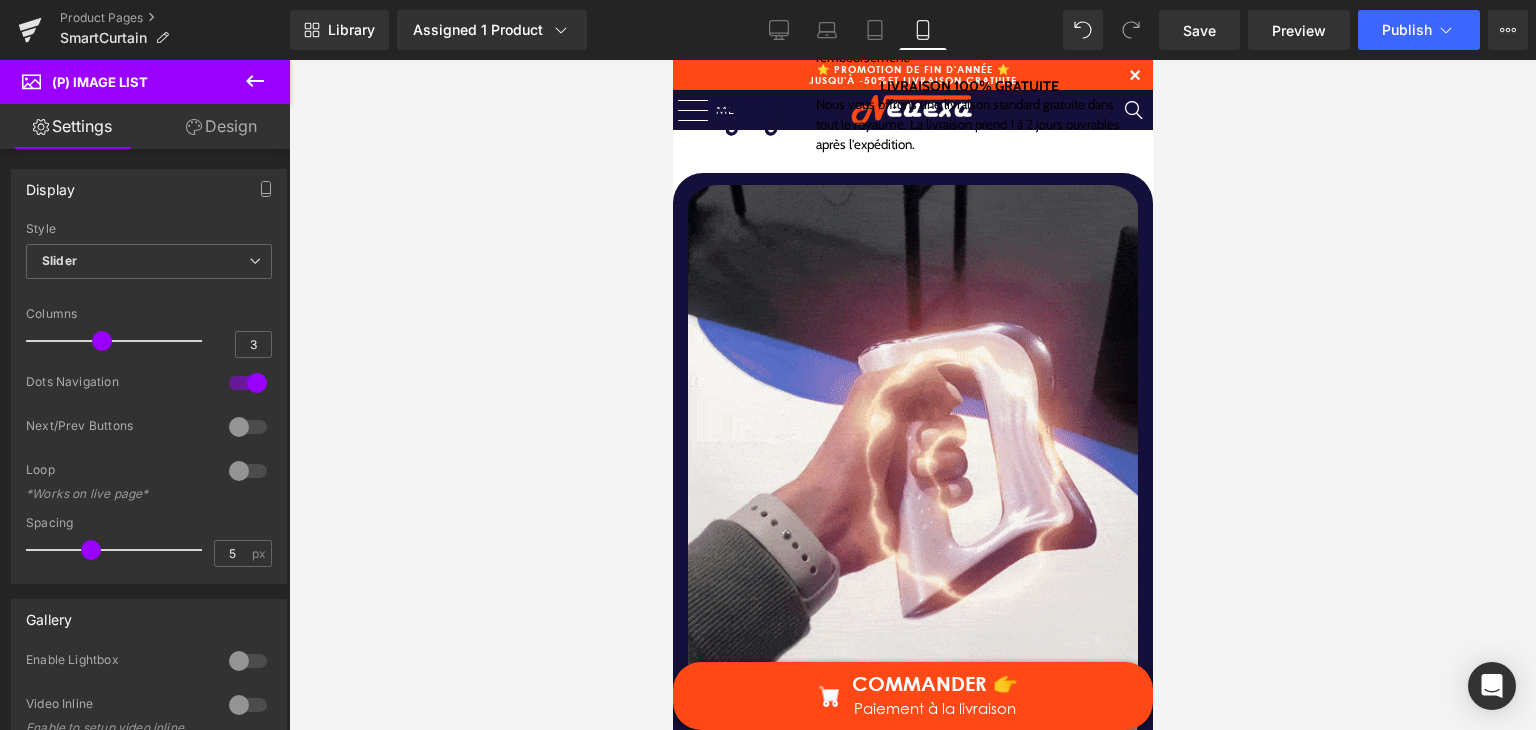 scroll, scrollTop: 1941, scrollLeft: 0, axis: vertical 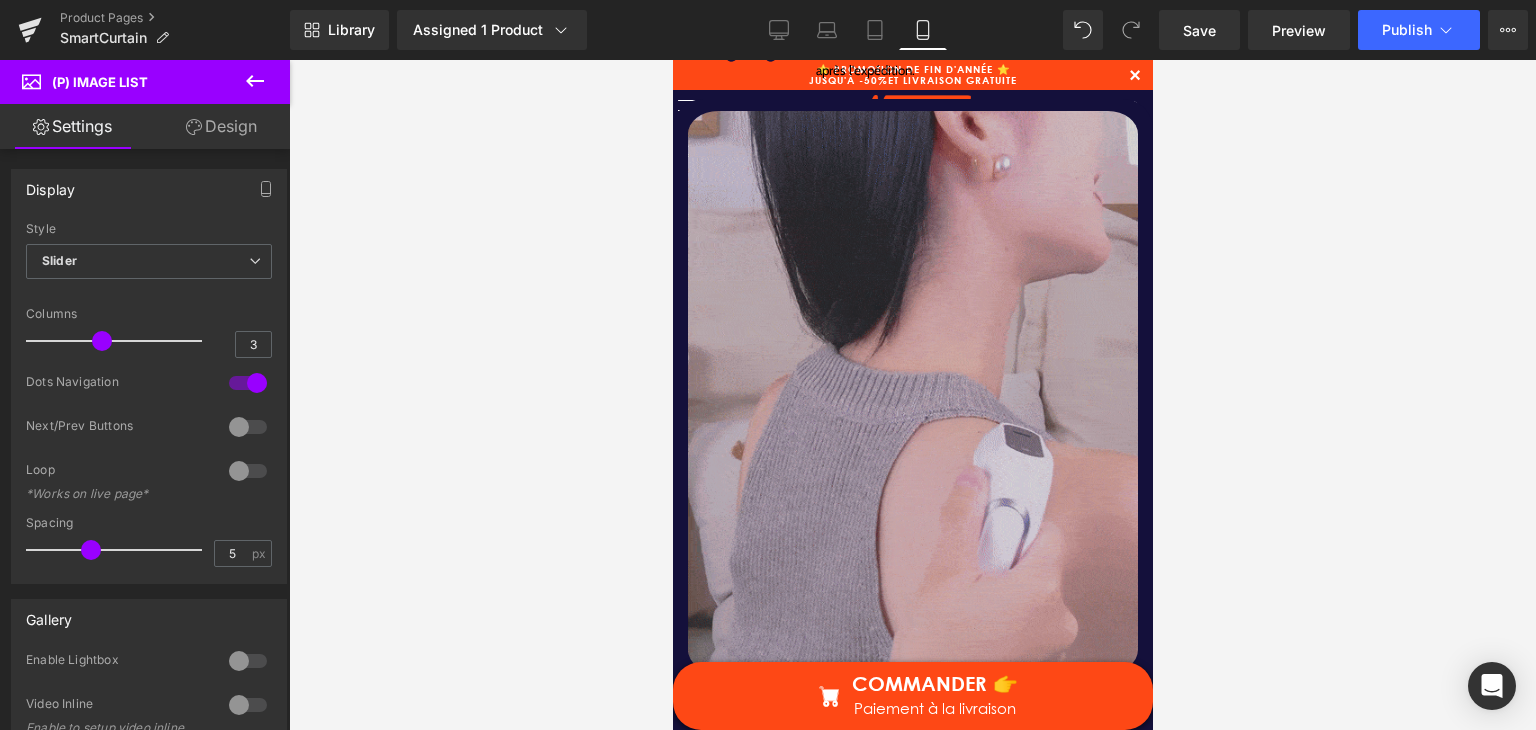 click at bounding box center [912, 392] 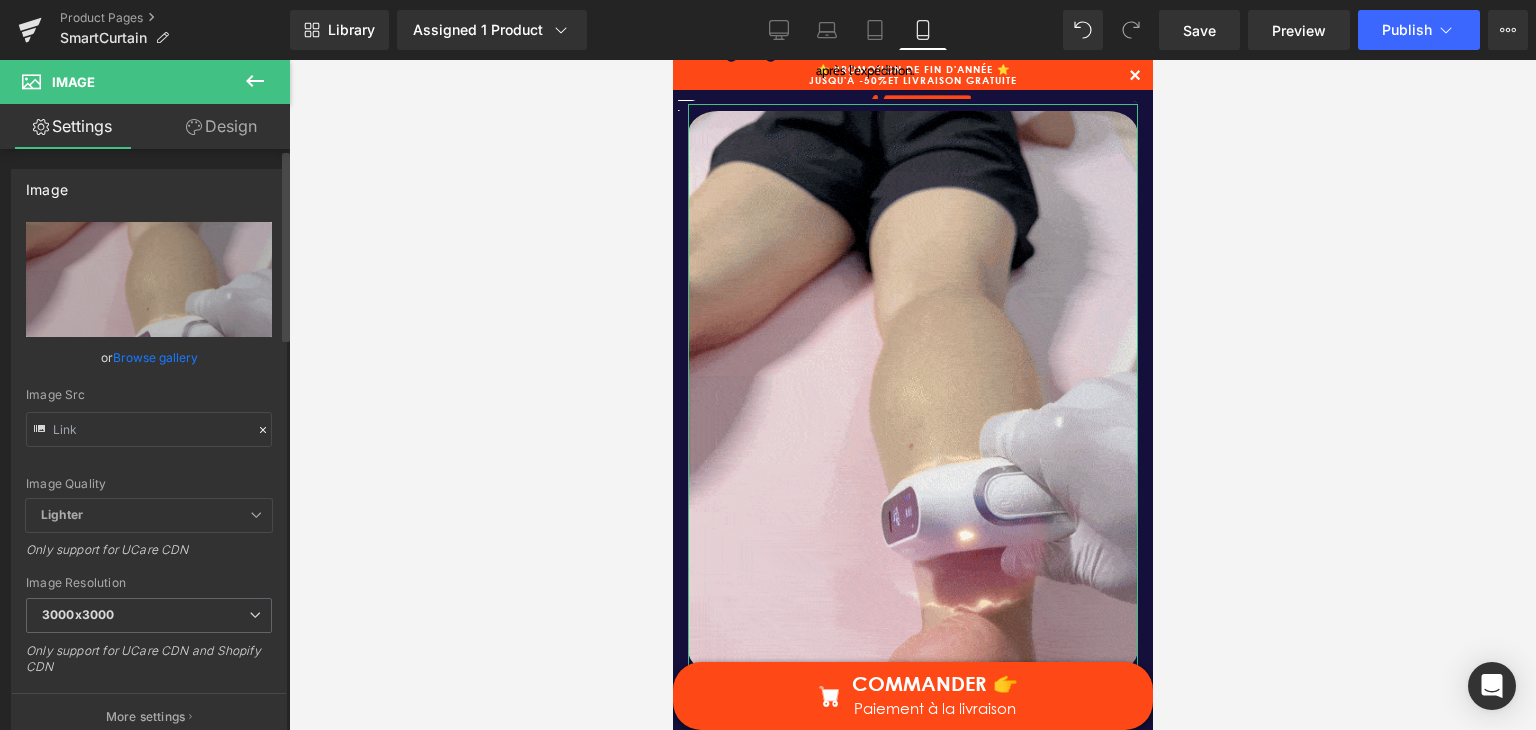 click on "Browse gallery" at bounding box center [155, 357] 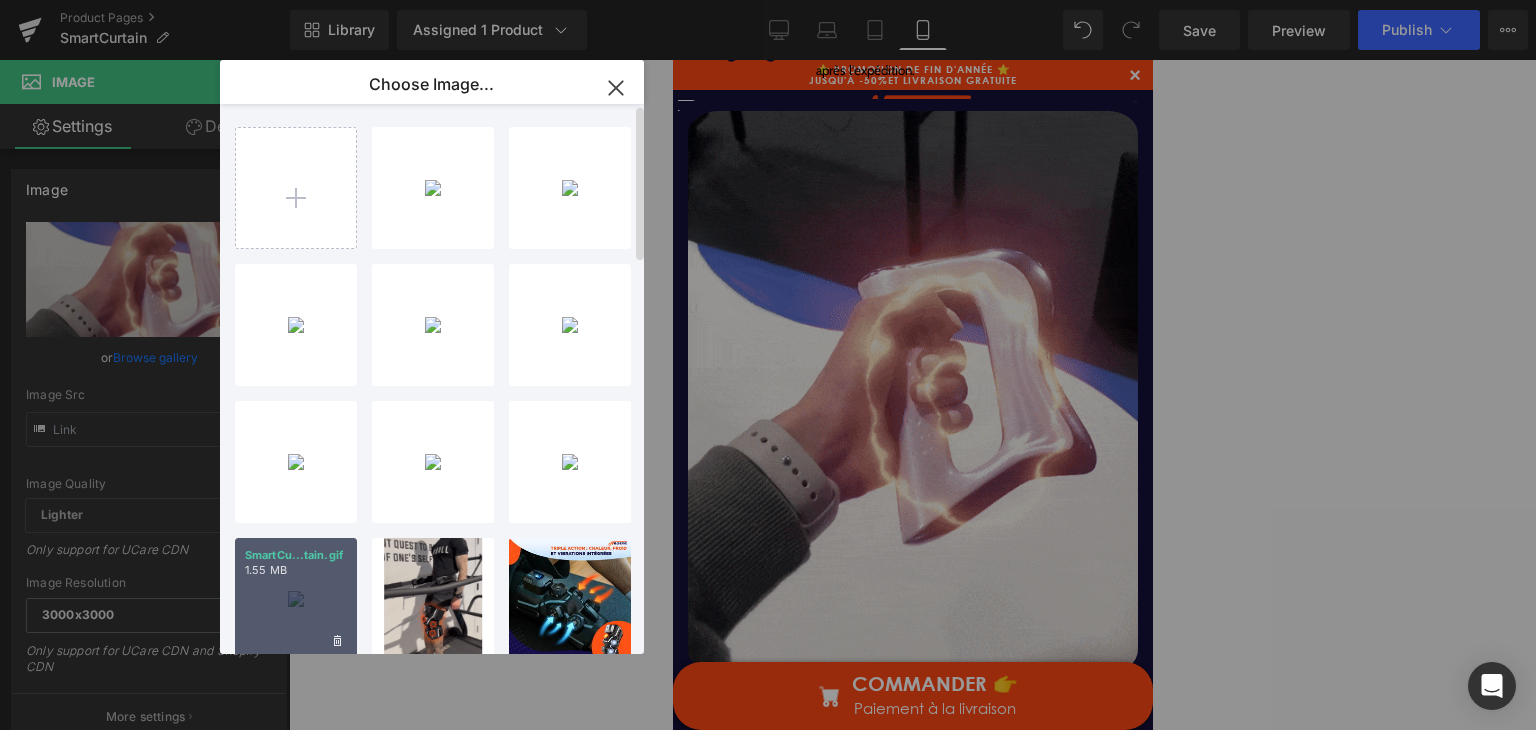 click on "SmartCu...tain.gif 1.55 MB" at bounding box center (296, 599) 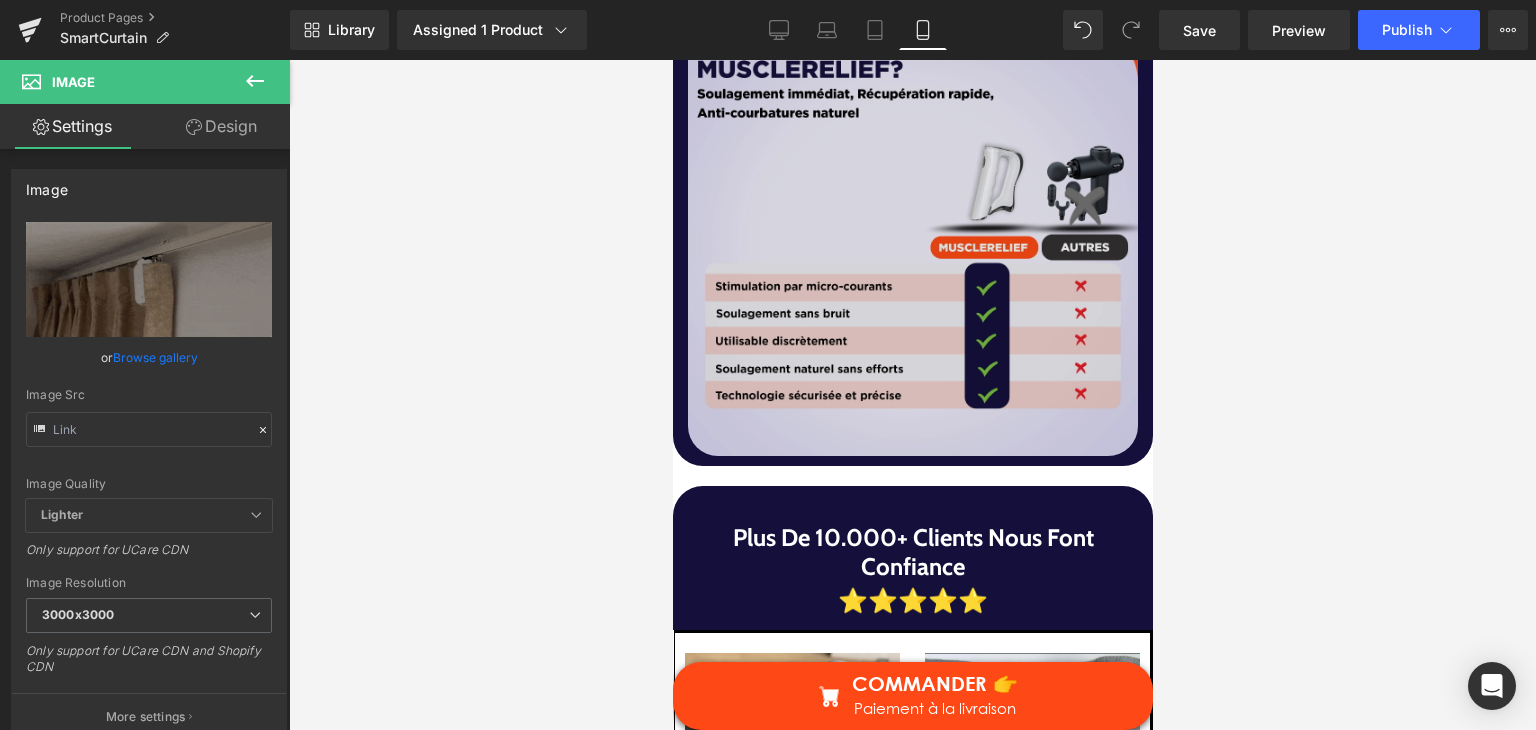 scroll, scrollTop: 3262, scrollLeft: 0, axis: vertical 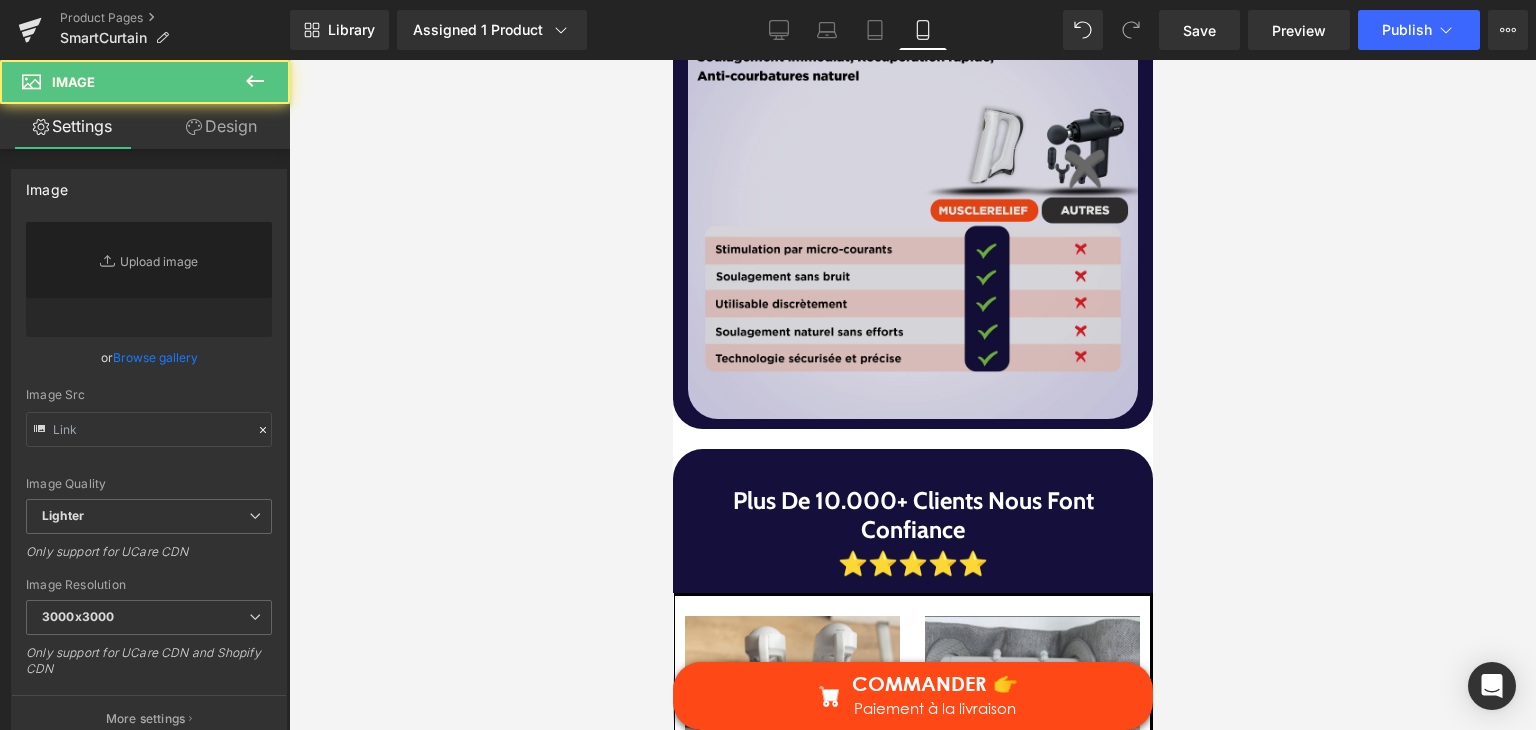 drag, startPoint x: 855, startPoint y: 433, endPoint x: 903, endPoint y: 332, distance: 111.82576 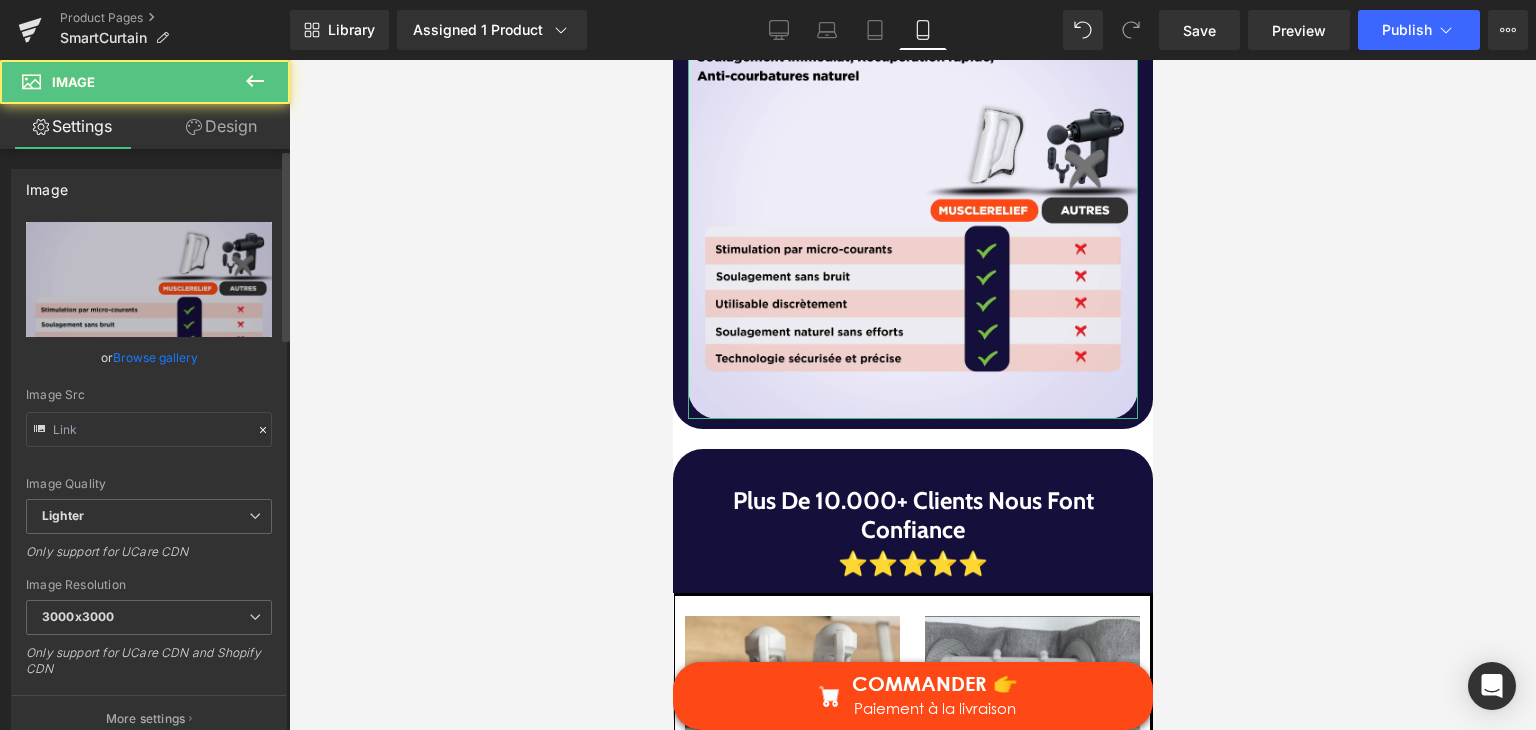 click on "Browse gallery" at bounding box center (155, 357) 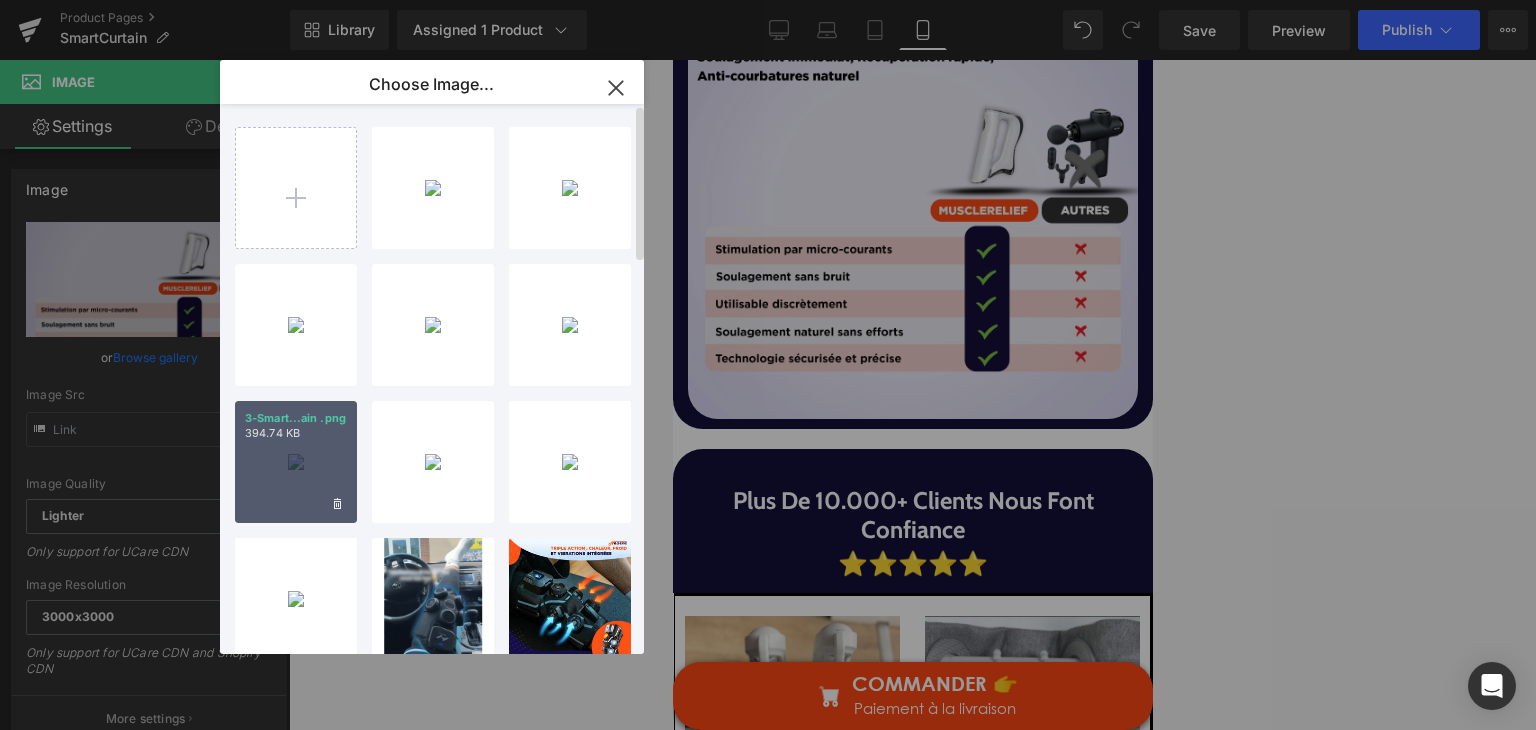 click on "3-Smart...ain .png 394.74 KB" at bounding box center [296, 462] 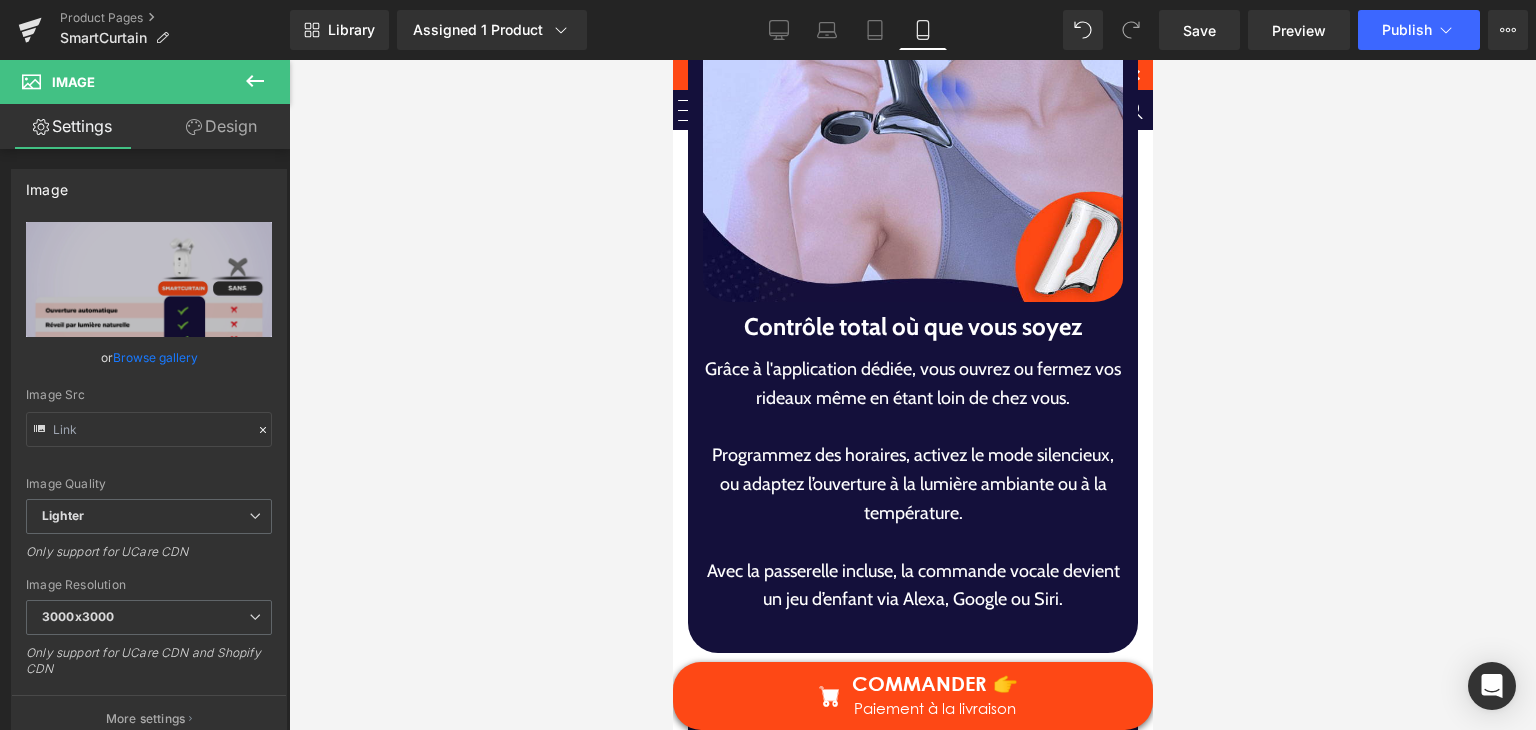 scroll, scrollTop: 4741, scrollLeft: 0, axis: vertical 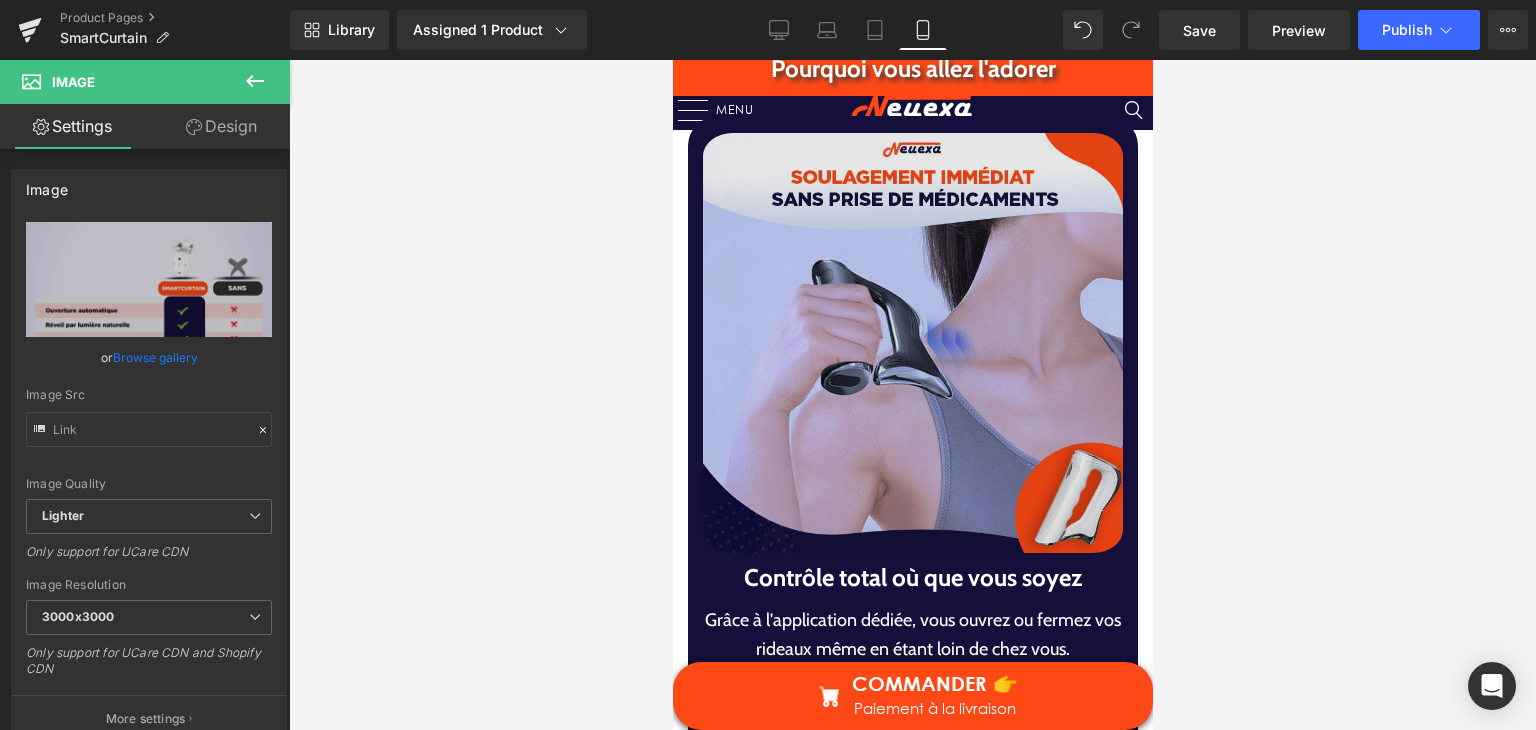 click at bounding box center [912, 343] 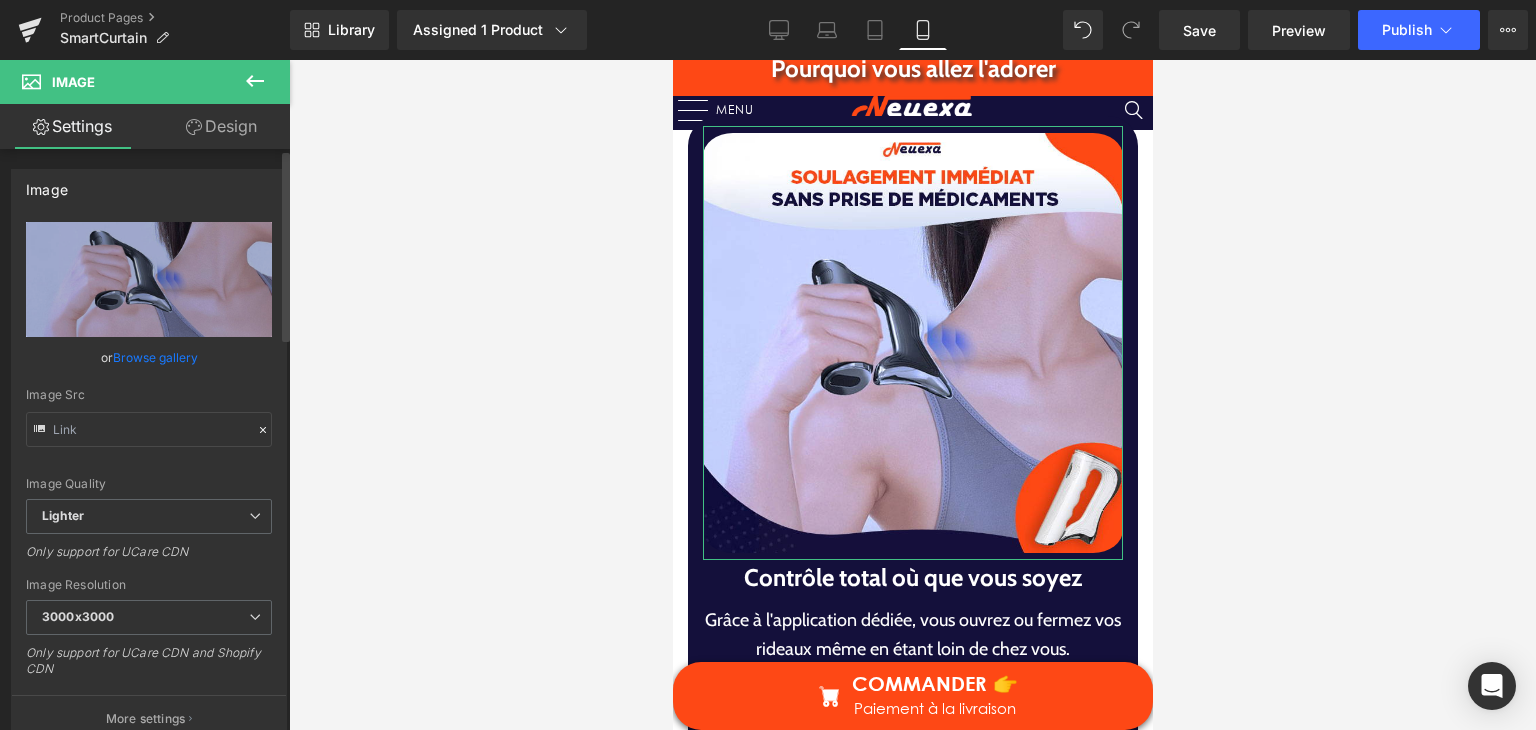 click on "Browse gallery" at bounding box center (155, 357) 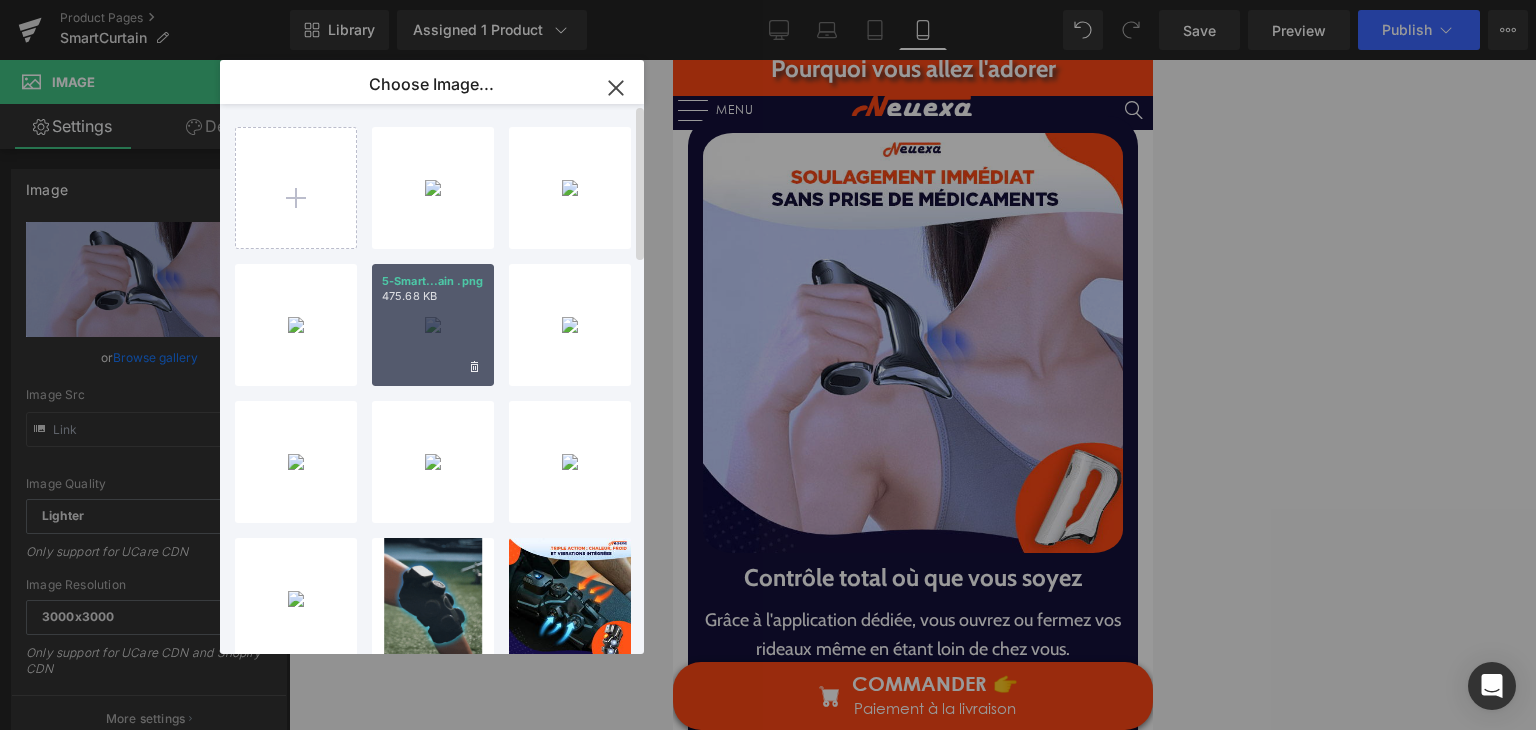 click on "475.68 KB" at bounding box center (433, 296) 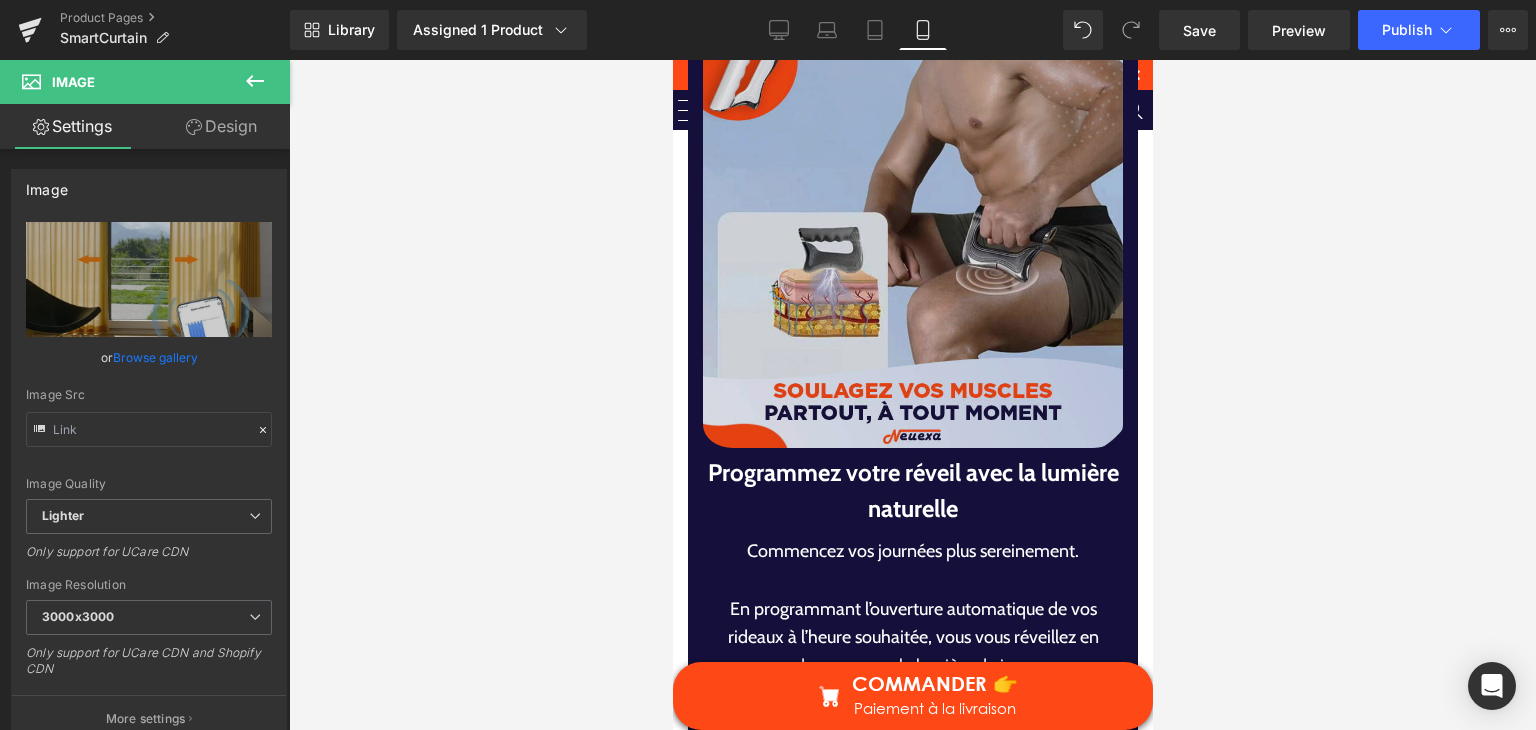 scroll, scrollTop: 5530, scrollLeft: 0, axis: vertical 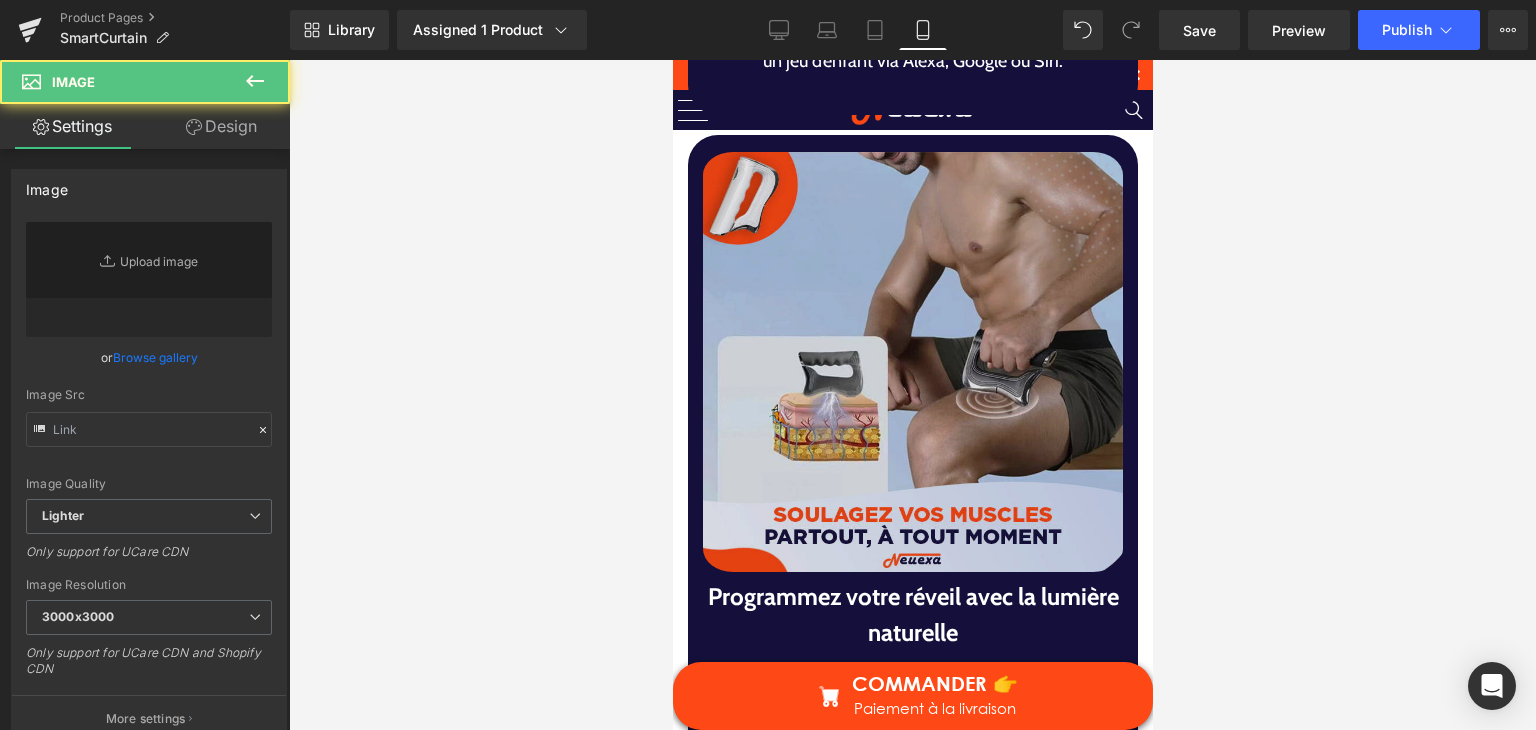click at bounding box center [912, 362] 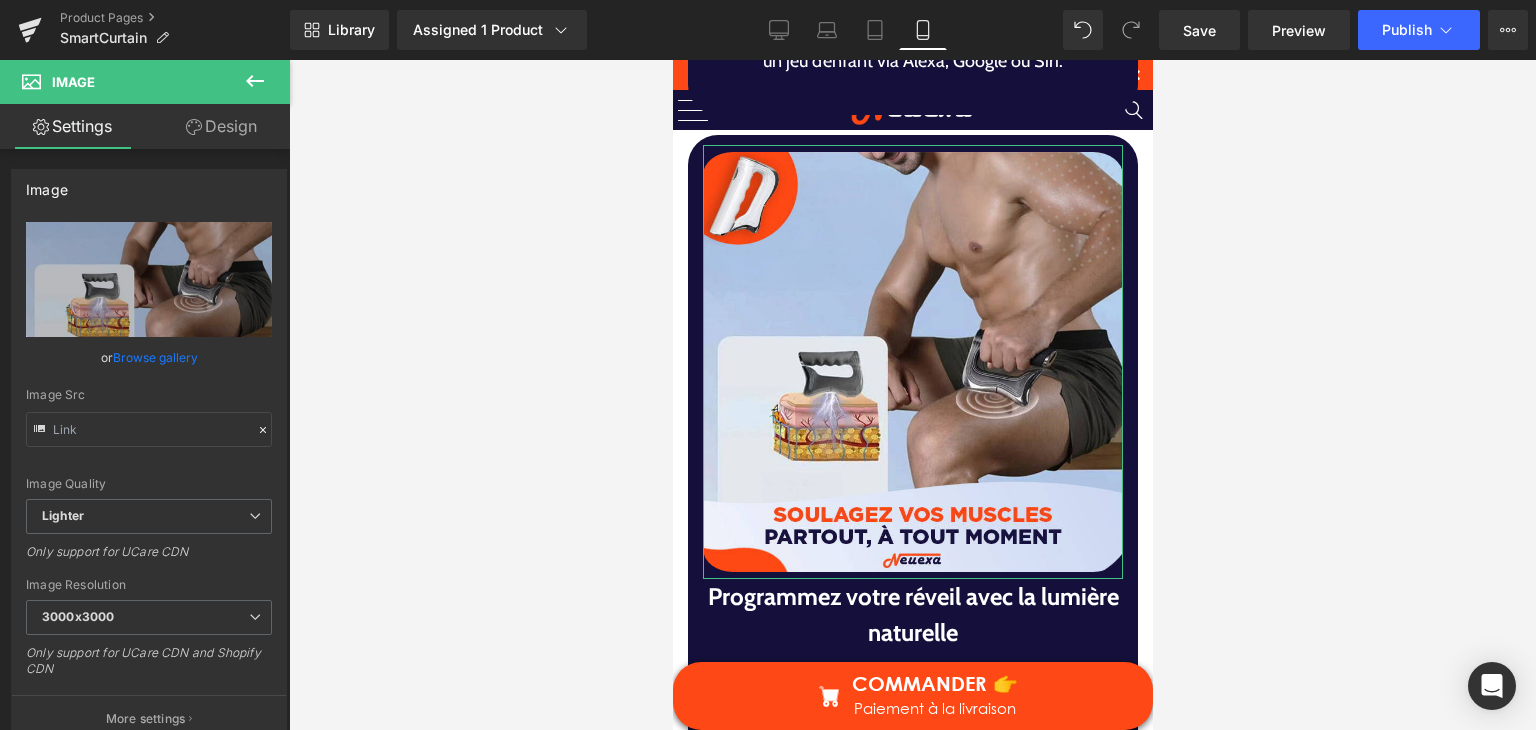 click on "Browse gallery" at bounding box center [155, 357] 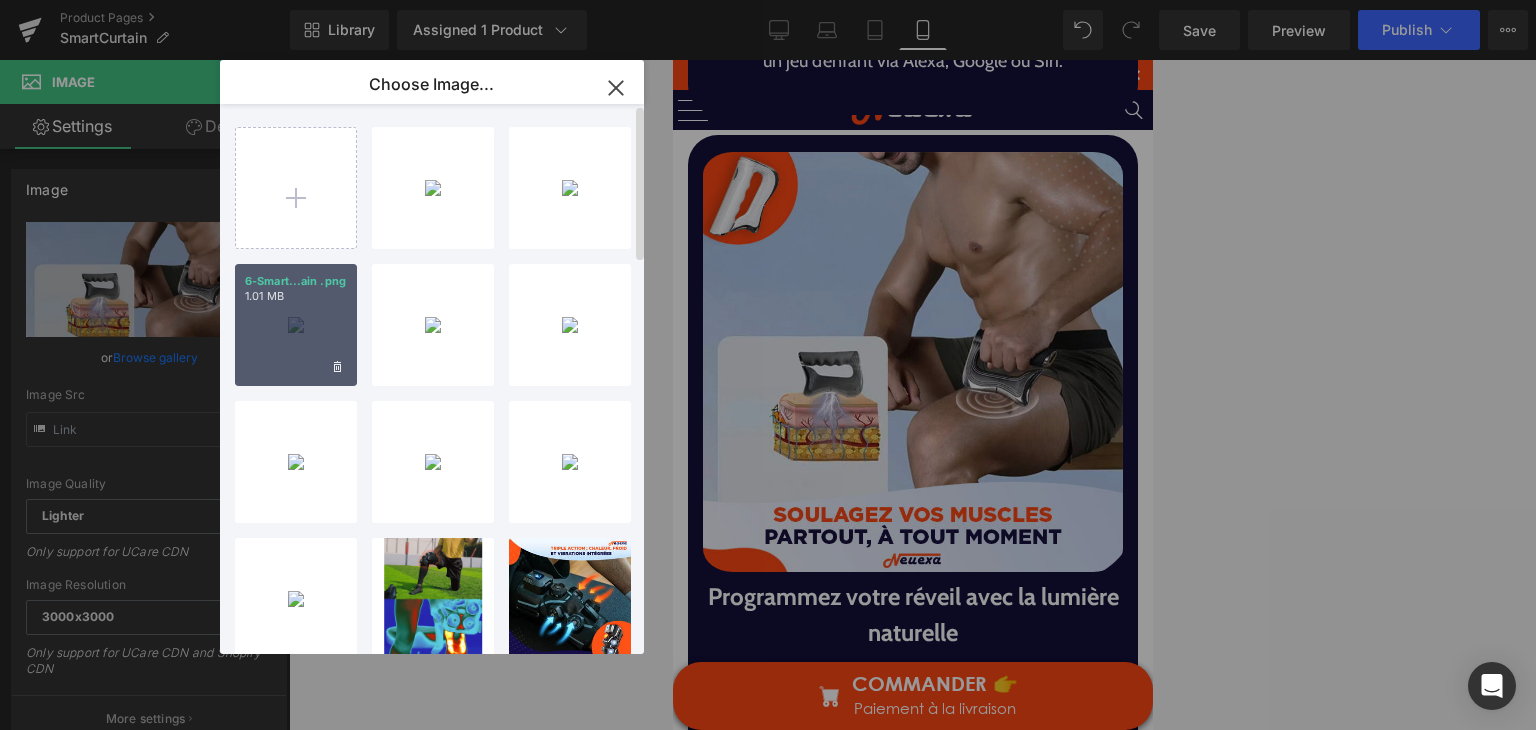 click on "6-Smart...ain .png 1.01 MB" at bounding box center [296, 325] 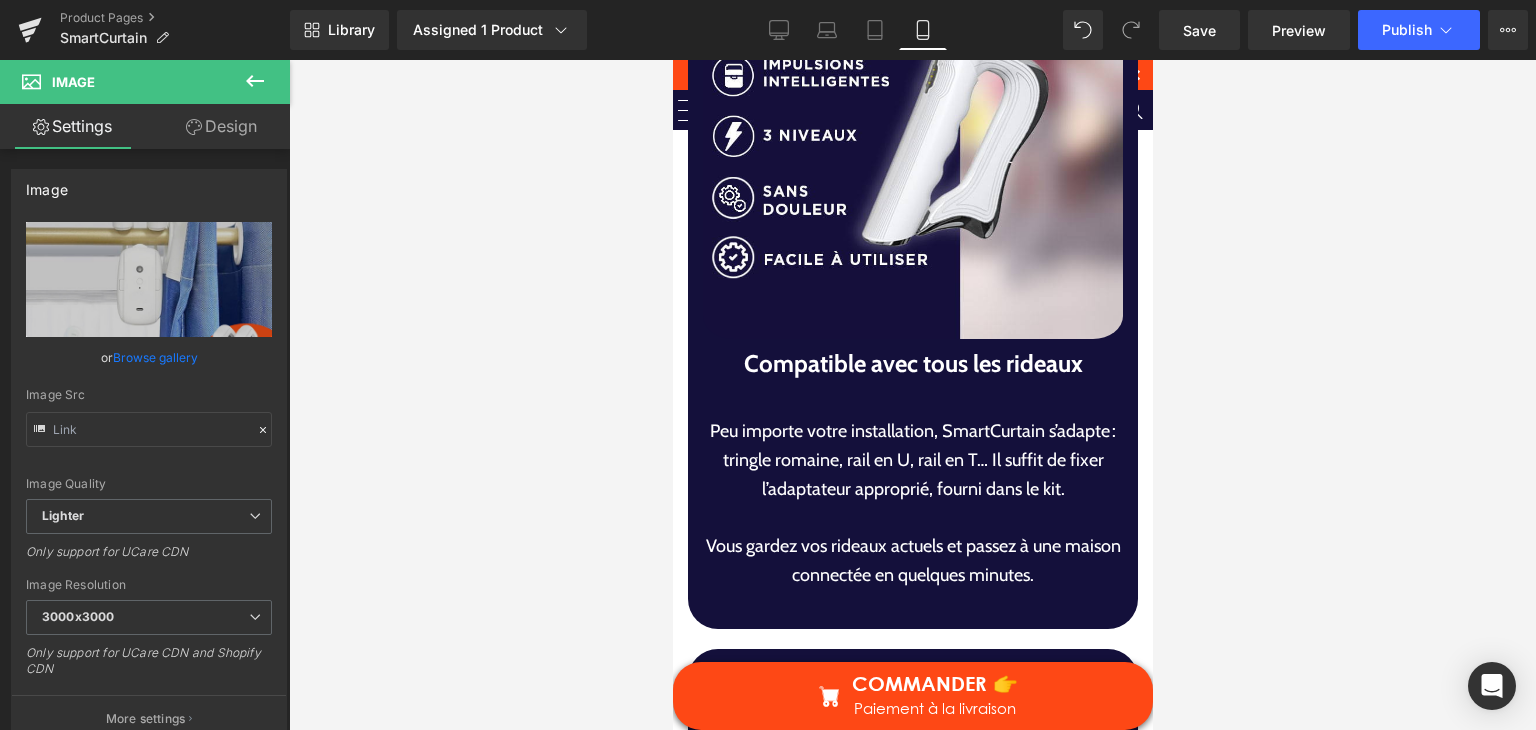 scroll, scrollTop: 6604, scrollLeft: 0, axis: vertical 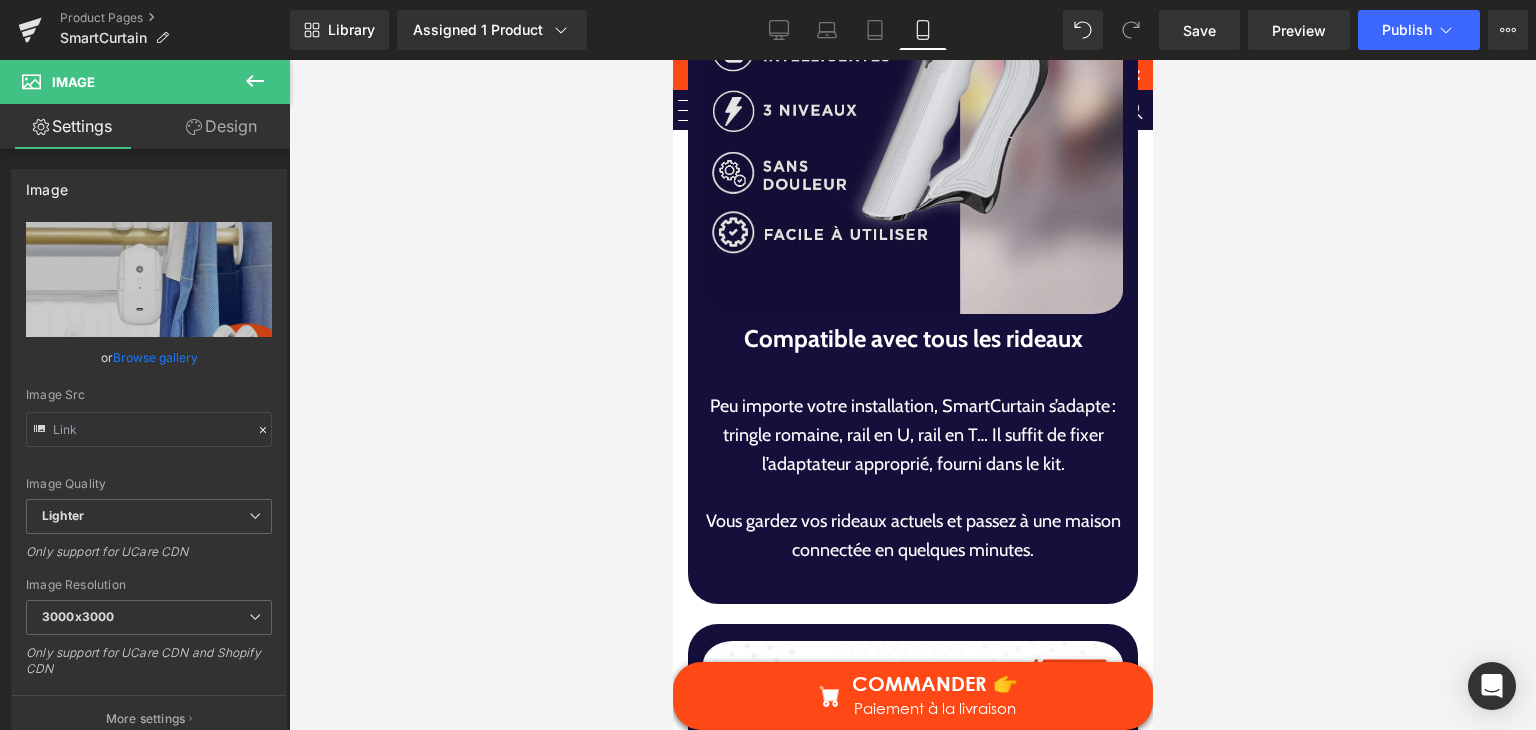 click at bounding box center (912, 104) 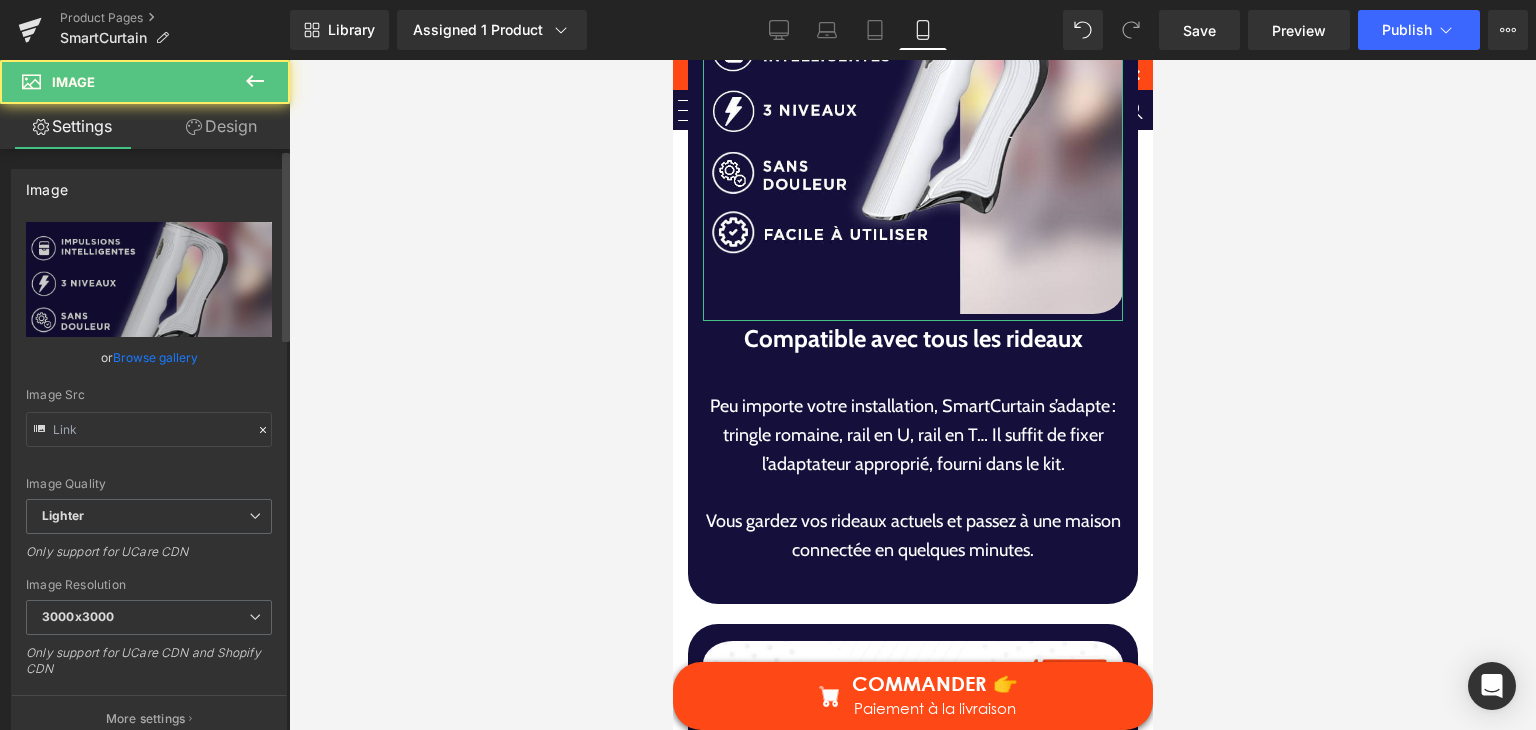 click on "Browse gallery" at bounding box center [155, 357] 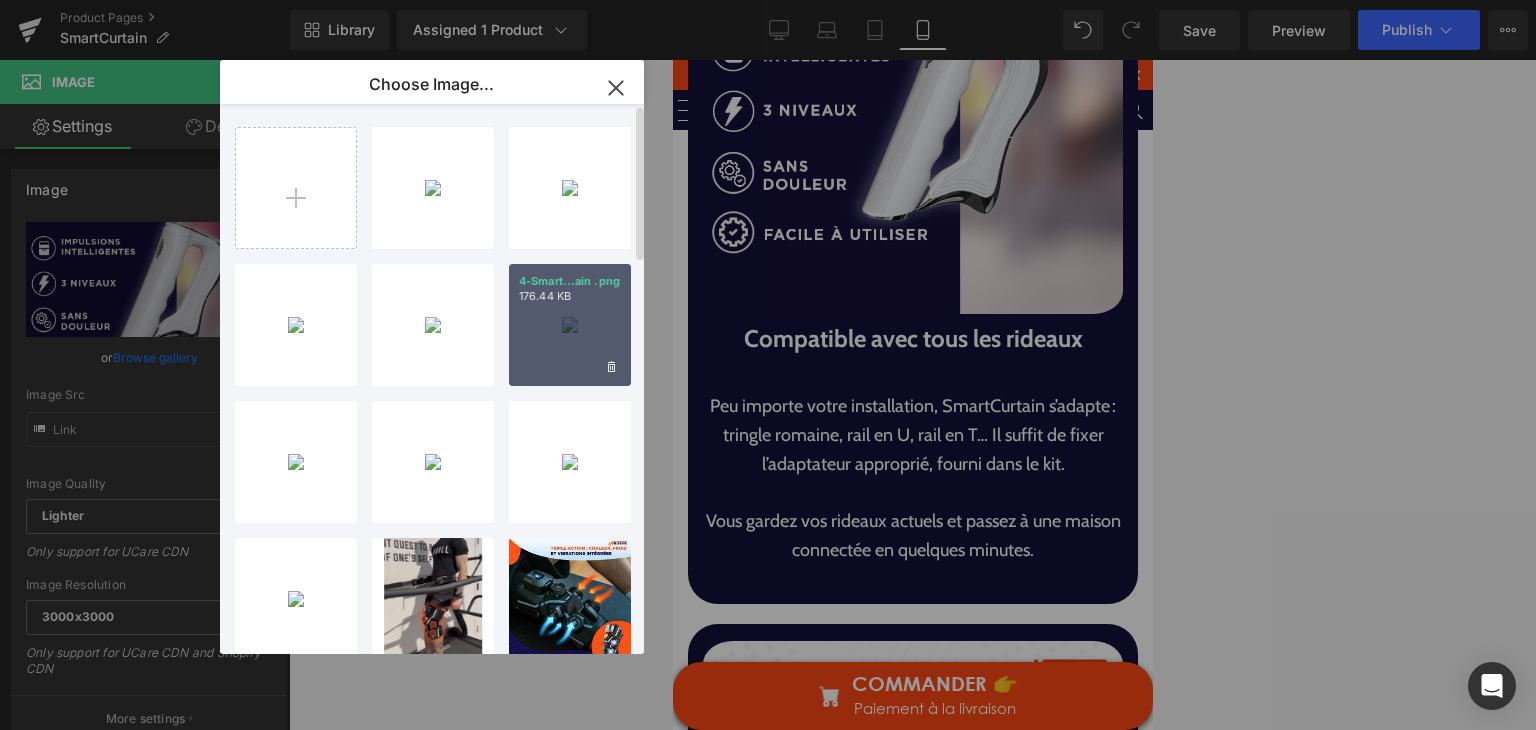 click on "4-Smart...ain .png 176.44 KB" at bounding box center [570, 325] 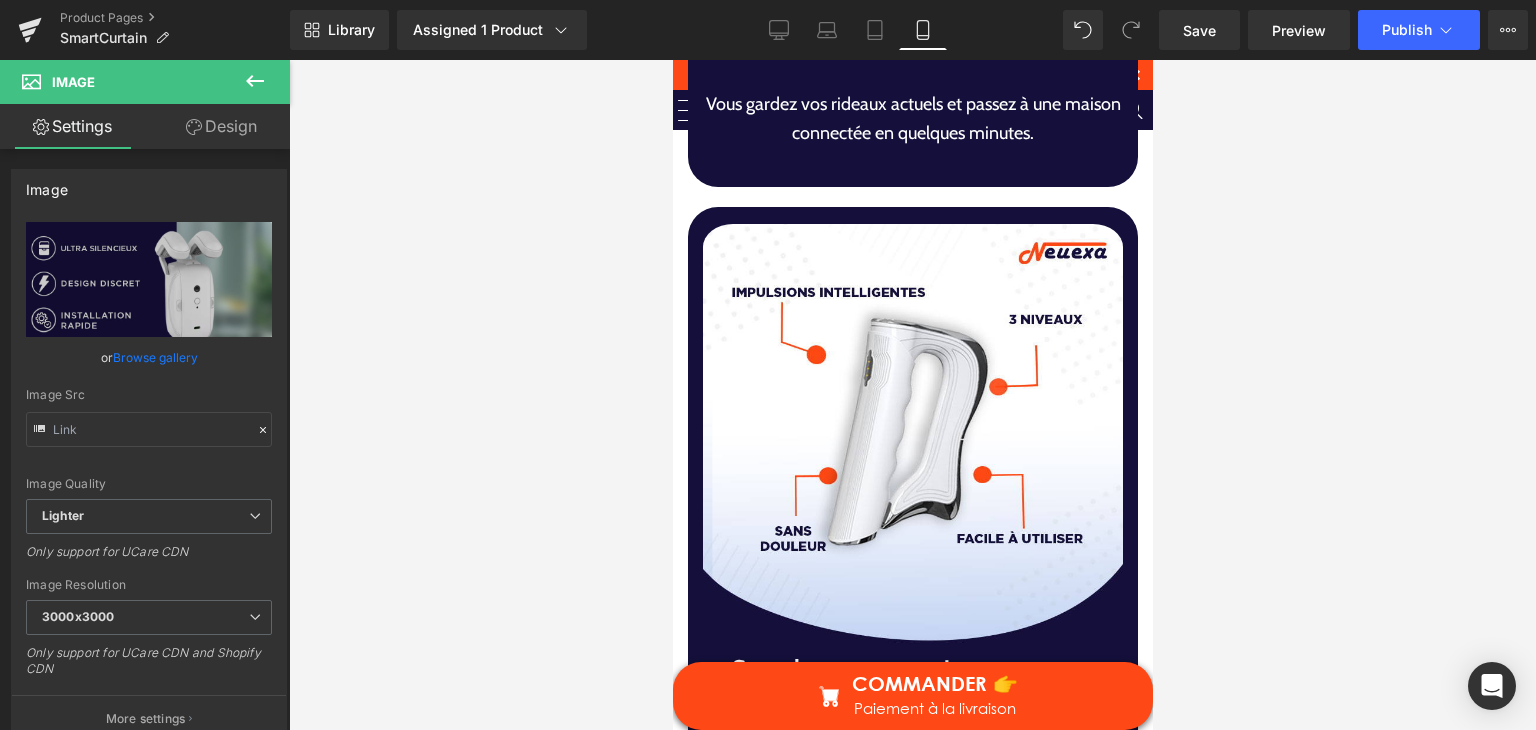 scroll, scrollTop: 7071, scrollLeft: 0, axis: vertical 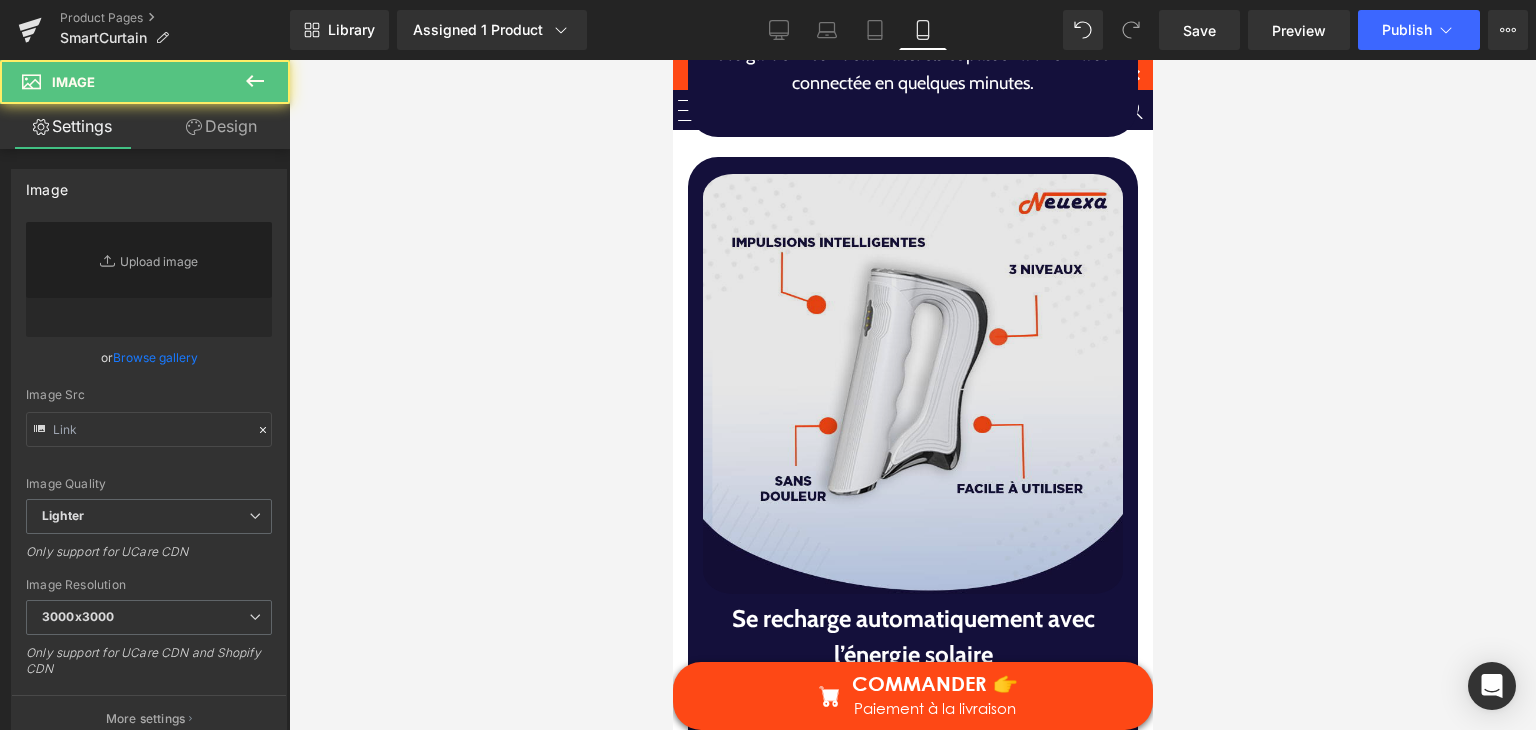 click at bounding box center [912, 384] 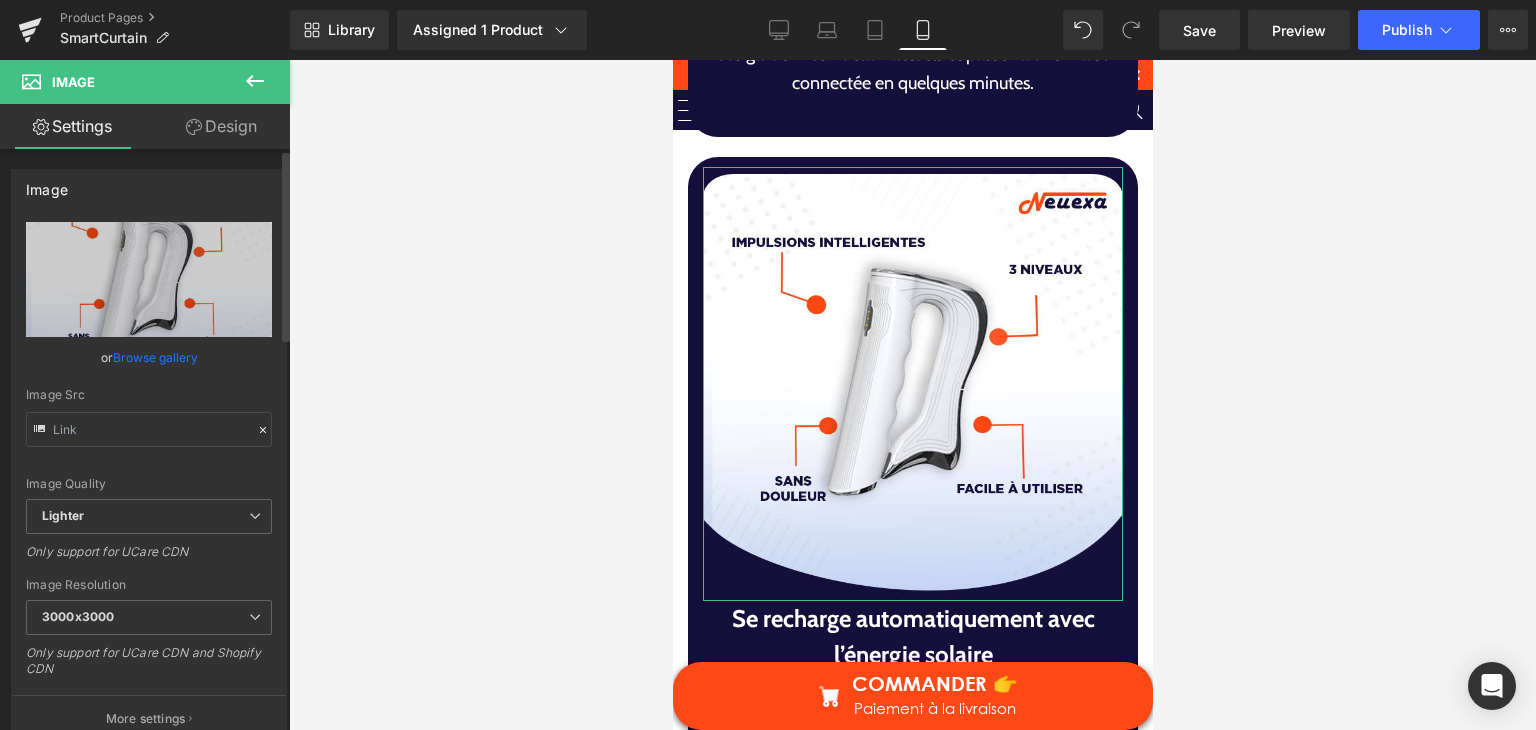 click on "Browse gallery" at bounding box center (155, 357) 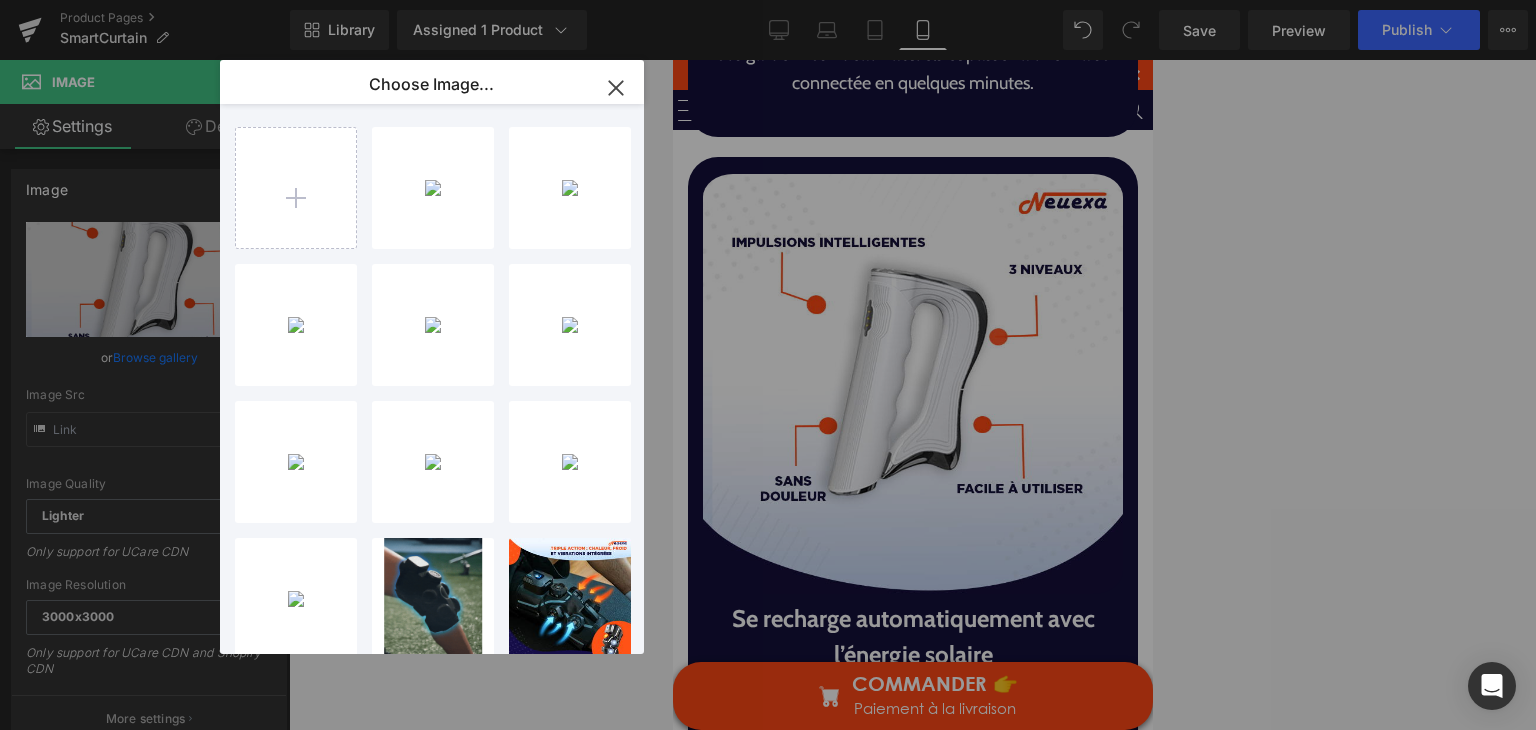 click on "2-Smart...ain .png 97.26 KB" at bounding box center [0, 0] 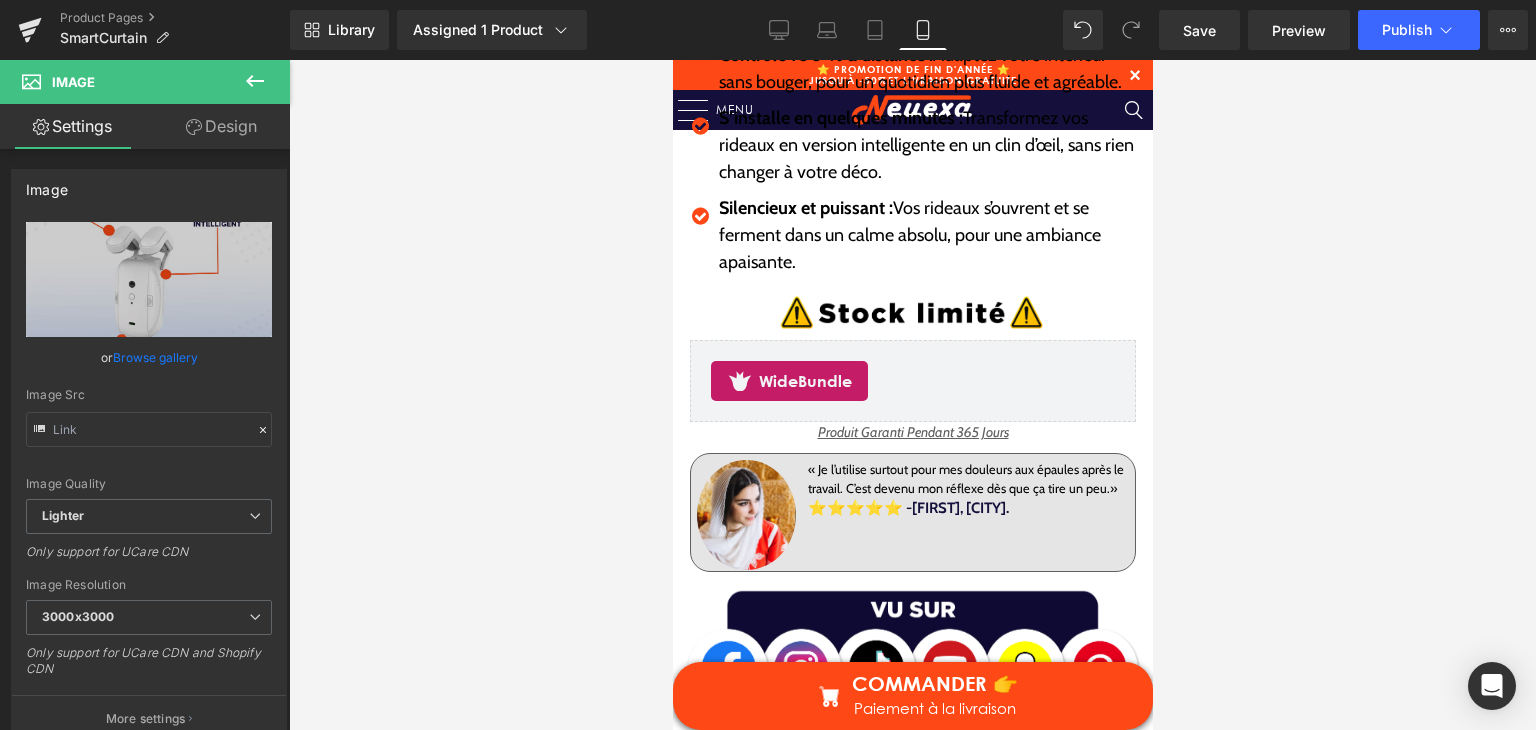 scroll, scrollTop: 0, scrollLeft: 0, axis: both 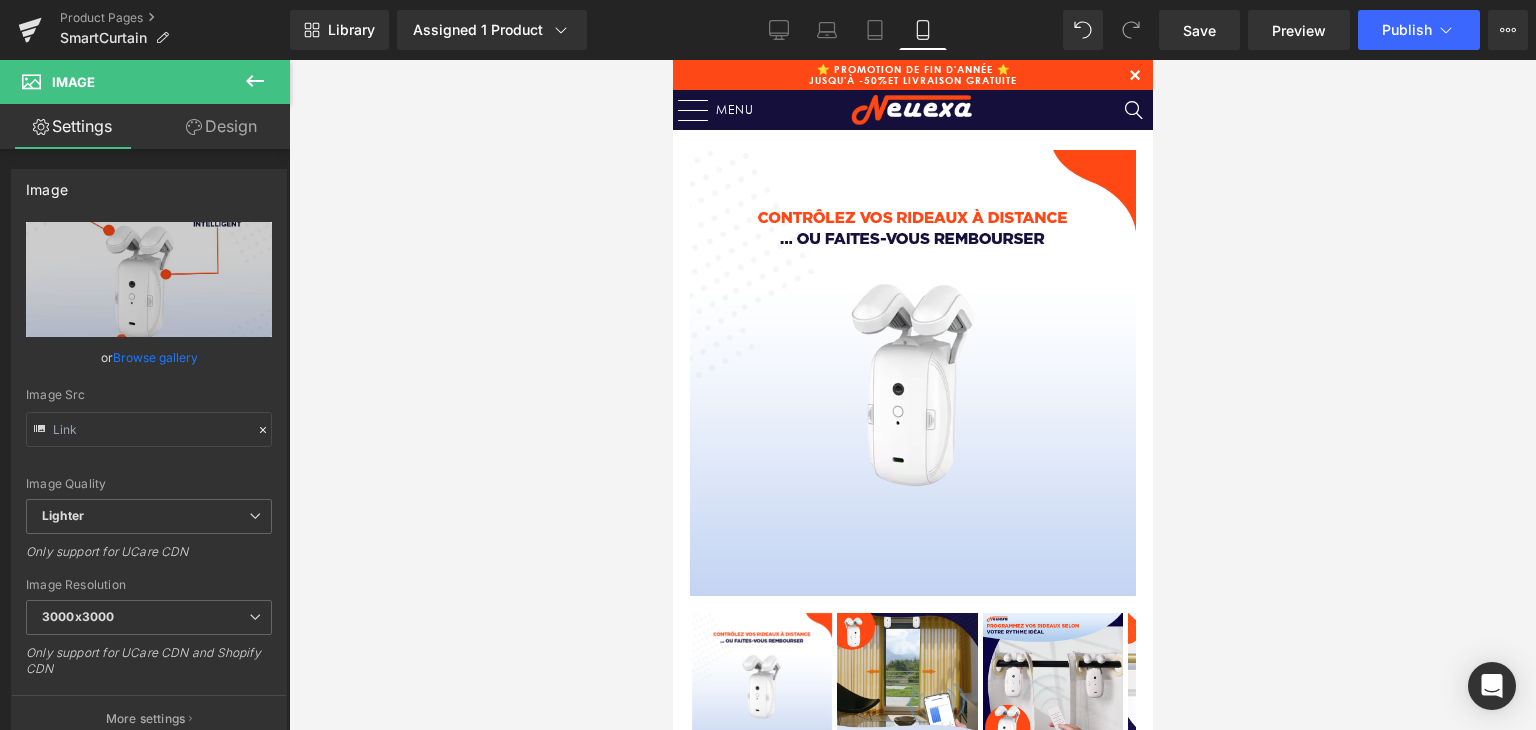 drag, startPoint x: 1148, startPoint y: 541, endPoint x: 1801, endPoint y: 118, distance: 778.0347 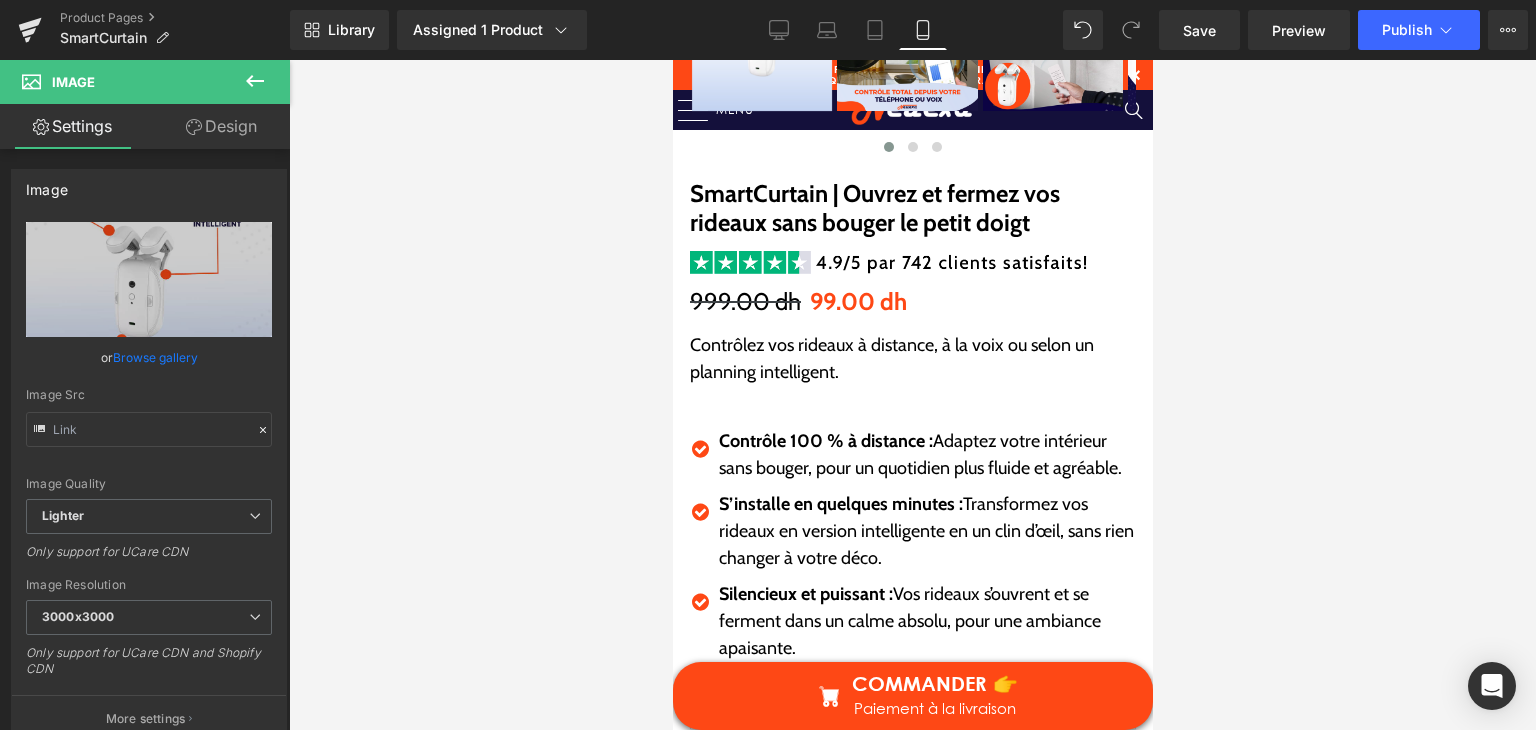 scroll, scrollTop: 667, scrollLeft: 0, axis: vertical 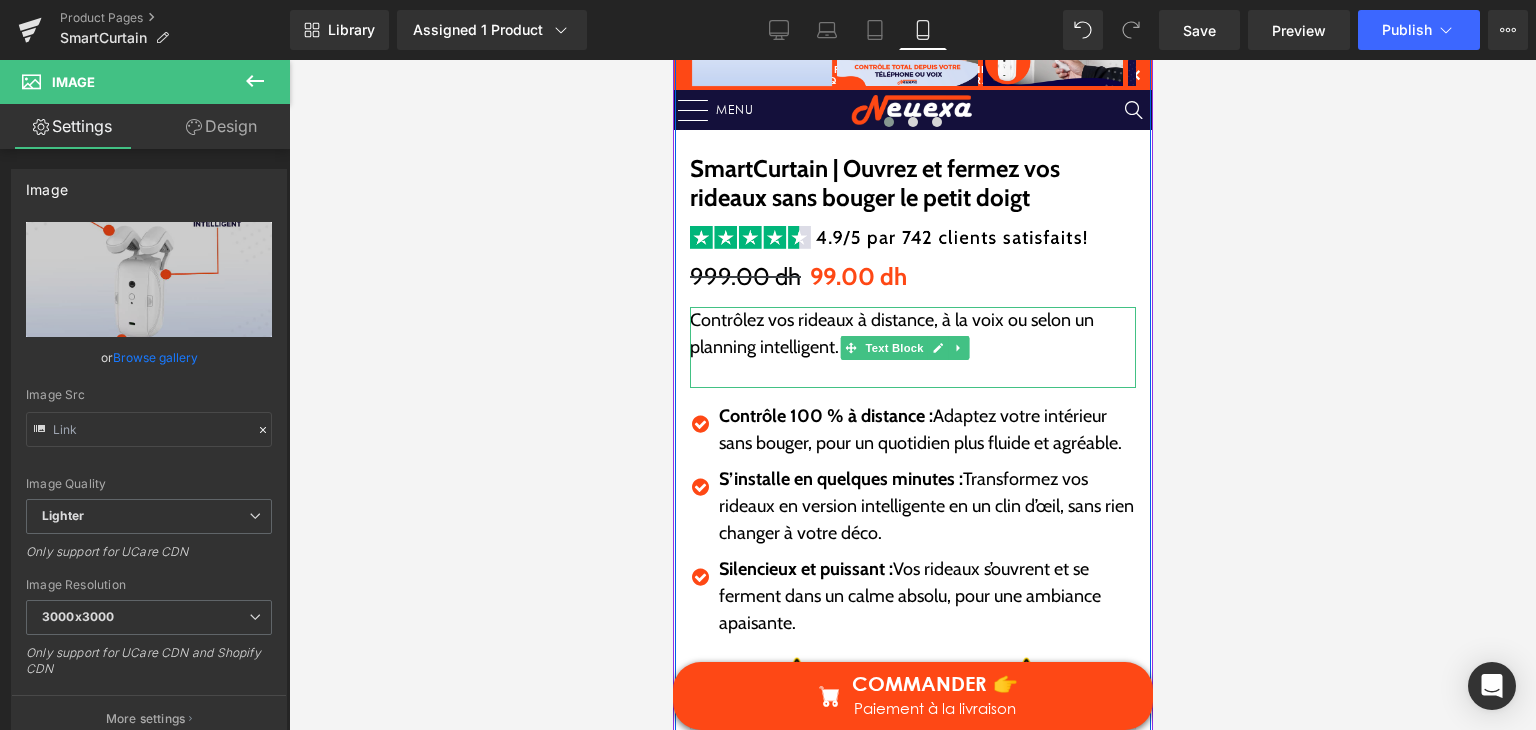 click at bounding box center [912, 374] 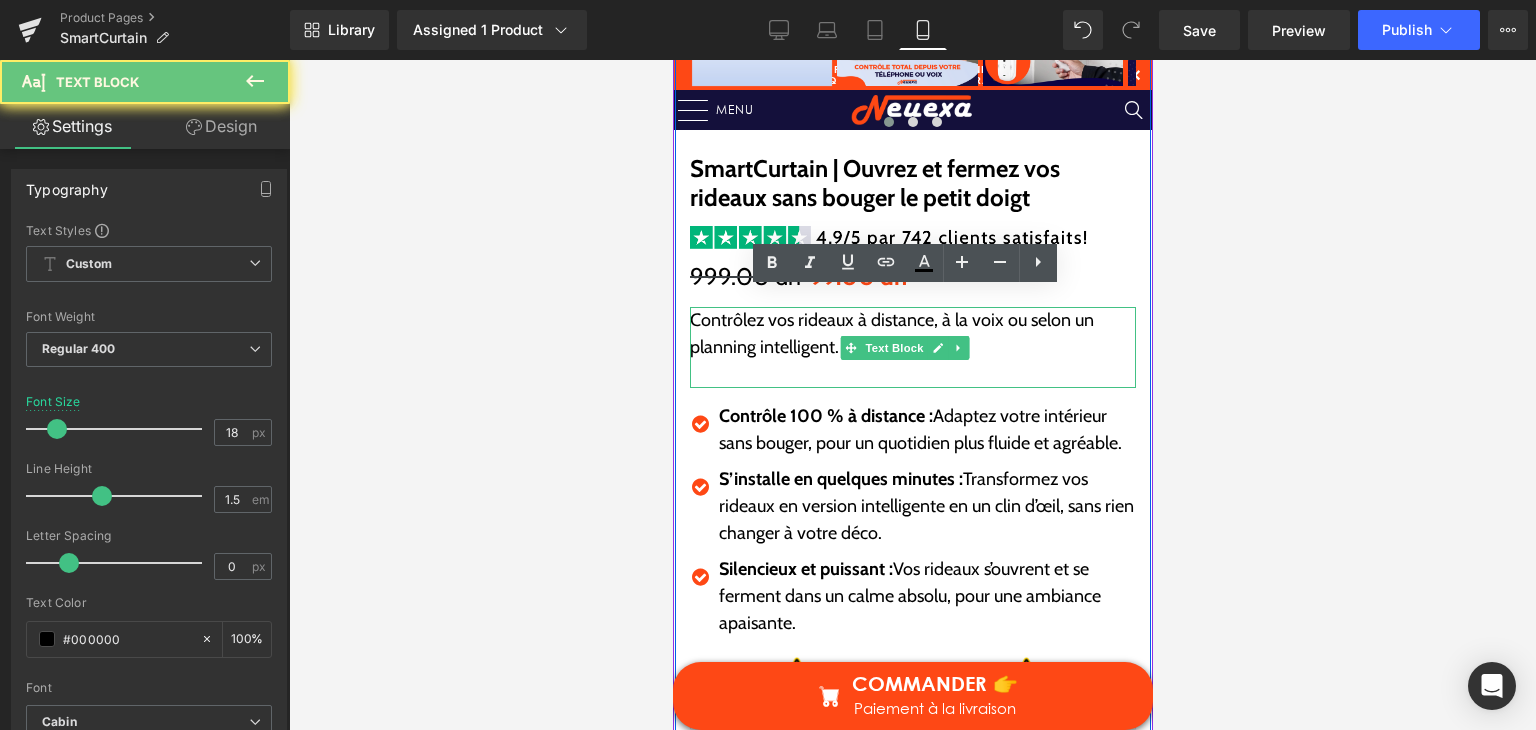 click at bounding box center (912, 374) 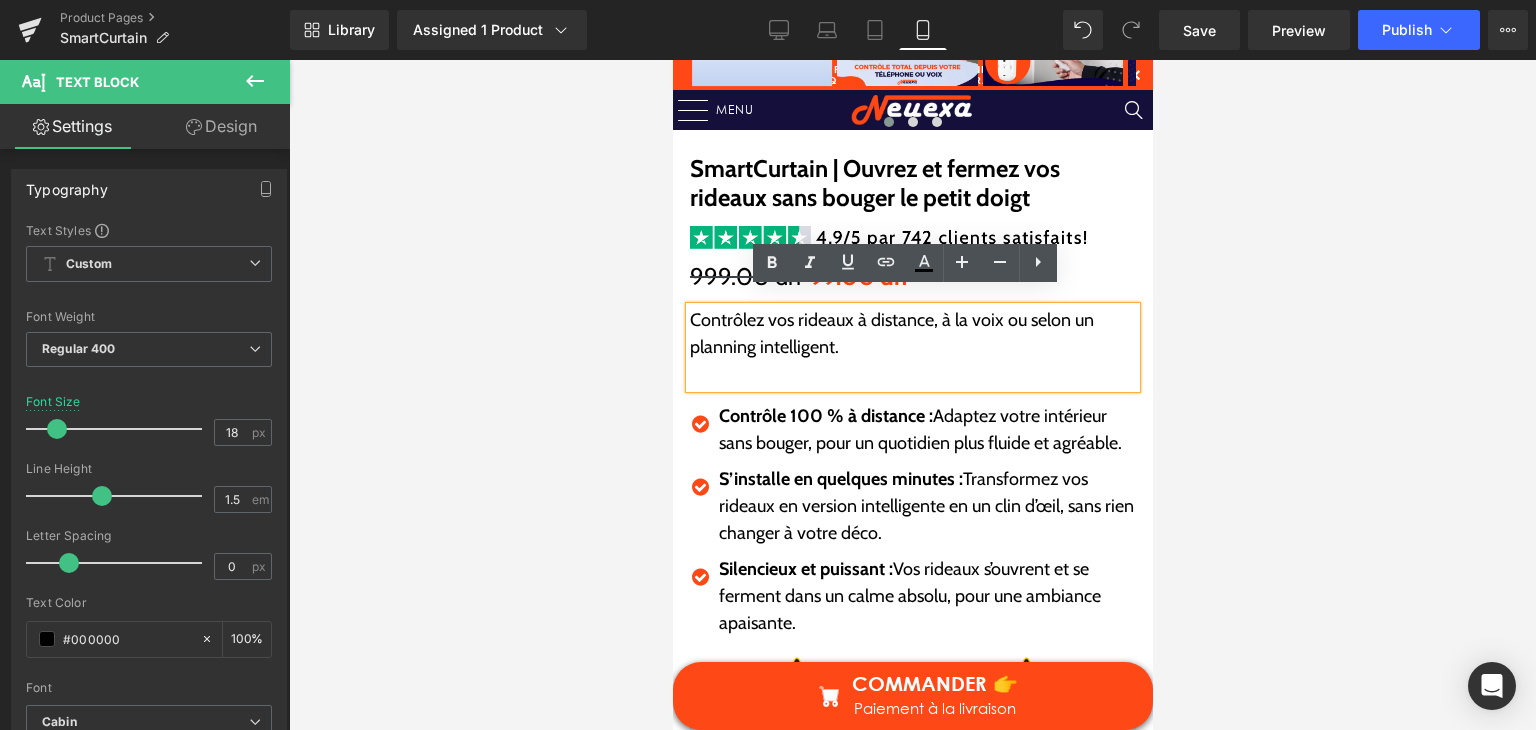 type 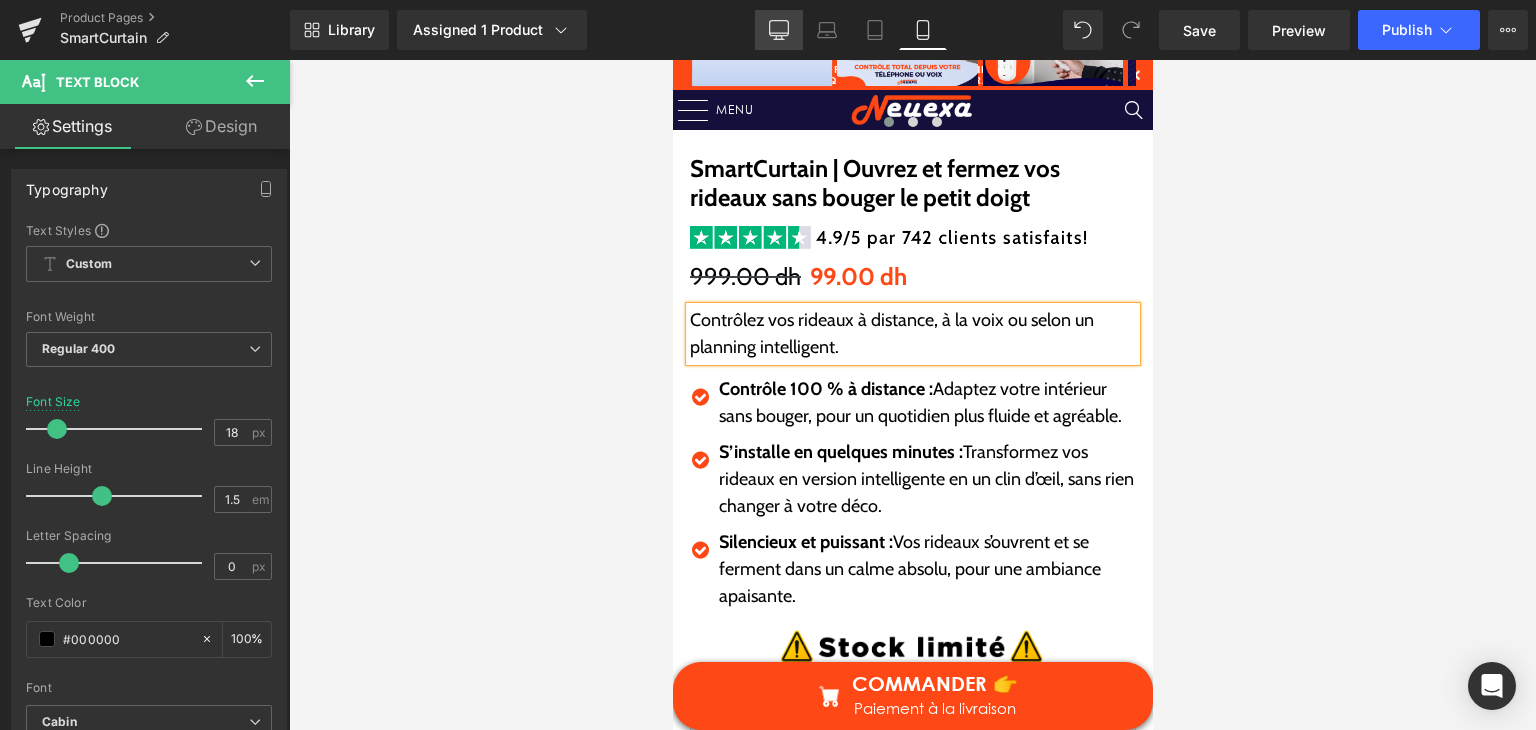 click on "Desktop" at bounding box center [779, 30] 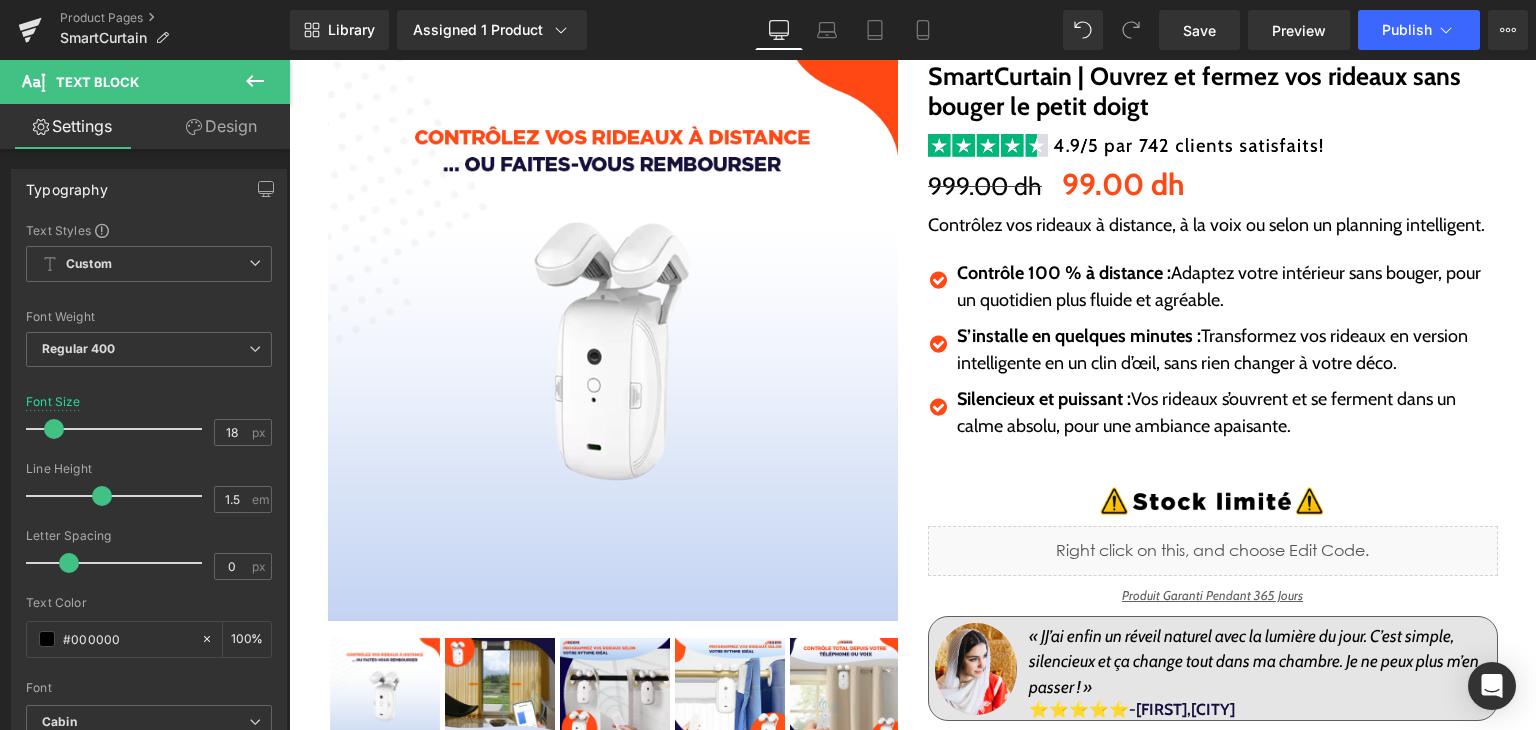 scroll, scrollTop: 274, scrollLeft: 0, axis: vertical 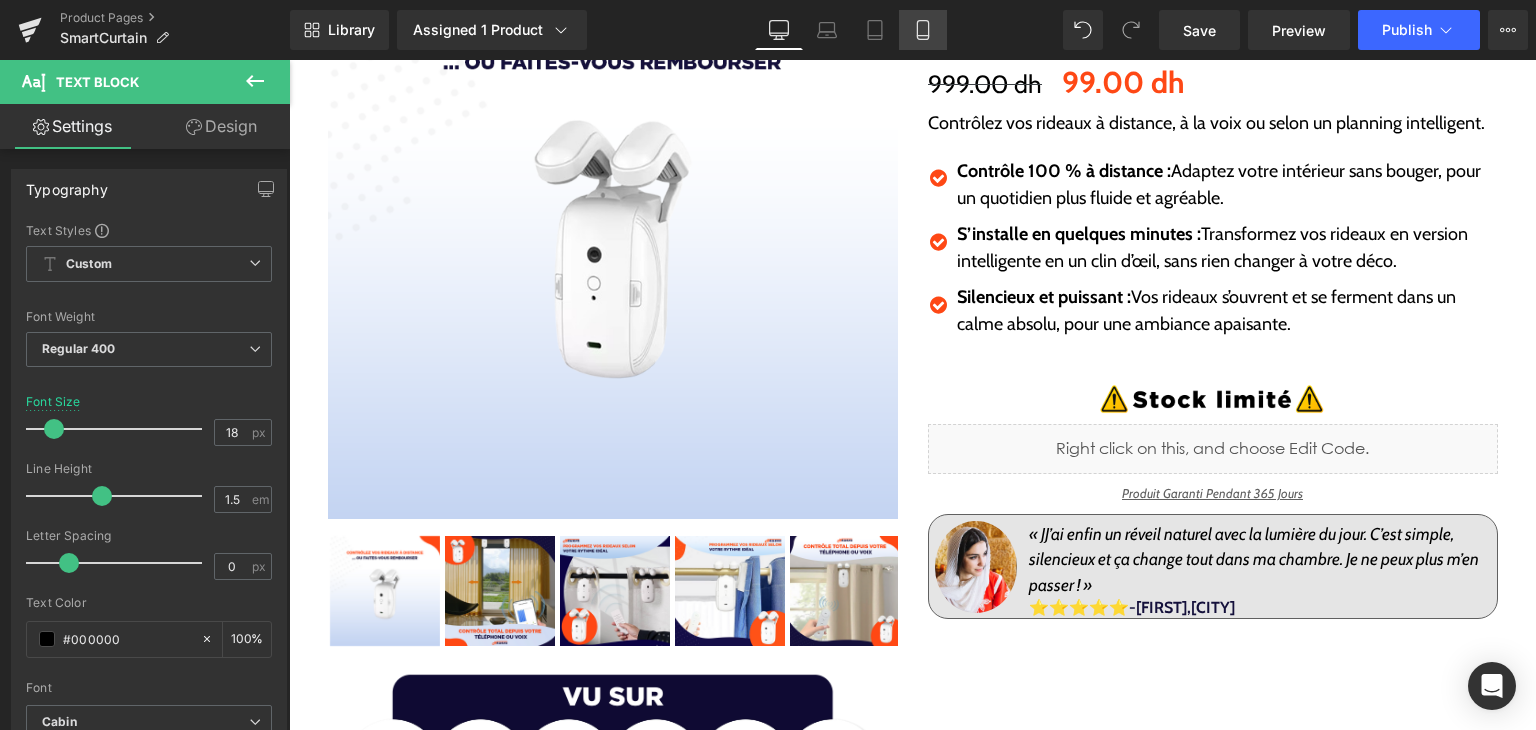 click 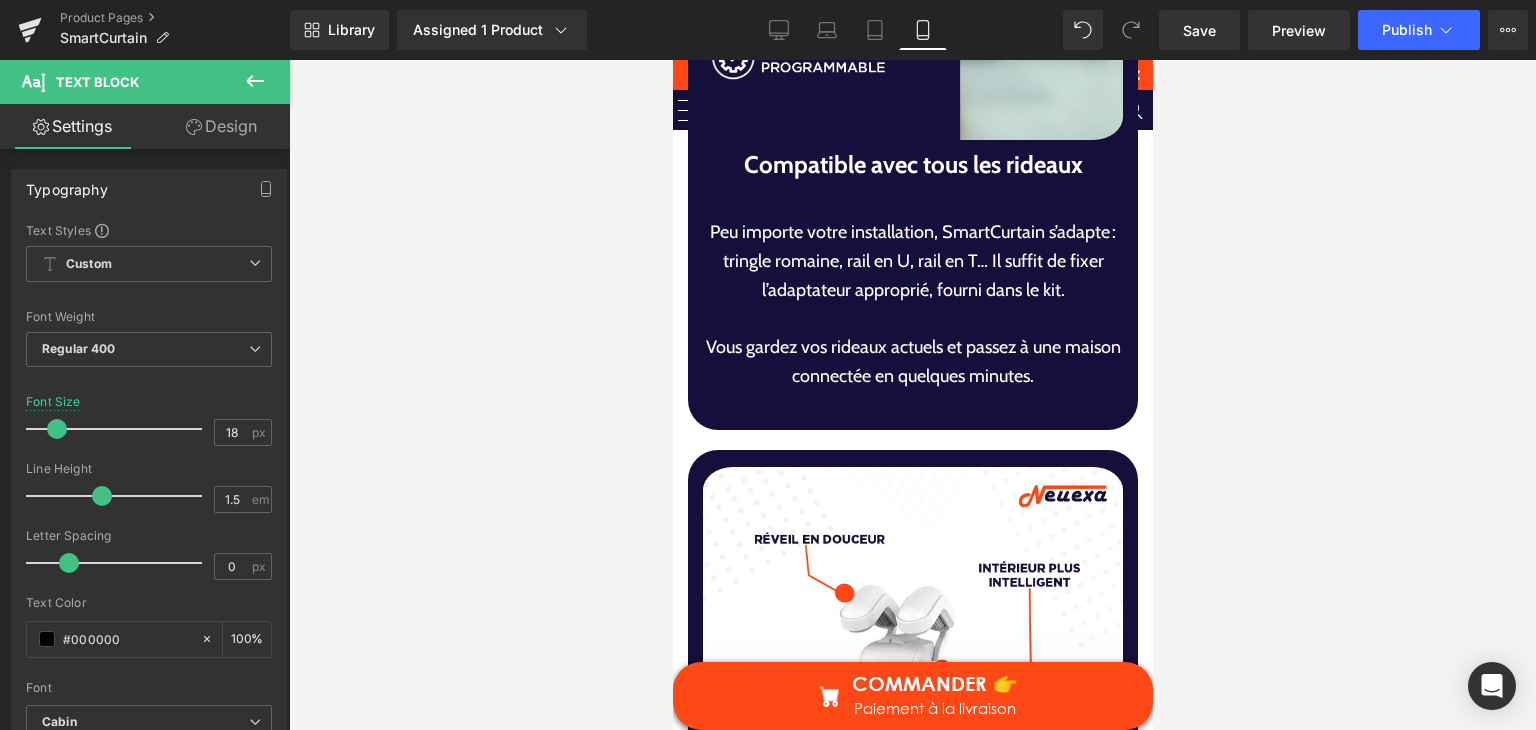 scroll, scrollTop: 6652, scrollLeft: 0, axis: vertical 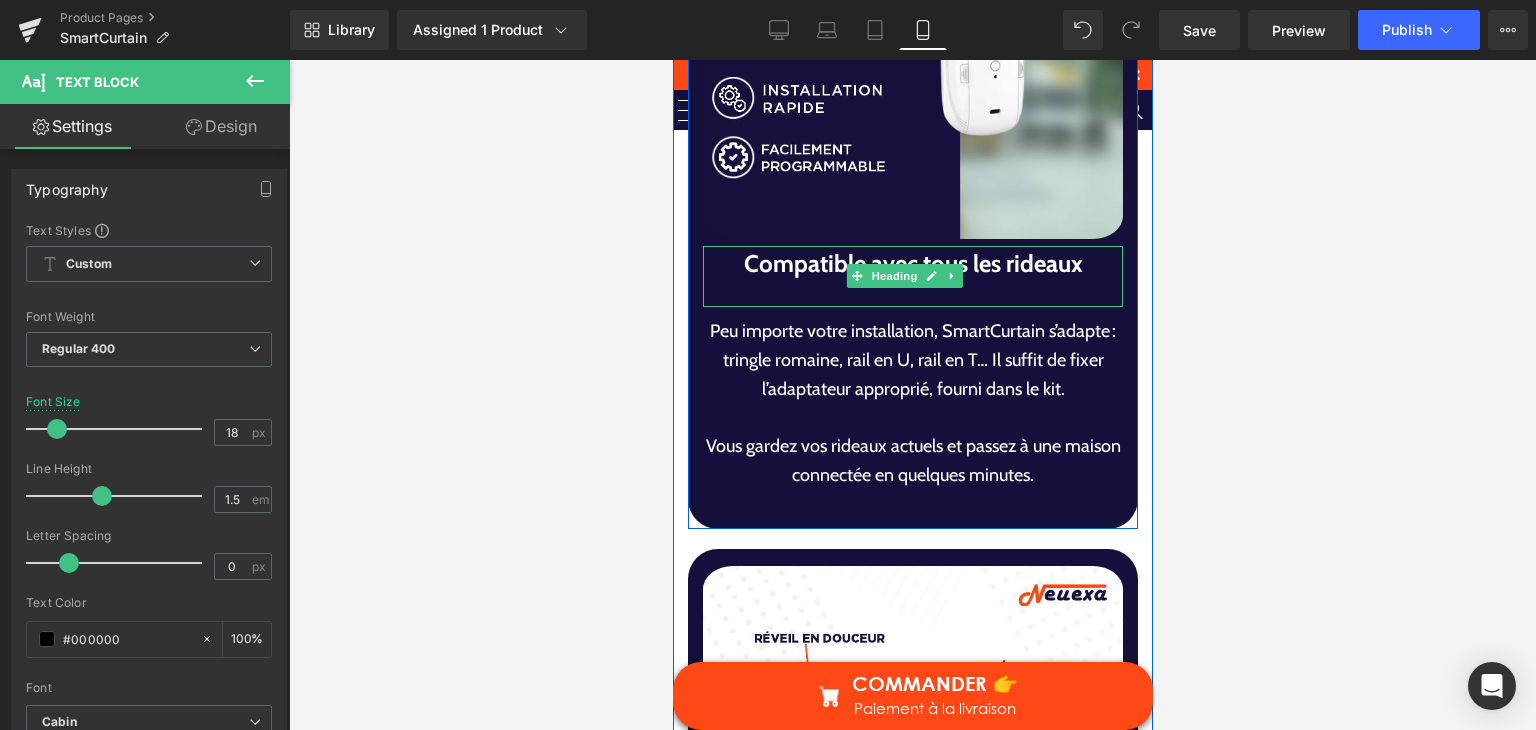 click at bounding box center [912, 295] 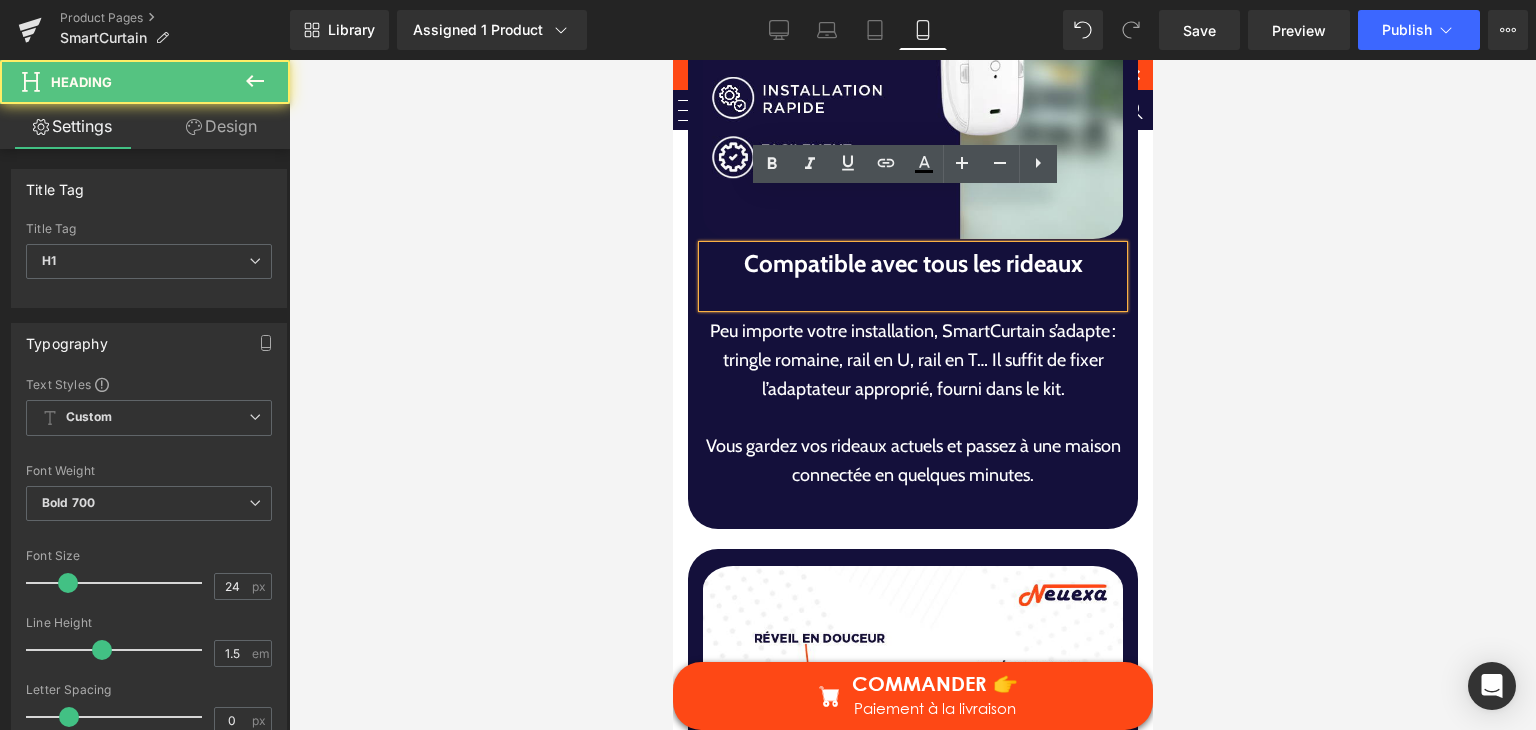 click at bounding box center [912, 295] 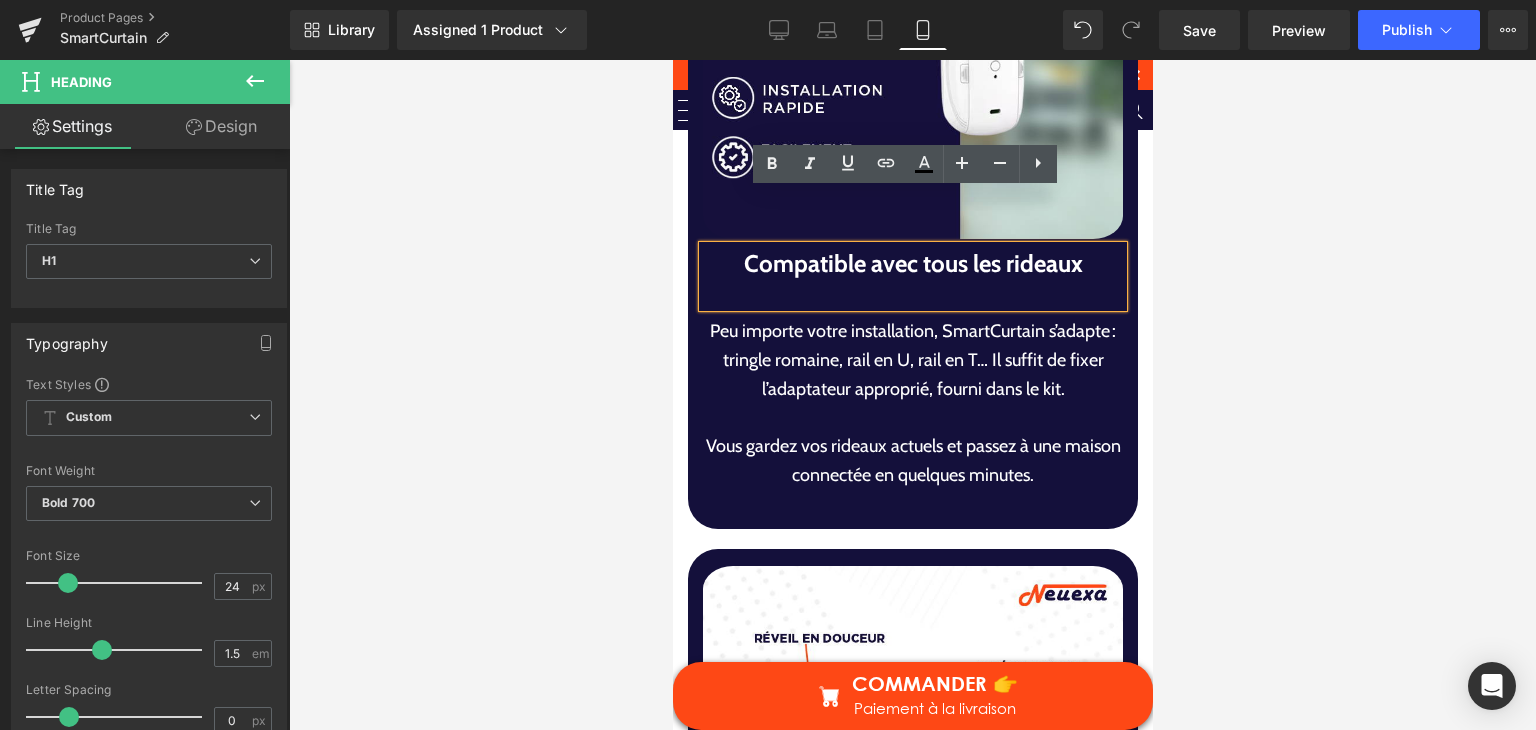 type 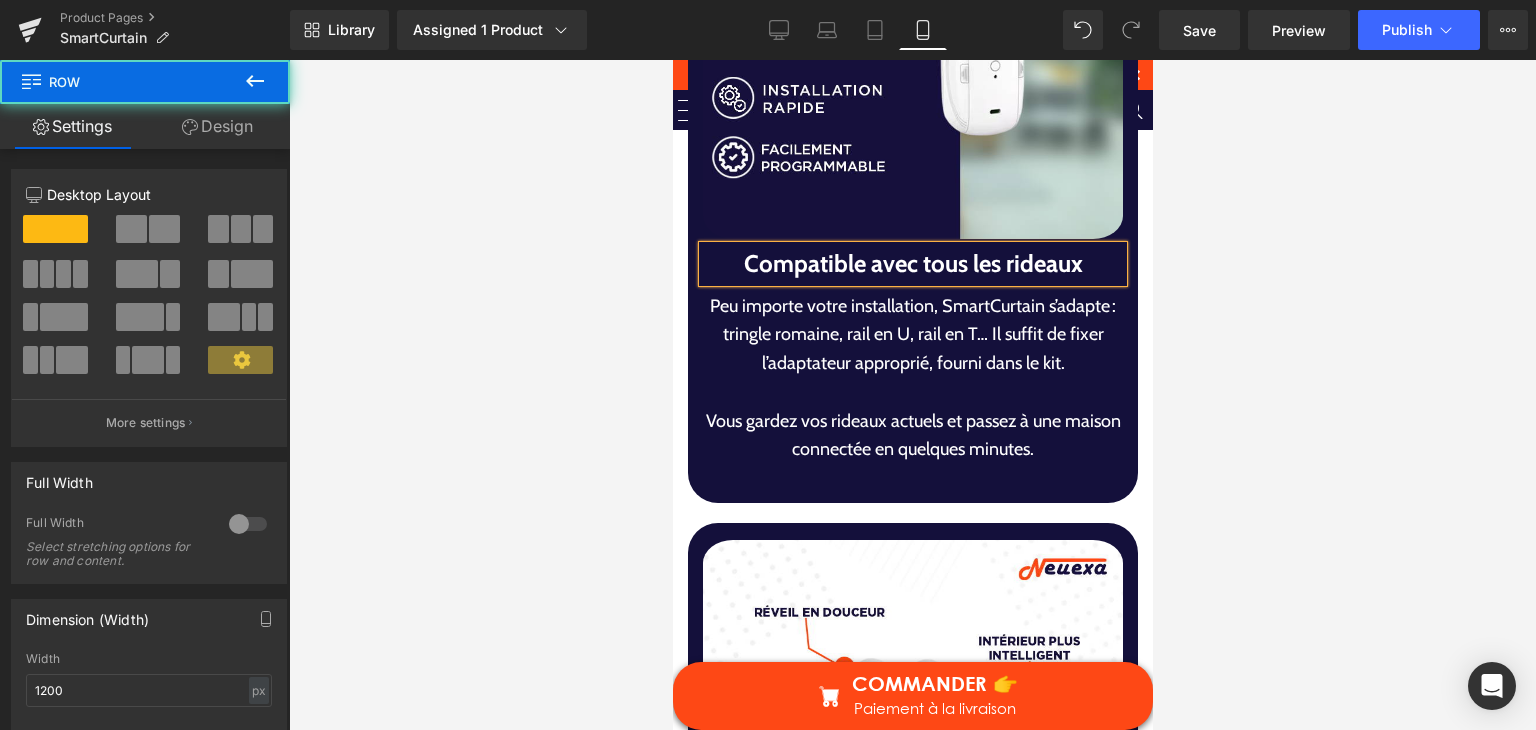 drag, startPoint x: 1132, startPoint y: 517, endPoint x: 1144, endPoint y: 527, distance: 15.6205 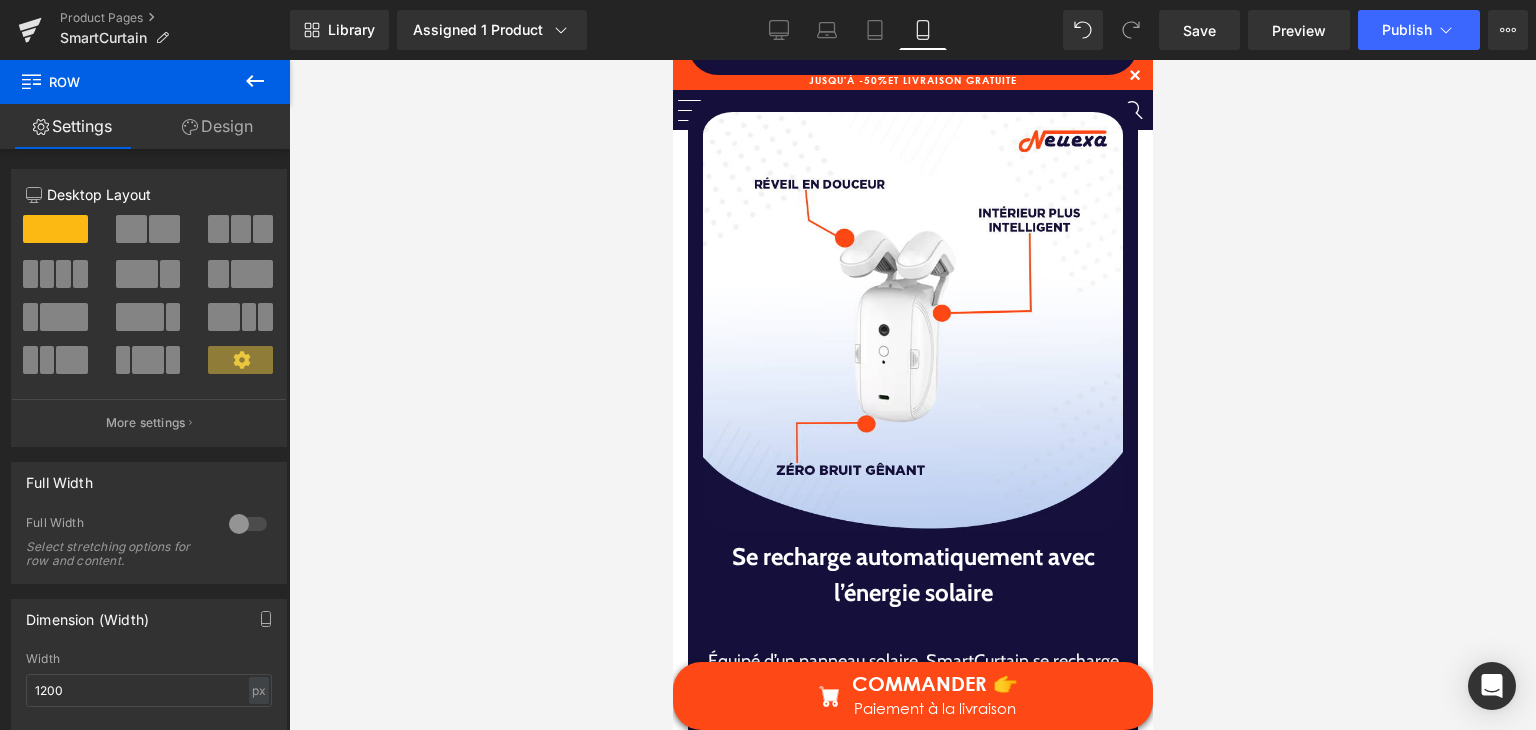 scroll, scrollTop: 7449, scrollLeft: 0, axis: vertical 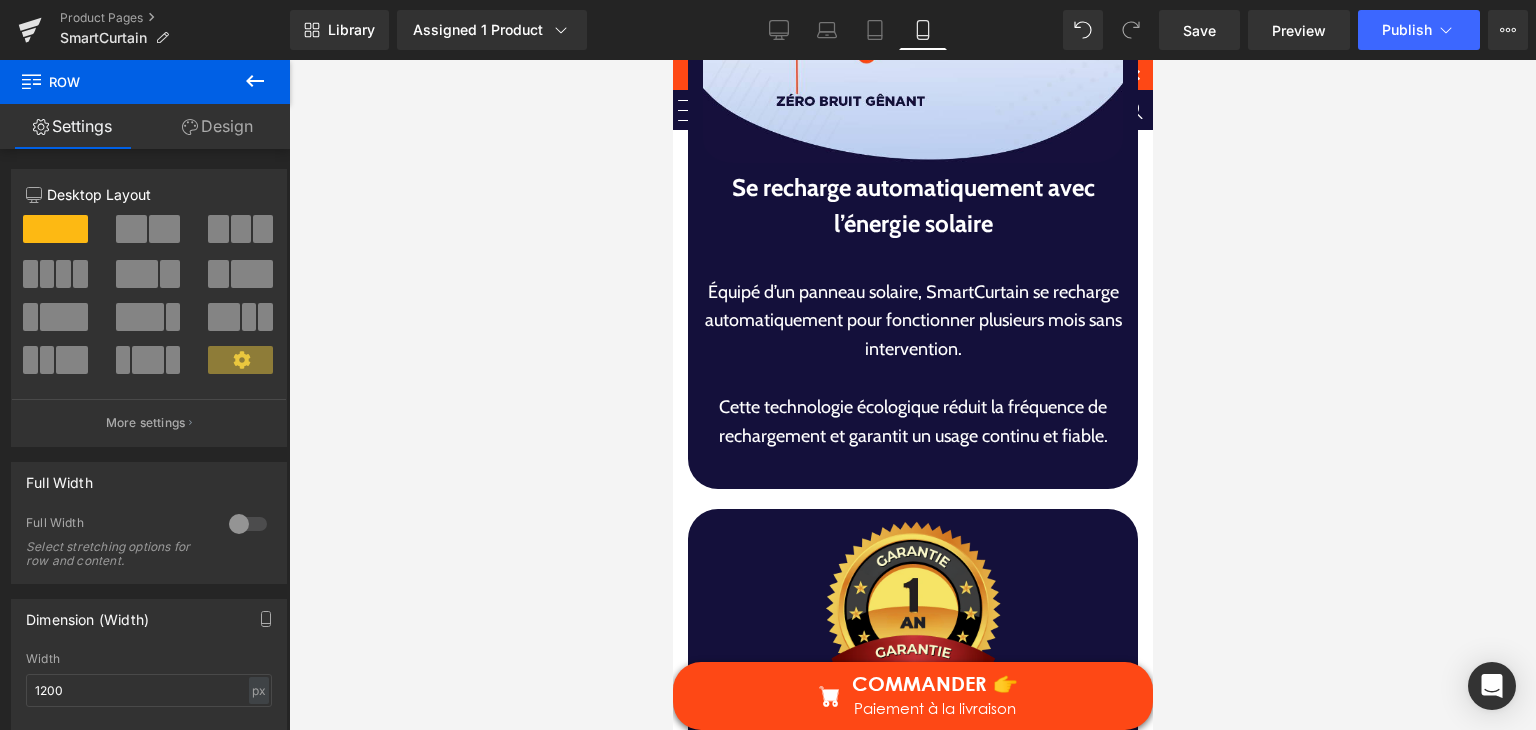click at bounding box center [912, 255] 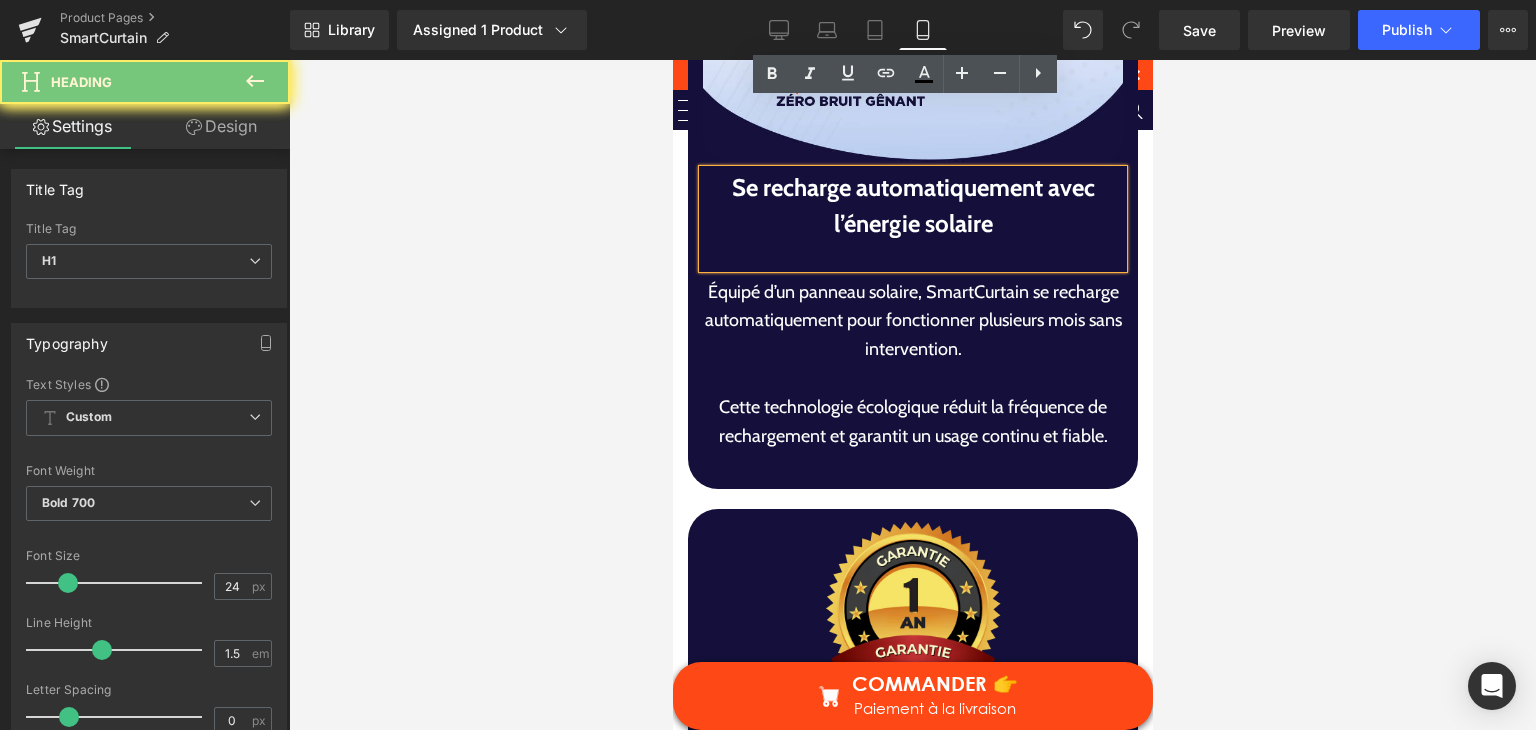 click at bounding box center (912, 255) 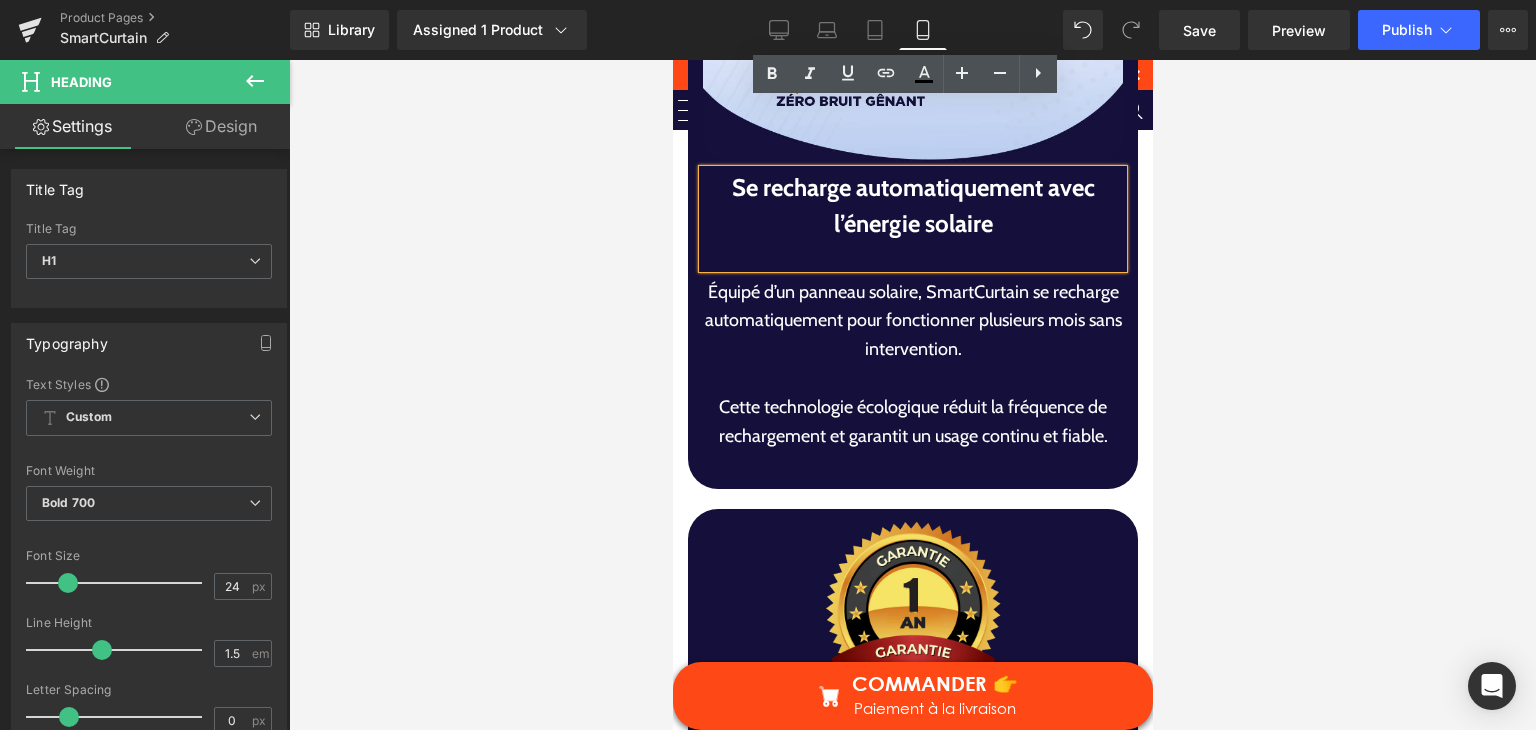 type 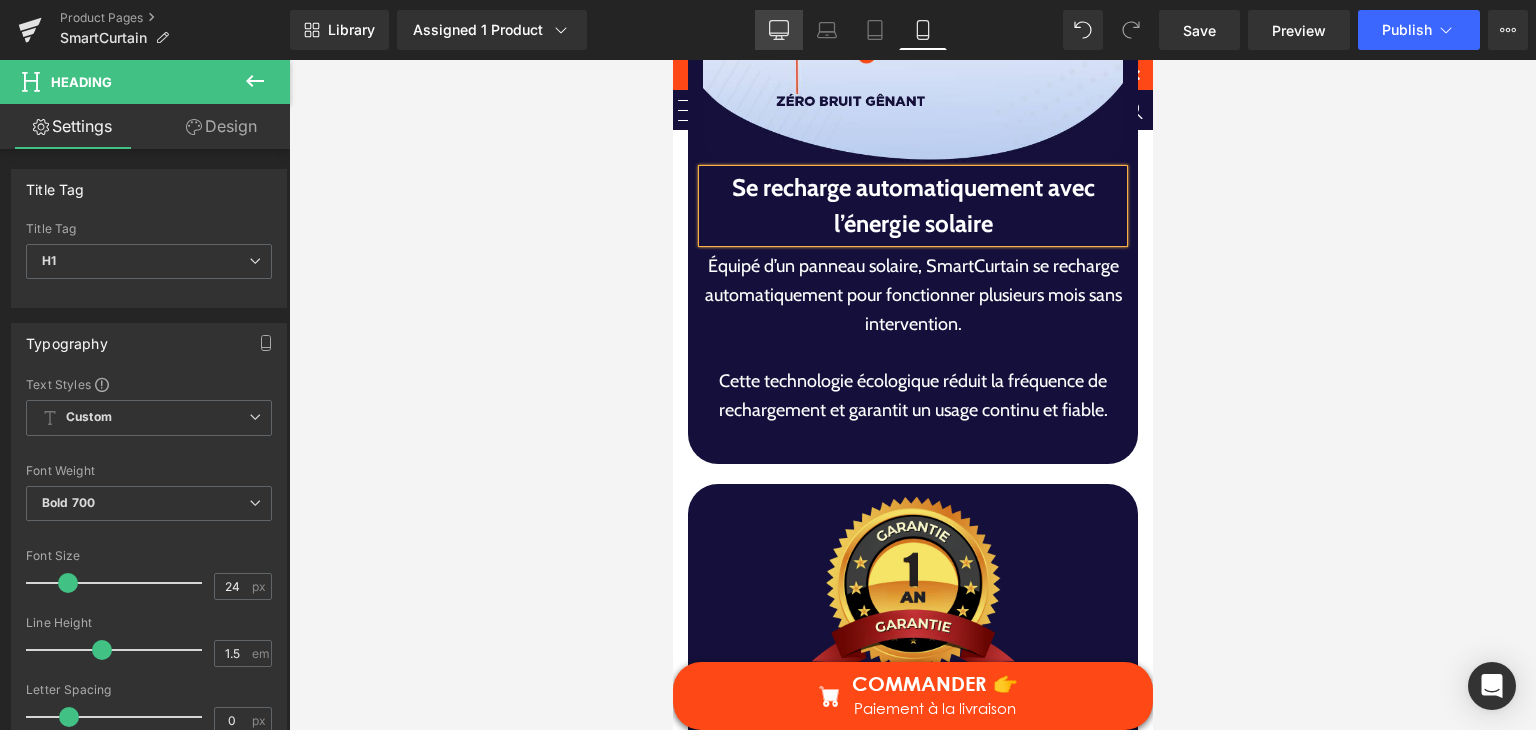 click 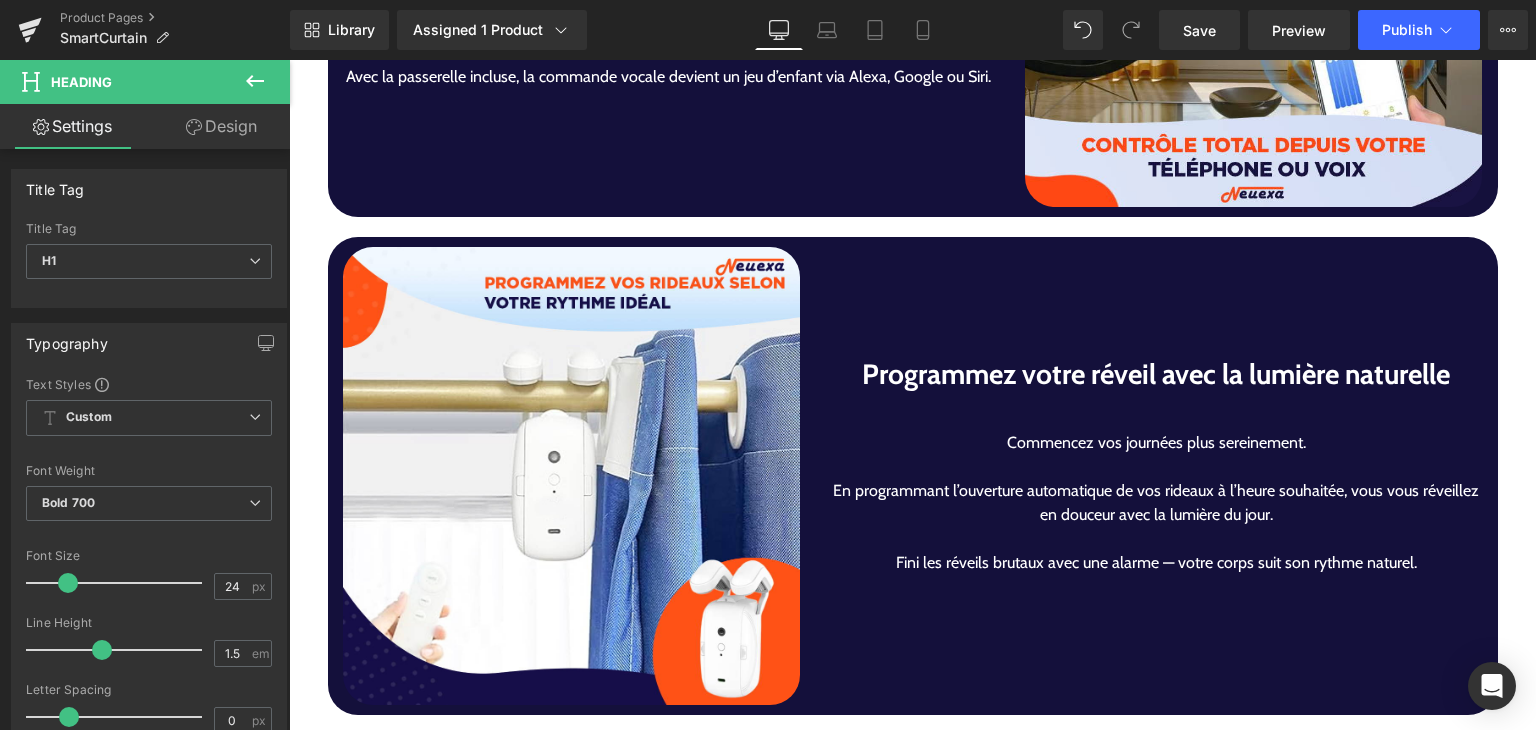 scroll, scrollTop: 3520, scrollLeft: 0, axis: vertical 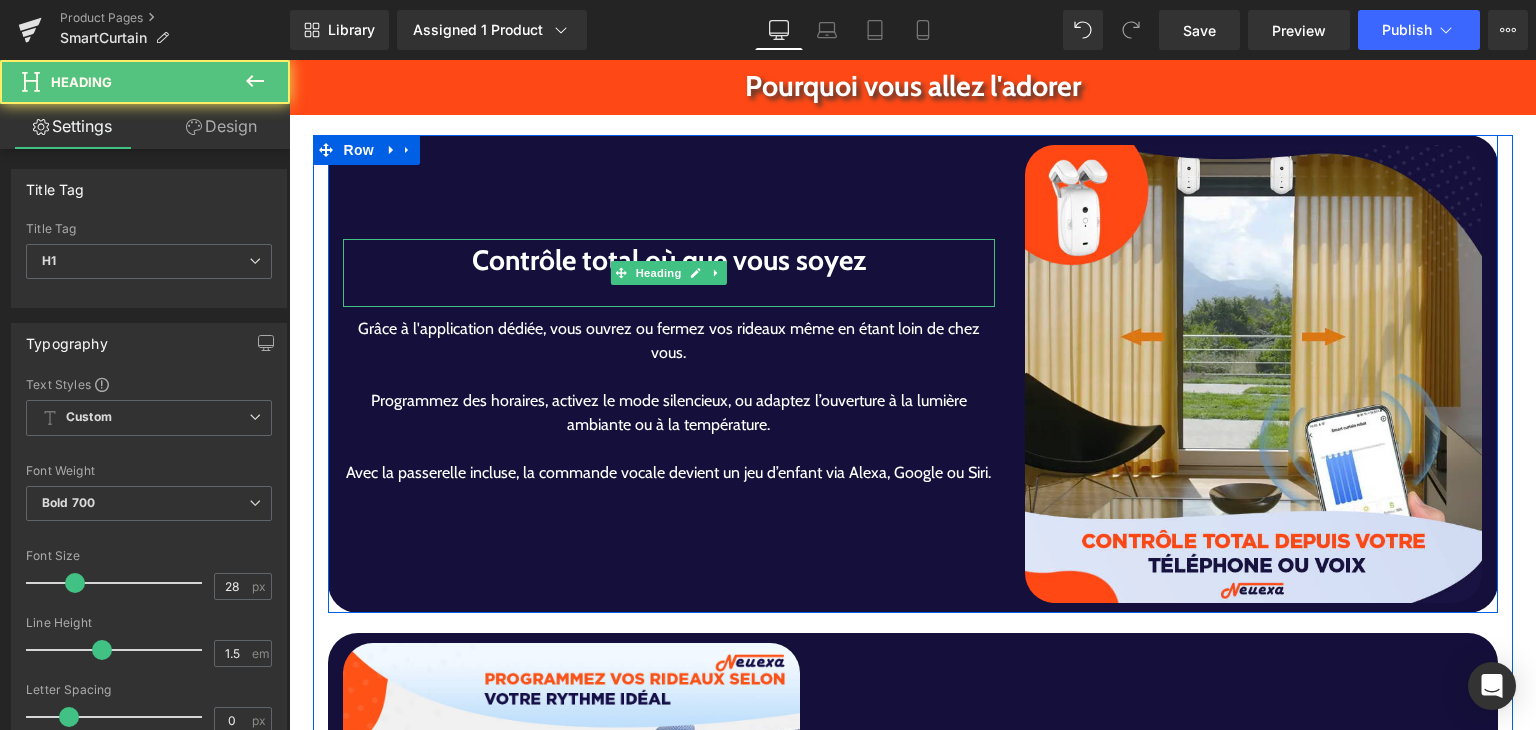 click at bounding box center [669, 294] 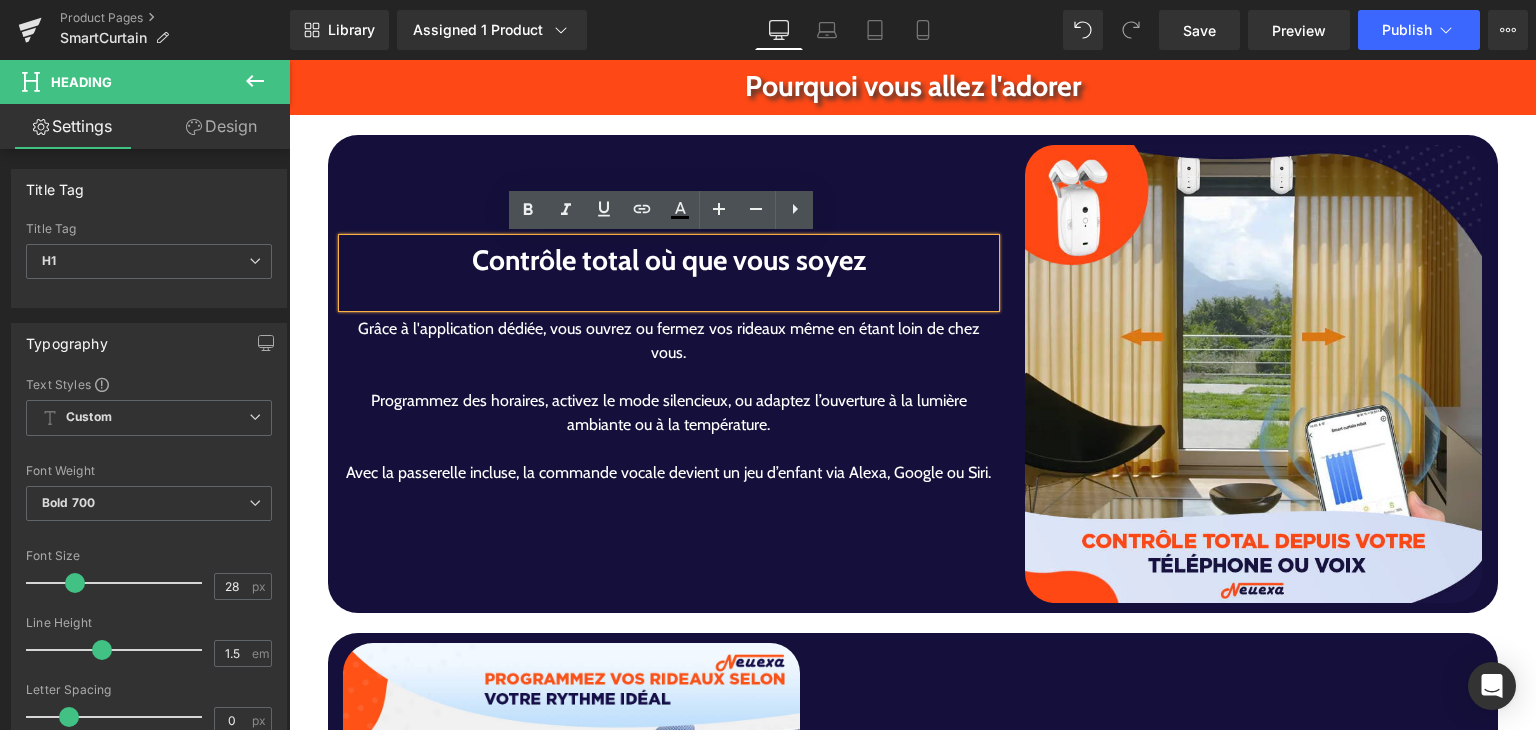 type 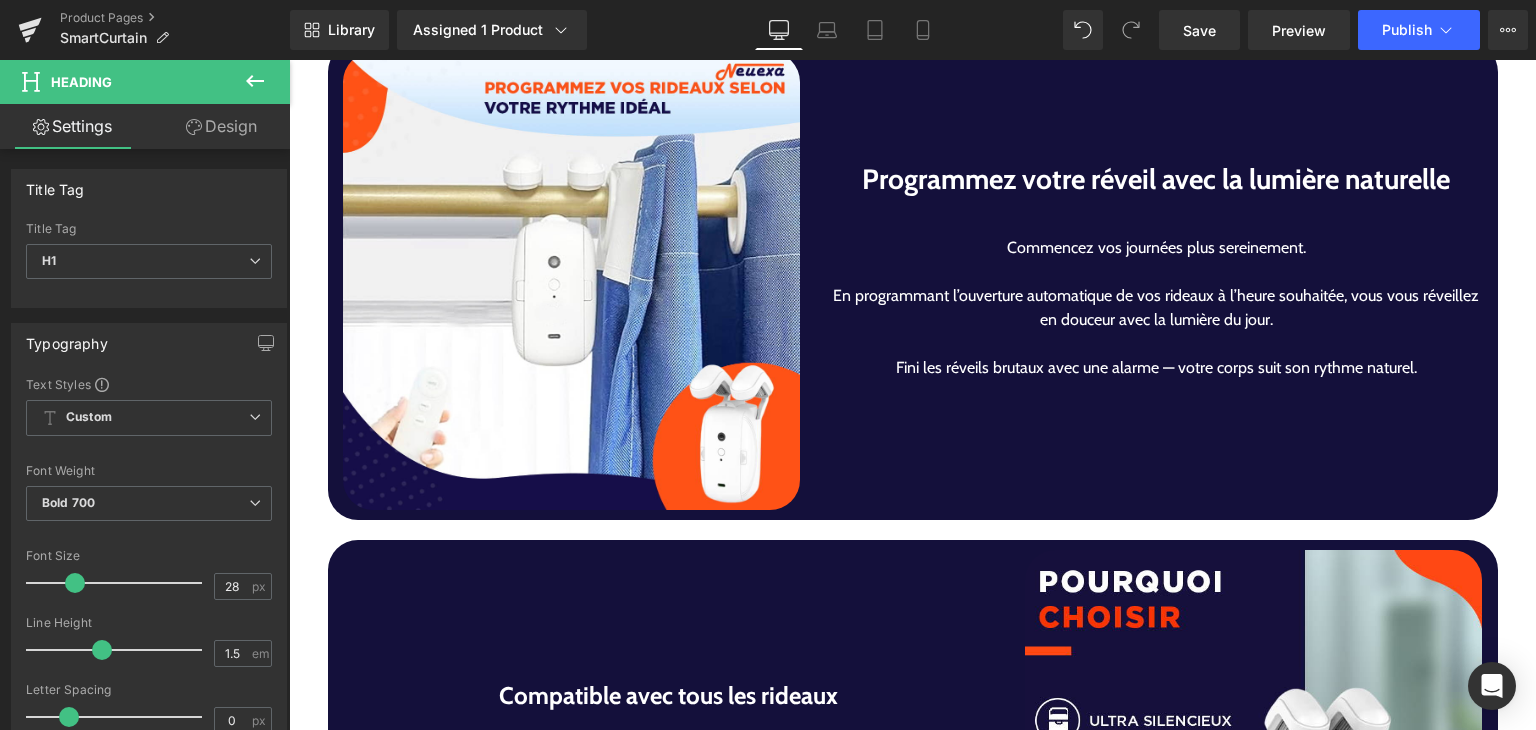 scroll, scrollTop: 4084, scrollLeft: 0, axis: vertical 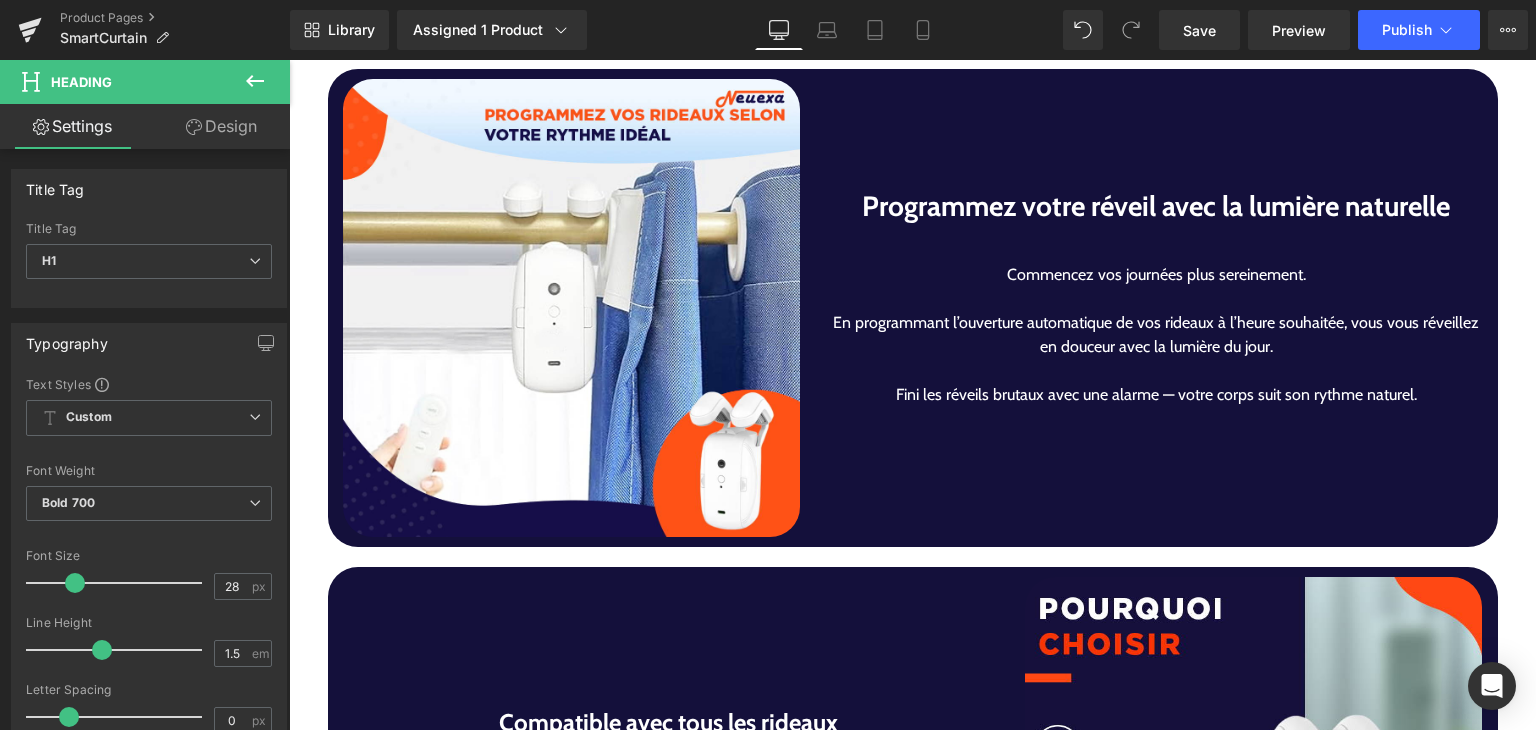 click at bounding box center (1156, 240) 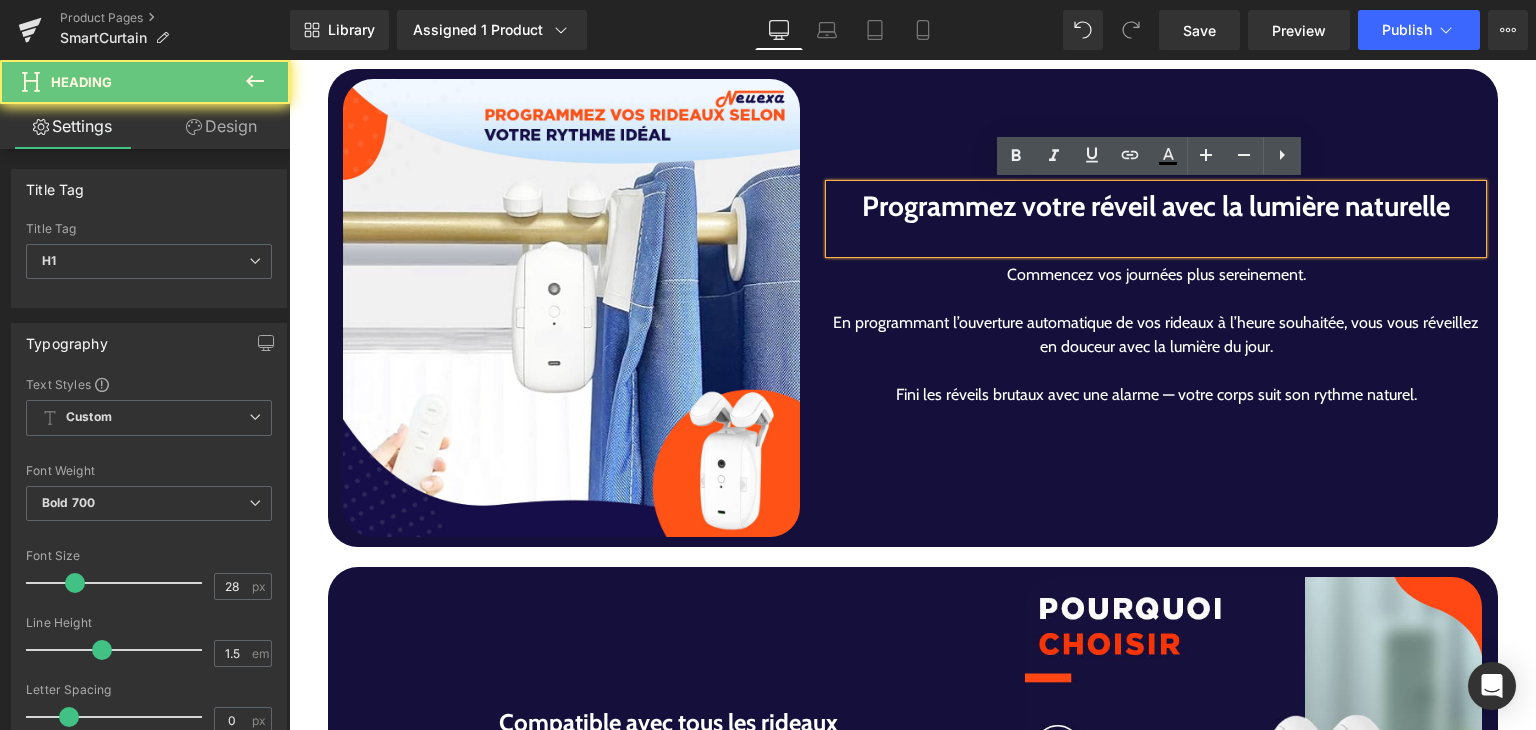 click at bounding box center [1156, 240] 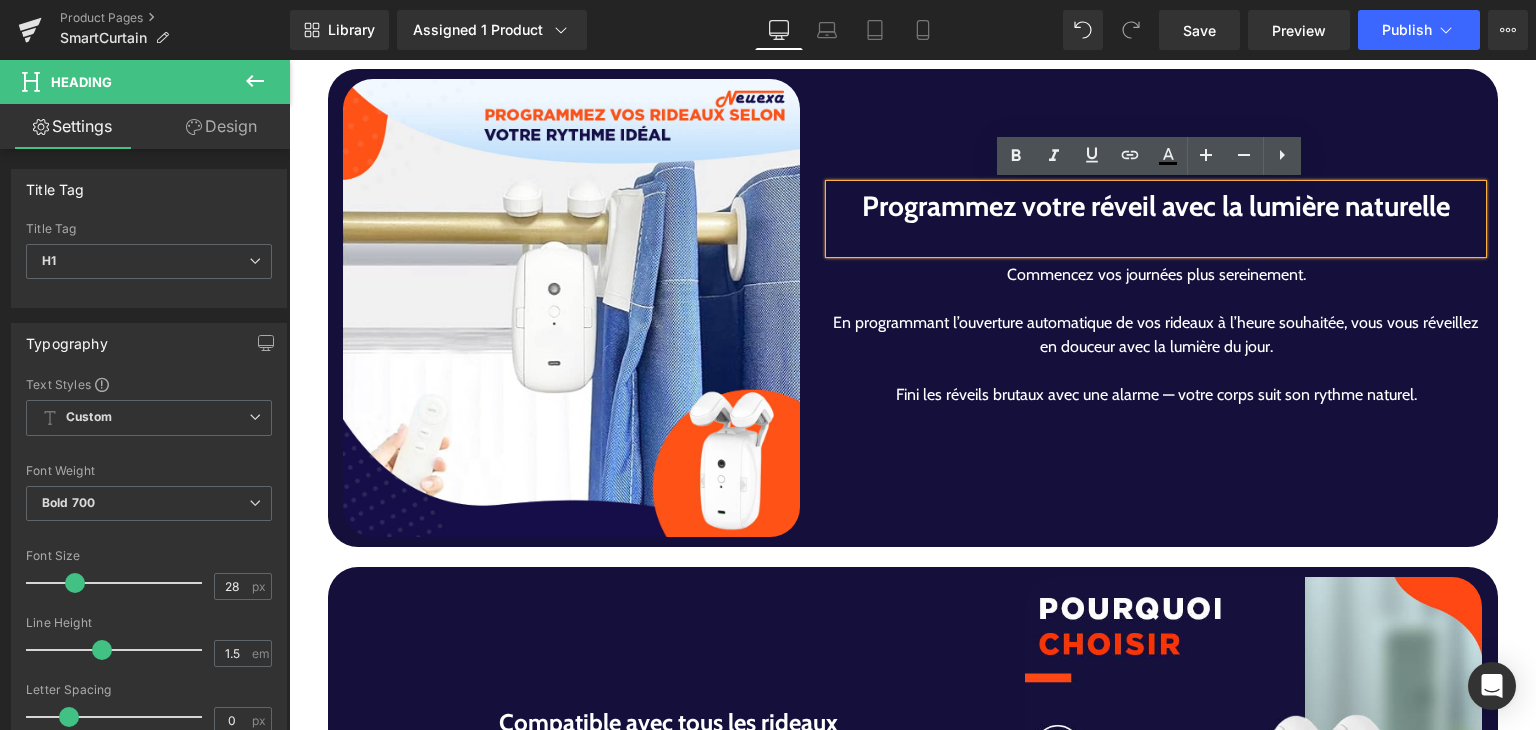 type 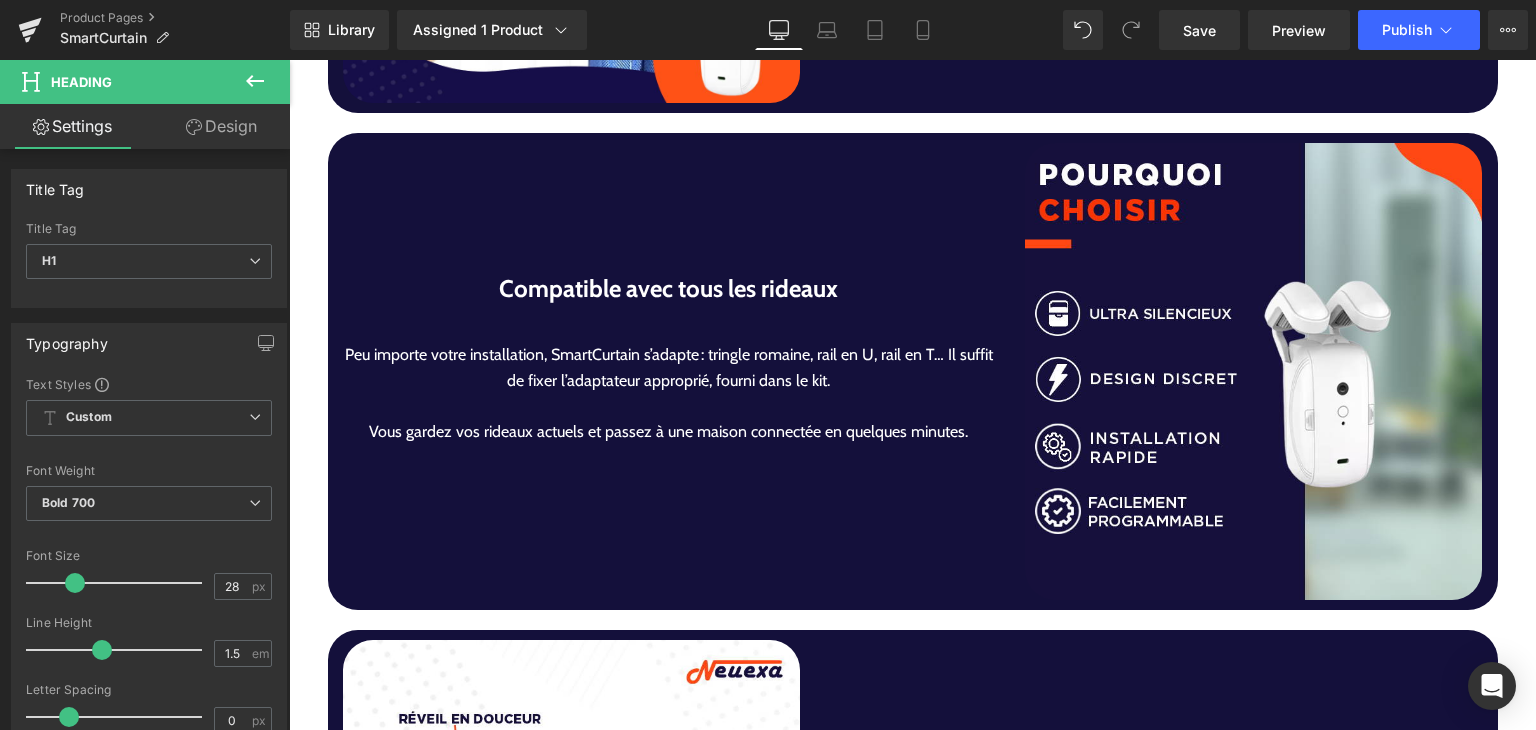 scroll, scrollTop: 4528, scrollLeft: 0, axis: vertical 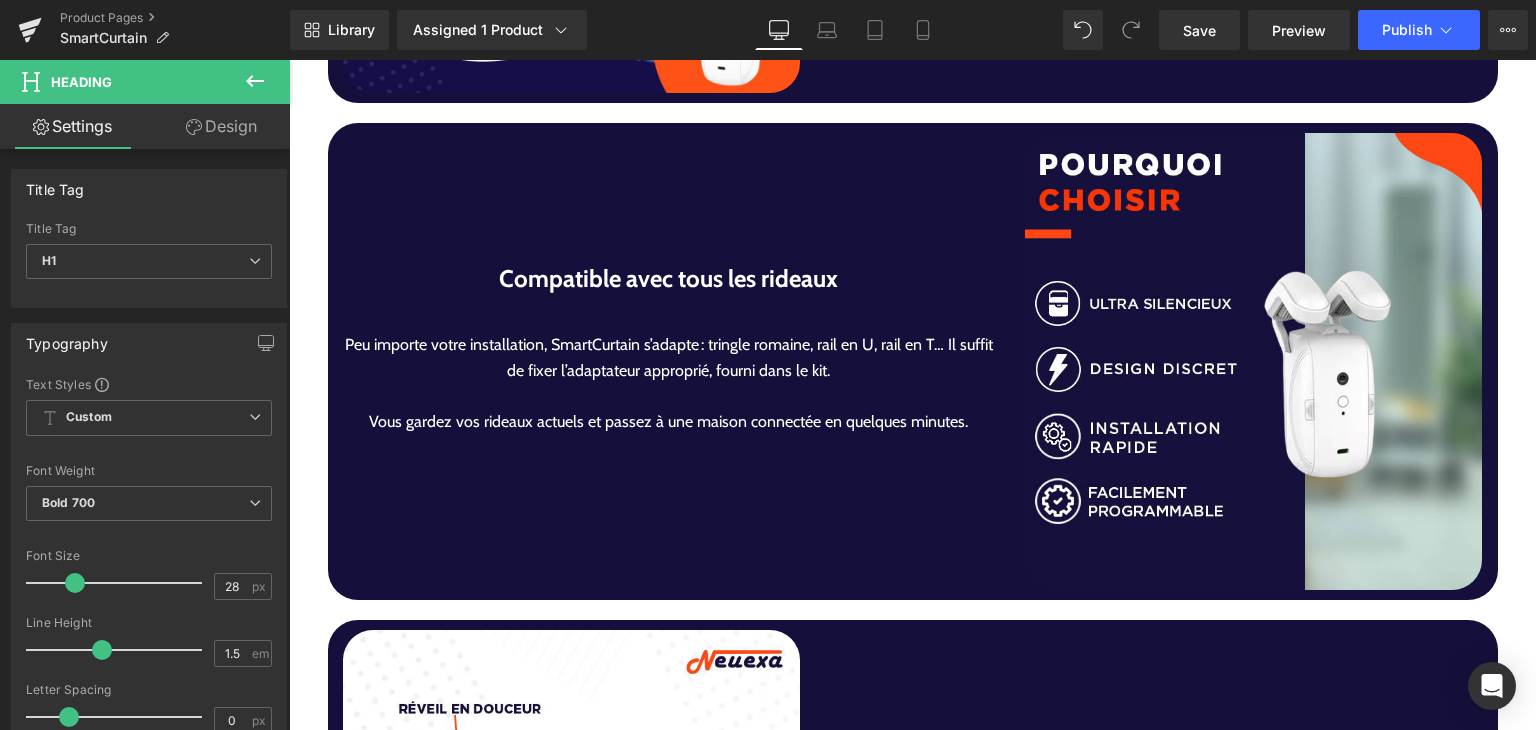 click at bounding box center [669, 310] 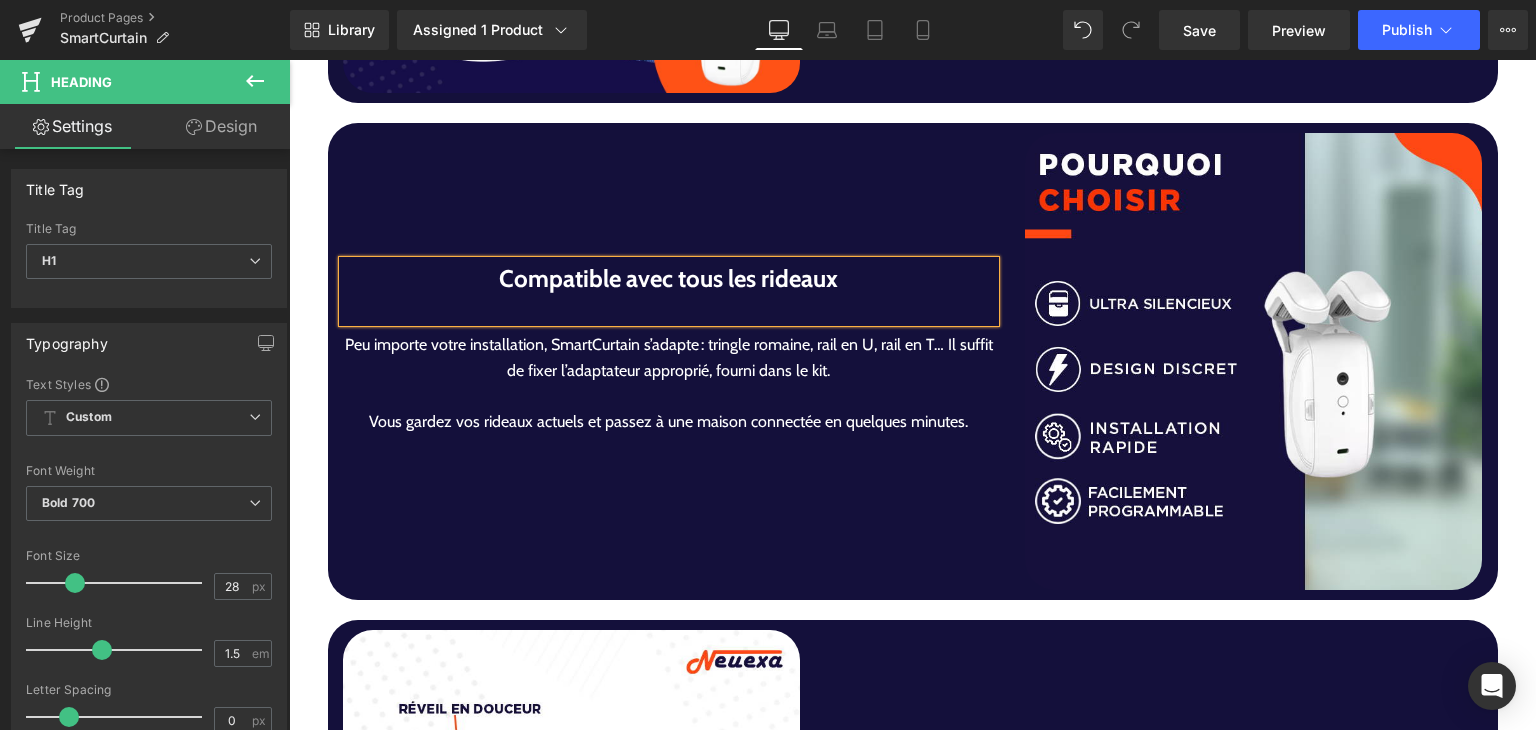 click at bounding box center (669, 310) 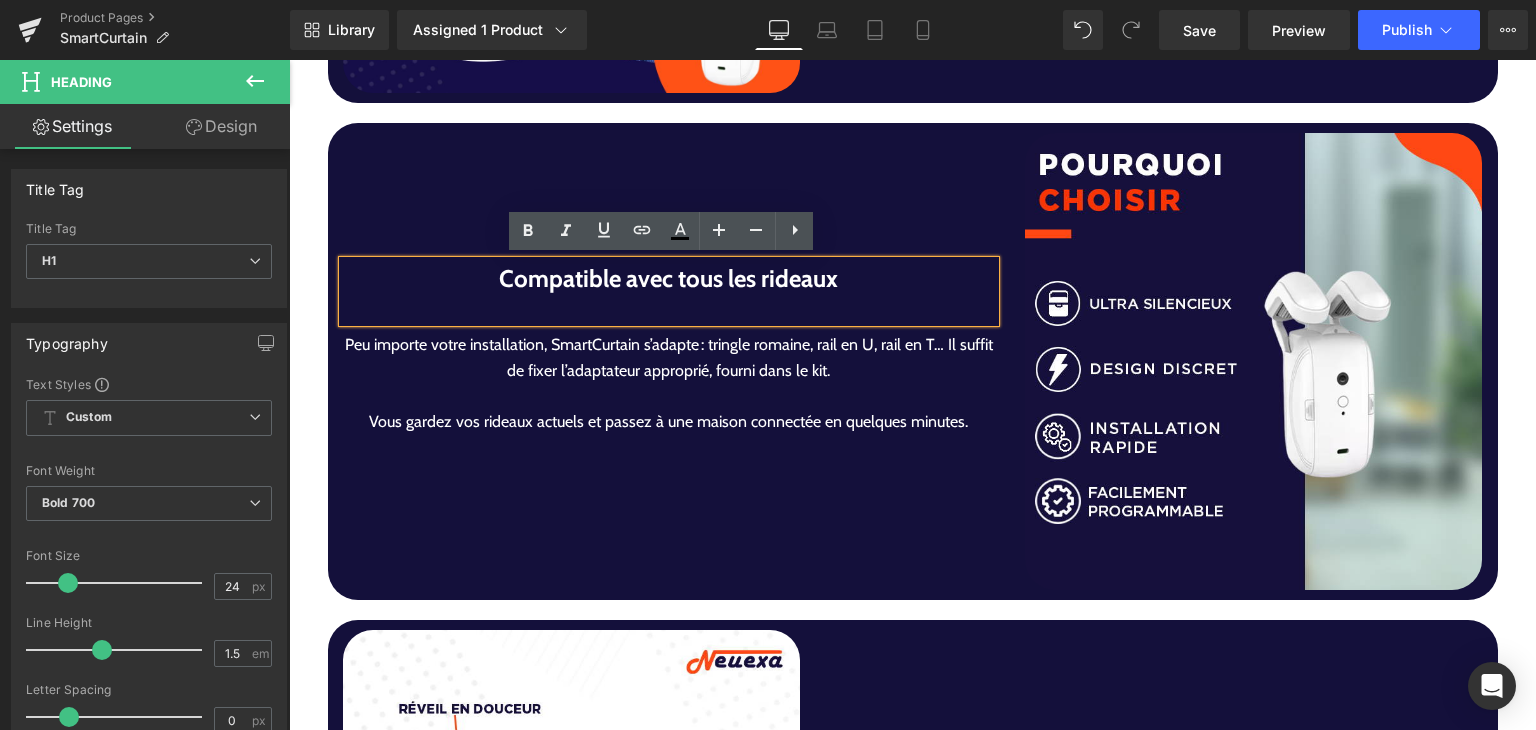 type 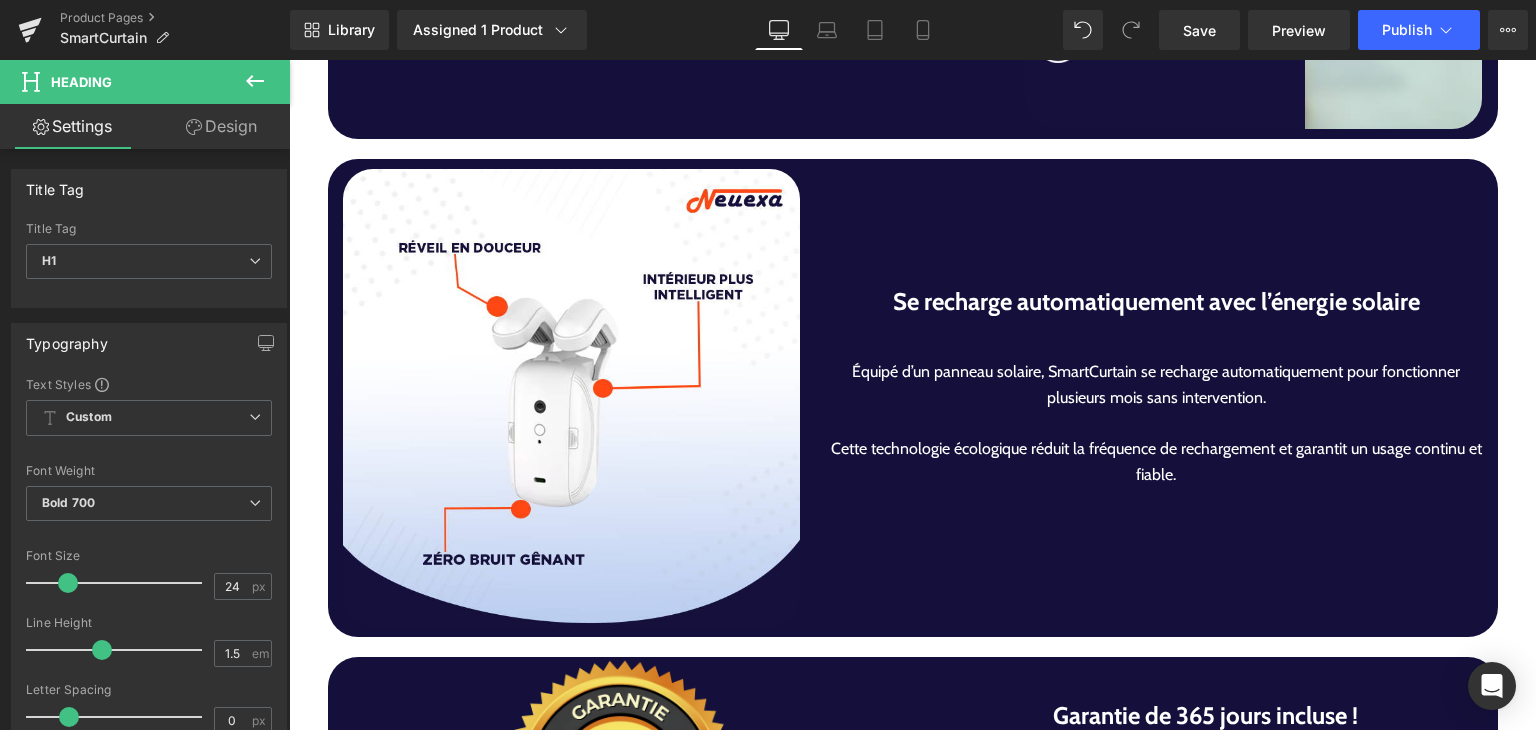 scroll, scrollTop: 5008, scrollLeft: 0, axis: vertical 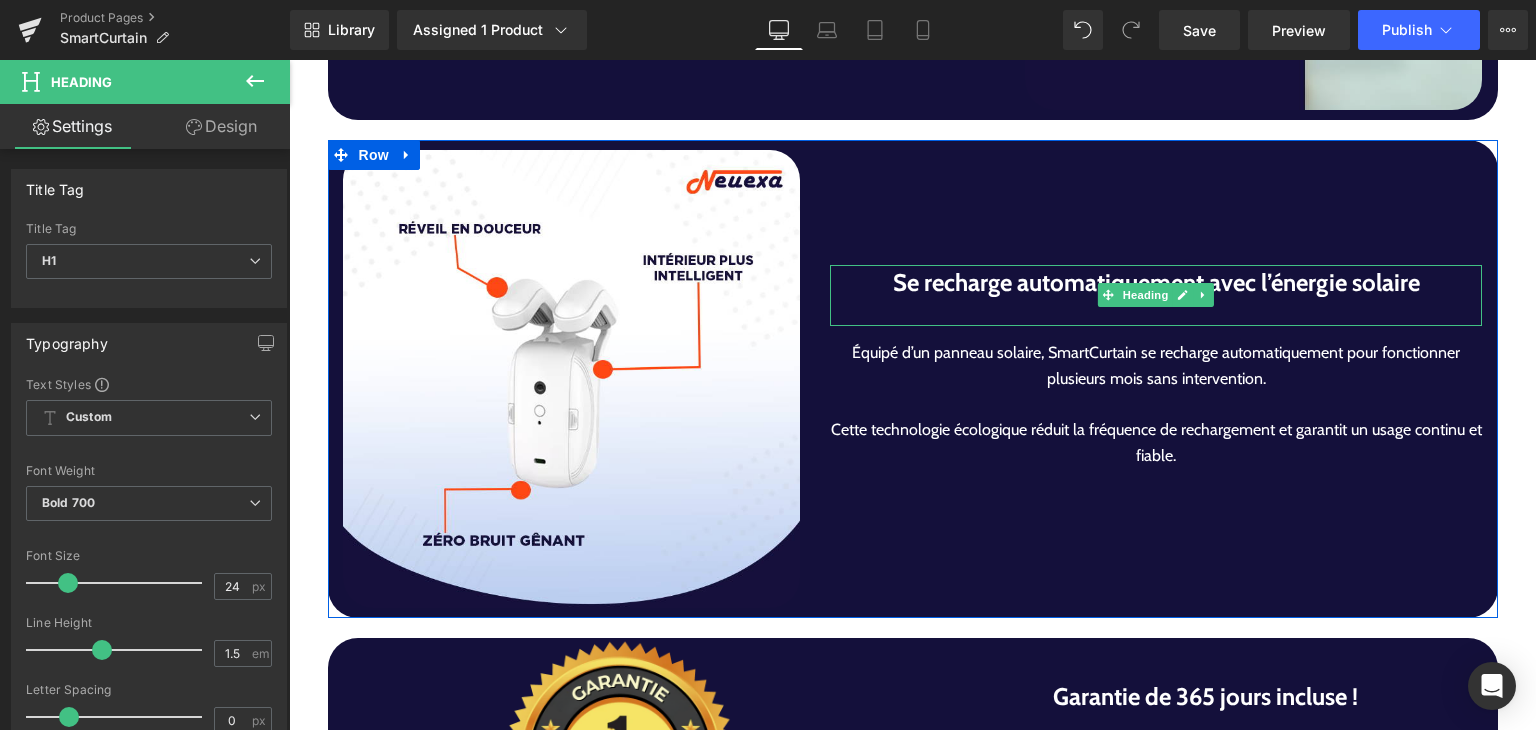 click at bounding box center (1156, 314) 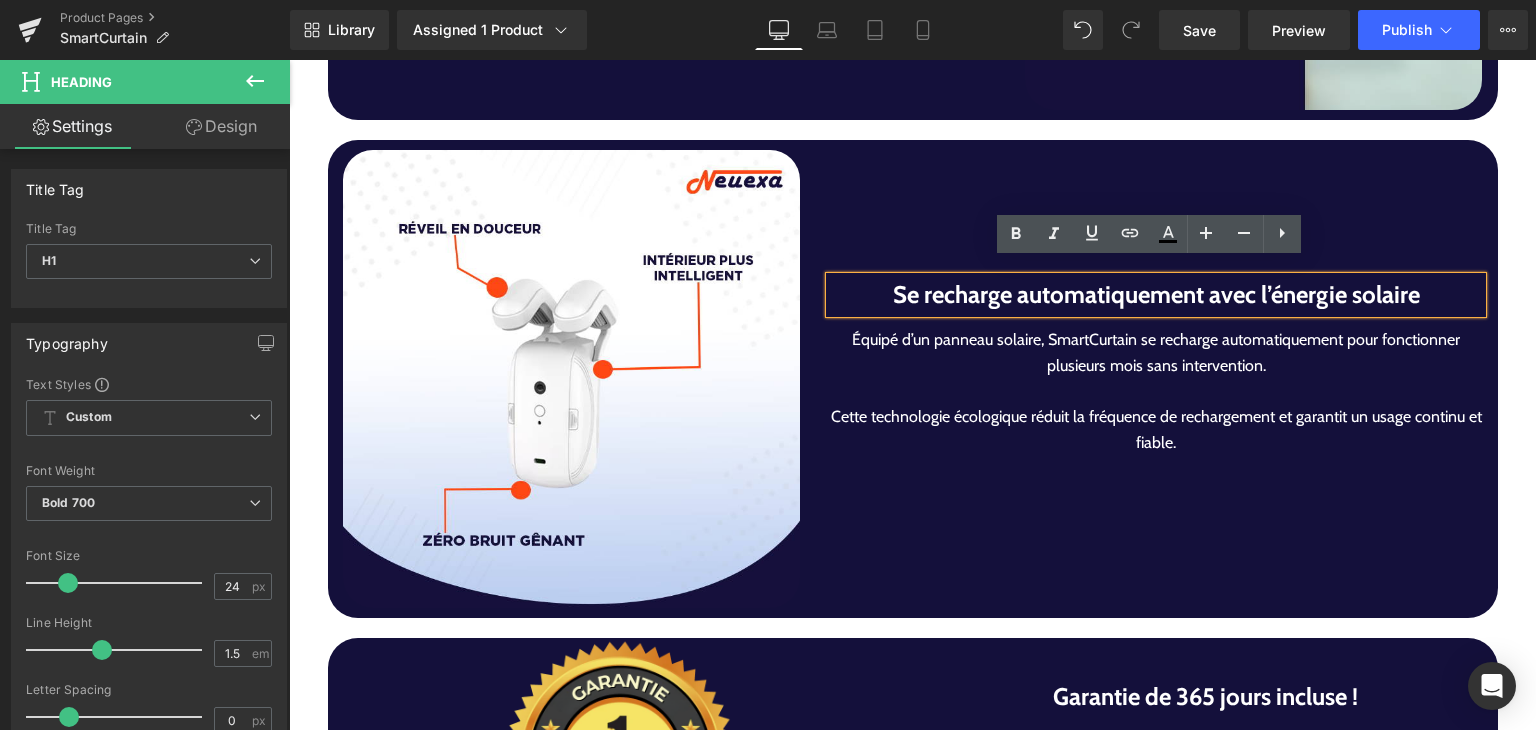 type 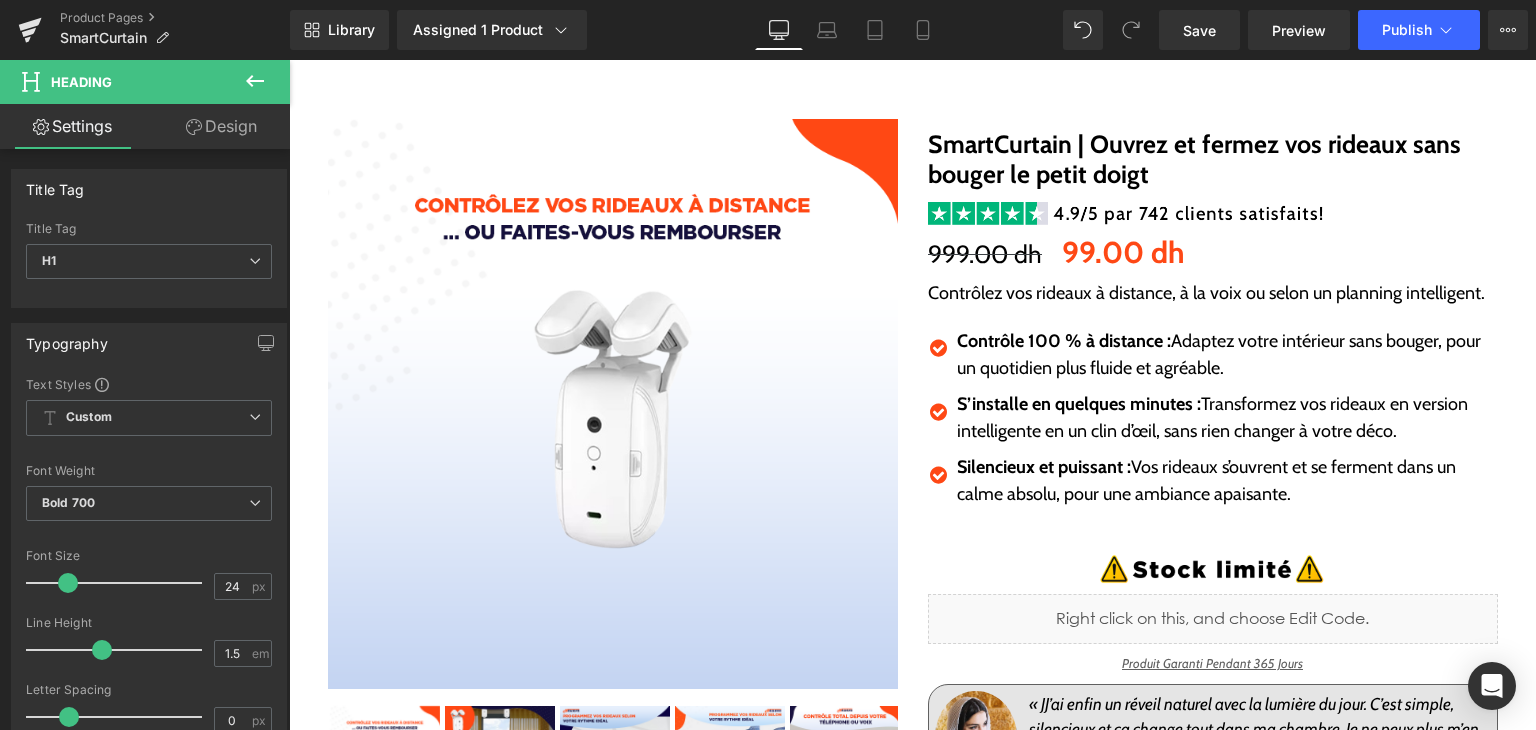 scroll, scrollTop: 0, scrollLeft: 0, axis: both 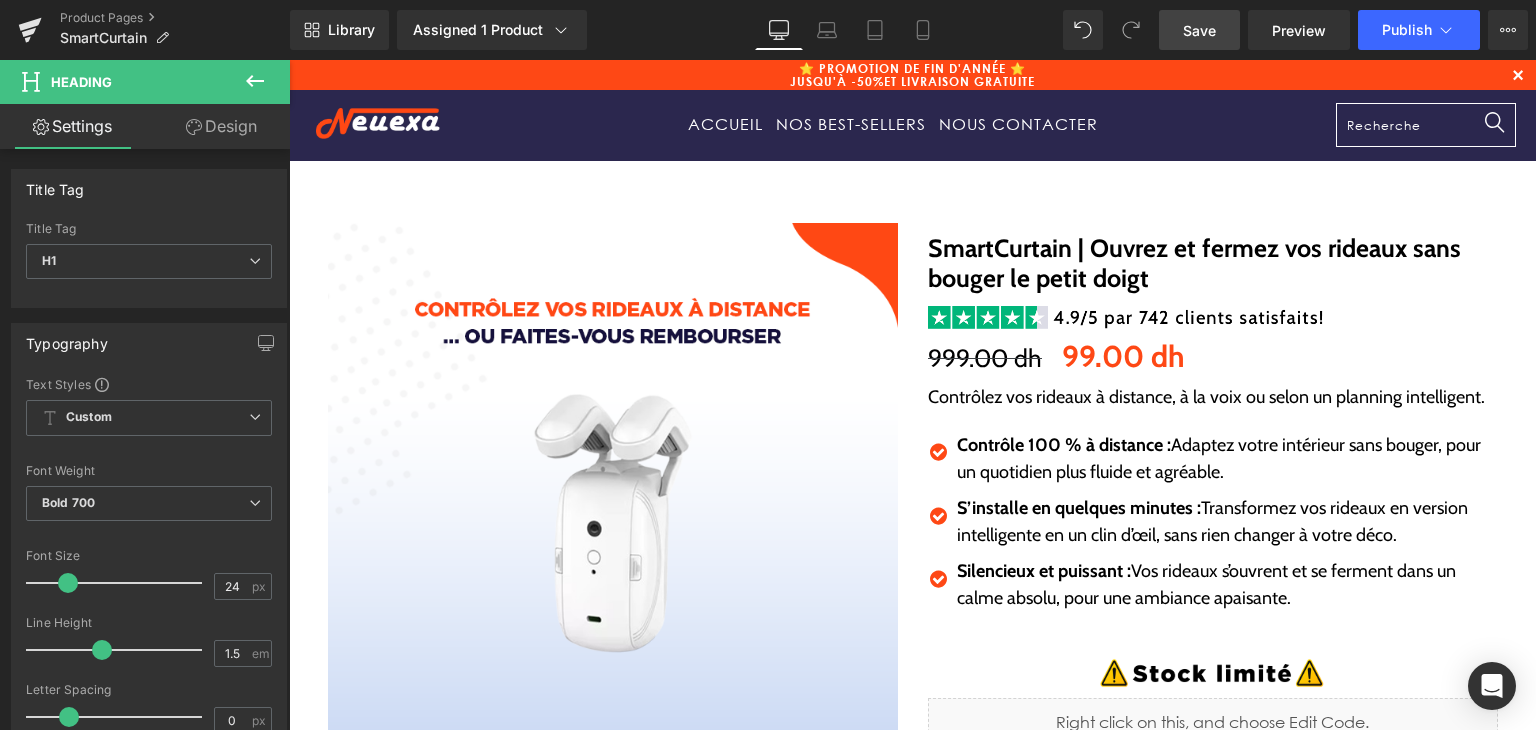 click on "Save" at bounding box center (1199, 30) 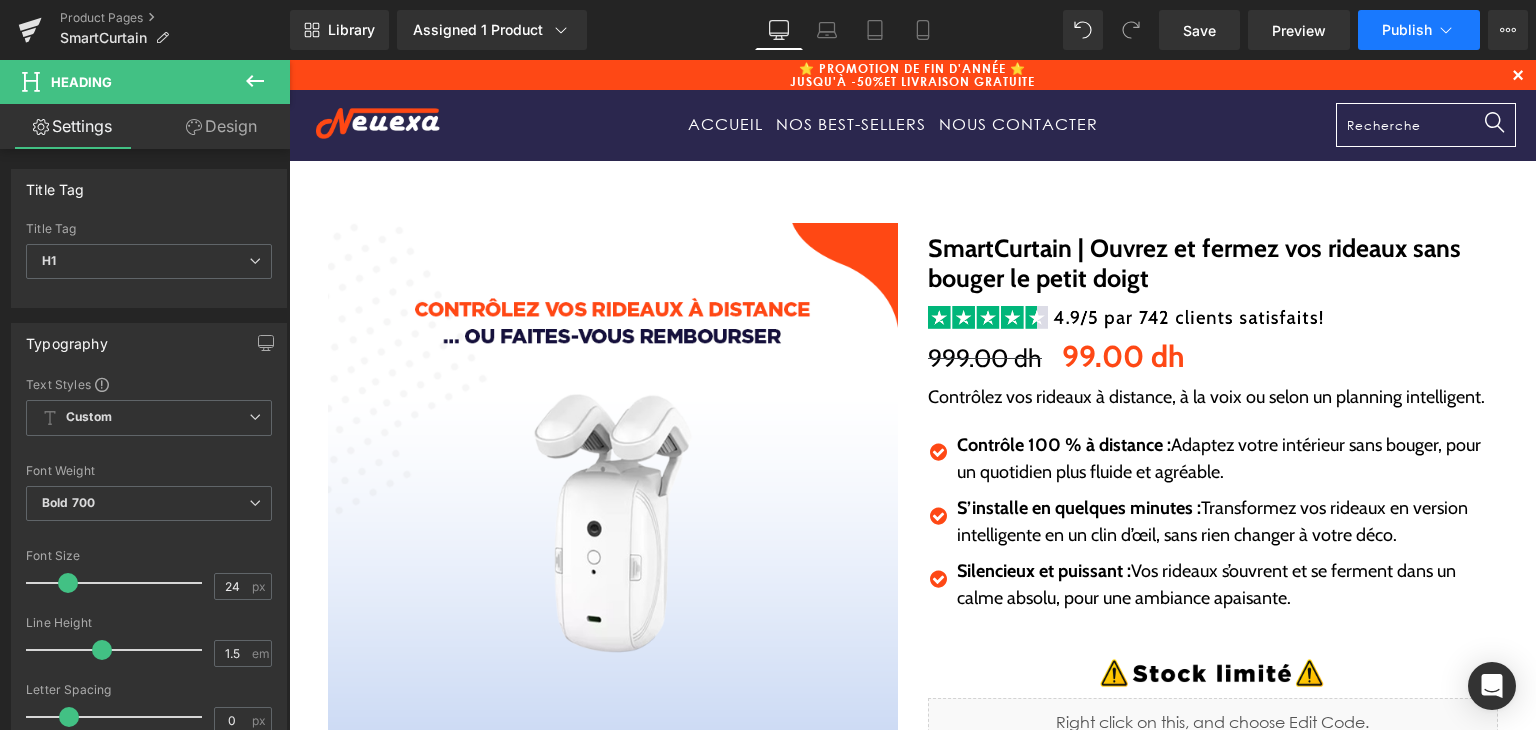 click on "Publish" at bounding box center [1407, 30] 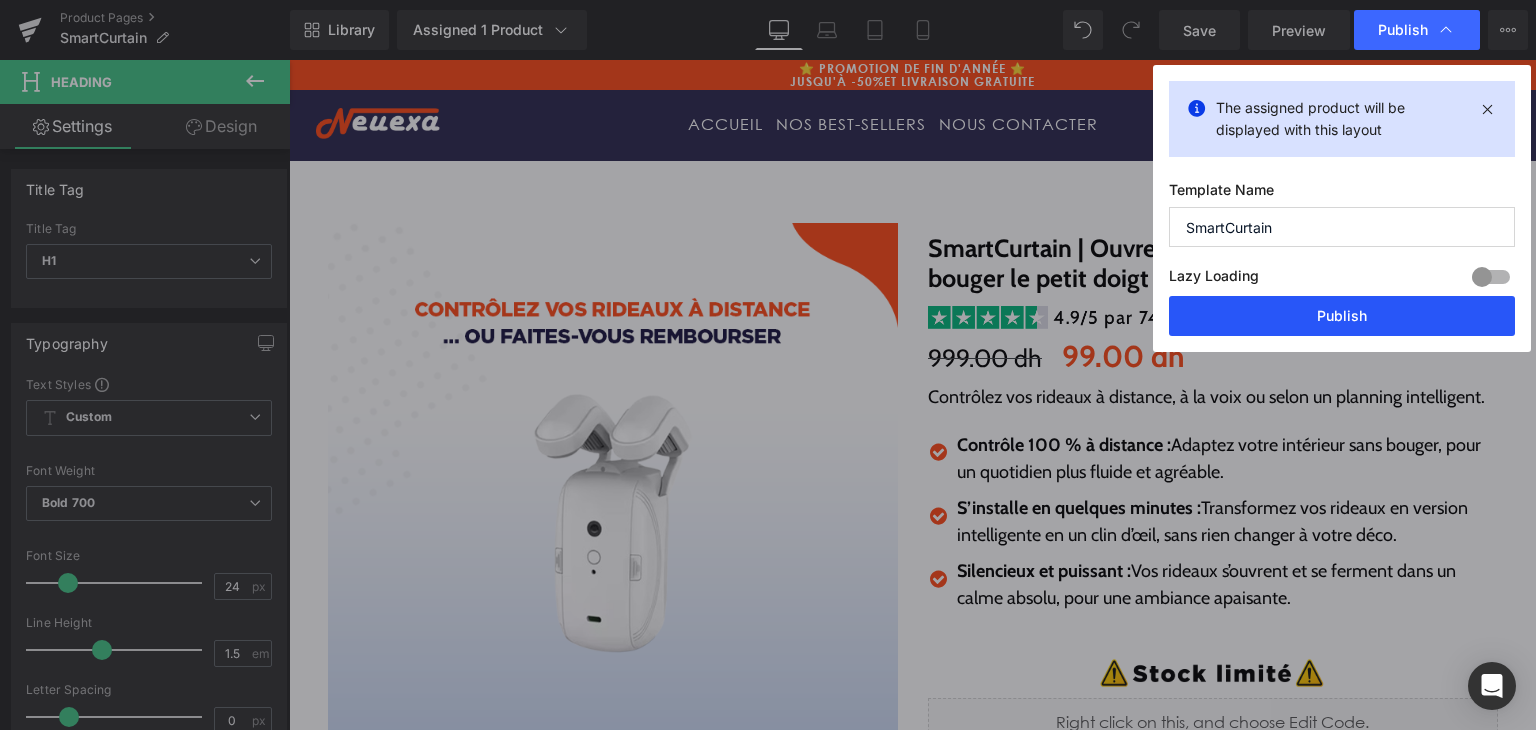 click on "Publish" at bounding box center [1342, 316] 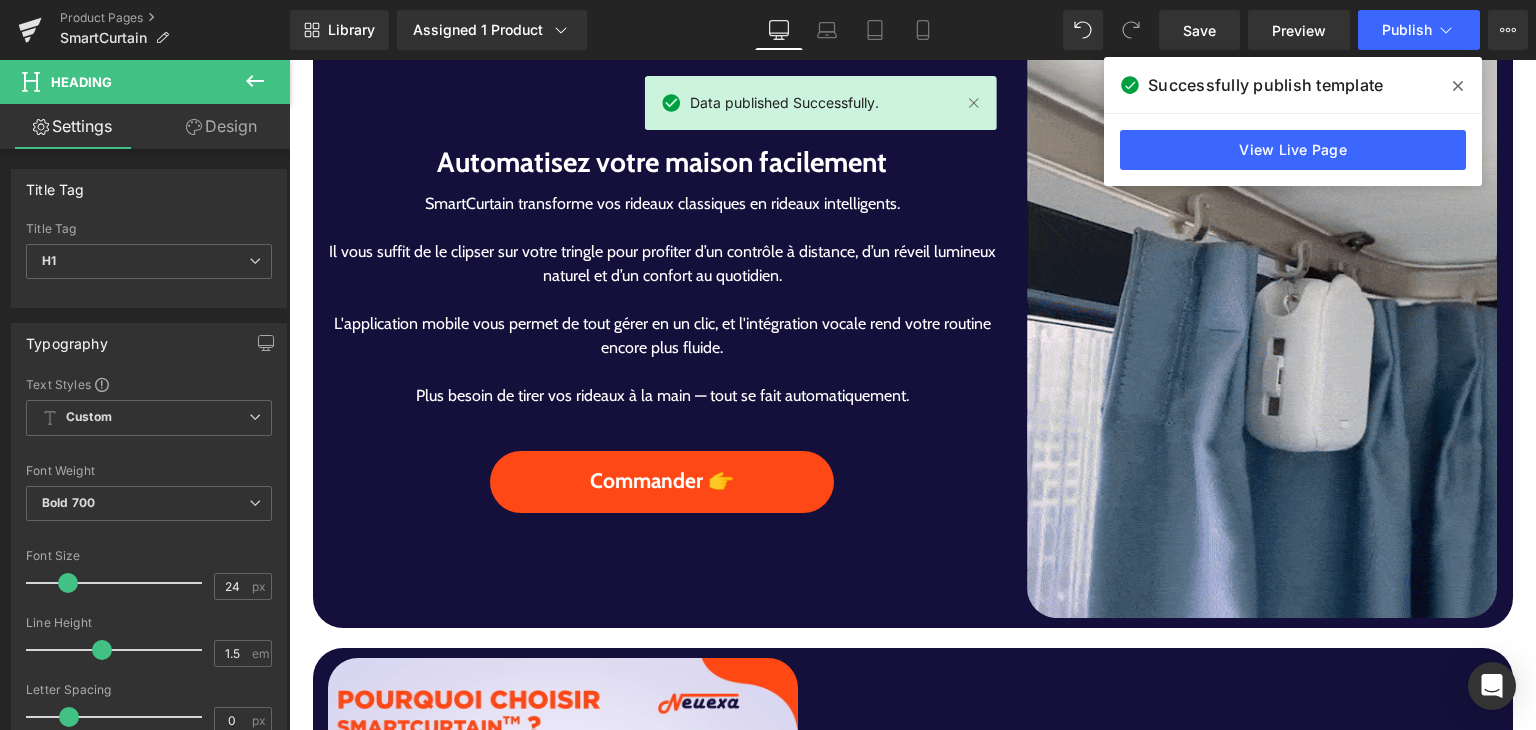 scroll, scrollTop: 1100, scrollLeft: 0, axis: vertical 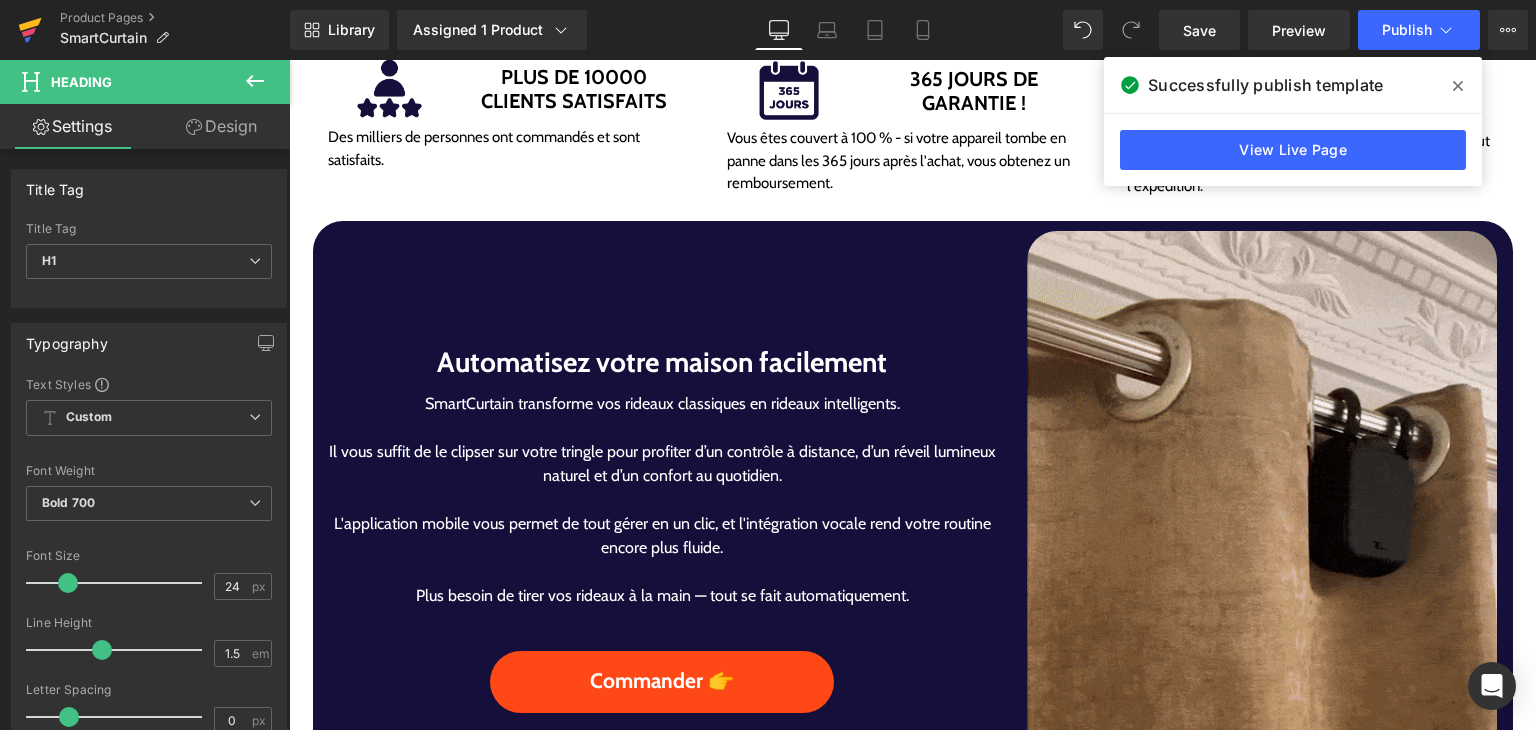 click 